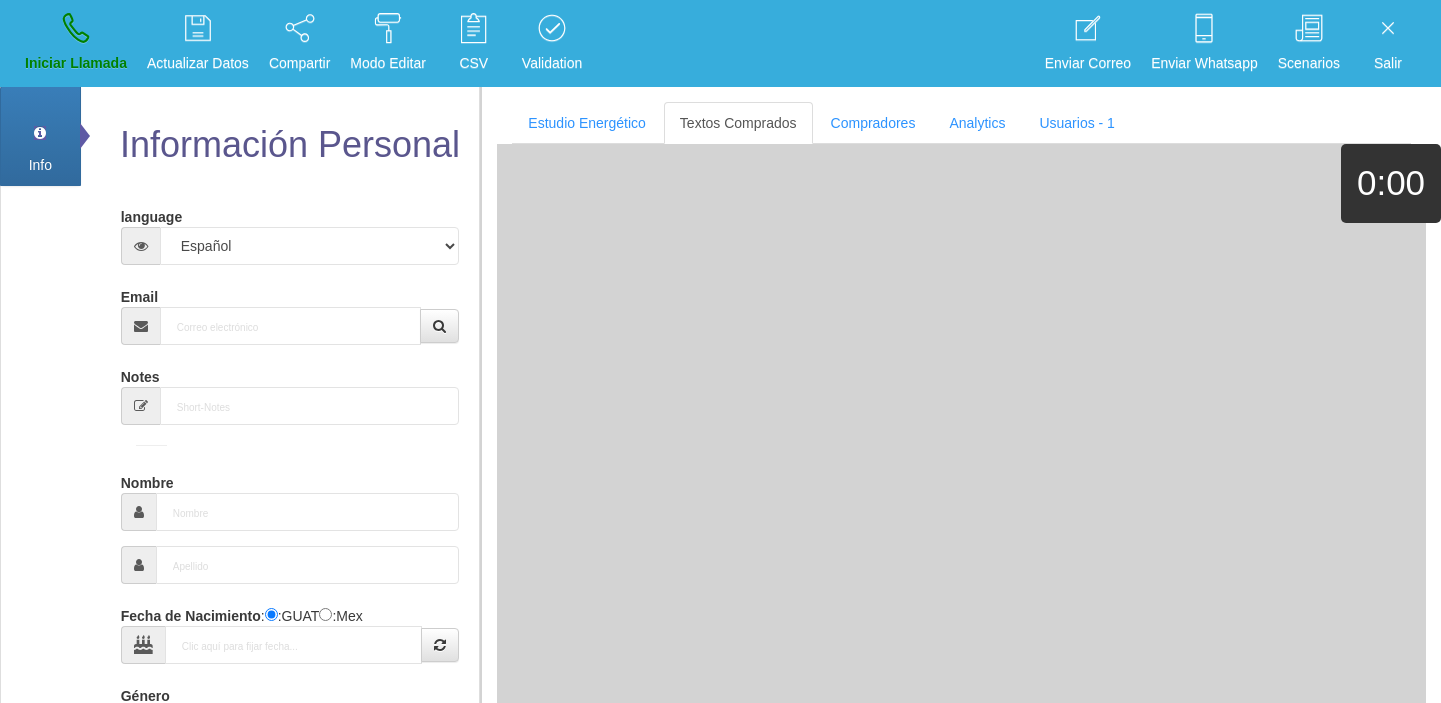 scroll, scrollTop: 0, scrollLeft: 0, axis: both 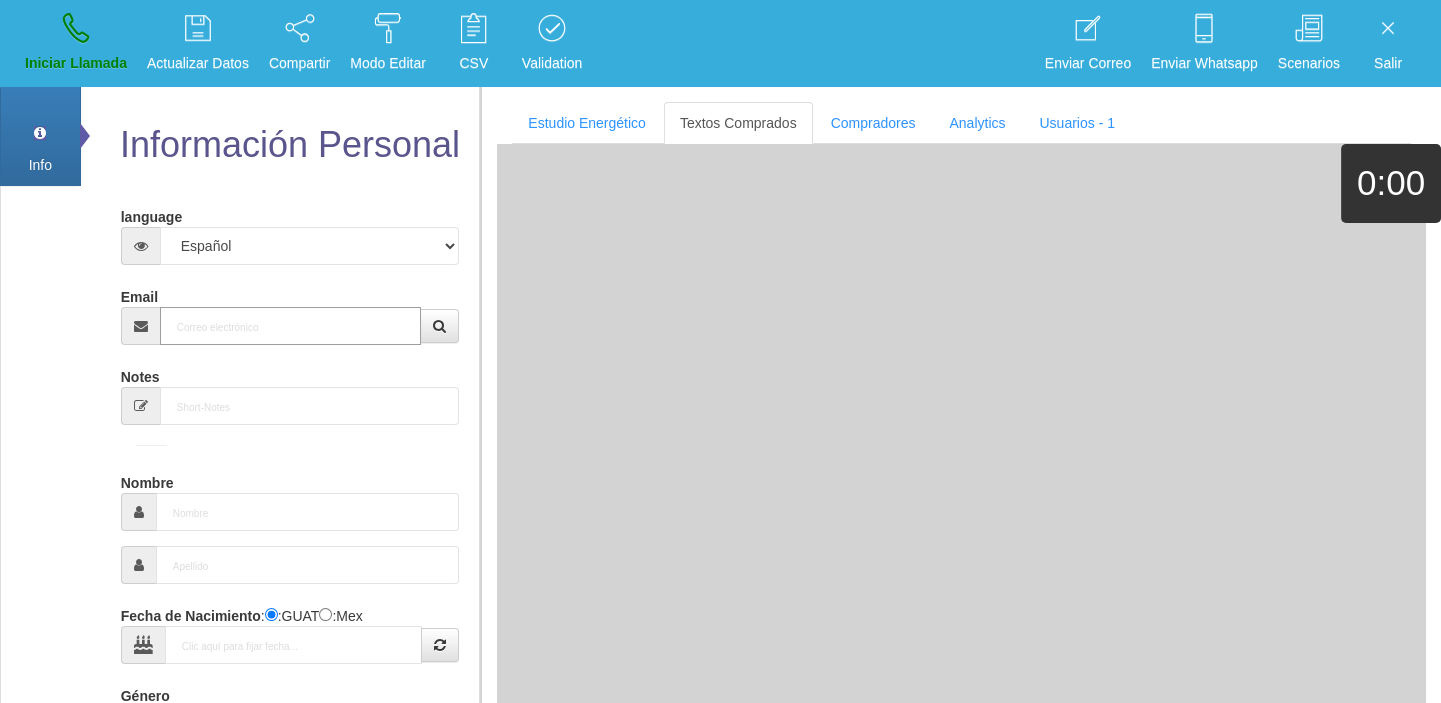 paste on "[EMAIL_ADDRESS][DOMAIN_NAME]" 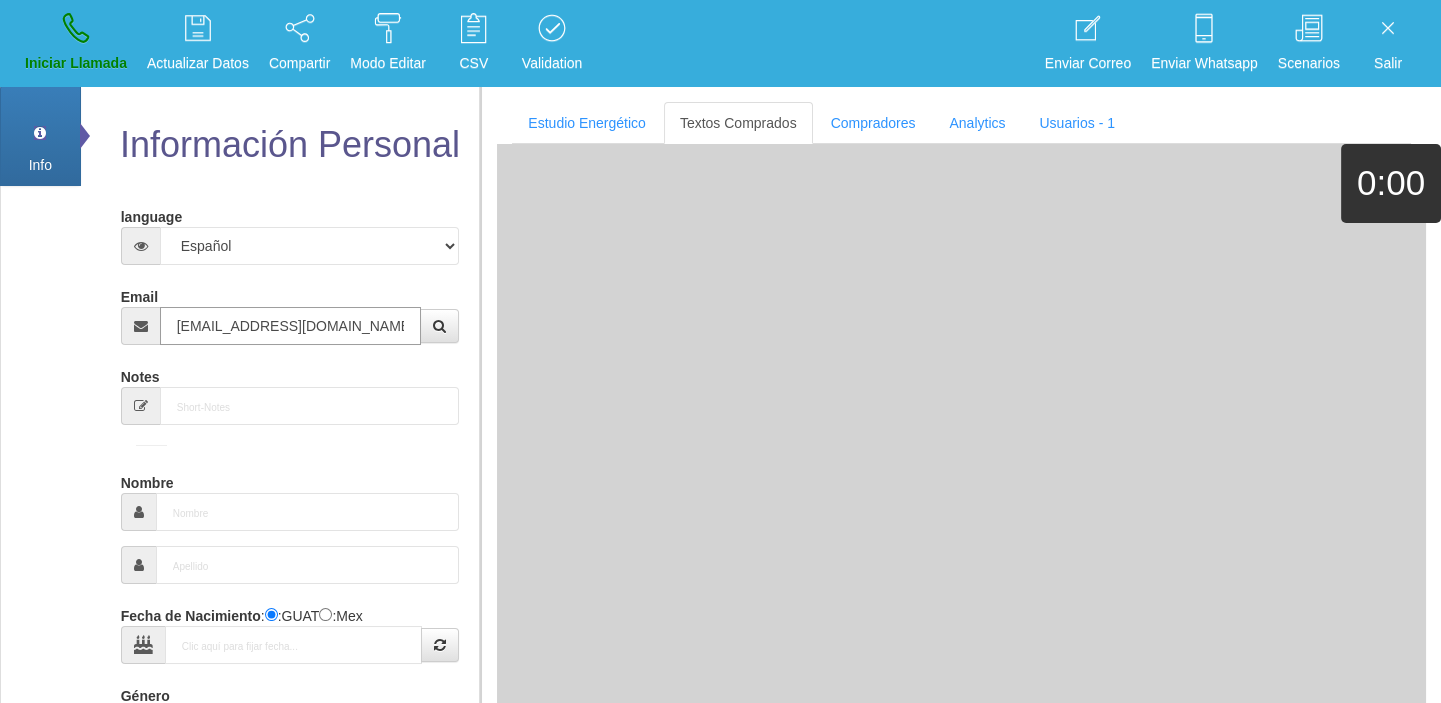click on "[EMAIL_ADDRESS][DOMAIN_NAME]" at bounding box center [291, 326] 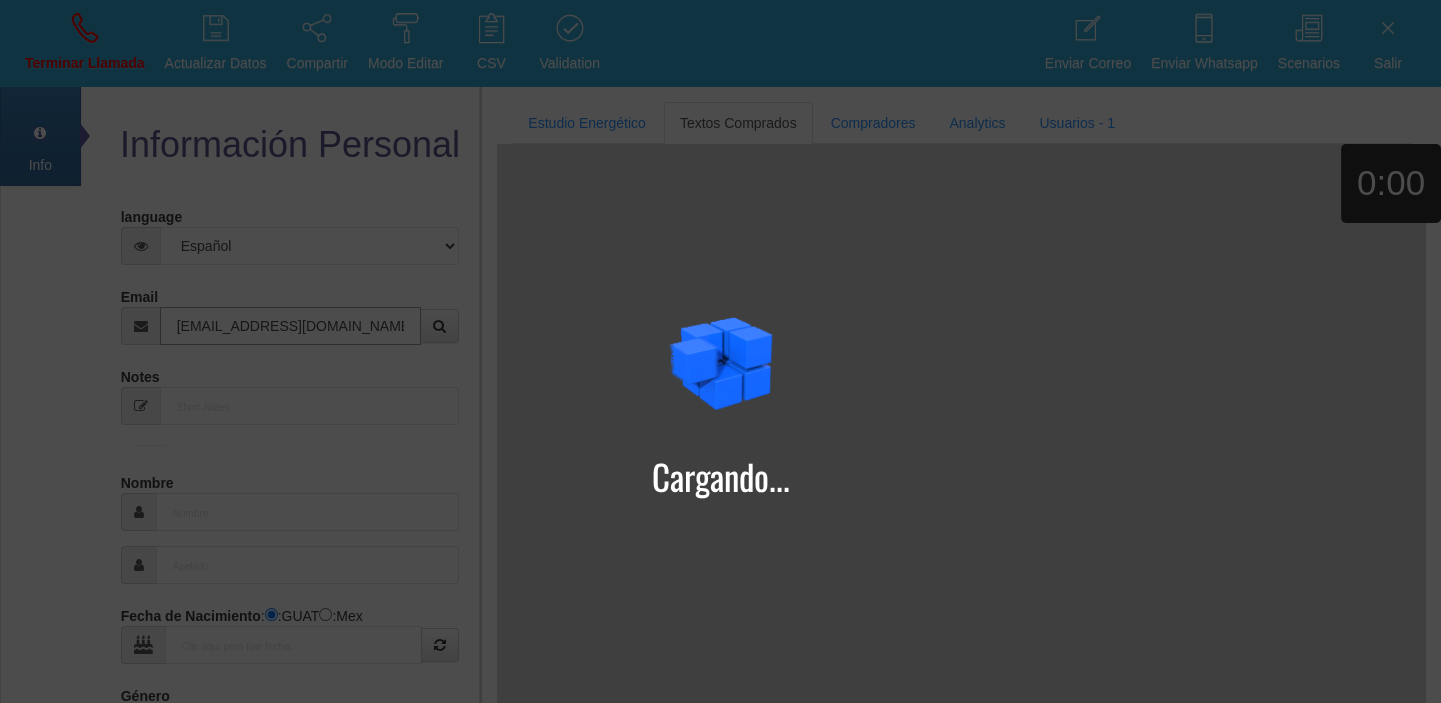 type on "[EMAIL_ADDRESS][DOMAIN_NAME]" 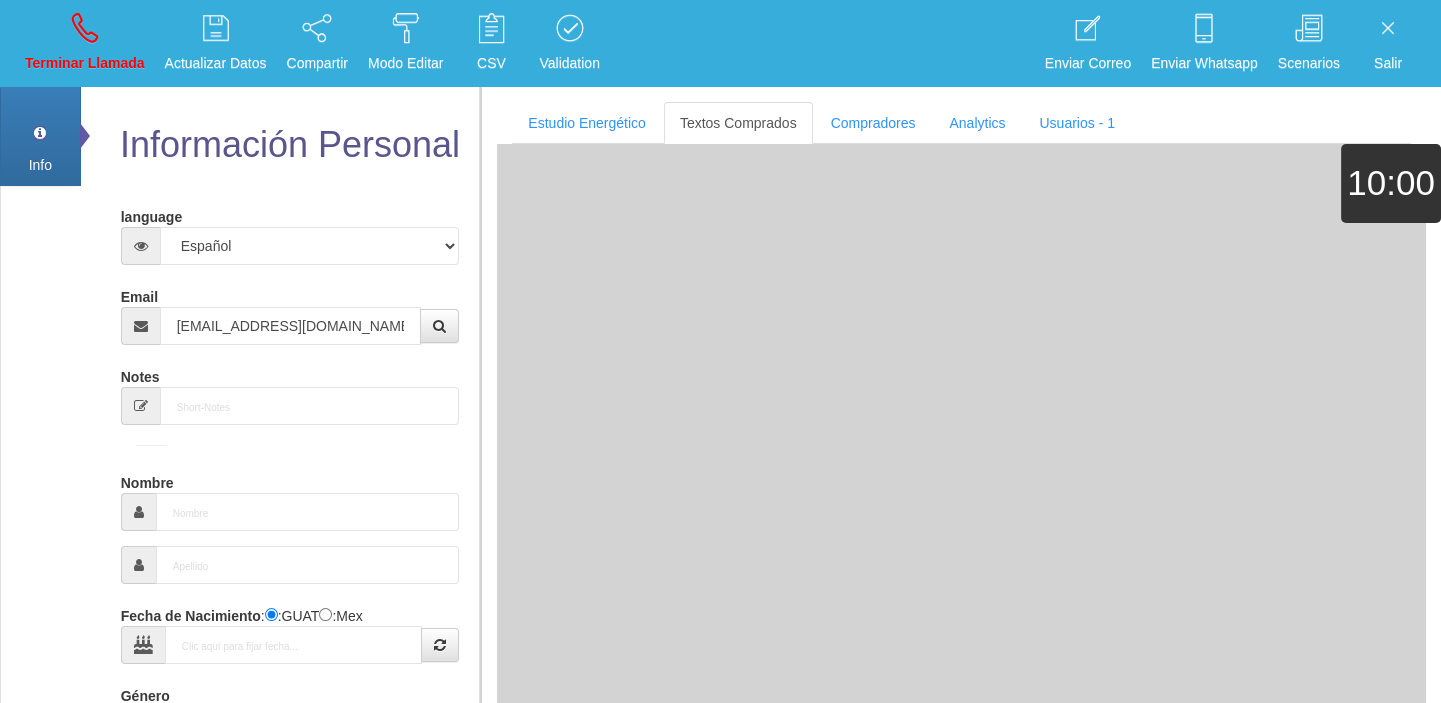 type on "[DATE]" 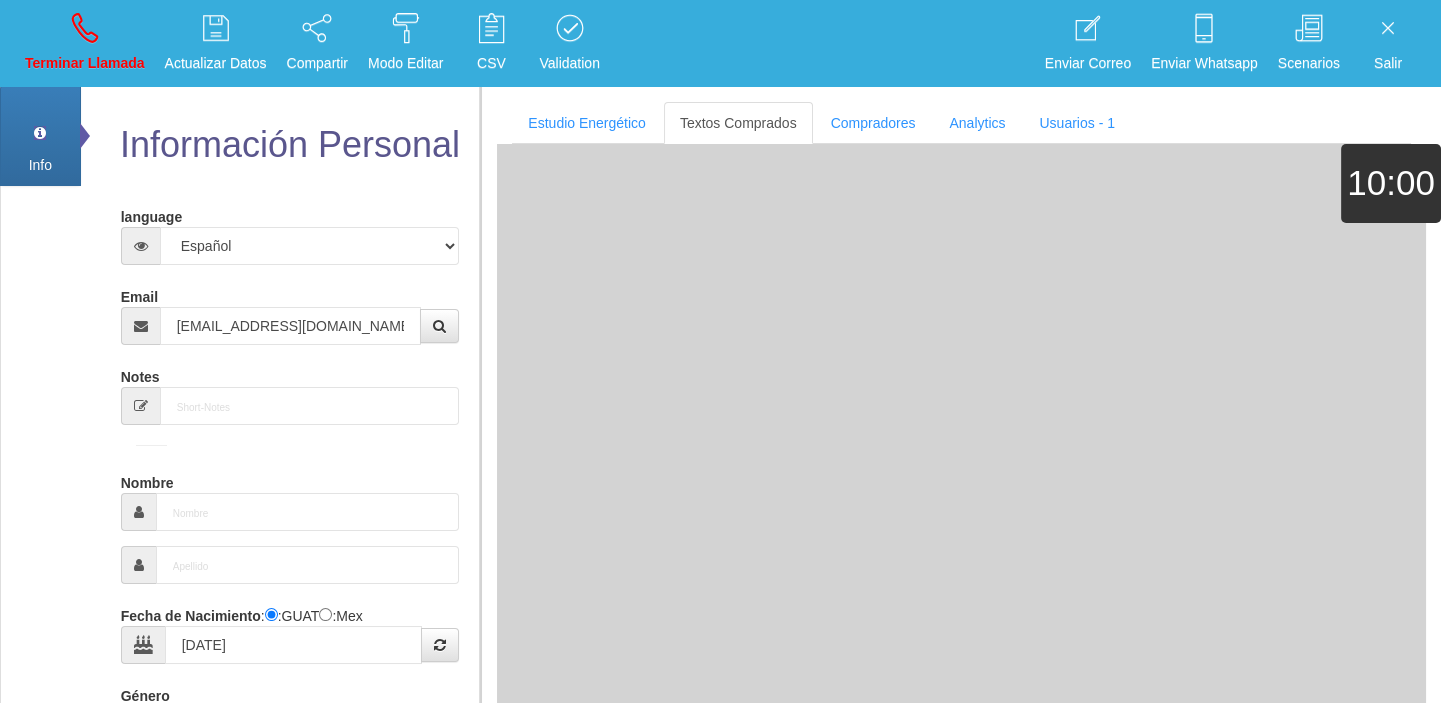 select on "4" 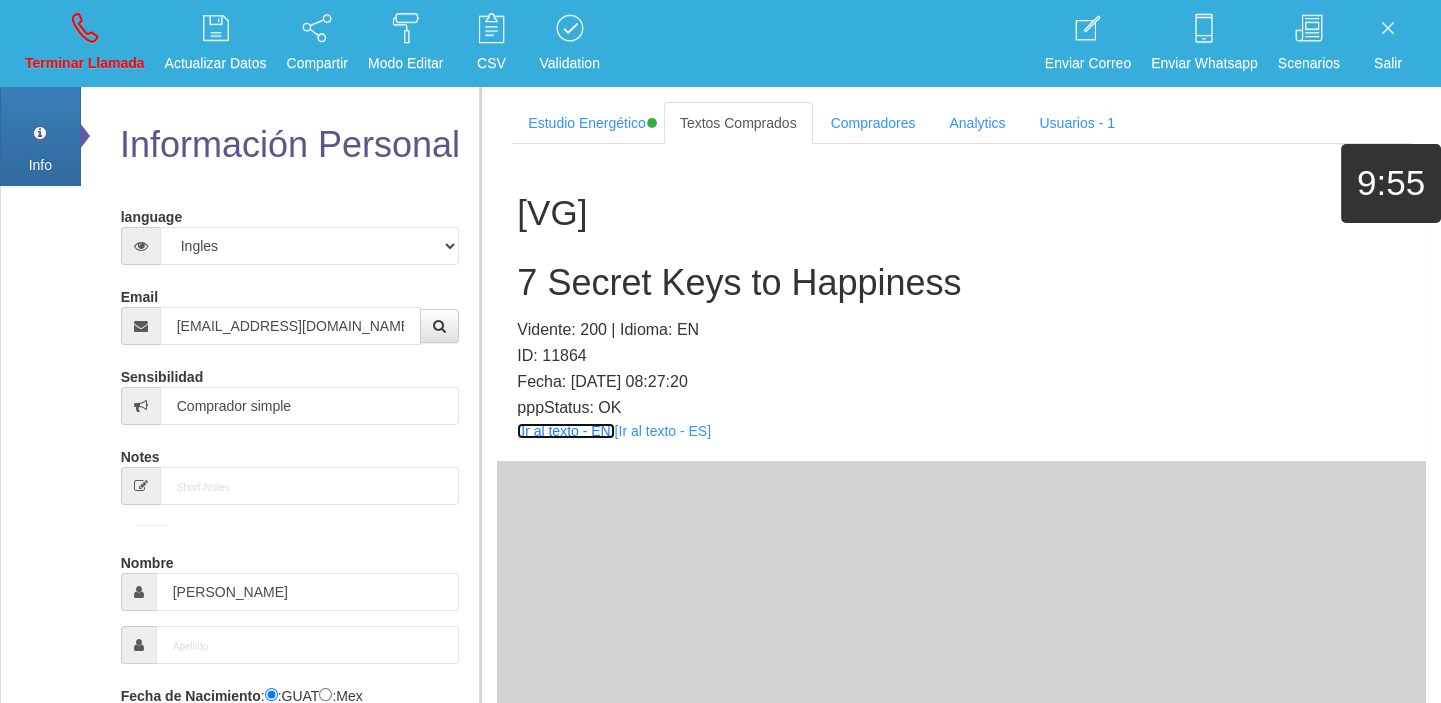 click on "[Ir al texto - EN]" at bounding box center (565, 431) 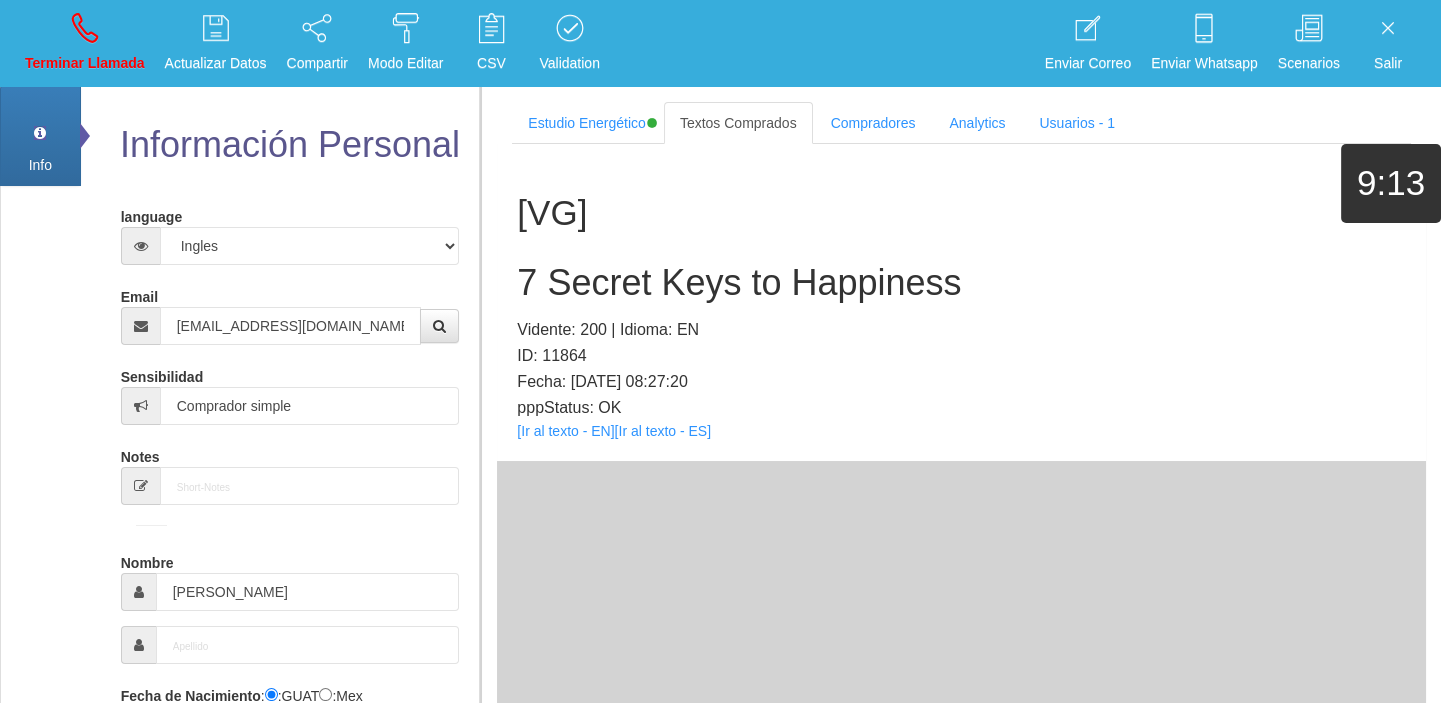 click on "[VG] 7 Secret Keys to Happiness Vidente: 200 | Idioma: EN ID: 11864 Fecha: [DATE] 08:27:20 pppStatus: OK [Ir al texto - EN] [Ir al texto - ES]" at bounding box center (961, 302) 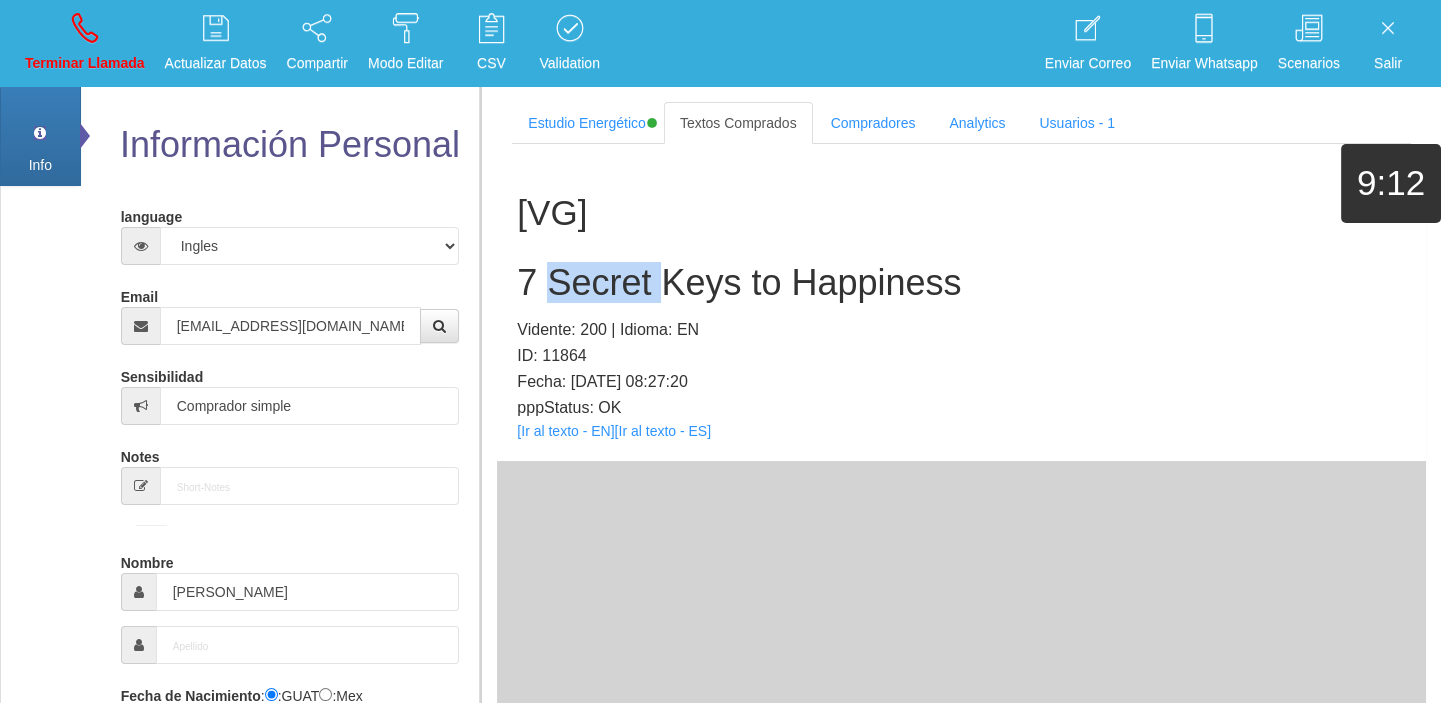 click on "[VG] 7 Secret Keys to Happiness Vidente: 200 | Idioma: EN ID: 11864 Fecha: [DATE] 08:27:20 pppStatus: OK [Ir al texto - EN] [Ir al texto - ES]" at bounding box center (961, 302) 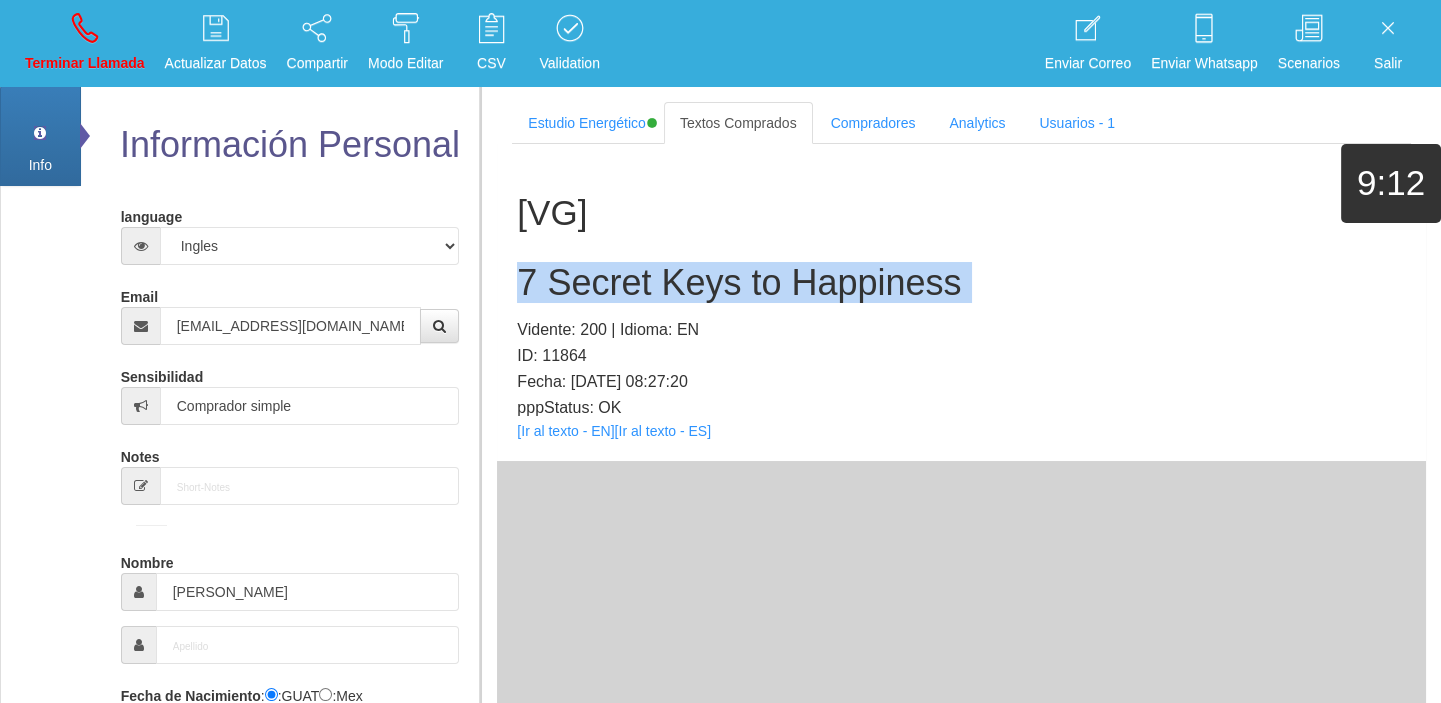 click on "[VG] 7 Secret Keys to Happiness Vidente: 200 | Idioma: EN ID: 11864 Fecha: [DATE] 08:27:20 pppStatus: OK [Ir al texto - EN] [Ir al texto - ES]" at bounding box center [961, 302] 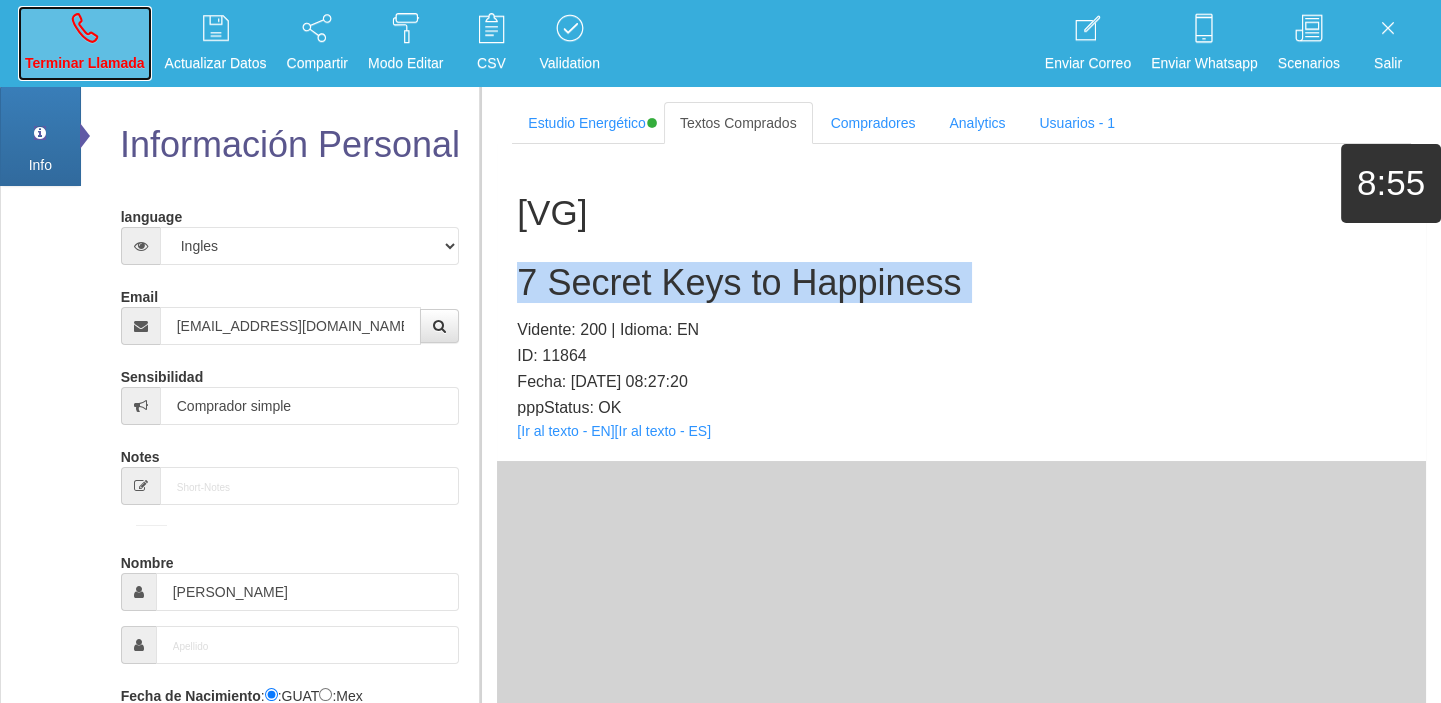 click on "Terminar Llamada" at bounding box center (85, 43) 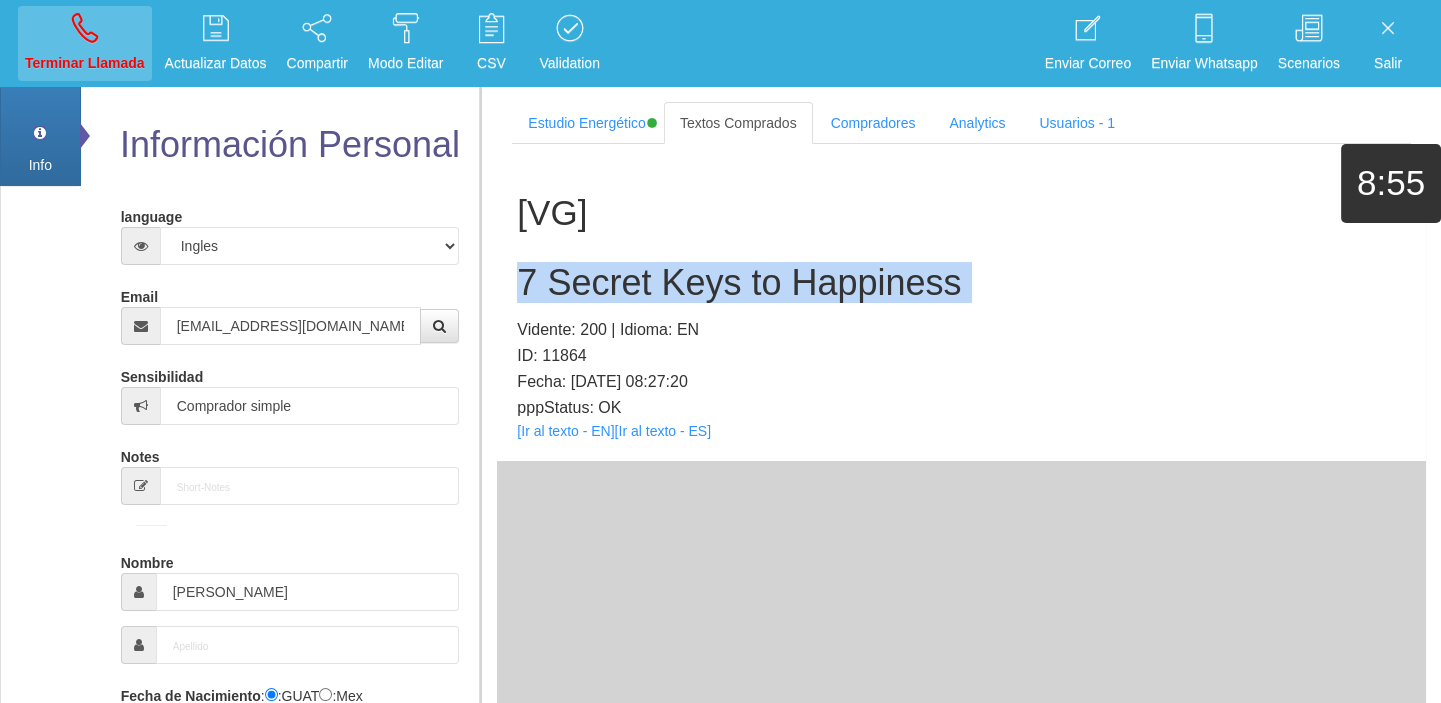 type 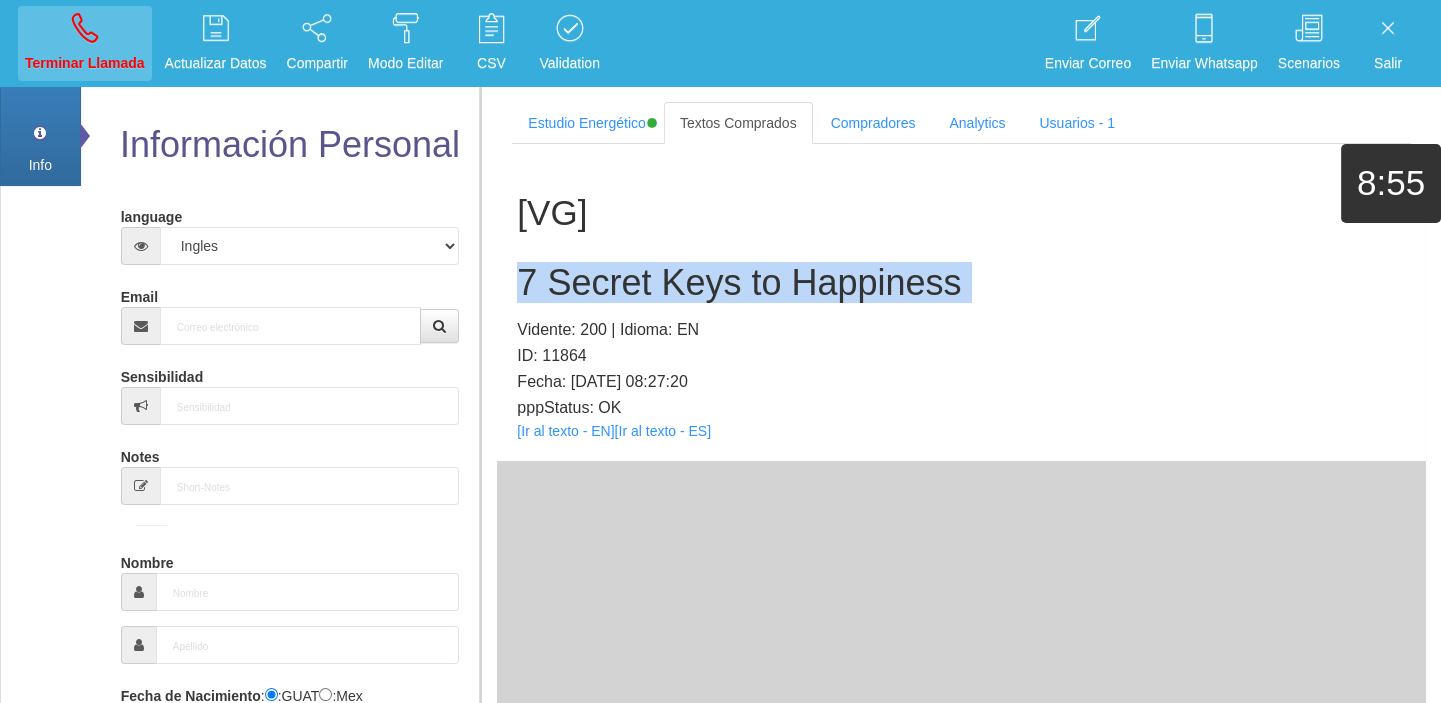 select on "0" 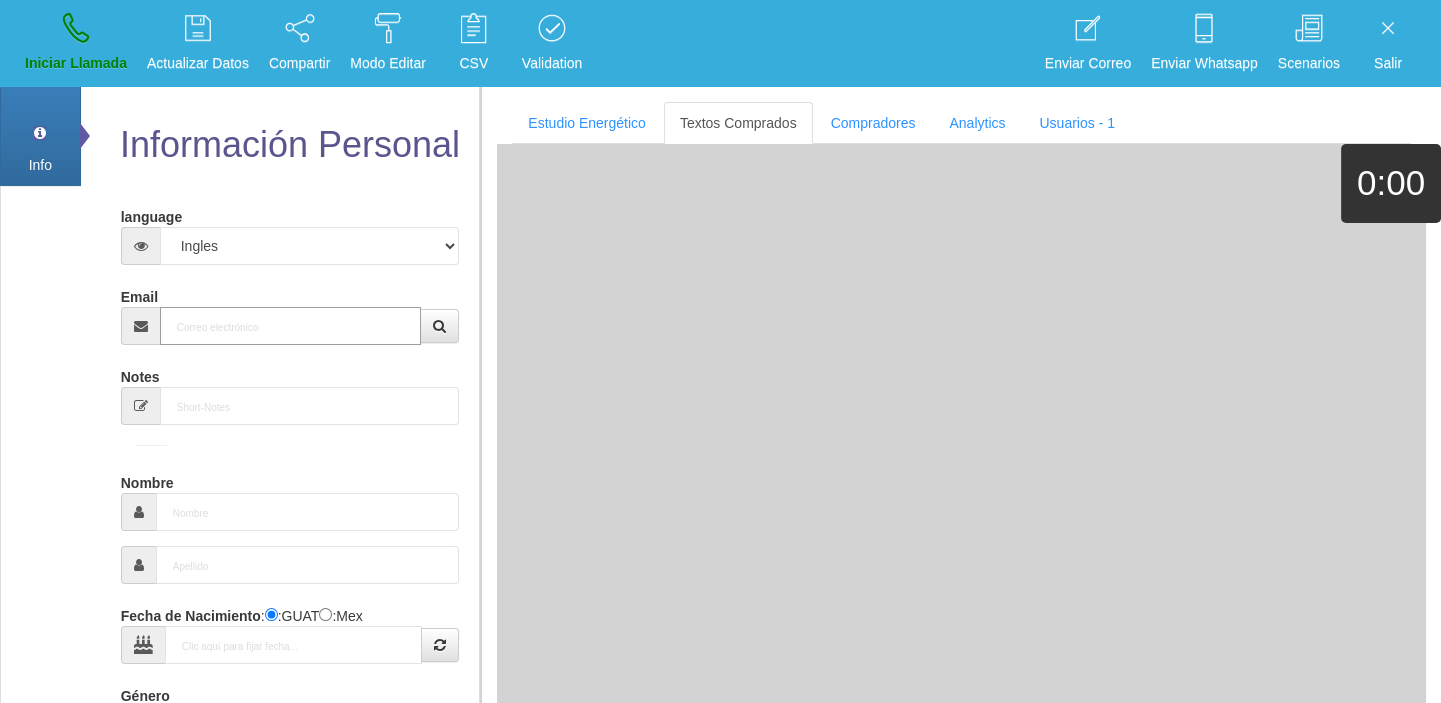 click on "Email" at bounding box center [291, 326] 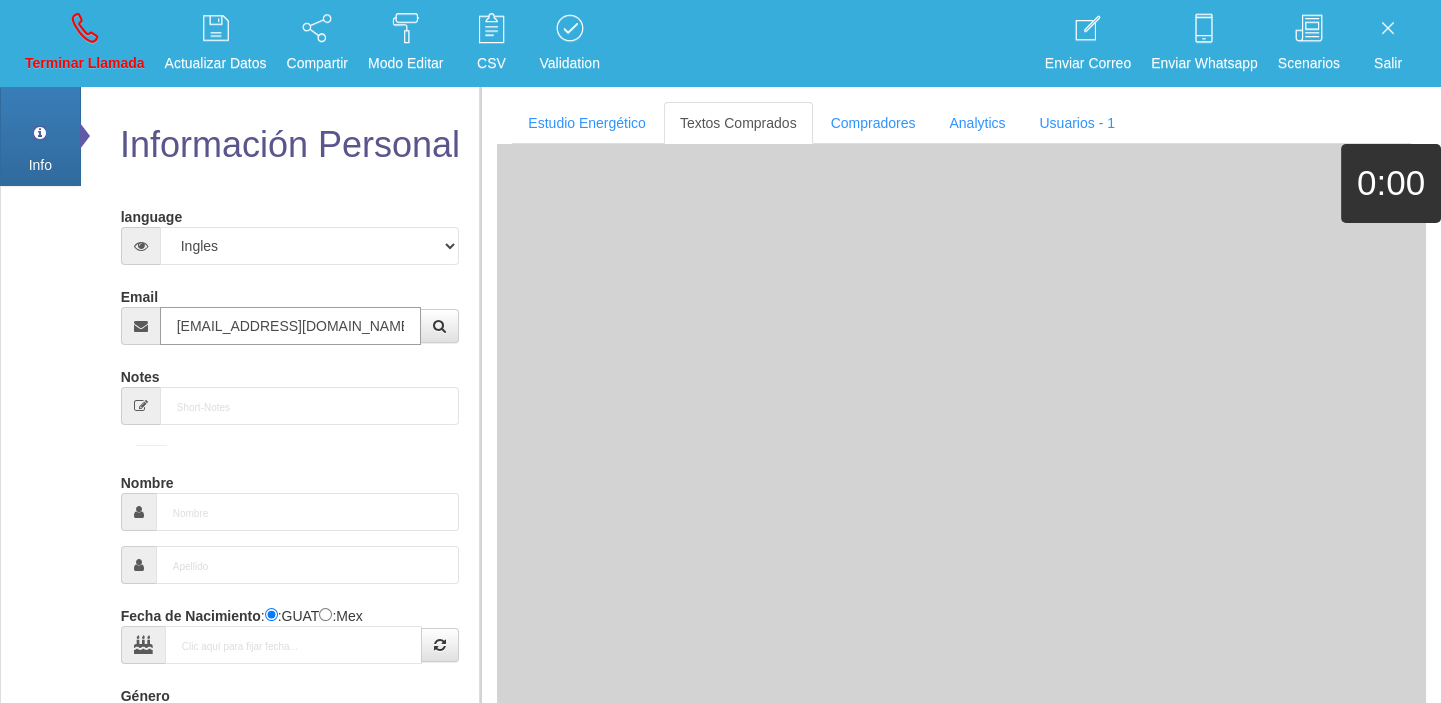 type on "[DATE]" 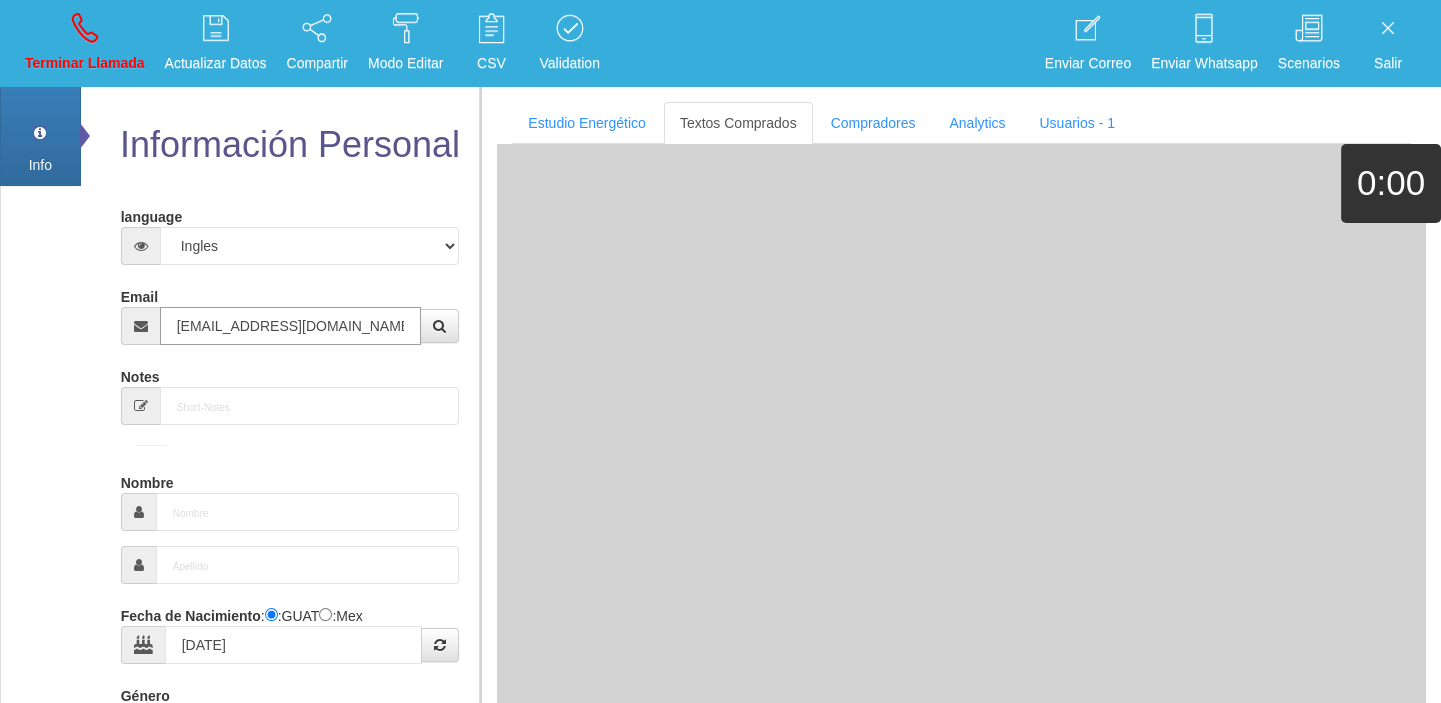 type on "[EMAIL_ADDRESS][DOMAIN_NAME]" 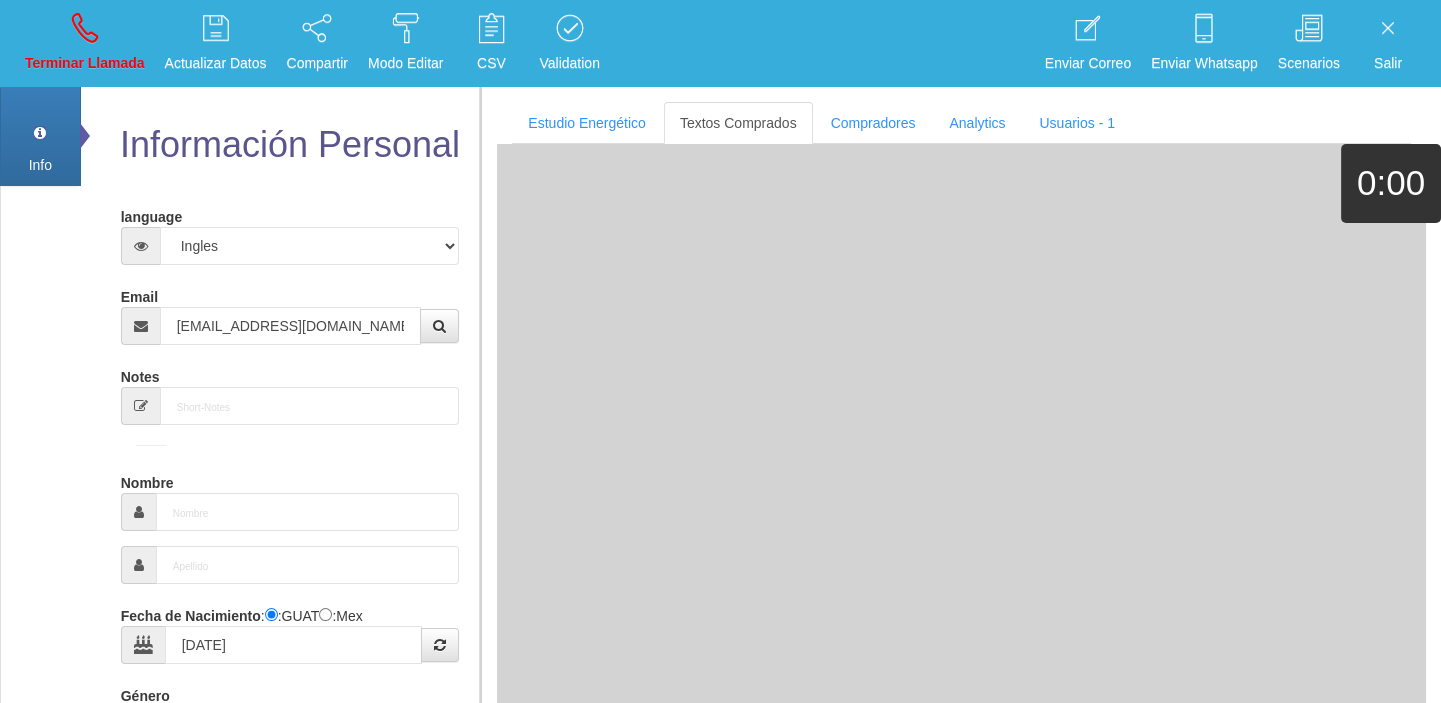 type on "Excelente Comprador" 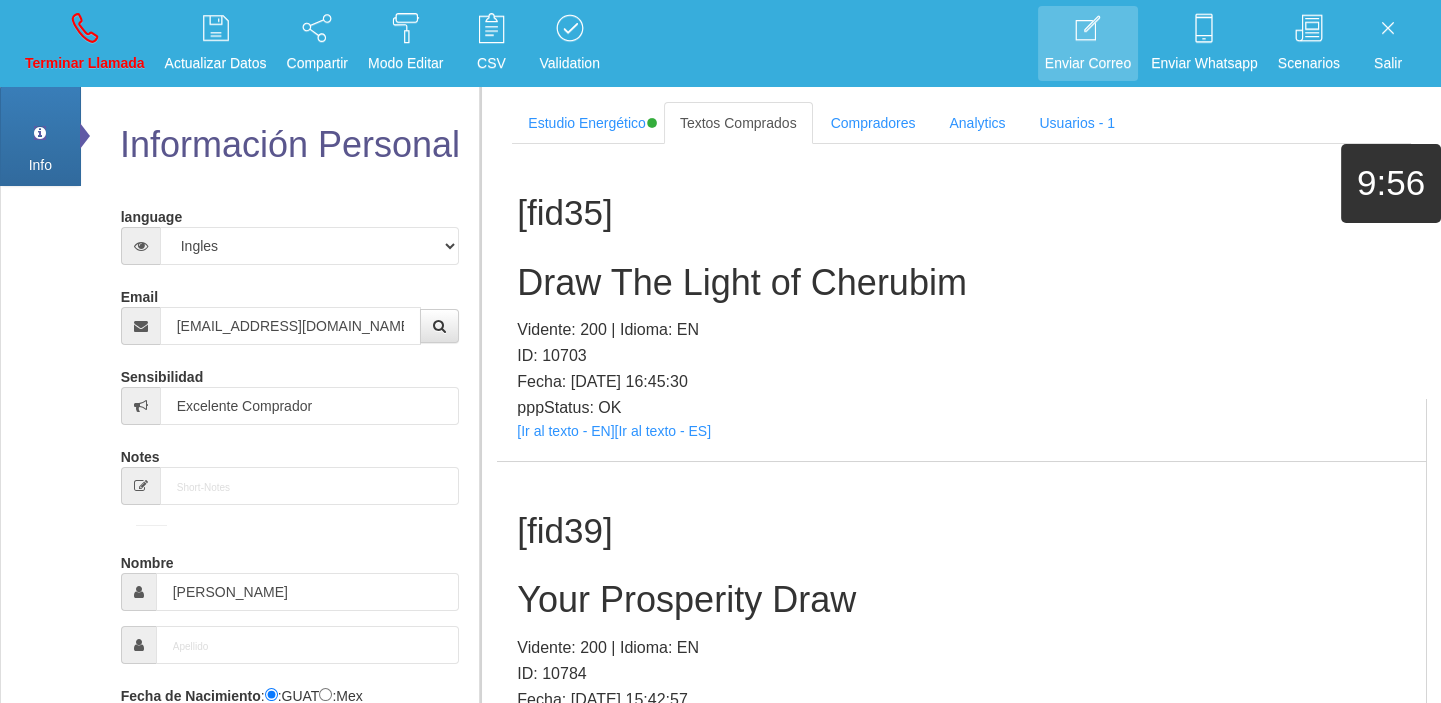 scroll, scrollTop: 5, scrollLeft: 0, axis: vertical 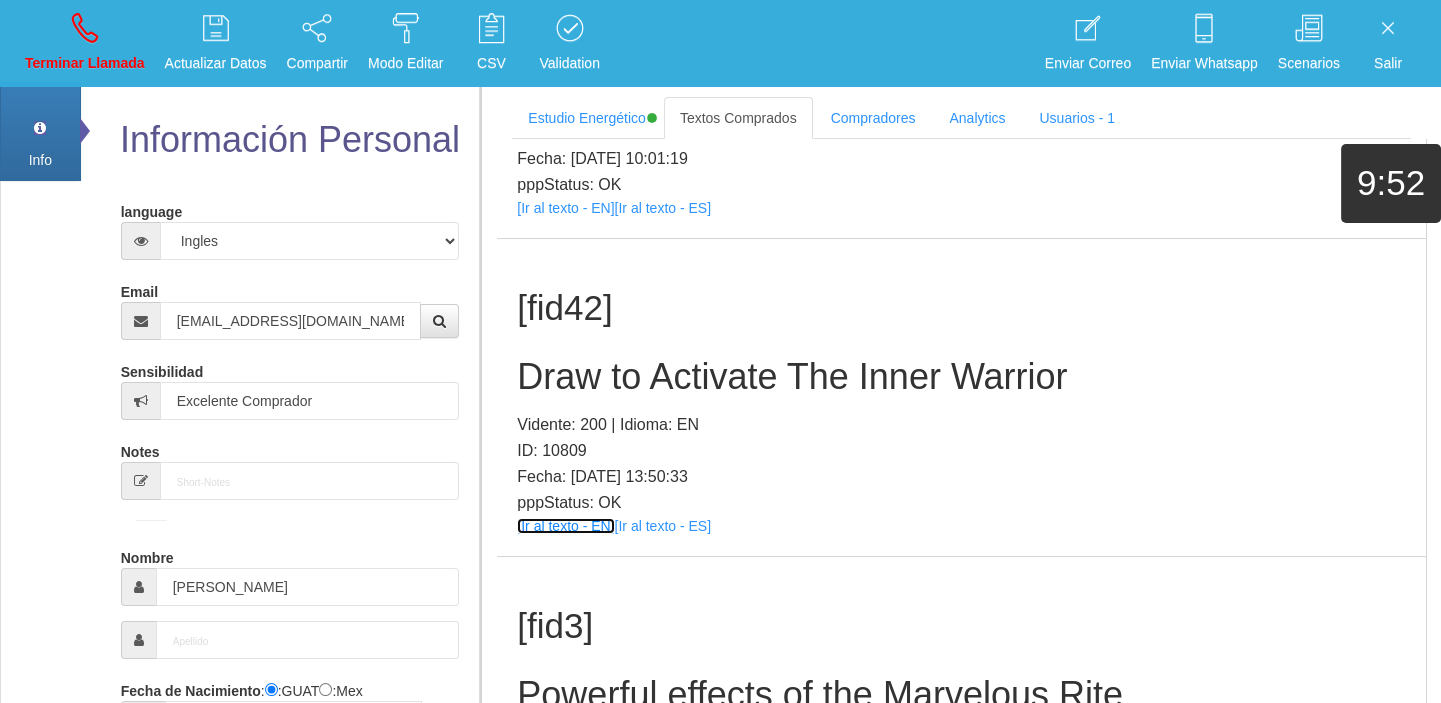 click on "[Ir al texto - EN]" at bounding box center (565, 526) 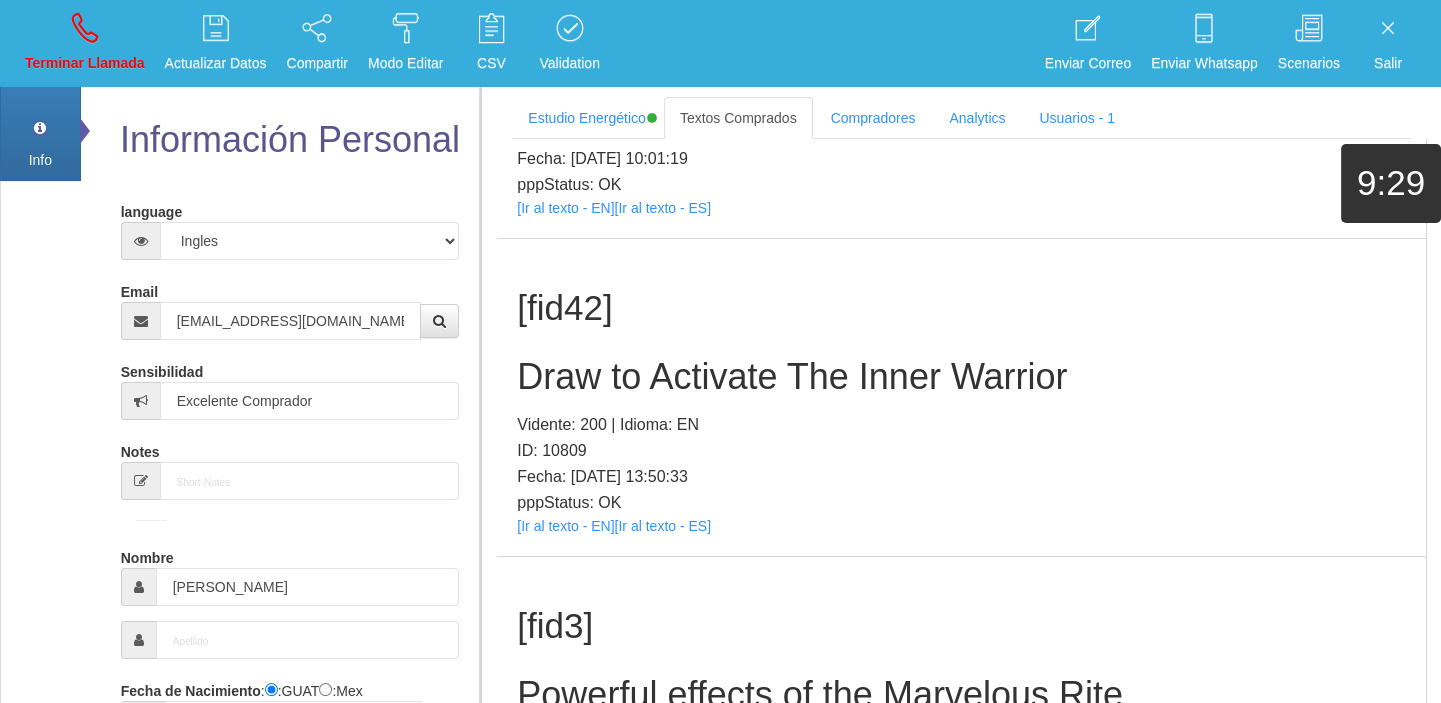click on "Draw to Activate The Inner Warrior" at bounding box center [961, 377] 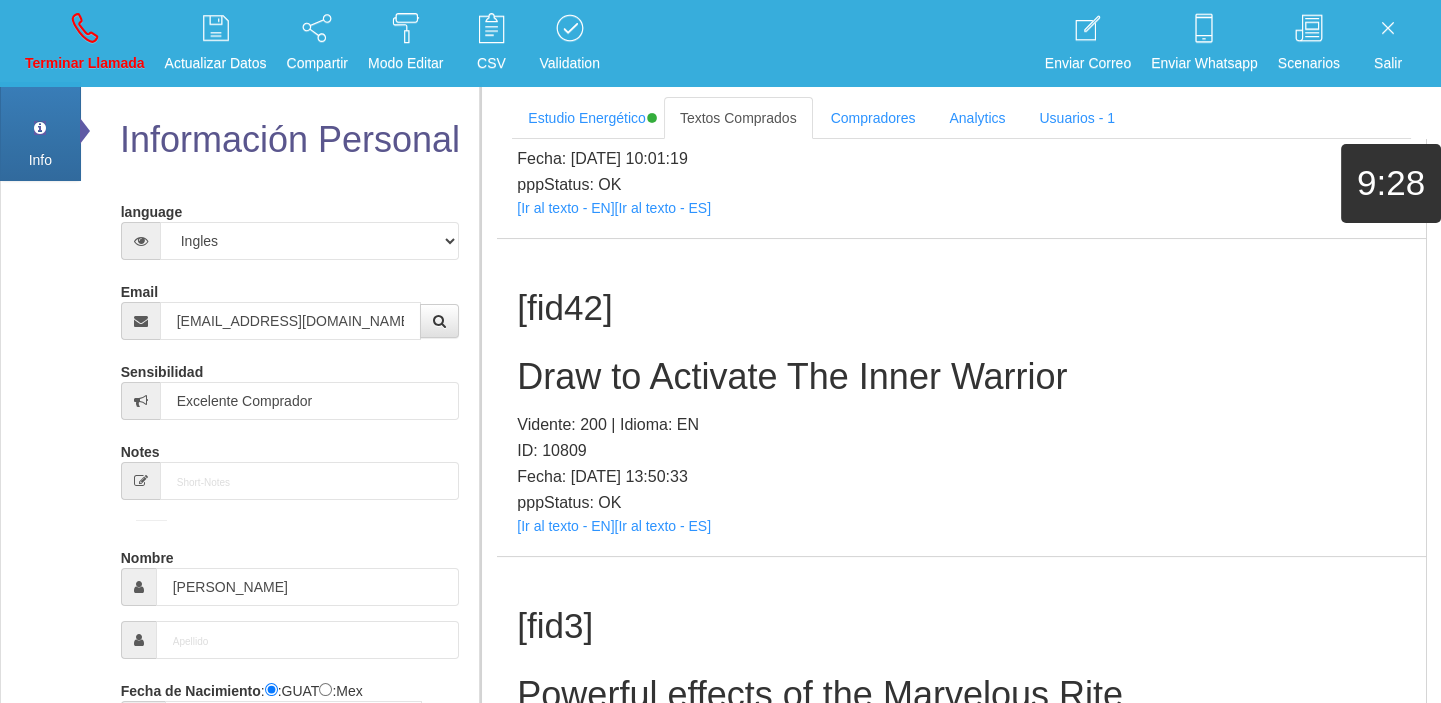 click on "Draw to Activate The Inner Warrior" at bounding box center [961, 377] 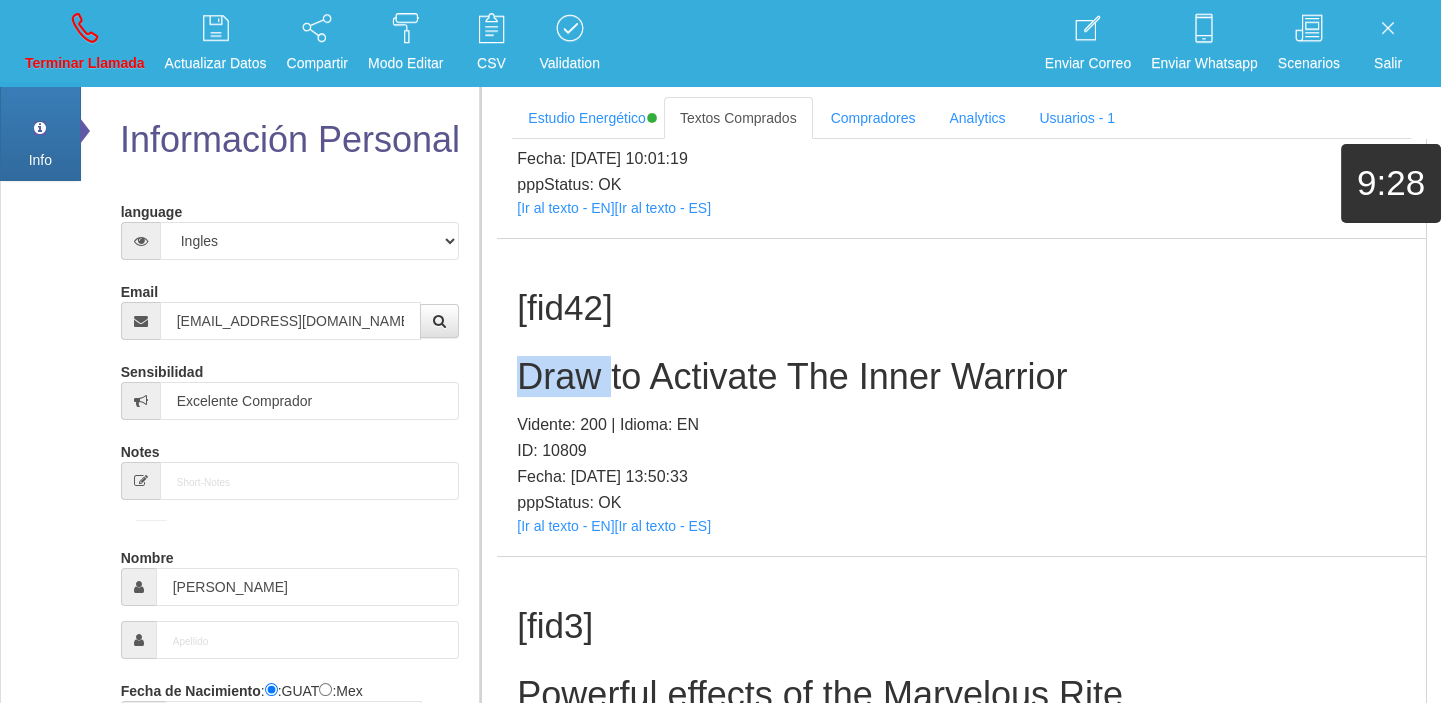 click on "Draw to Activate The Inner Warrior" at bounding box center [961, 377] 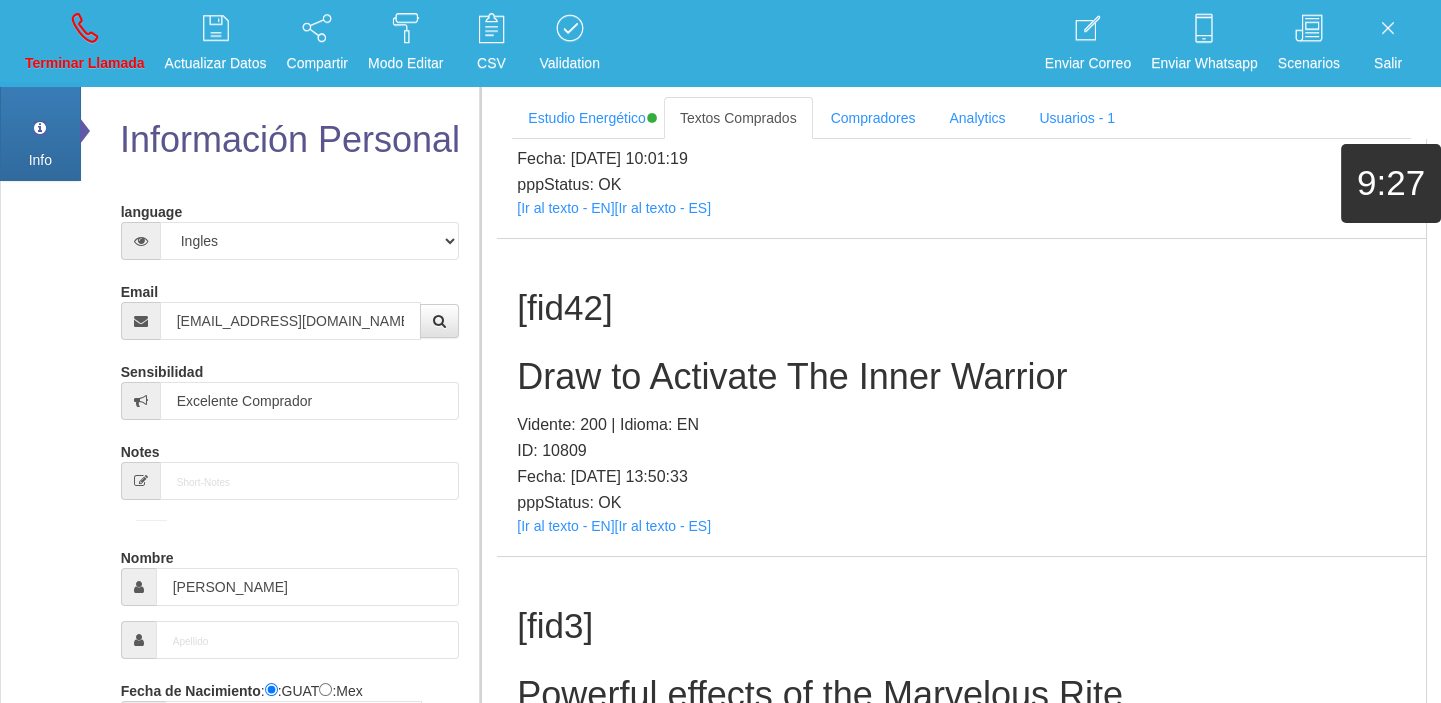 click on "Draw to Activate The Inner Warrior" at bounding box center [961, 377] 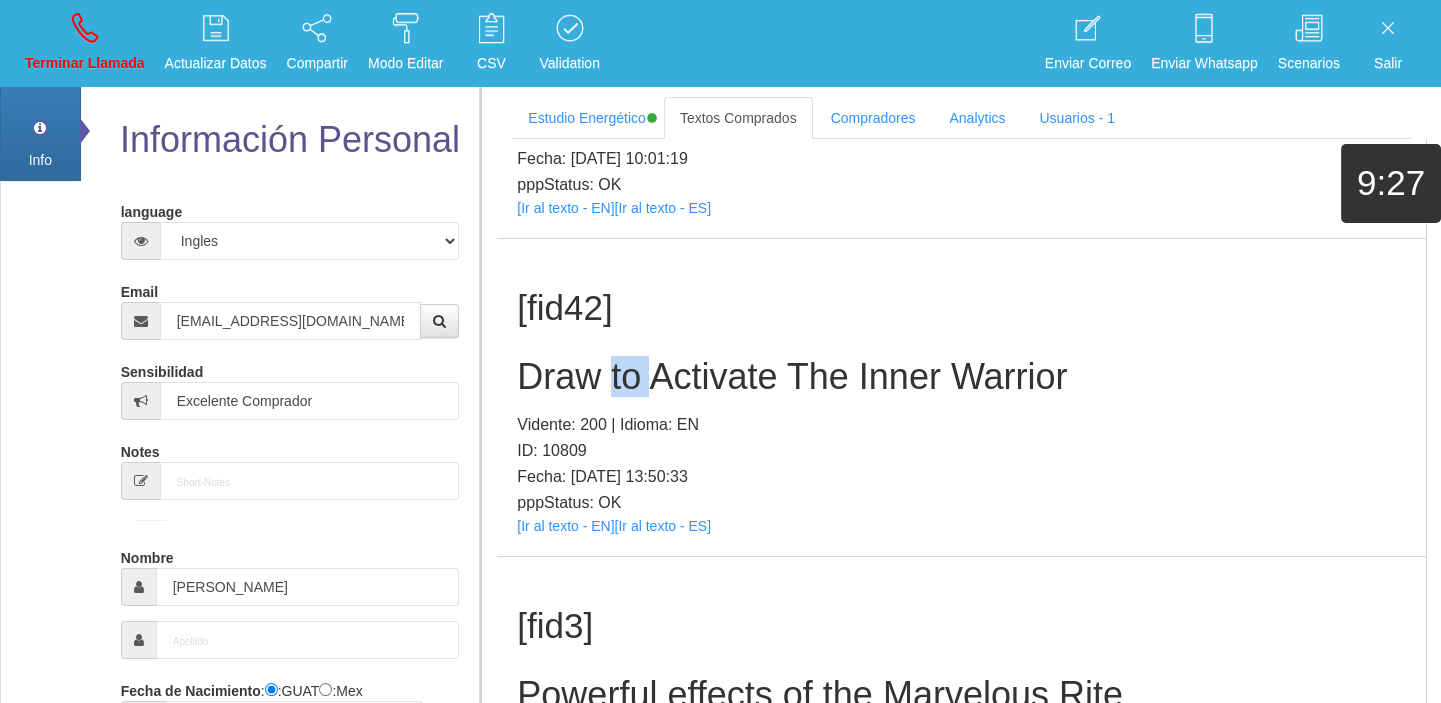 click on "Draw to Activate The Inner Warrior" at bounding box center (961, 377) 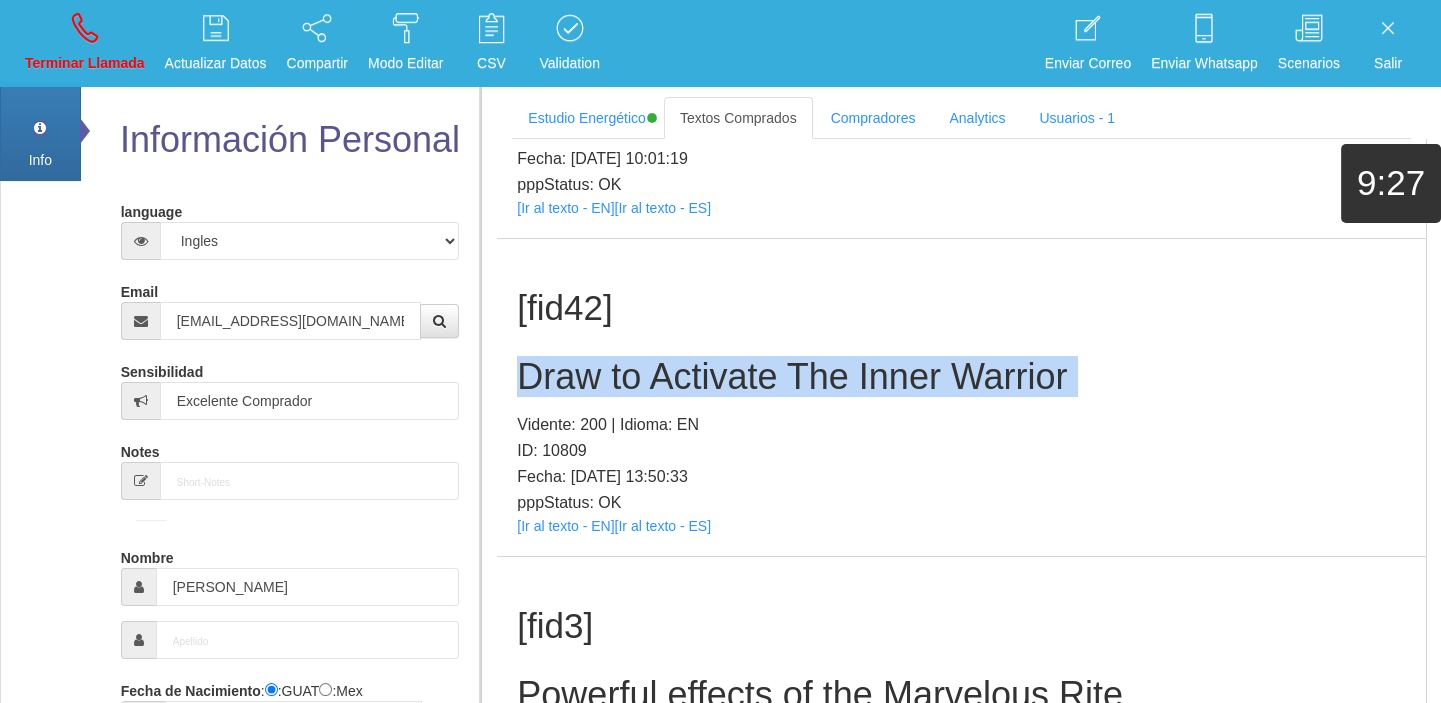 click on "Draw to Activate The Inner Warrior" at bounding box center [961, 377] 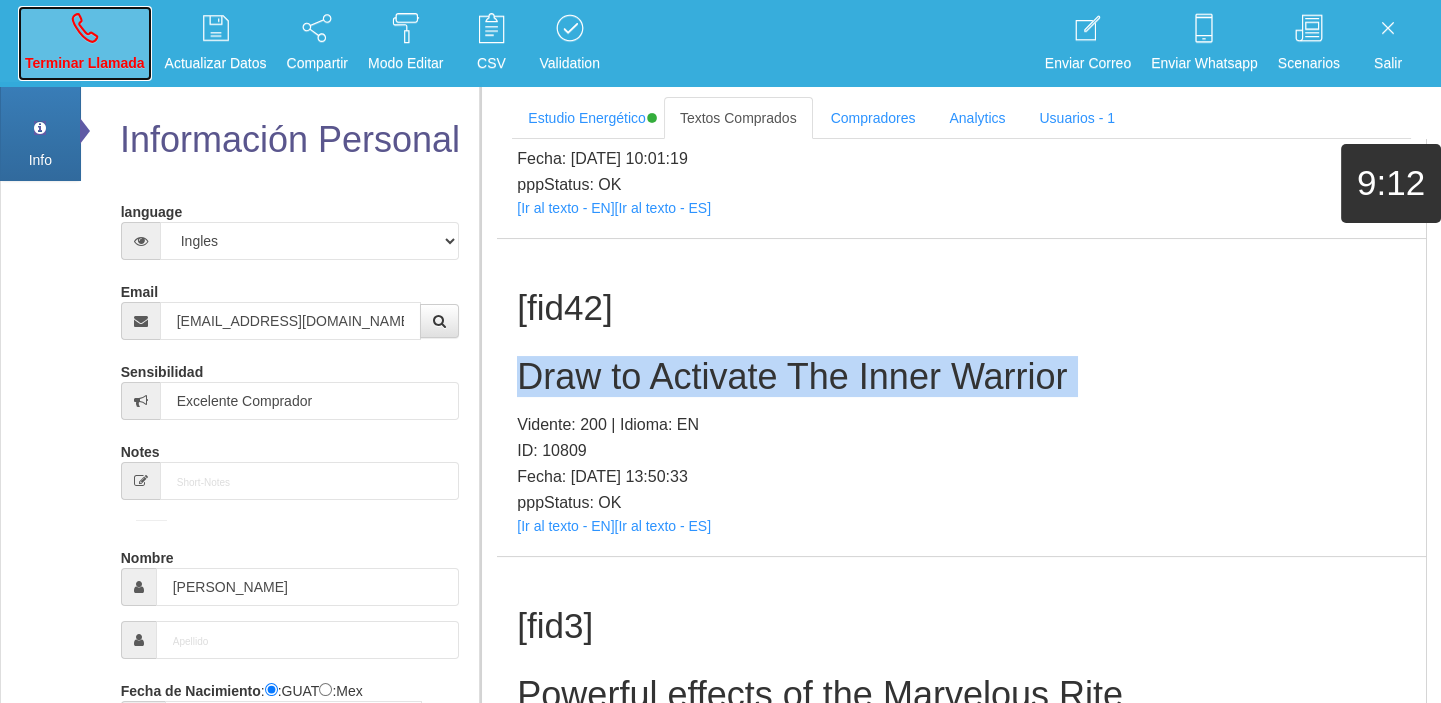 click at bounding box center (85, 28) 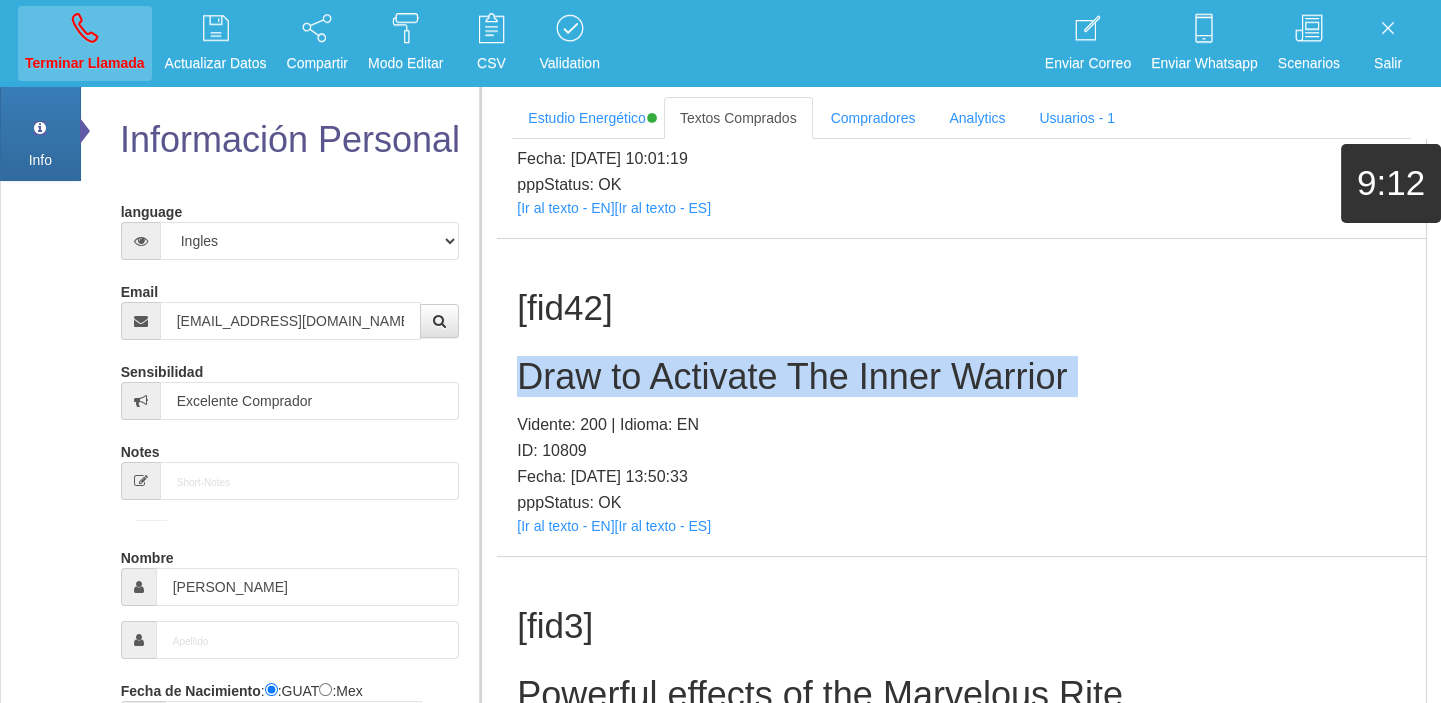 type 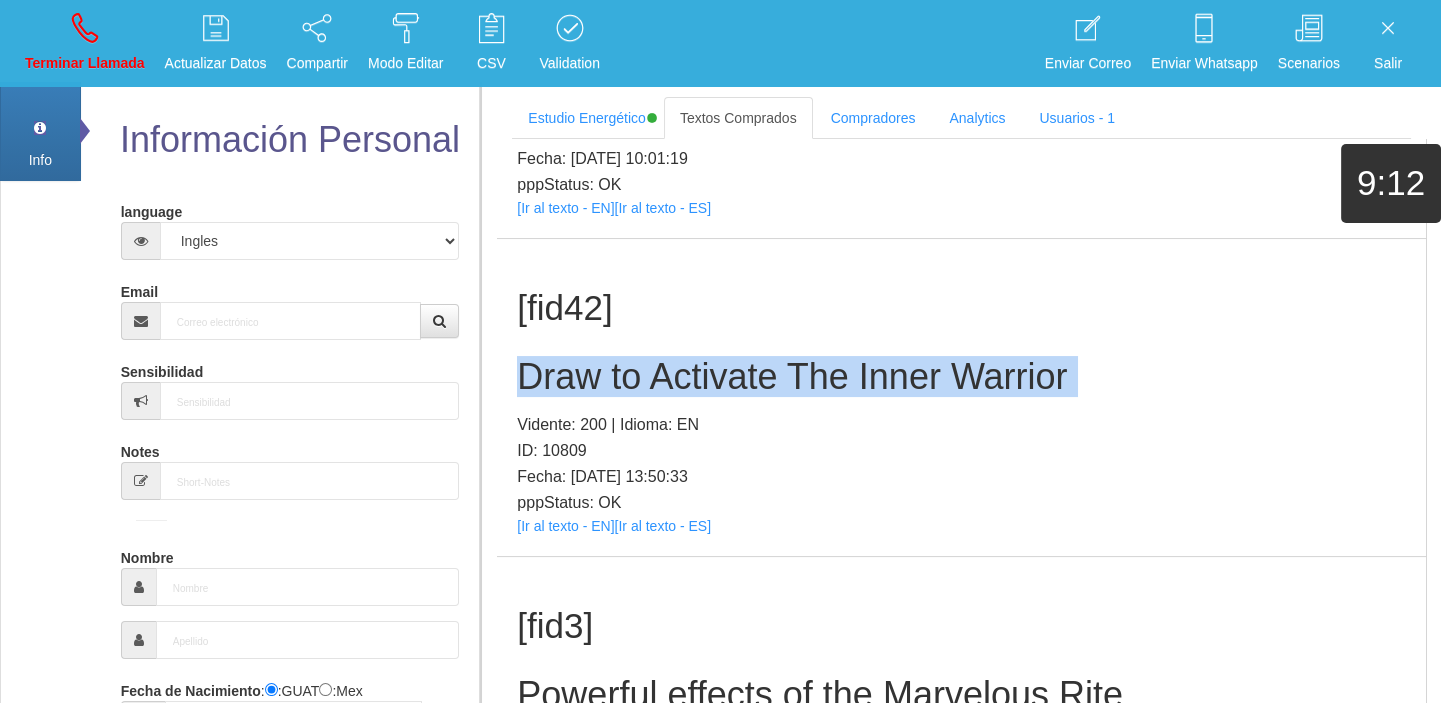 scroll, scrollTop: 0, scrollLeft: 0, axis: both 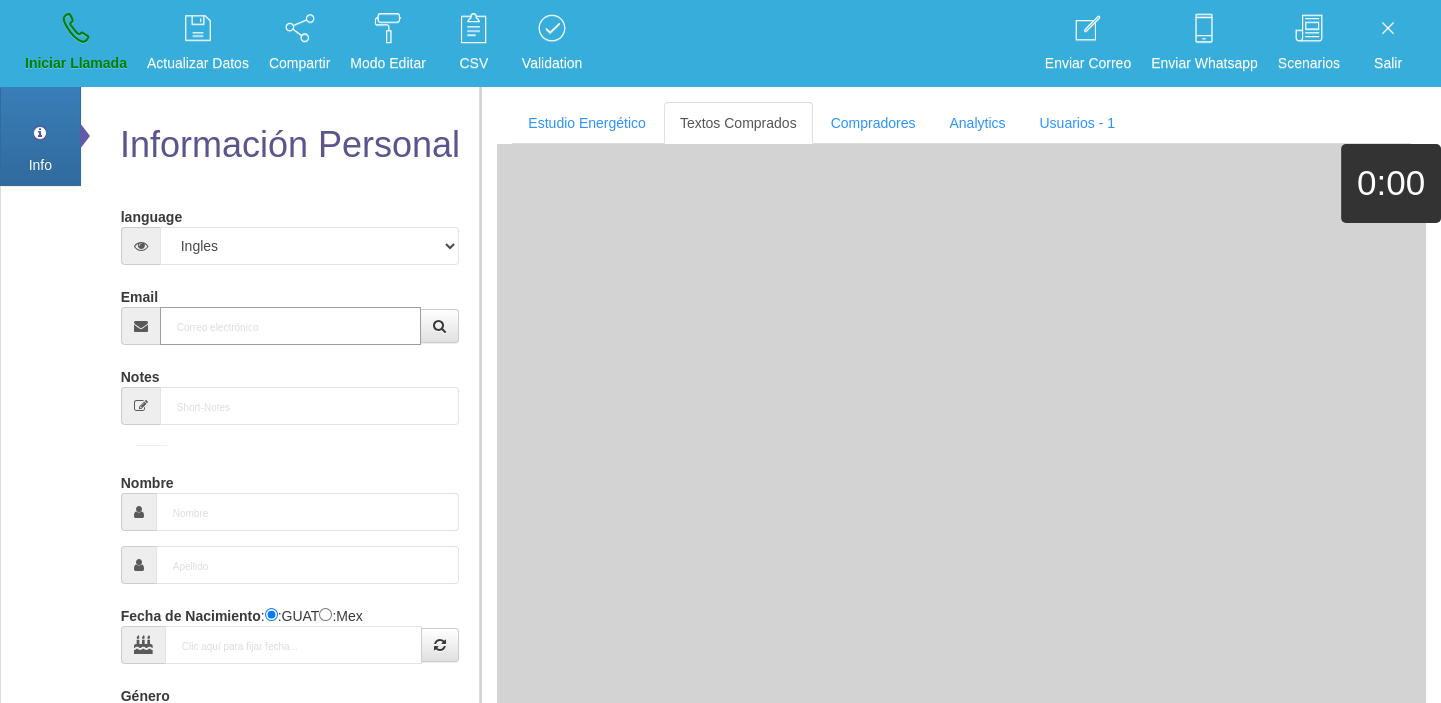 click on "Email" at bounding box center [291, 326] 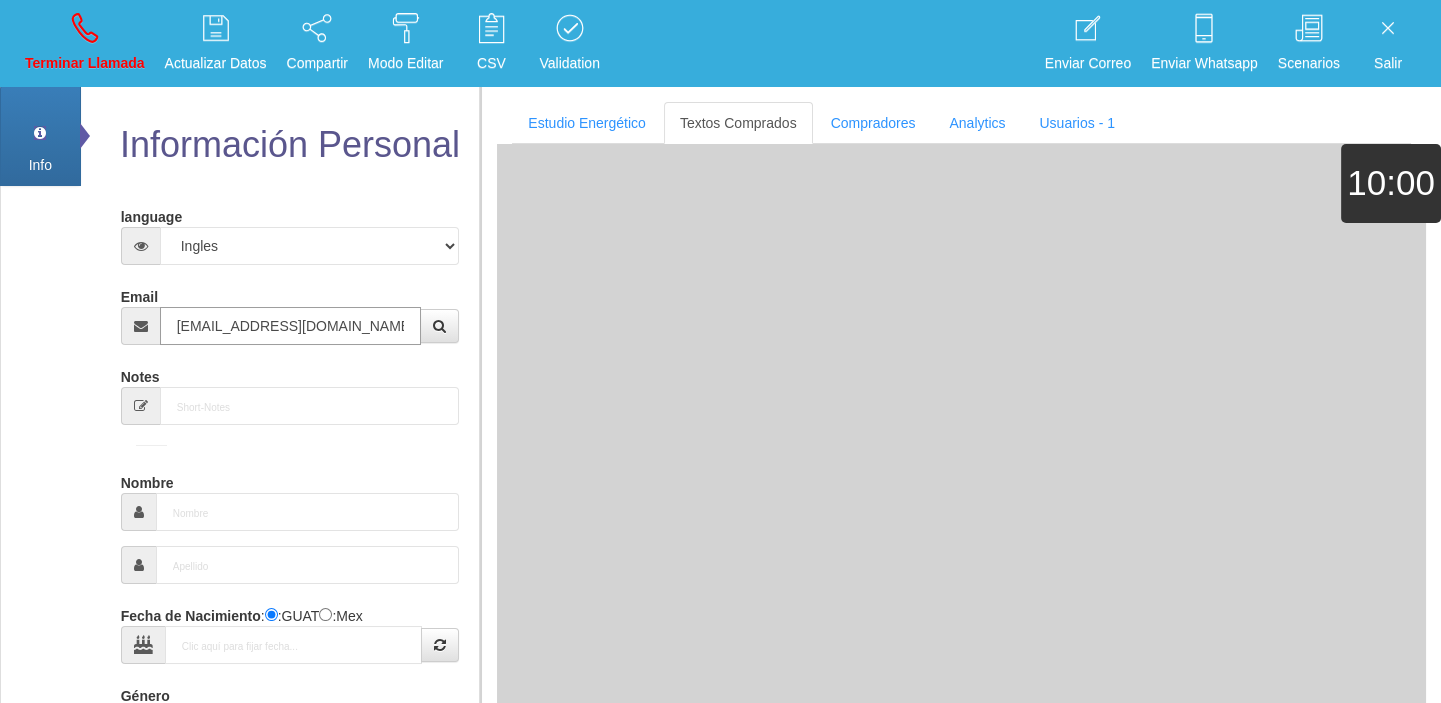 type on "[DATE]" 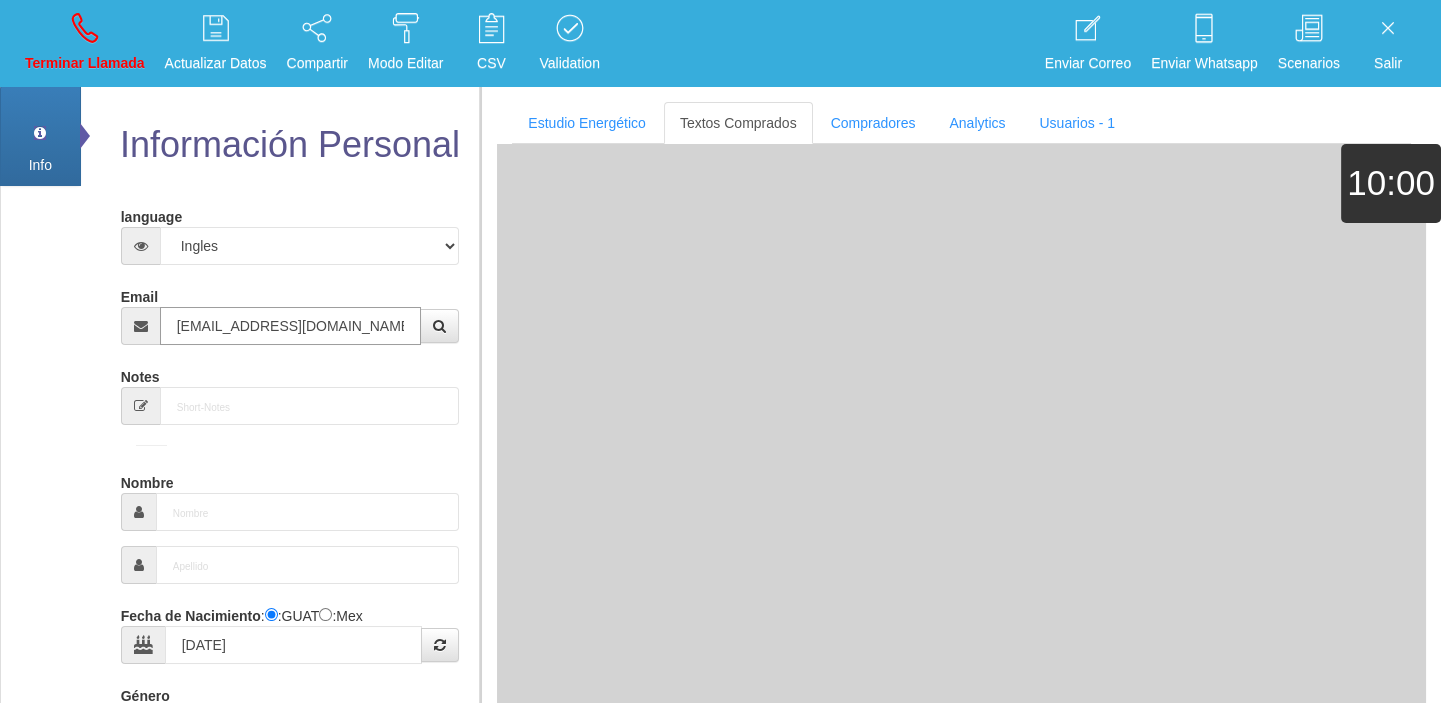 type on "Buen Comprador" 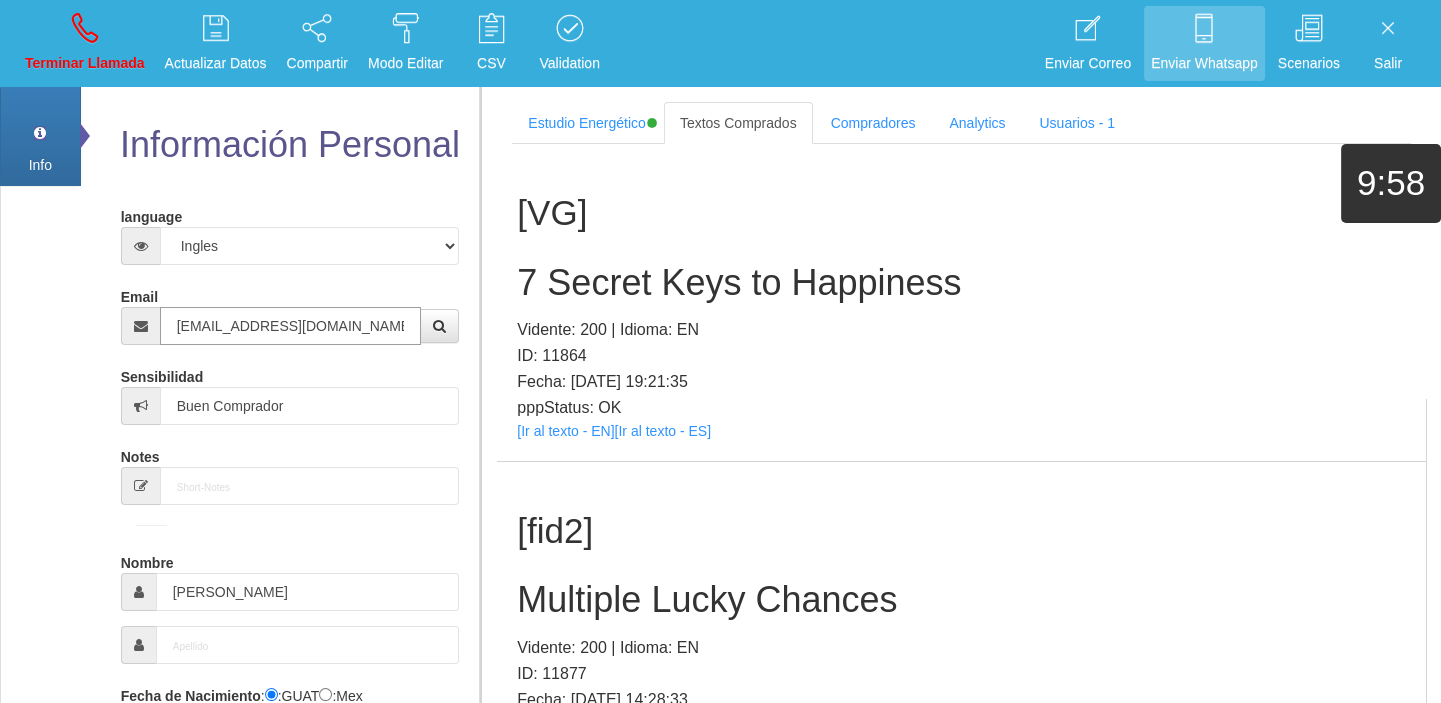 type on "[EMAIL_ADDRESS][DOMAIN_NAME]" 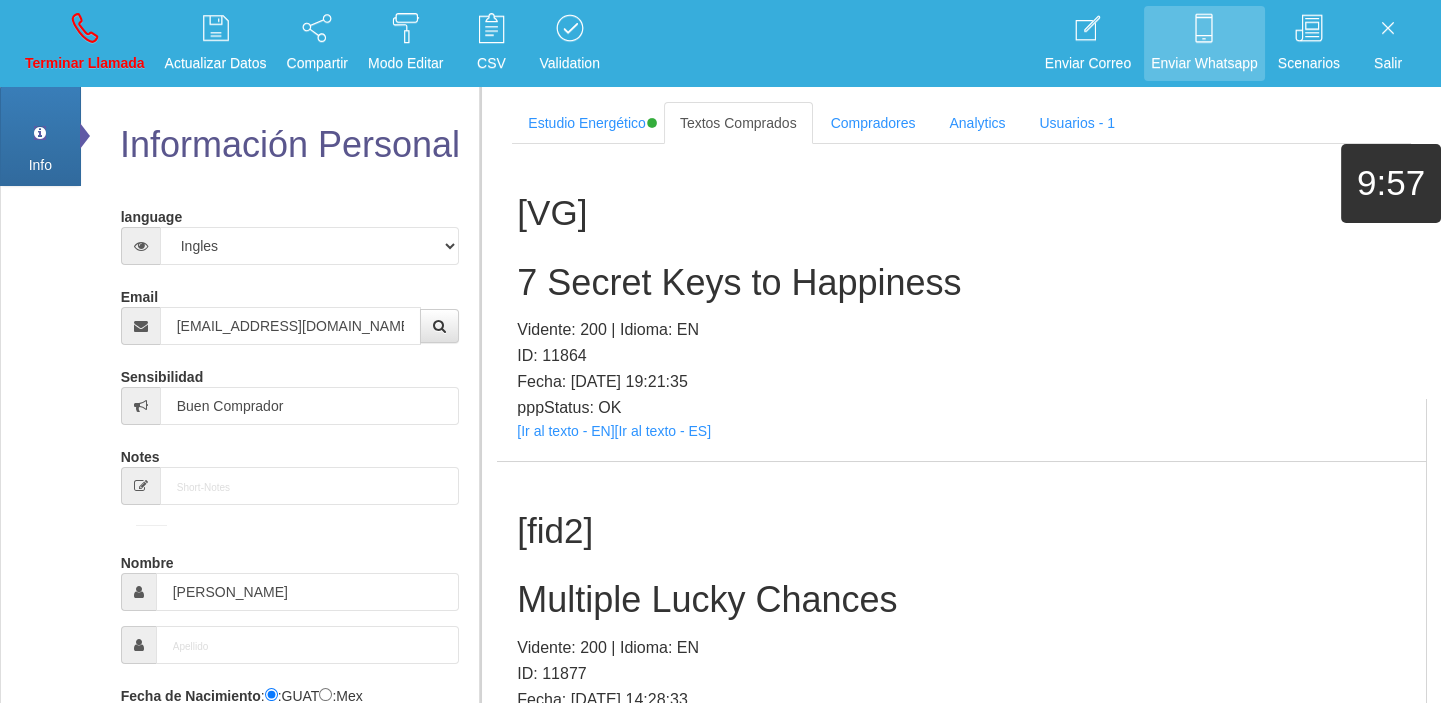 scroll, scrollTop: 1489, scrollLeft: 0, axis: vertical 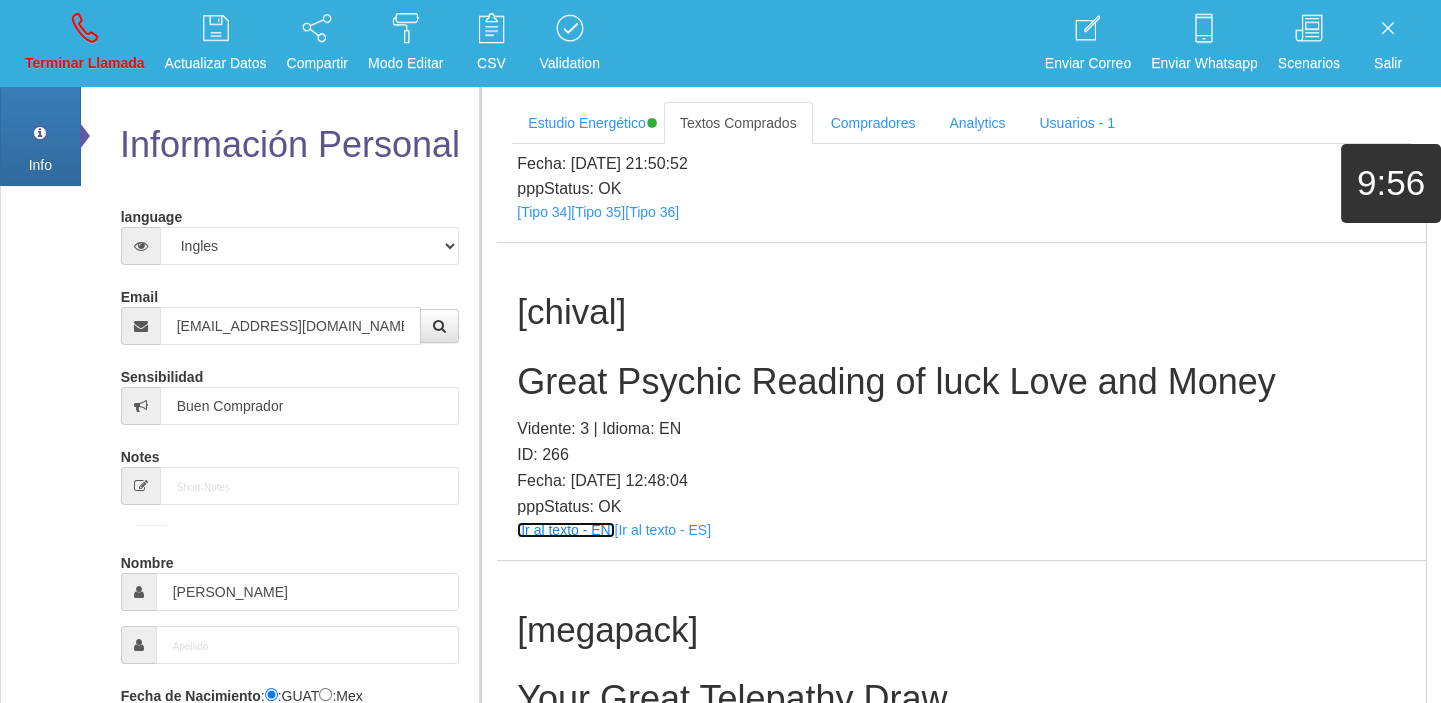 click on "[Ir al texto - EN]" at bounding box center (565, 530) 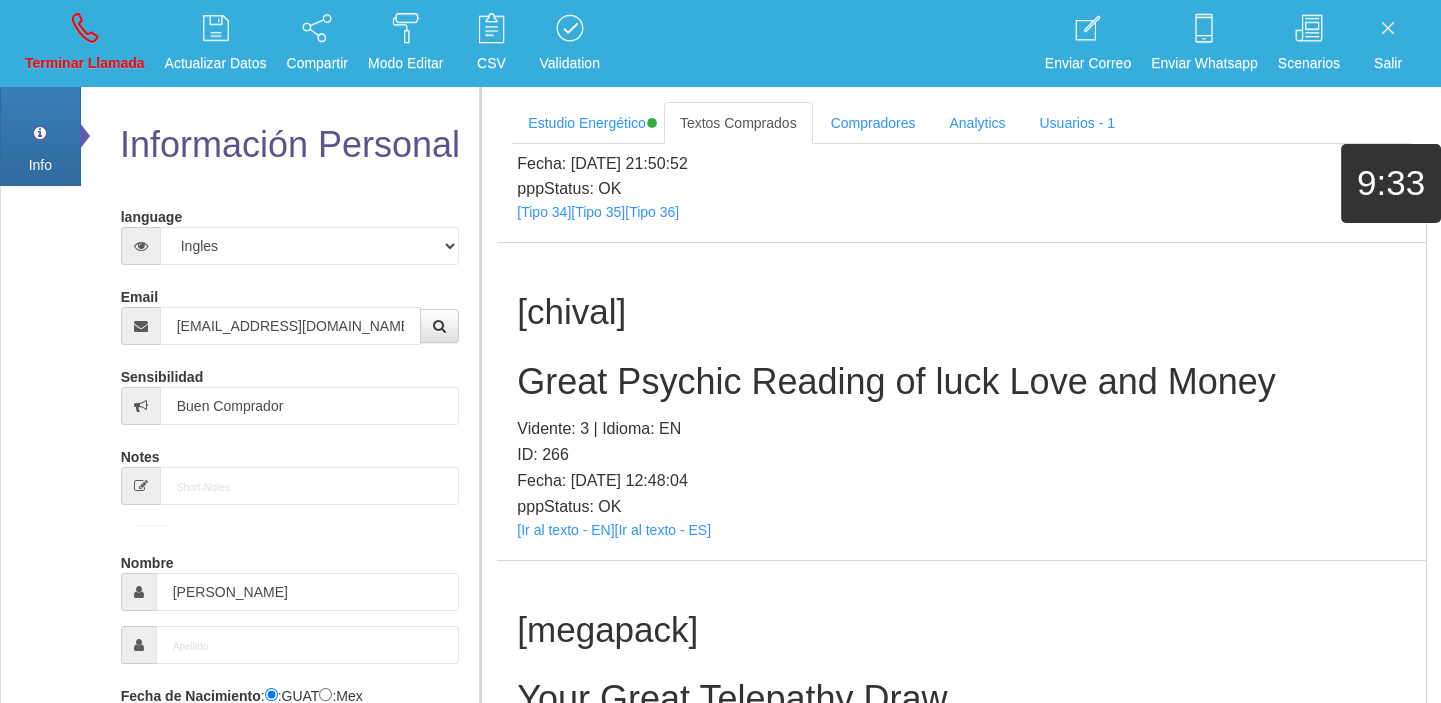 click on "[chival] Great Psychic Reading of luck Love and Money Vidente: 3 | Idioma: EN ID: 266 Fecha: [DATE] 12:48:04 pppStatus: OK [Ir al texto - EN] [Ir al texto - ES]" at bounding box center (961, 401) 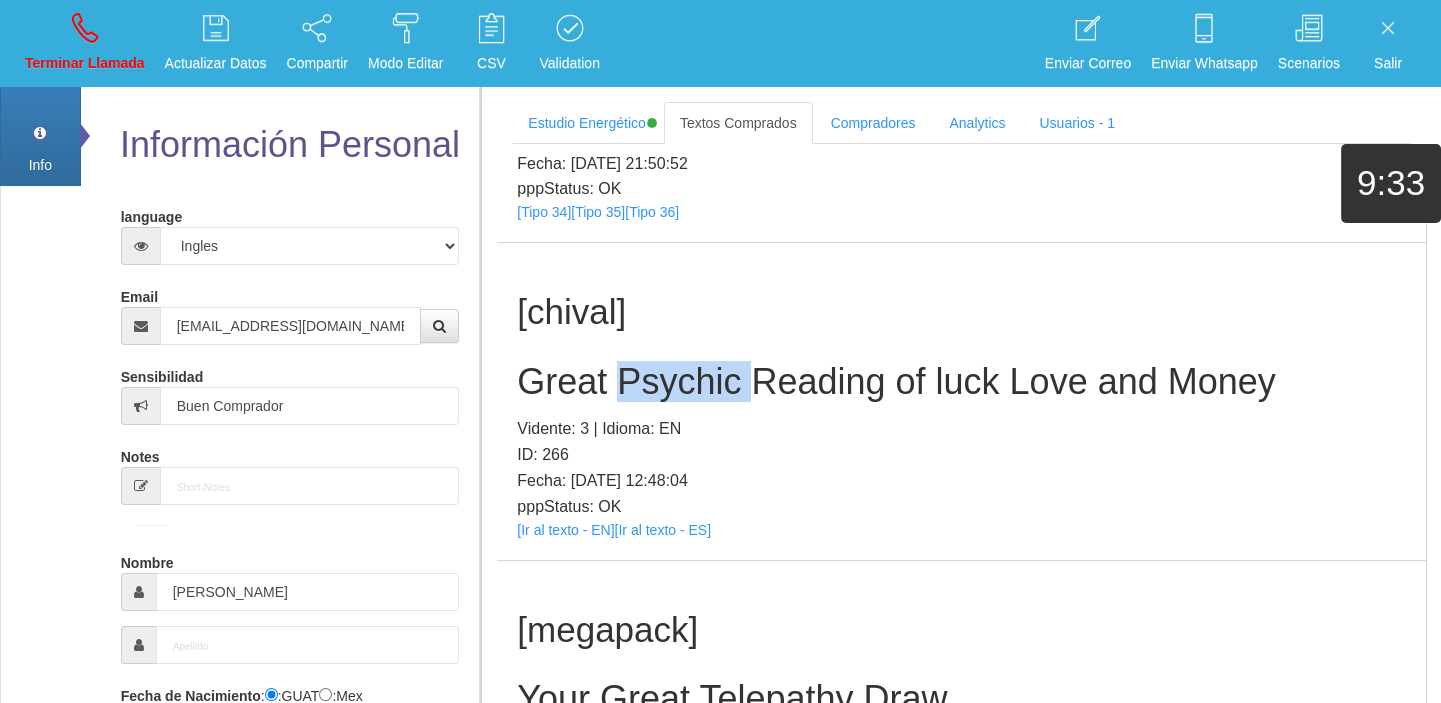 click on "[chival] Great Psychic Reading of luck Love and Money Vidente: 3 | Idioma: EN ID: 266 Fecha: [DATE] 12:48:04 pppStatus: OK [Ir al texto - EN] [Ir al texto - ES]" at bounding box center (961, 401) 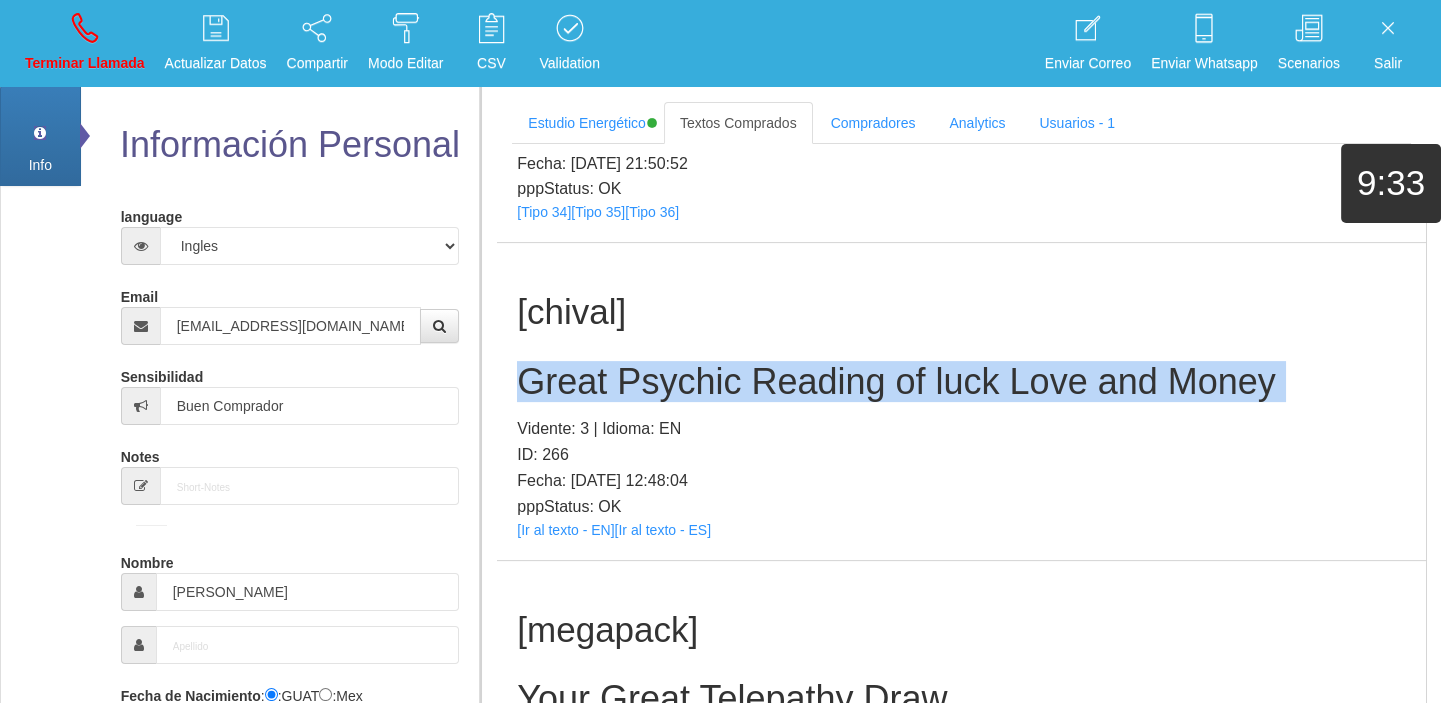 click on "[chival] Great Psychic Reading of luck Love and Money Vidente: 3 | Idioma: EN ID: 266 Fecha: [DATE] 12:48:04 pppStatus: OK [Ir al texto - EN] [Ir al texto - ES]" at bounding box center (961, 401) 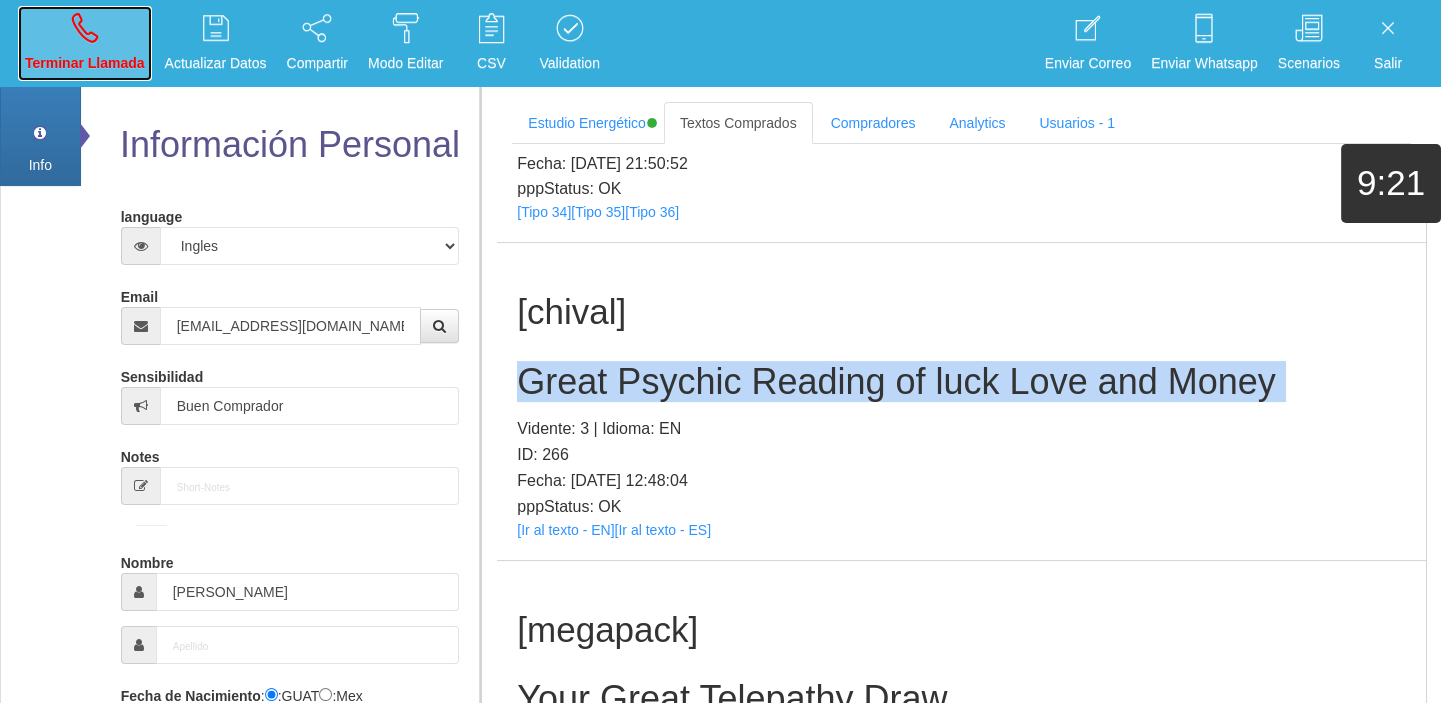click at bounding box center (85, 28) 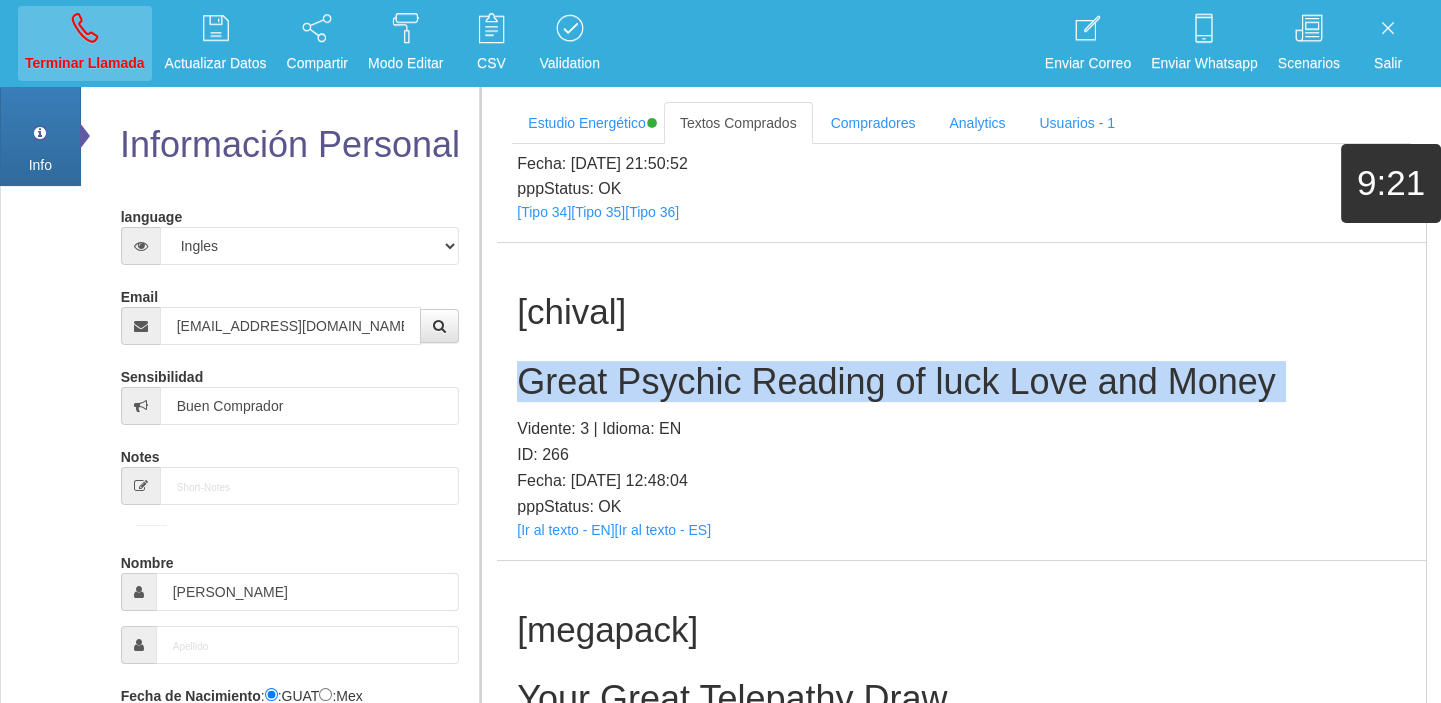type 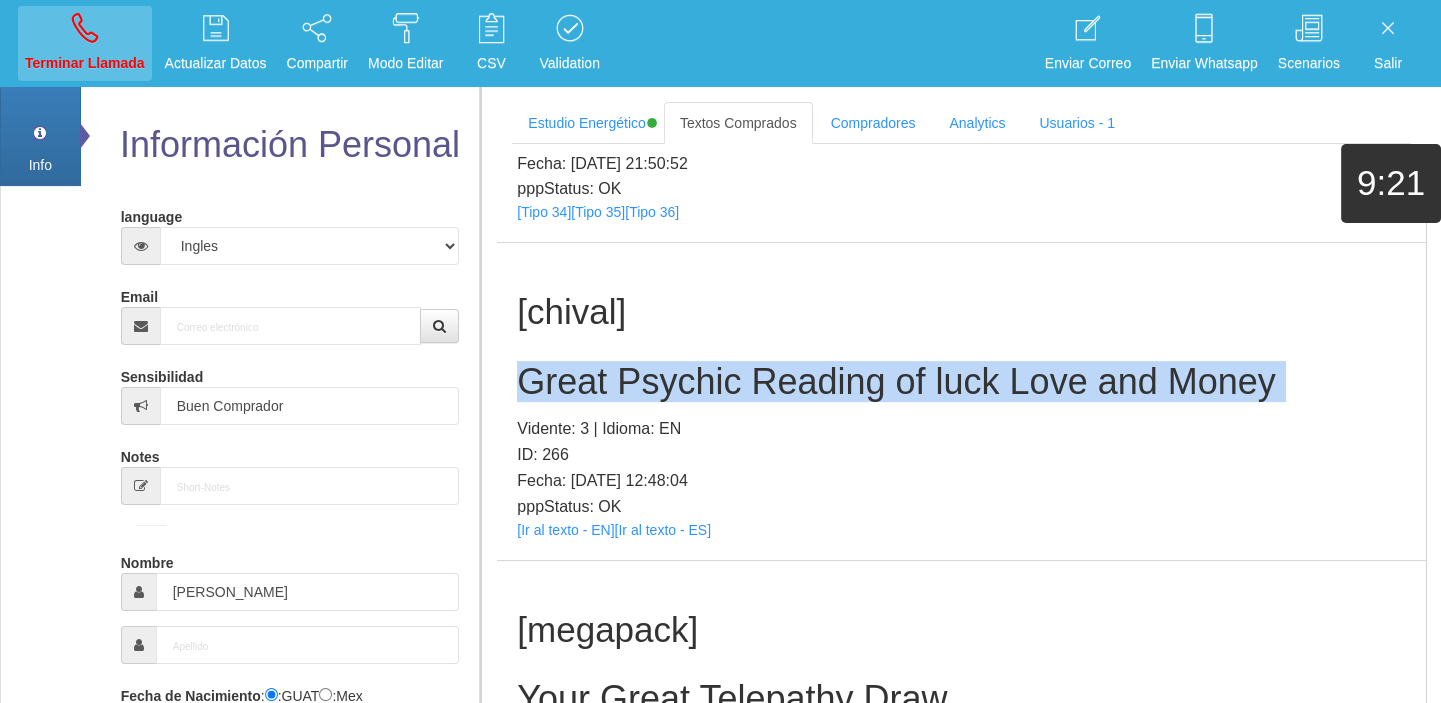 type 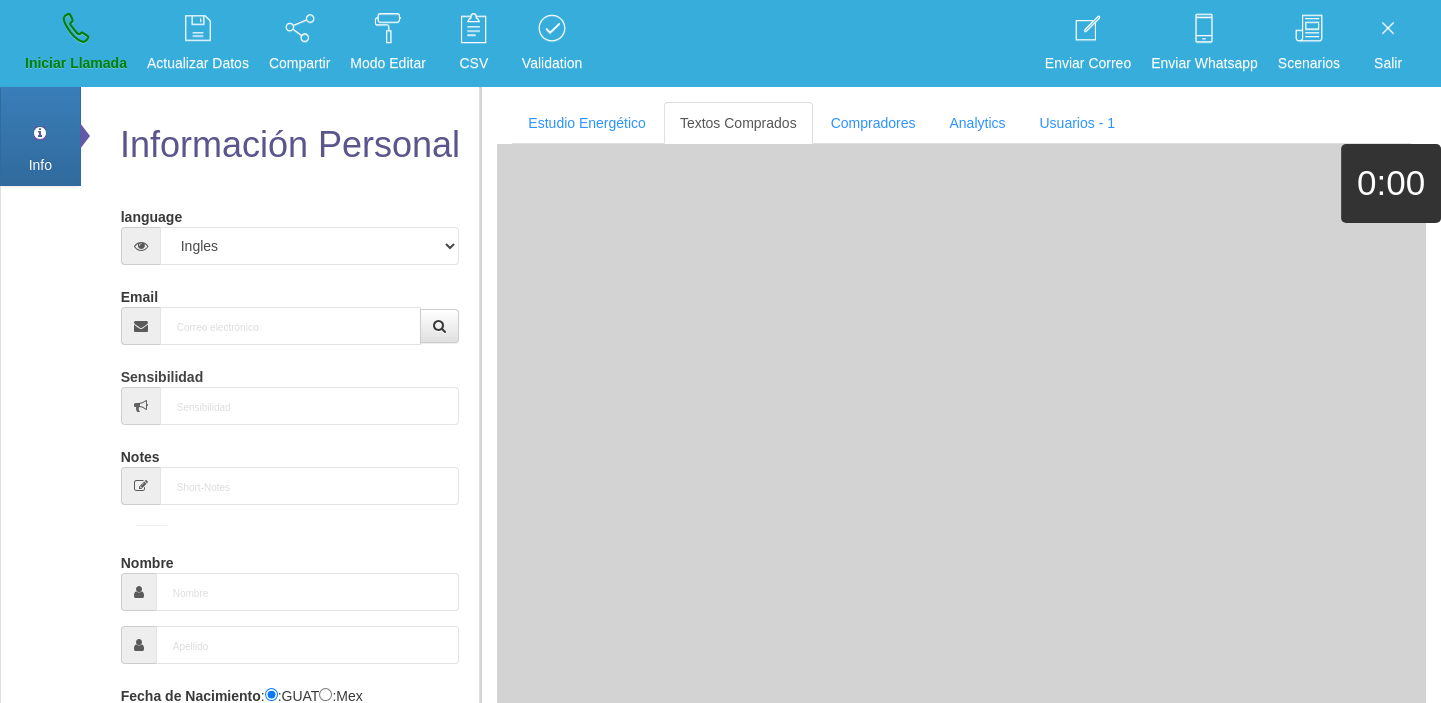 scroll, scrollTop: 0, scrollLeft: 0, axis: both 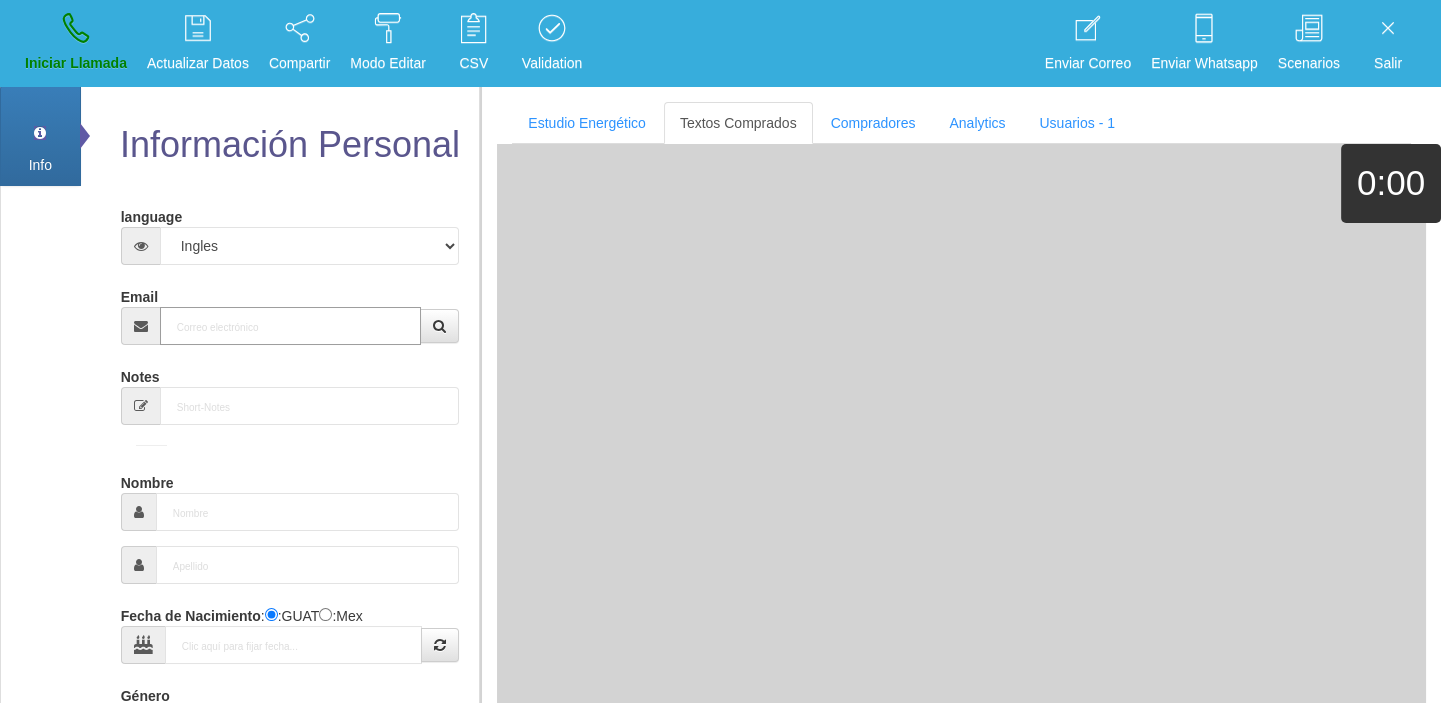 click on "Email" at bounding box center [291, 326] 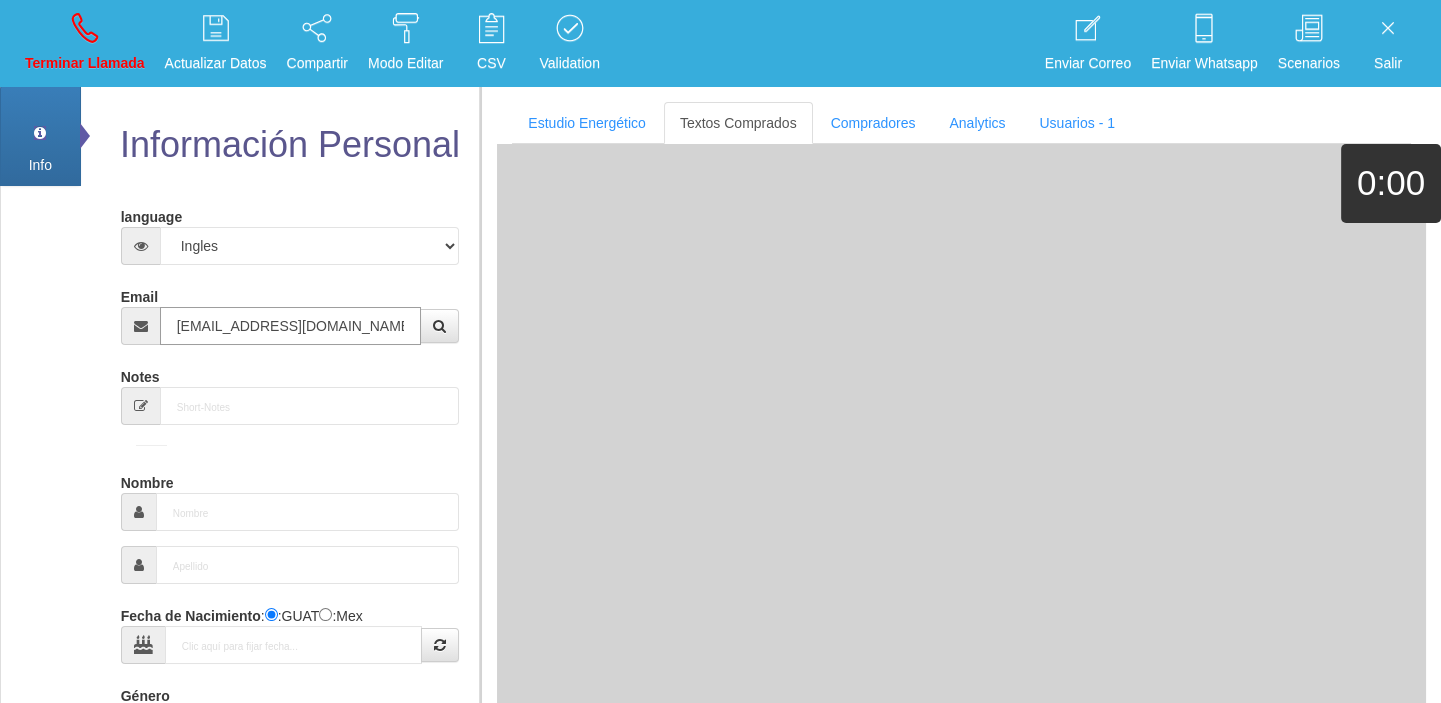 type on "[EMAIL_ADDRESS][DOMAIN_NAME]" 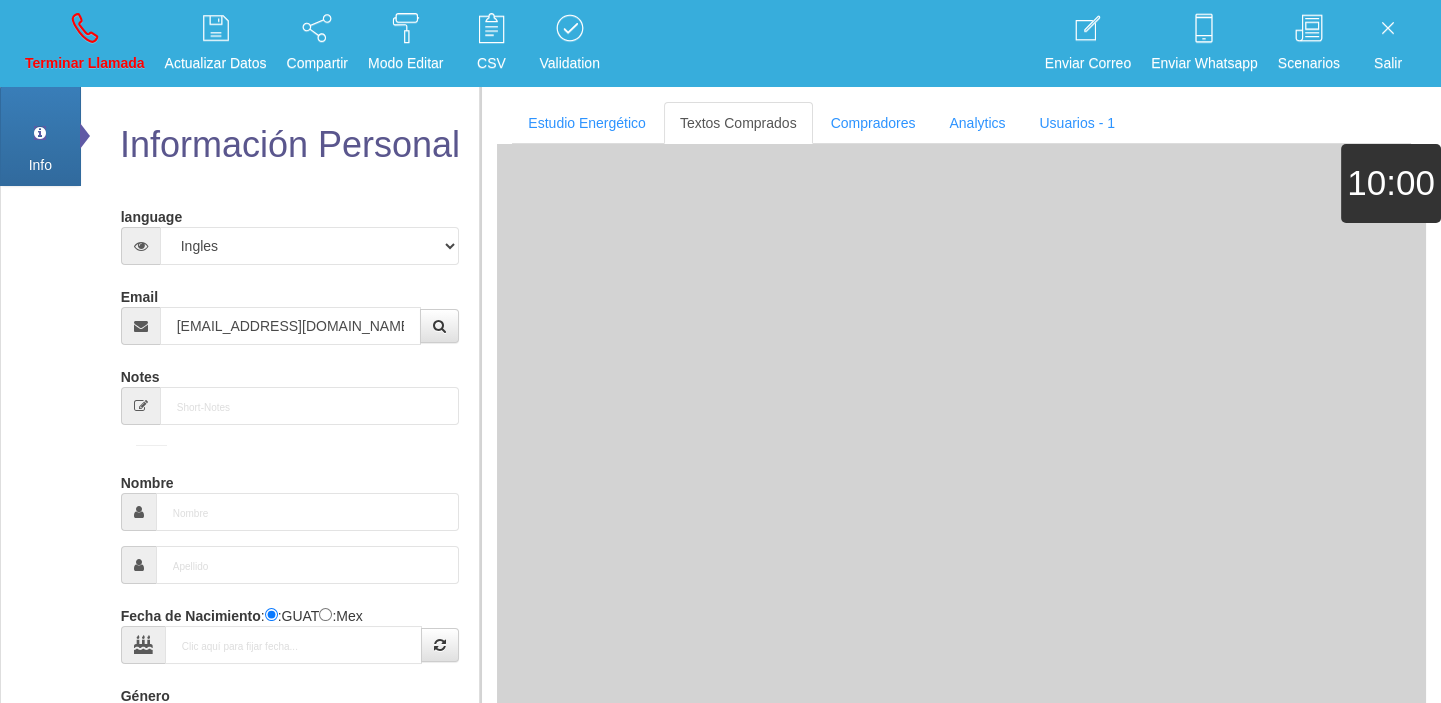 type on "[DATE]" 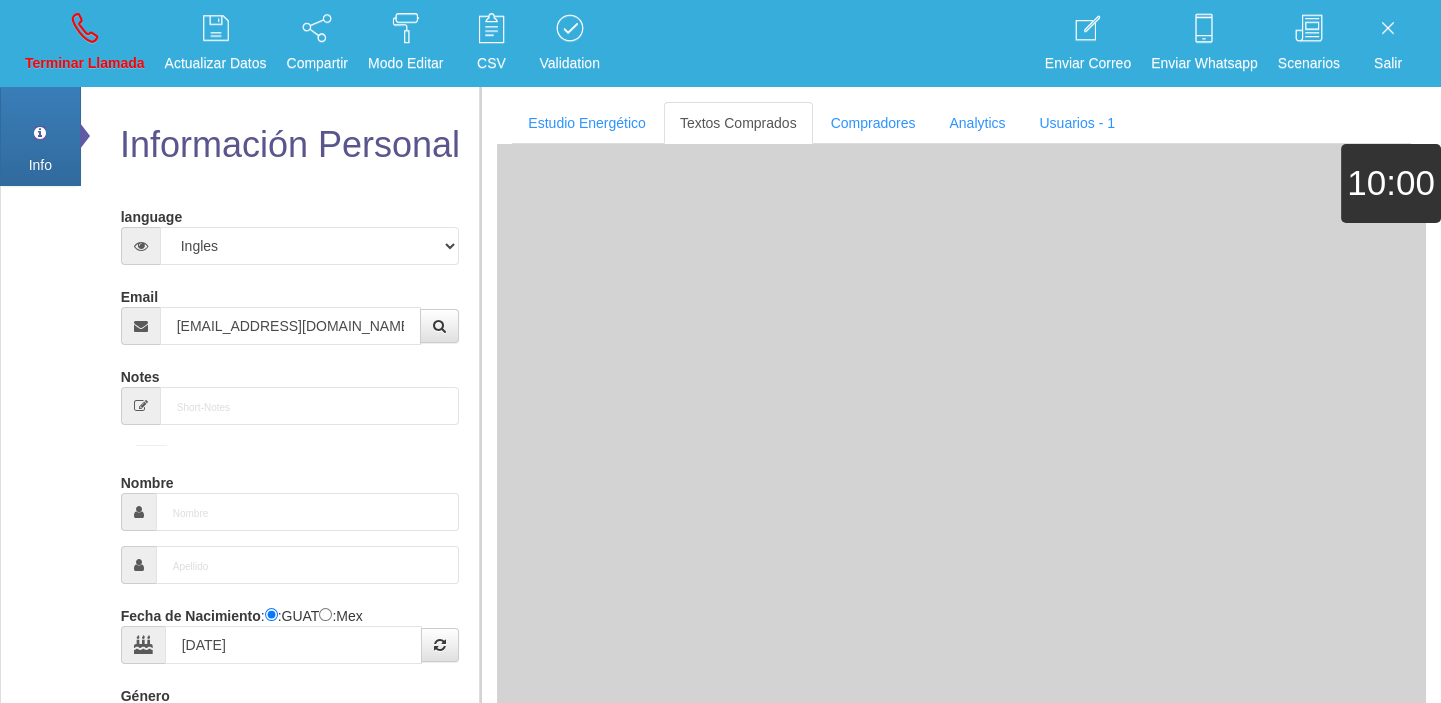 type on "Excelente Comprador" 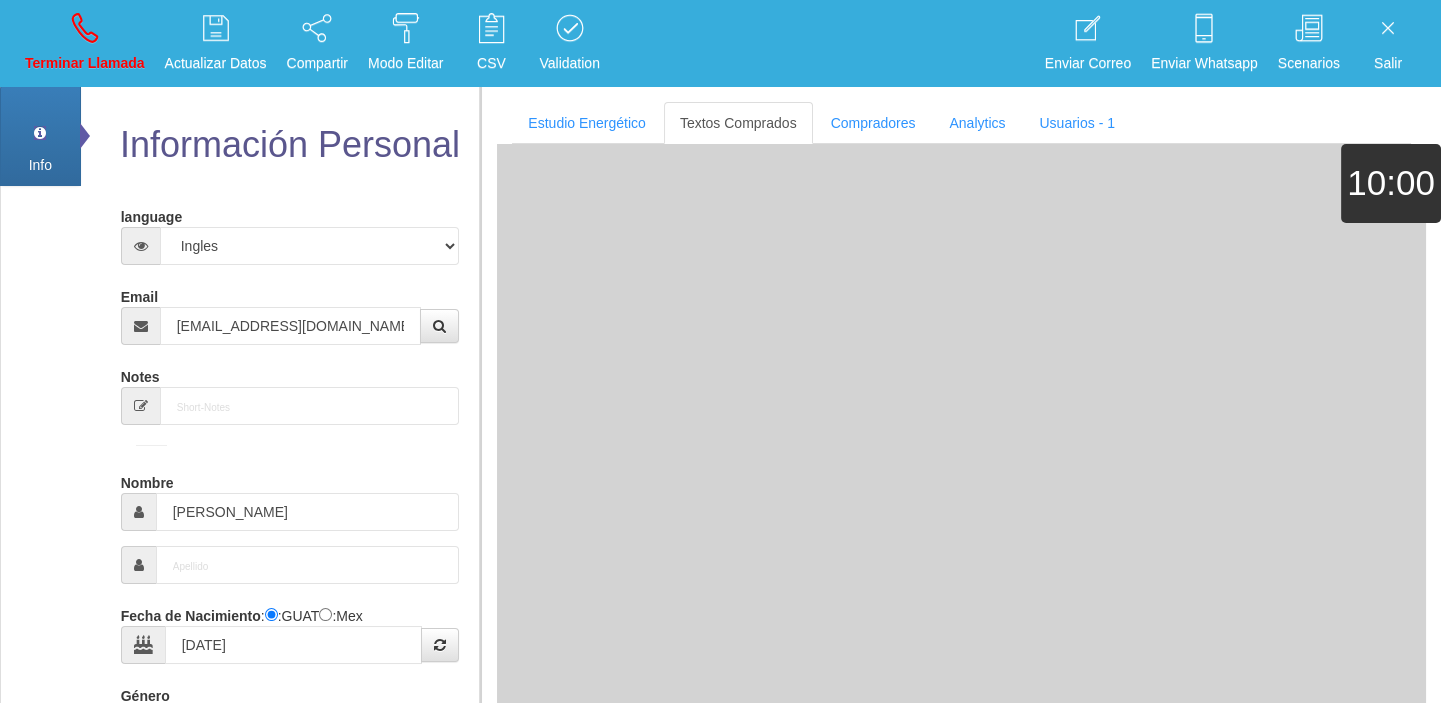 select on "2" 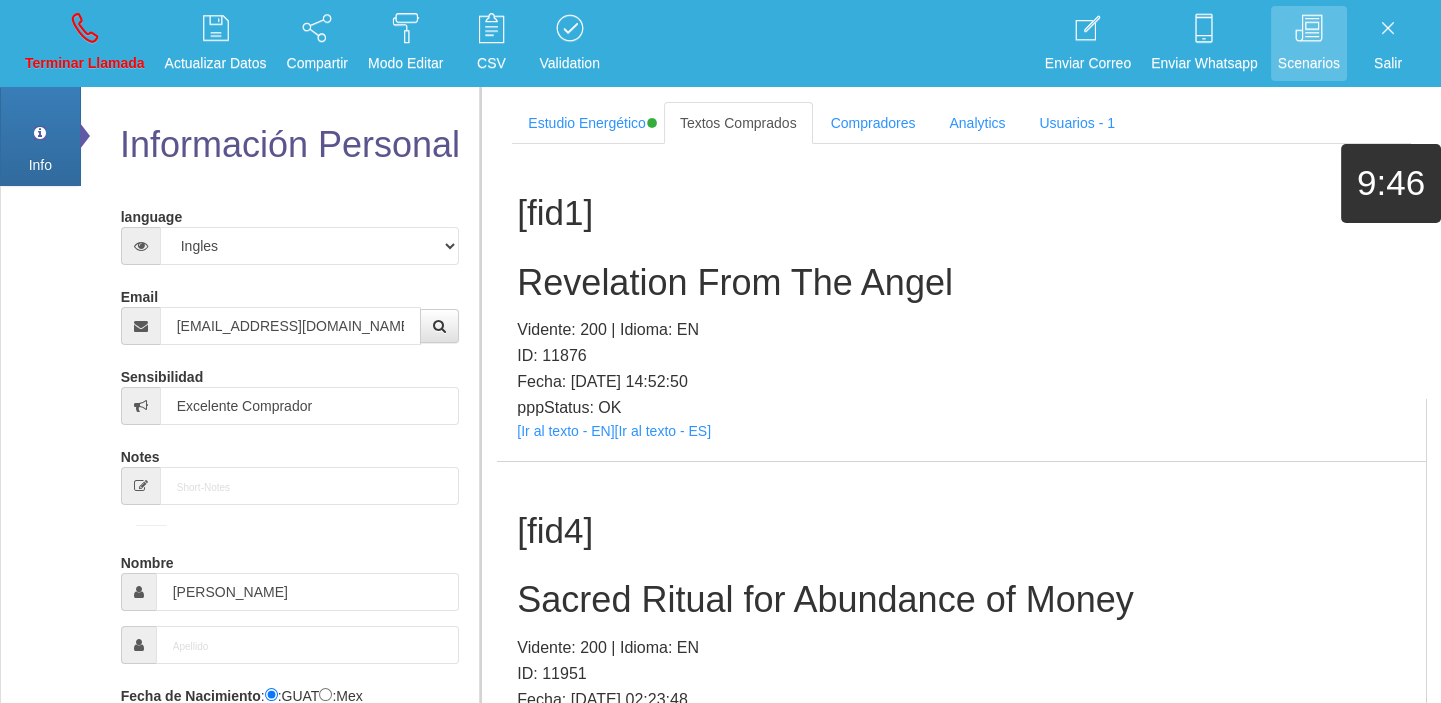 scroll, scrollTop: 2760, scrollLeft: 0, axis: vertical 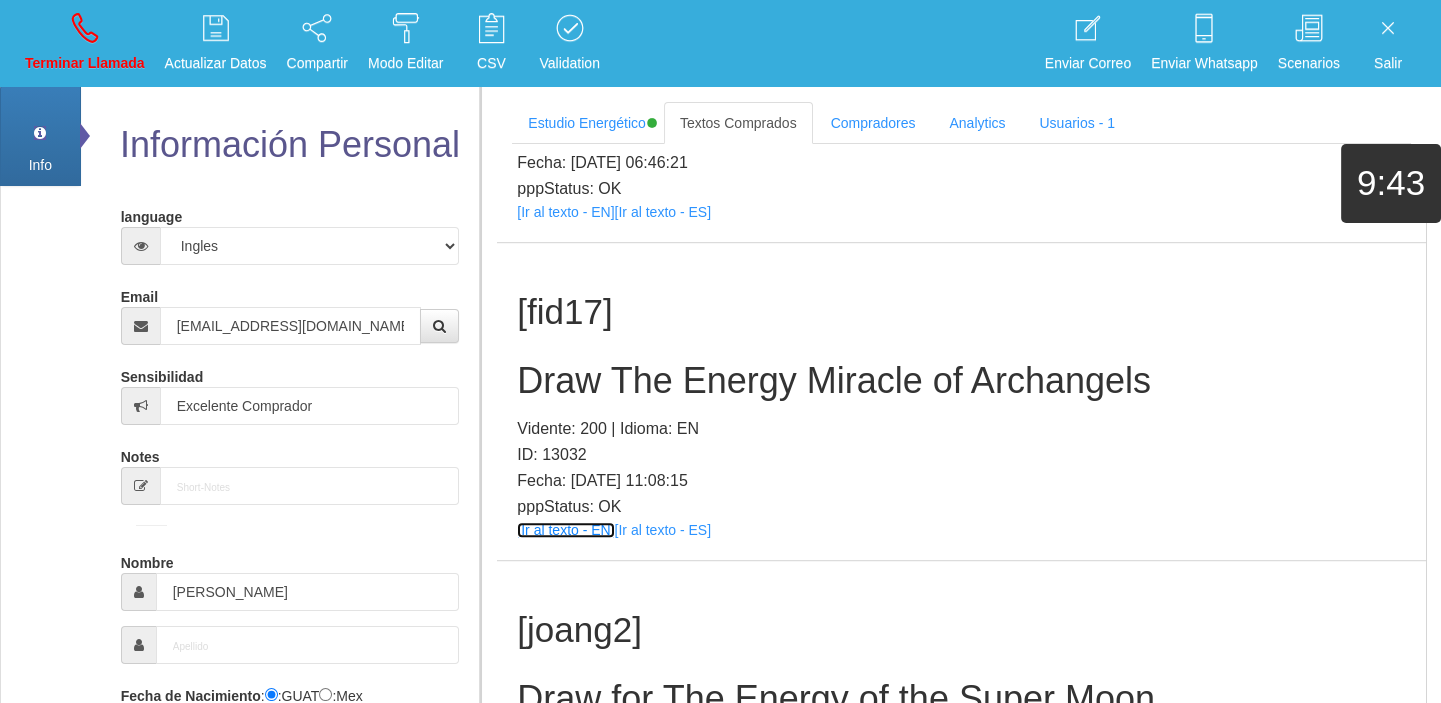 click on "[Ir al texto - EN]" at bounding box center (565, 530) 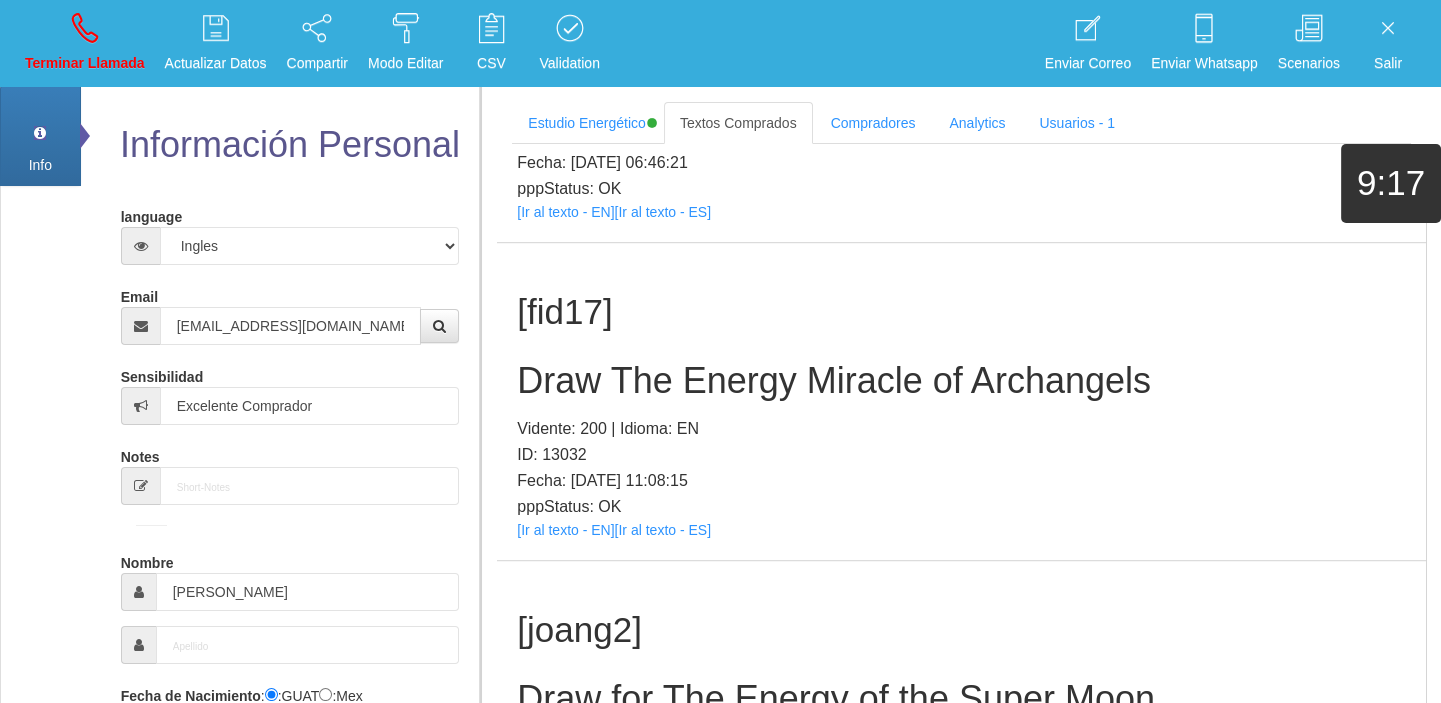 click on "Draw The Energy Miracle of Archangels" at bounding box center (961, 381) 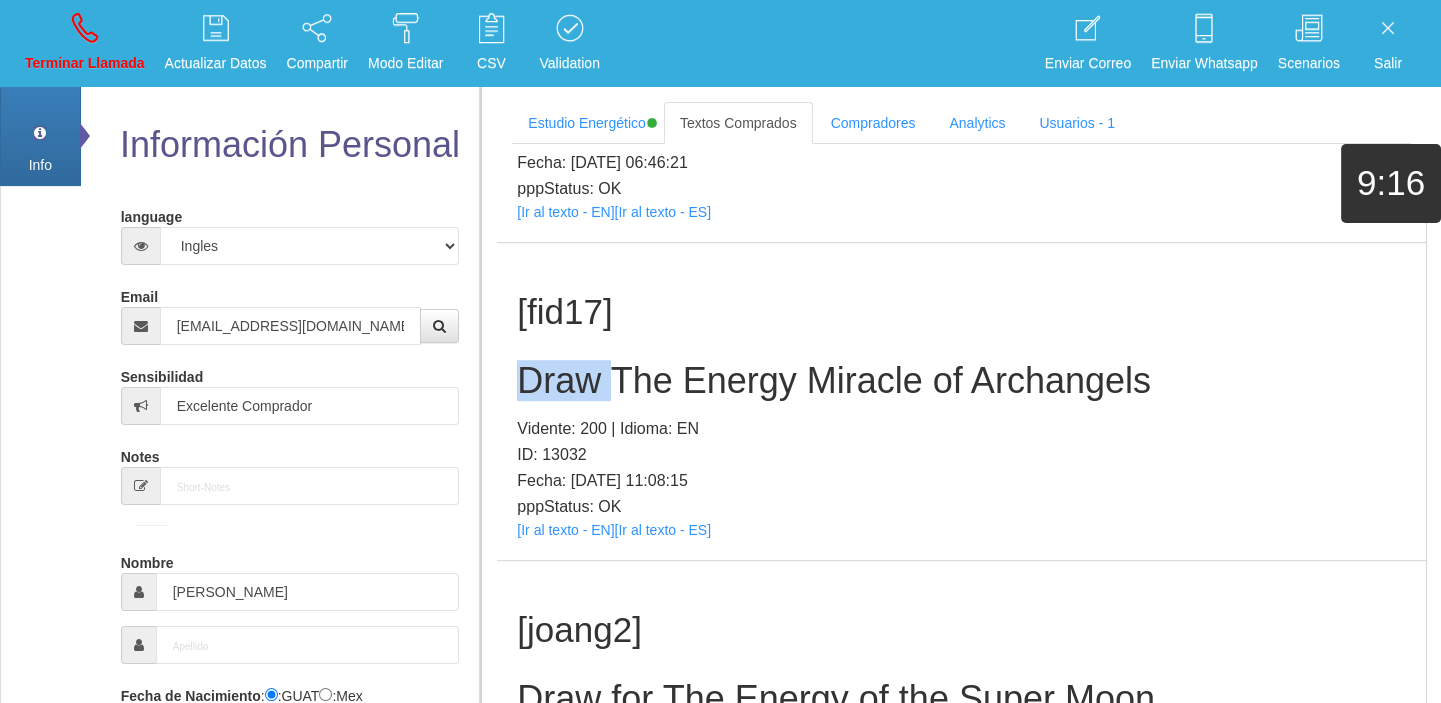 click on "Draw The Energy Miracle of Archangels" at bounding box center [961, 381] 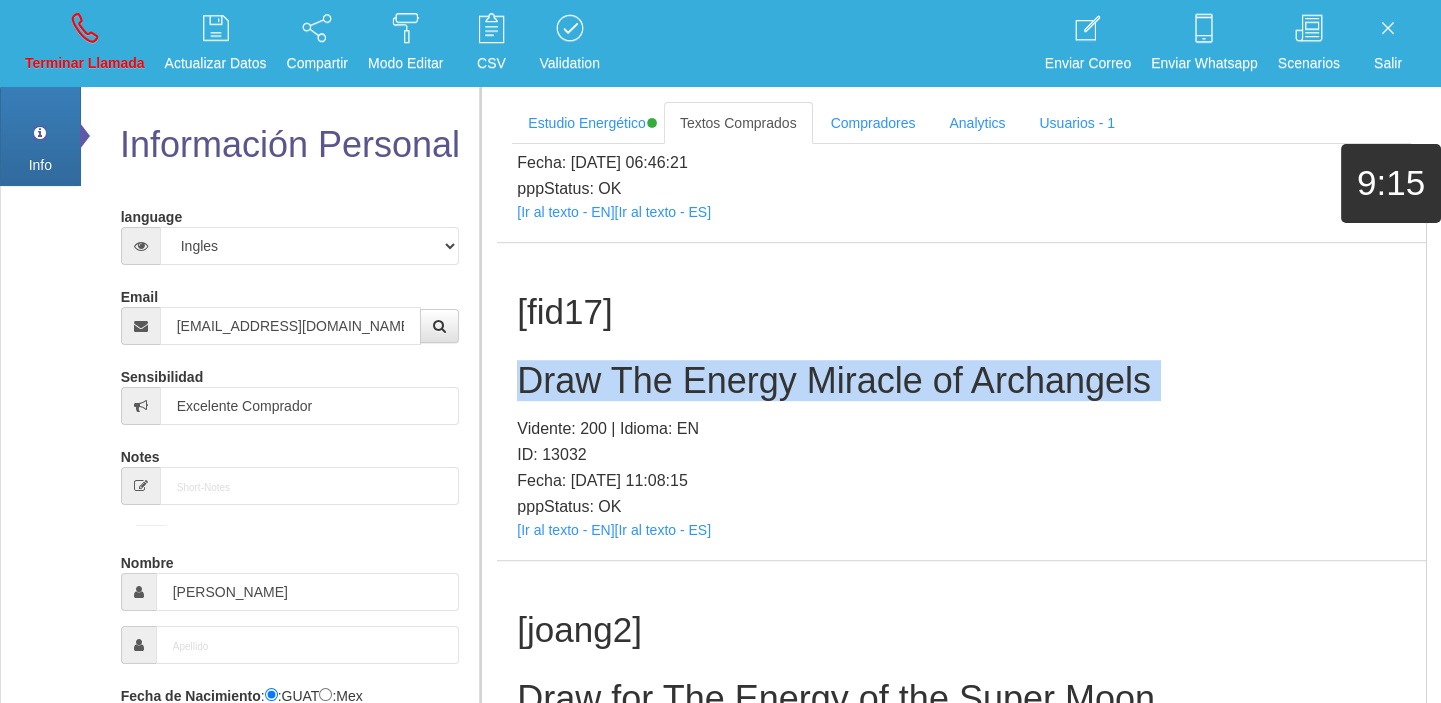 click on "Draw The Energy Miracle of Archangels" at bounding box center [961, 381] 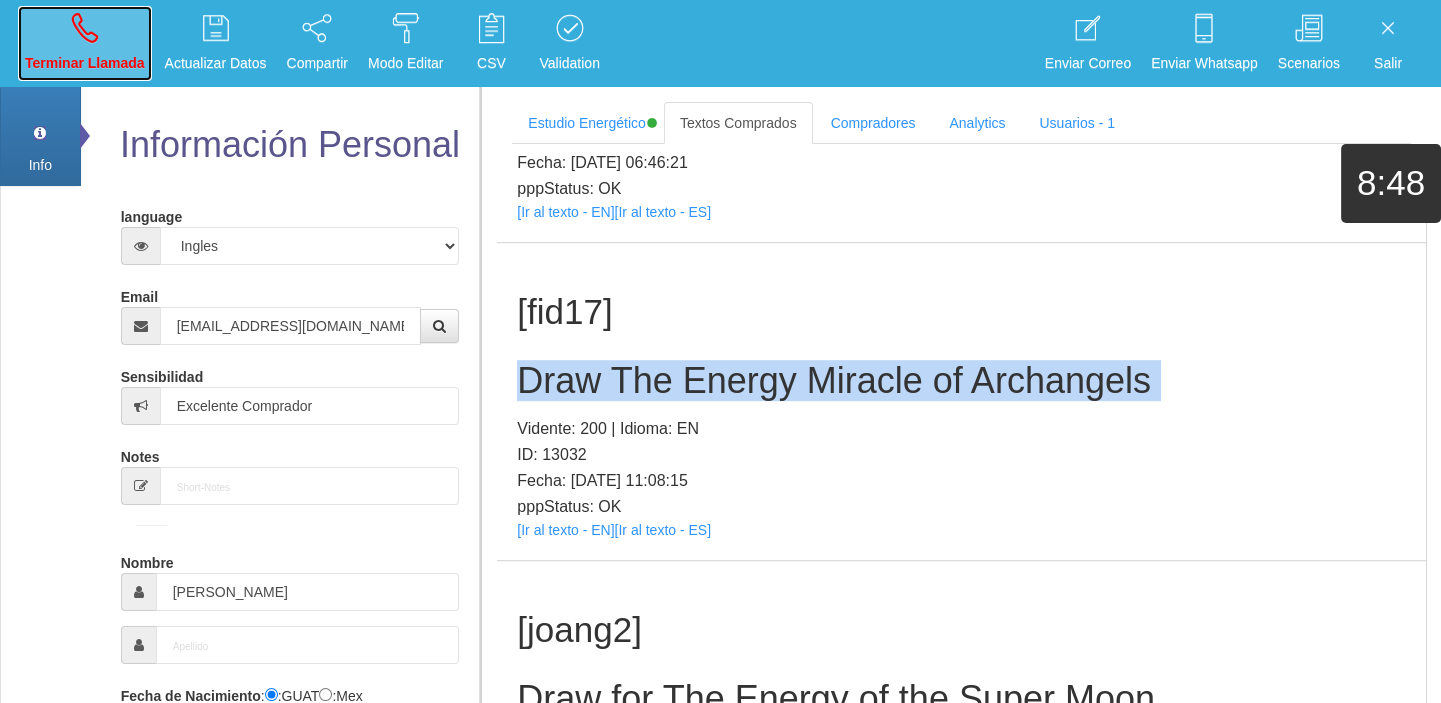 click at bounding box center (85, 28) 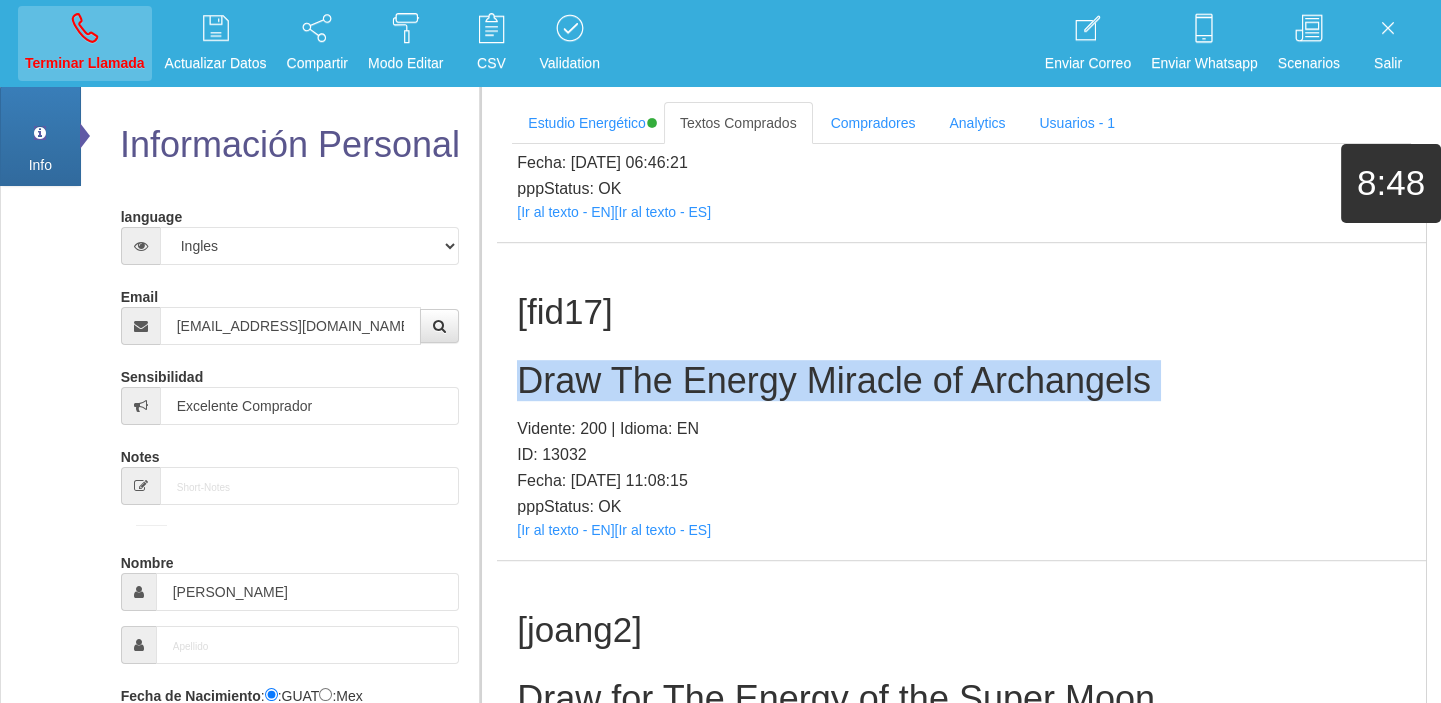 type 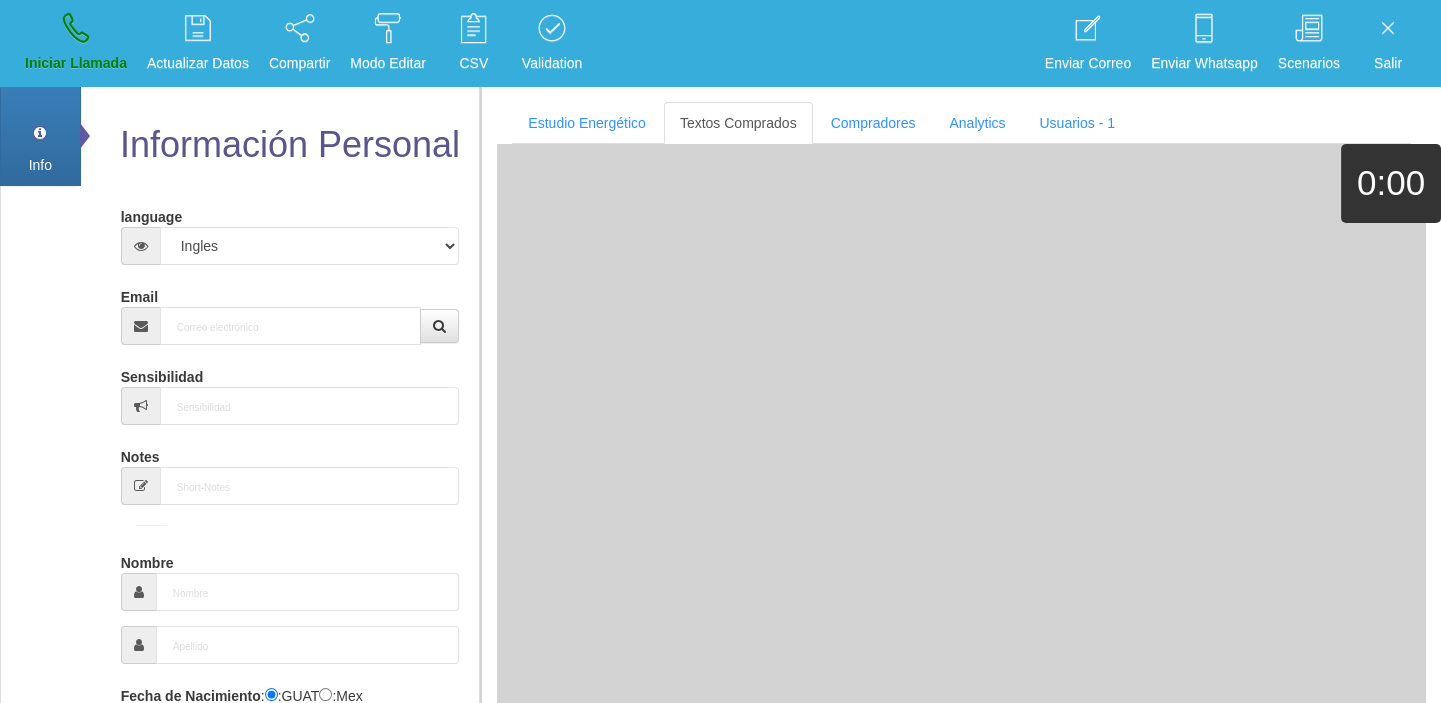 scroll, scrollTop: 0, scrollLeft: 0, axis: both 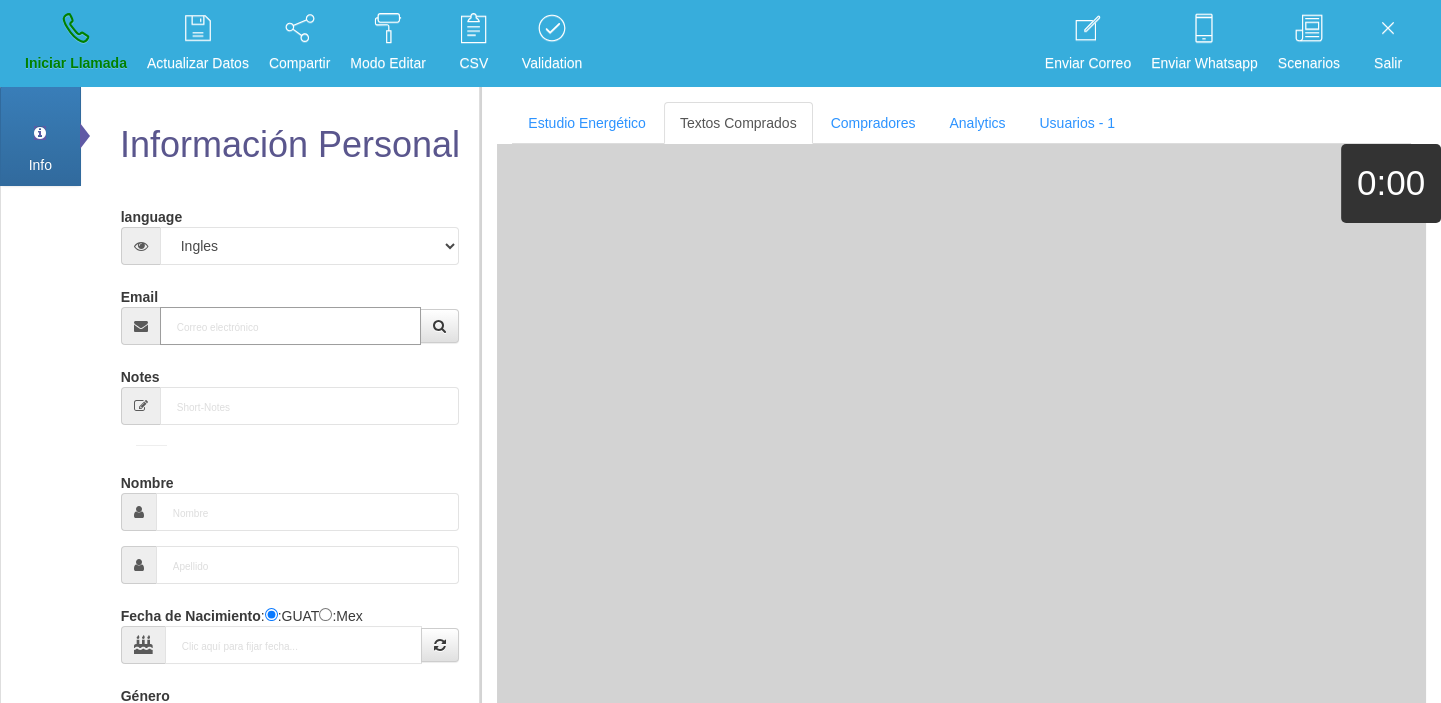 click on "Email" at bounding box center (291, 326) 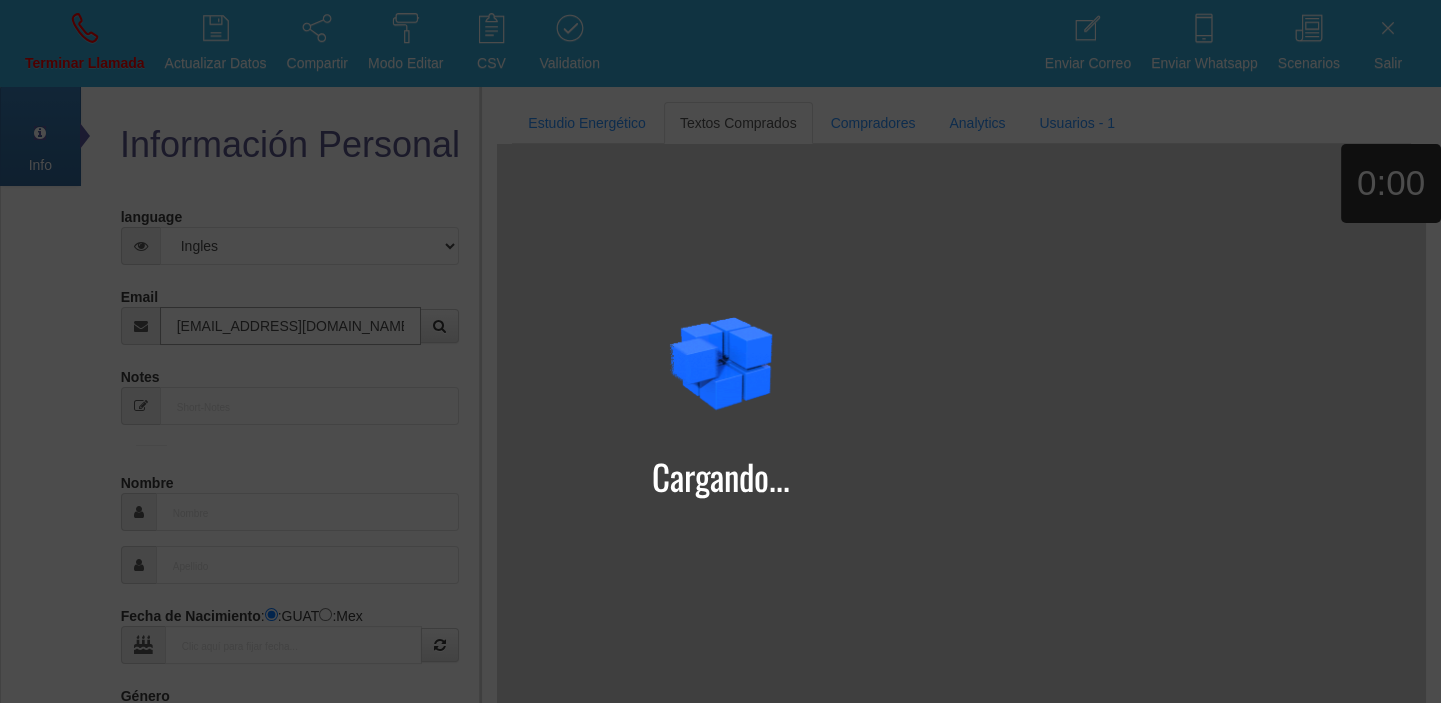 type on "[EMAIL_ADDRESS][DOMAIN_NAME]" 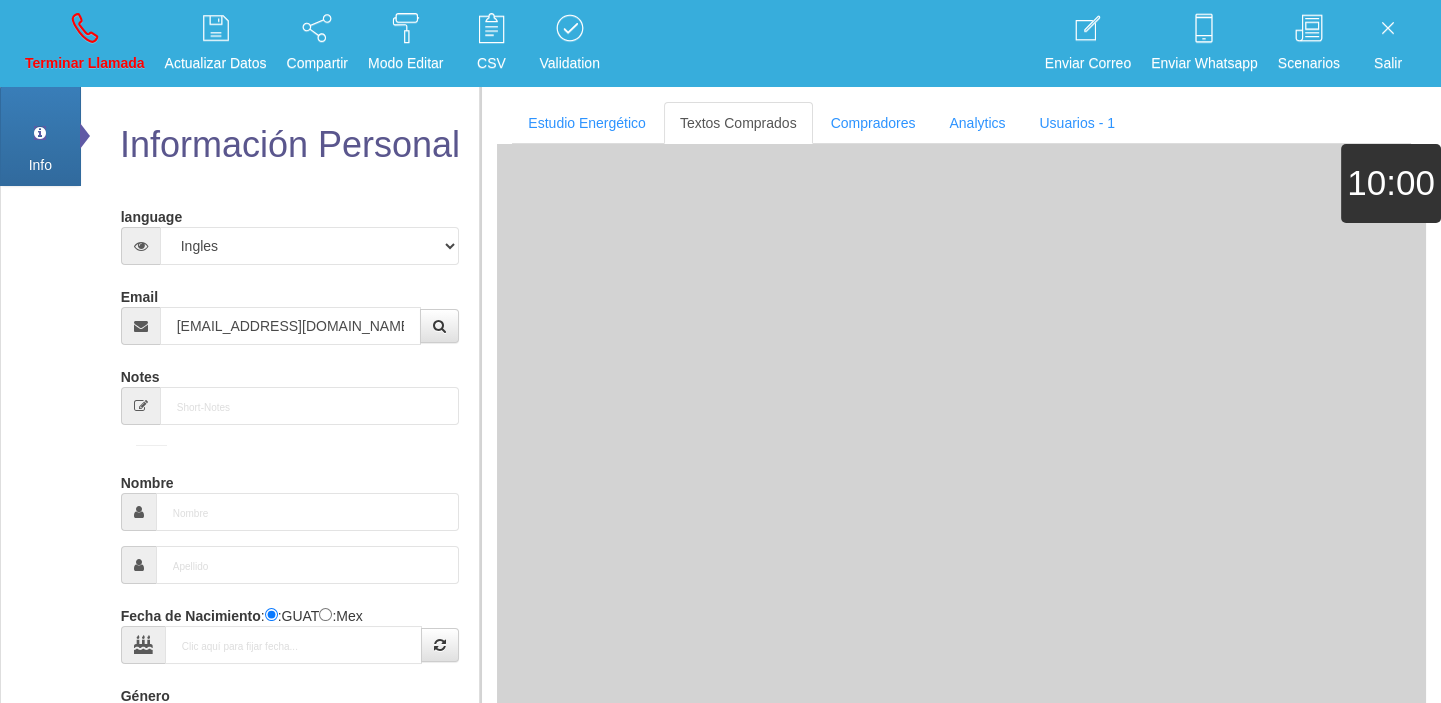 type on "[DATE]" 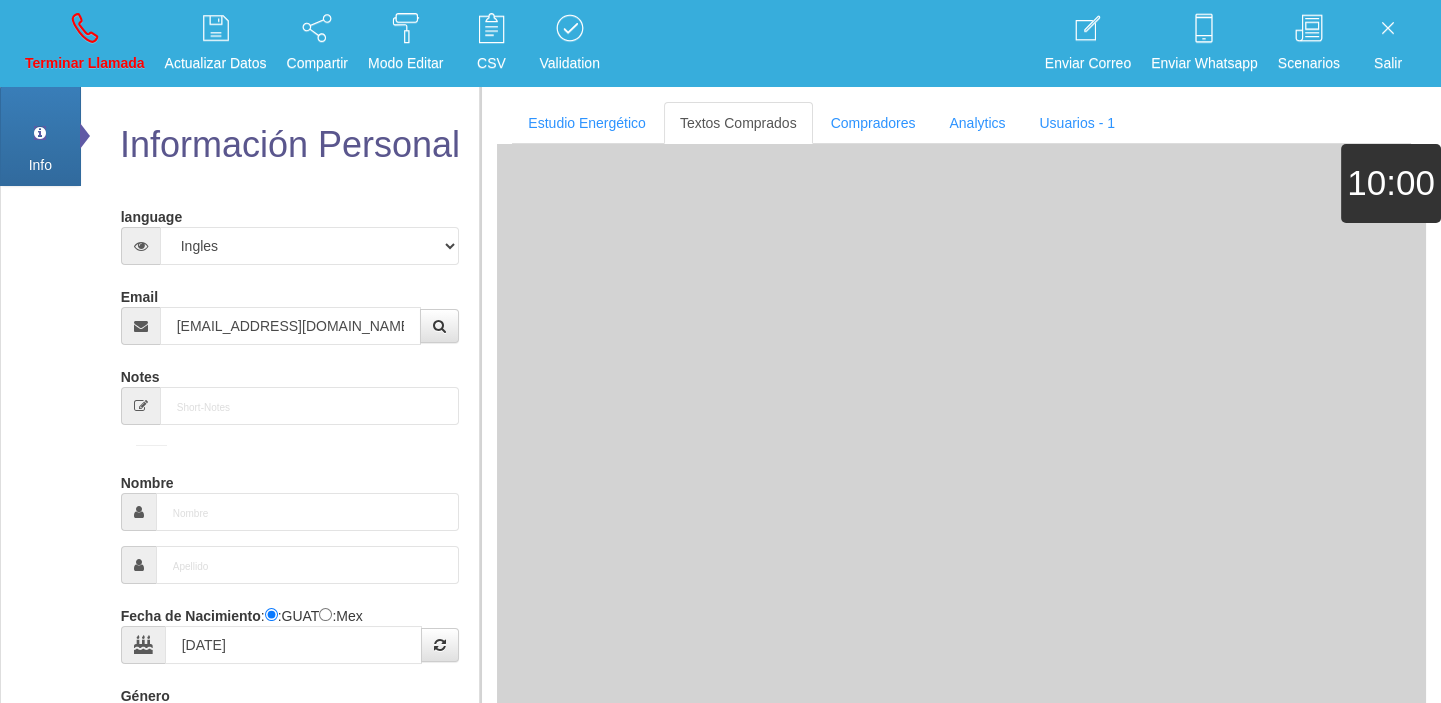 type on "Excelente Comprador" 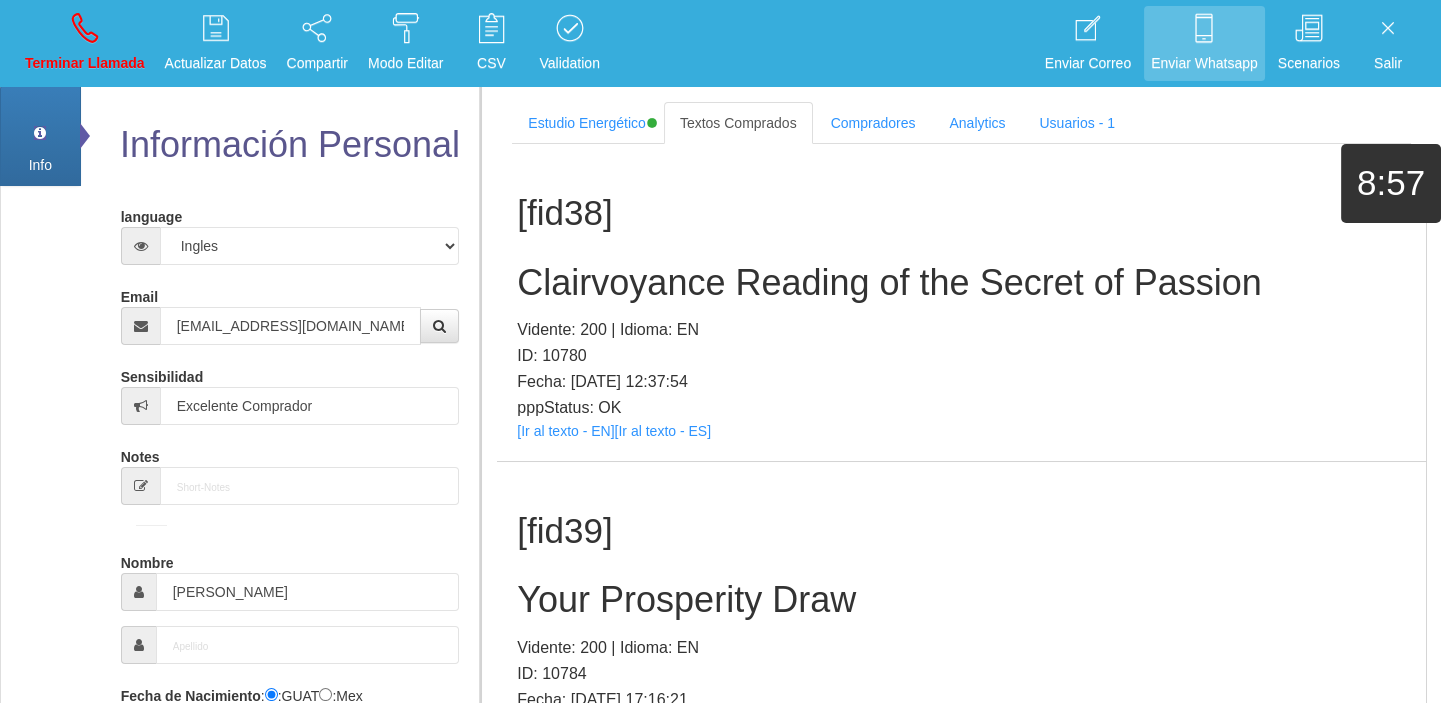 scroll, scrollTop: 5619, scrollLeft: 0, axis: vertical 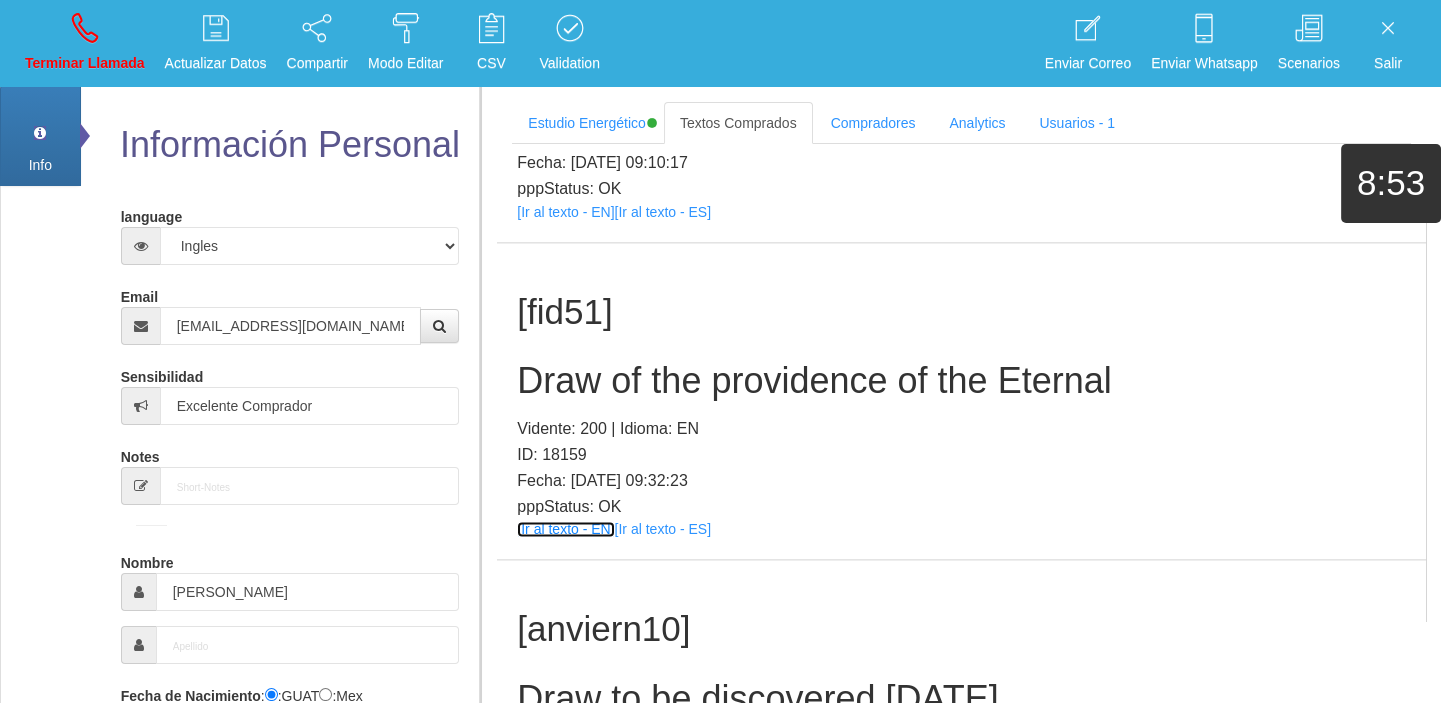 click on "[Ir al texto - EN]" at bounding box center (565, 529) 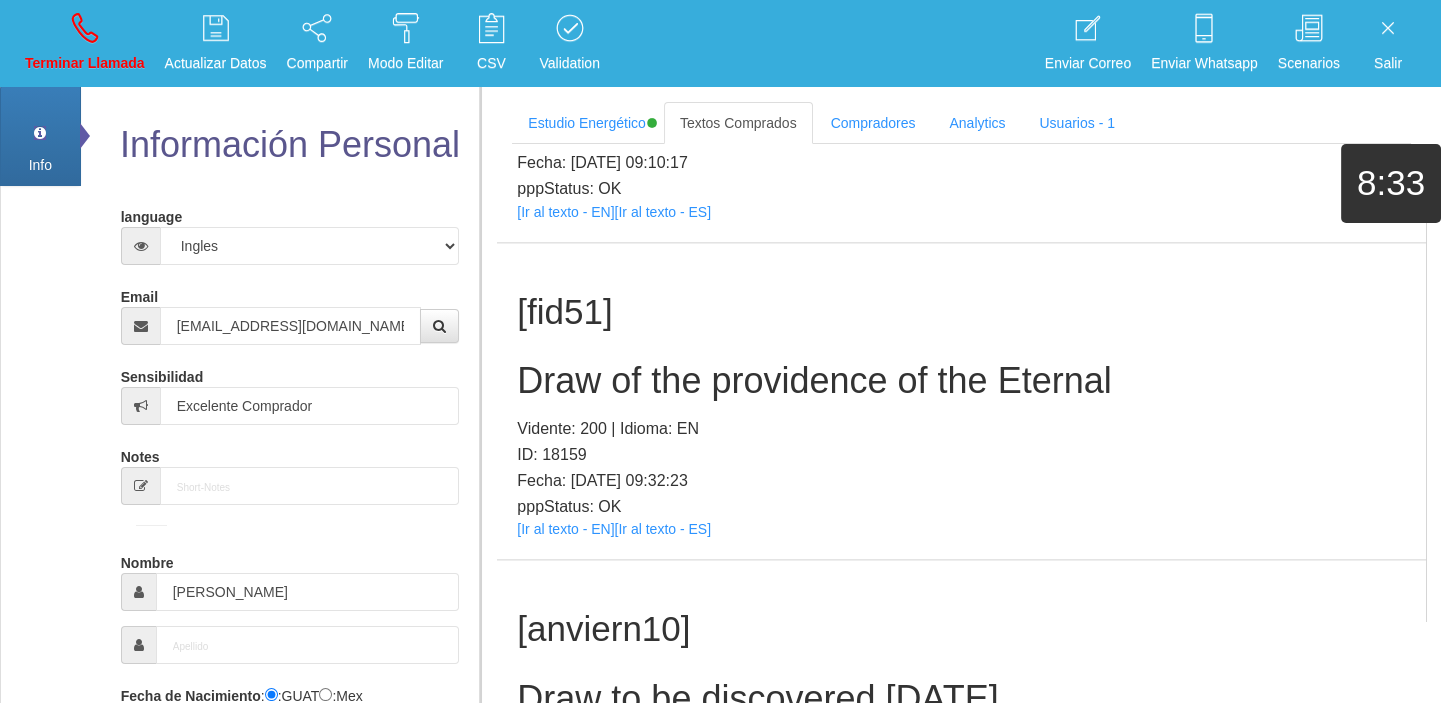 click on "Draw of the providence of the Eternal" at bounding box center (961, 381) 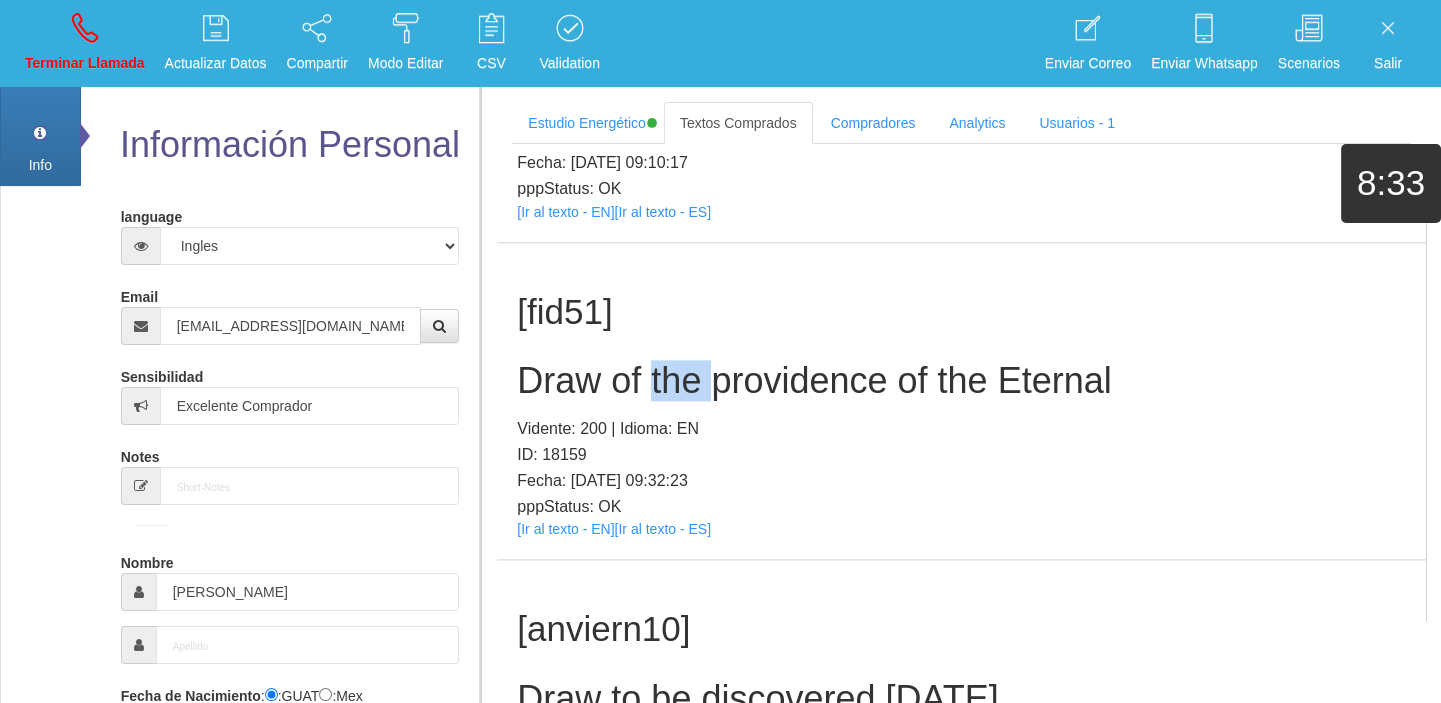 click on "Draw of the providence of the Eternal" at bounding box center (961, 381) 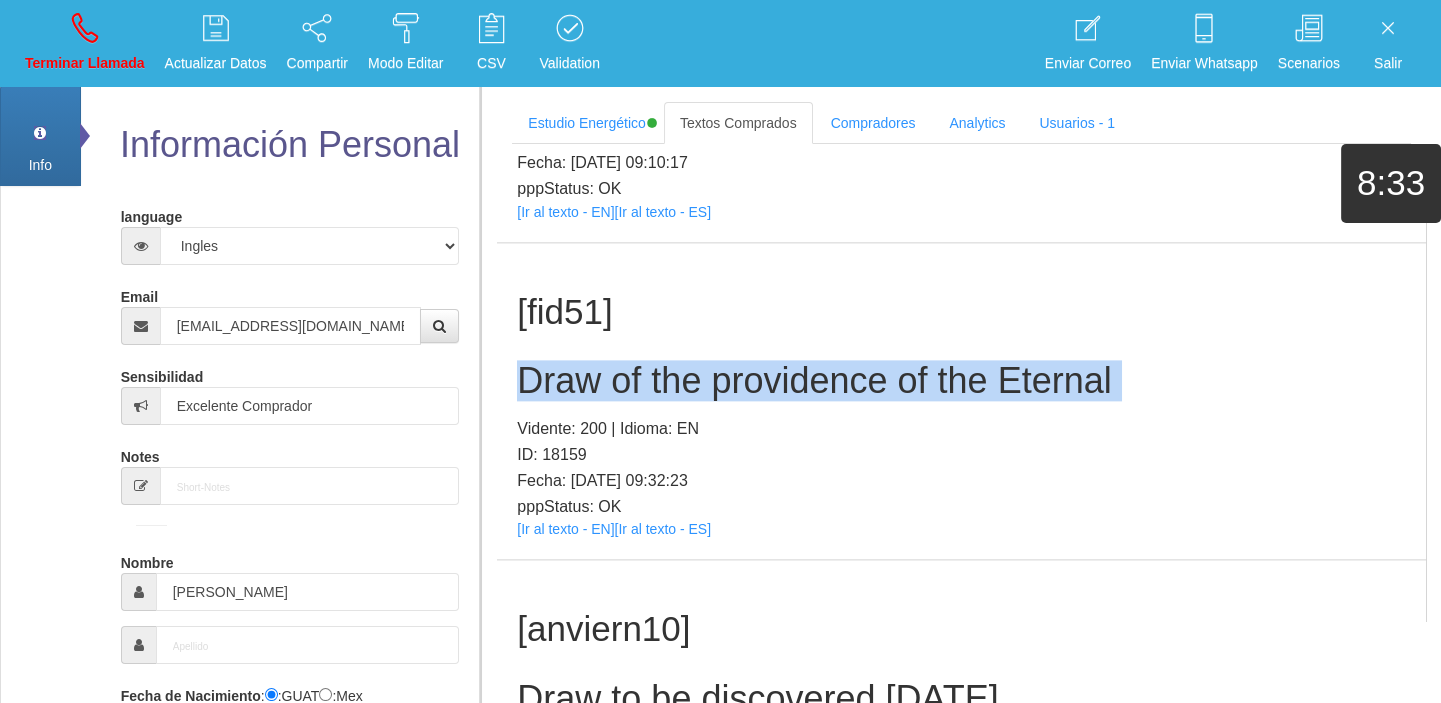 click on "Draw of the providence of the Eternal" at bounding box center [961, 381] 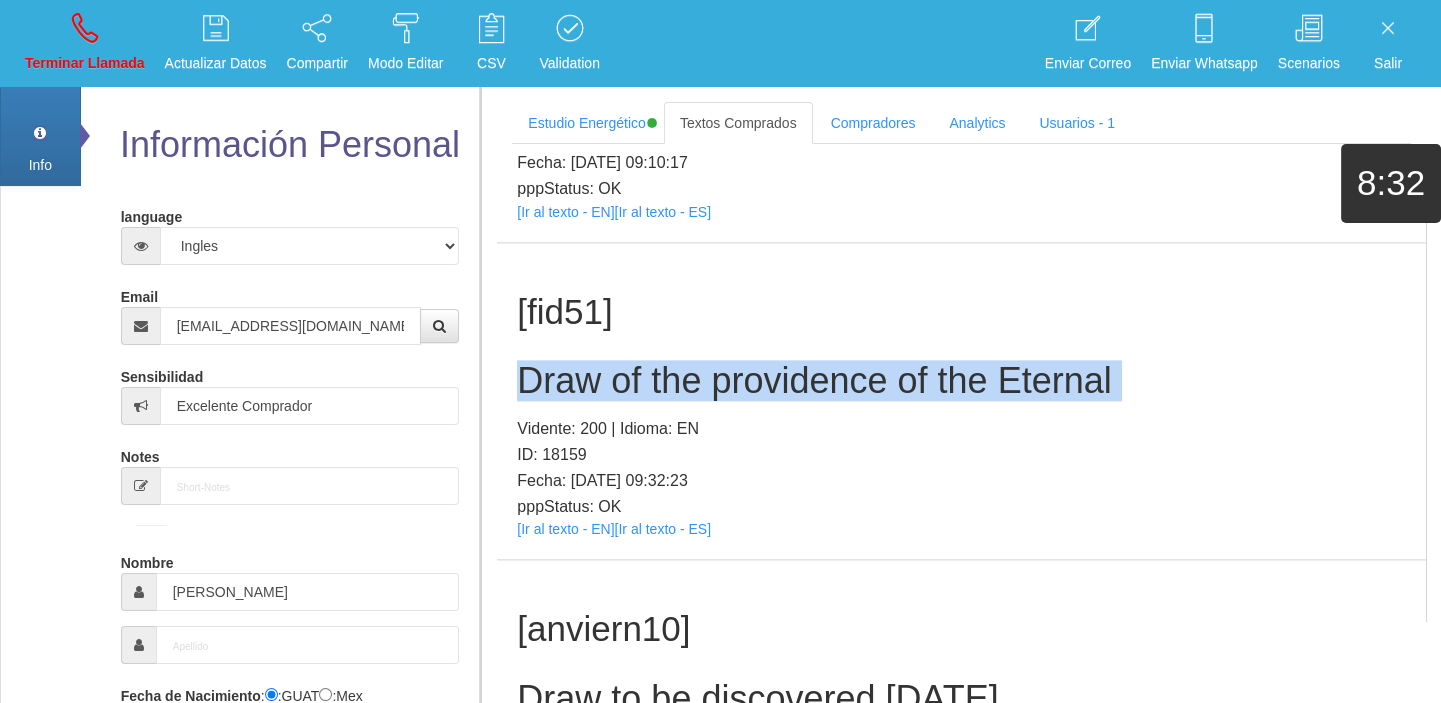 copy on "Draw of the providence of the Eternal" 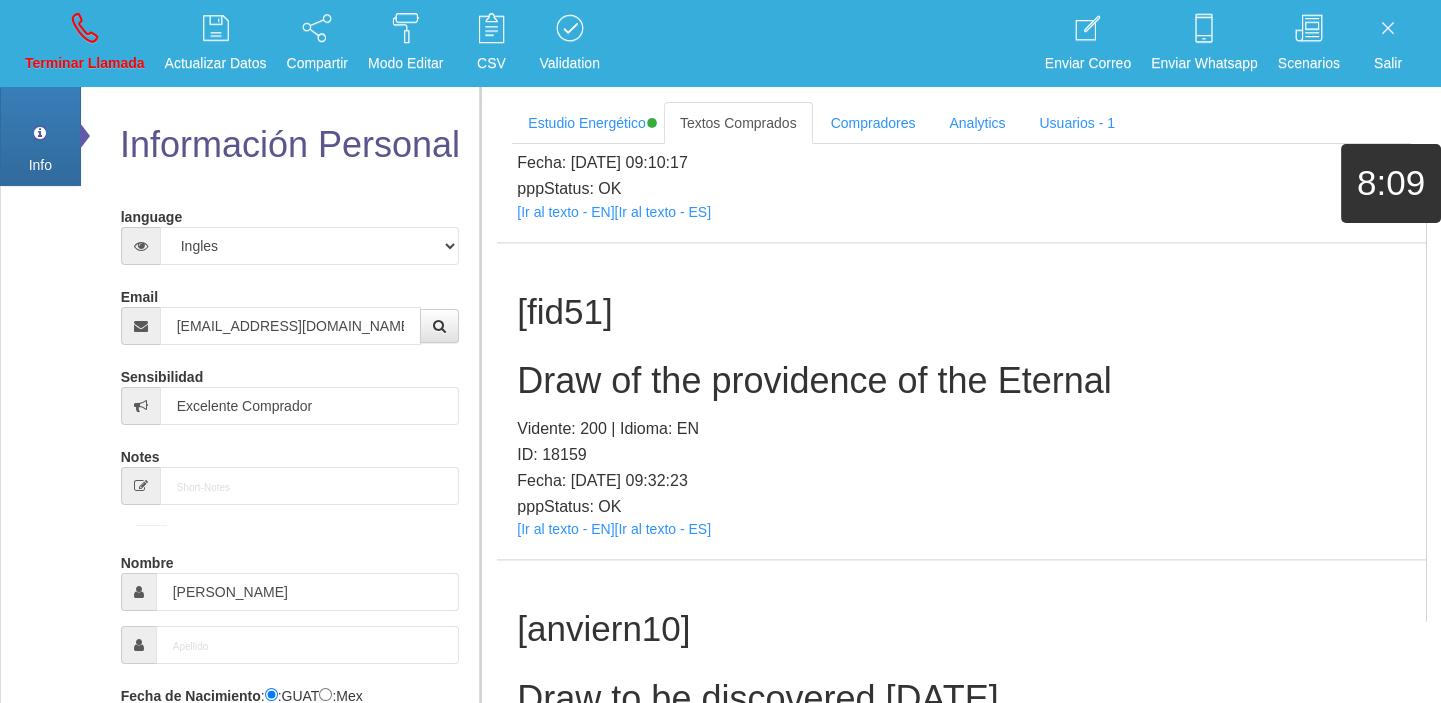 click on "Terminar Llamada" at bounding box center (85, 43) 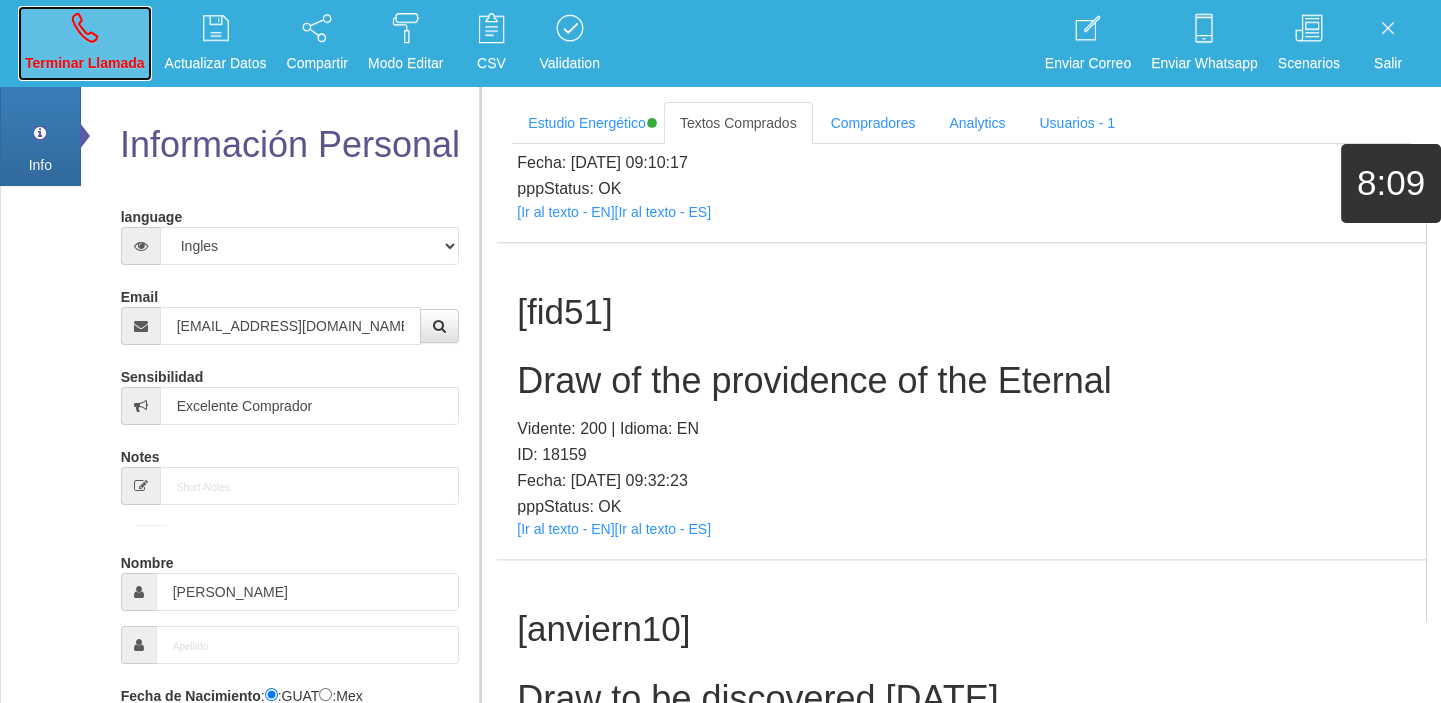 click on "Terminar Llamada" at bounding box center [85, 63] 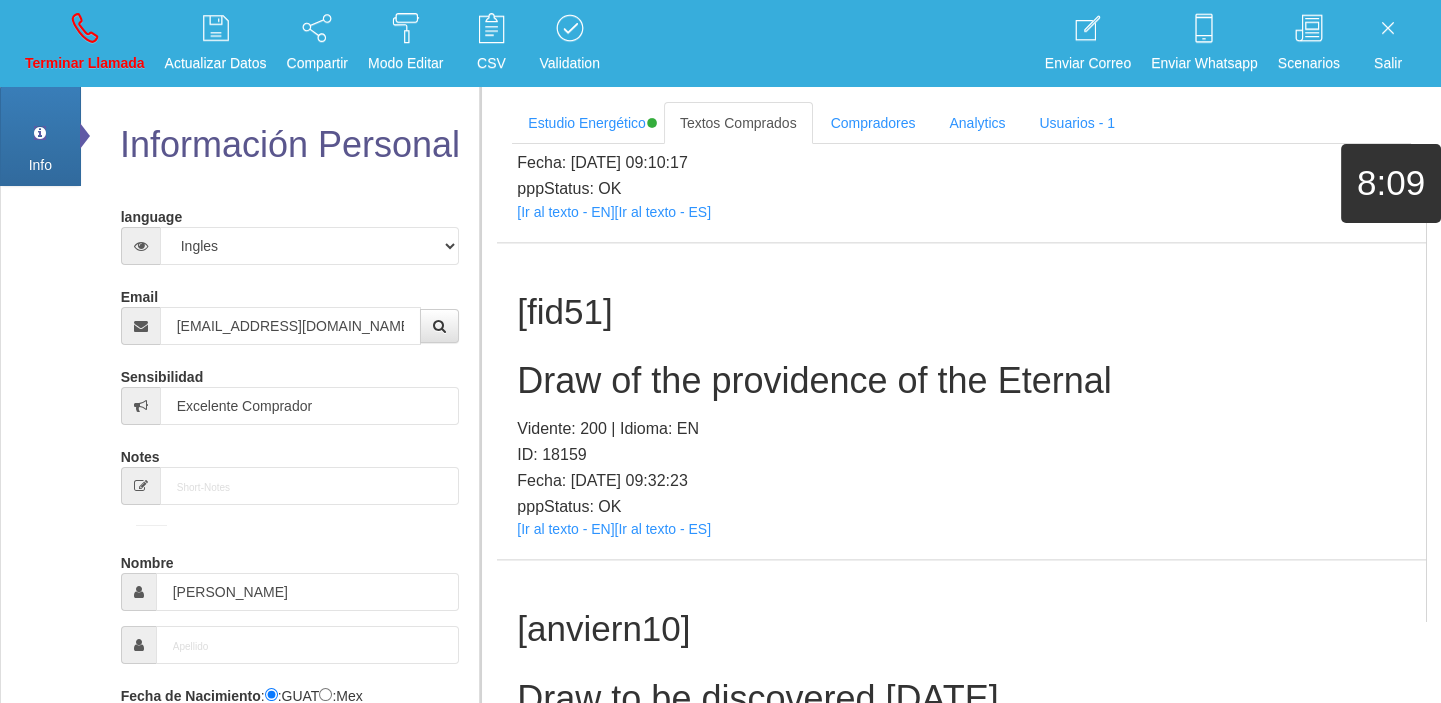 type 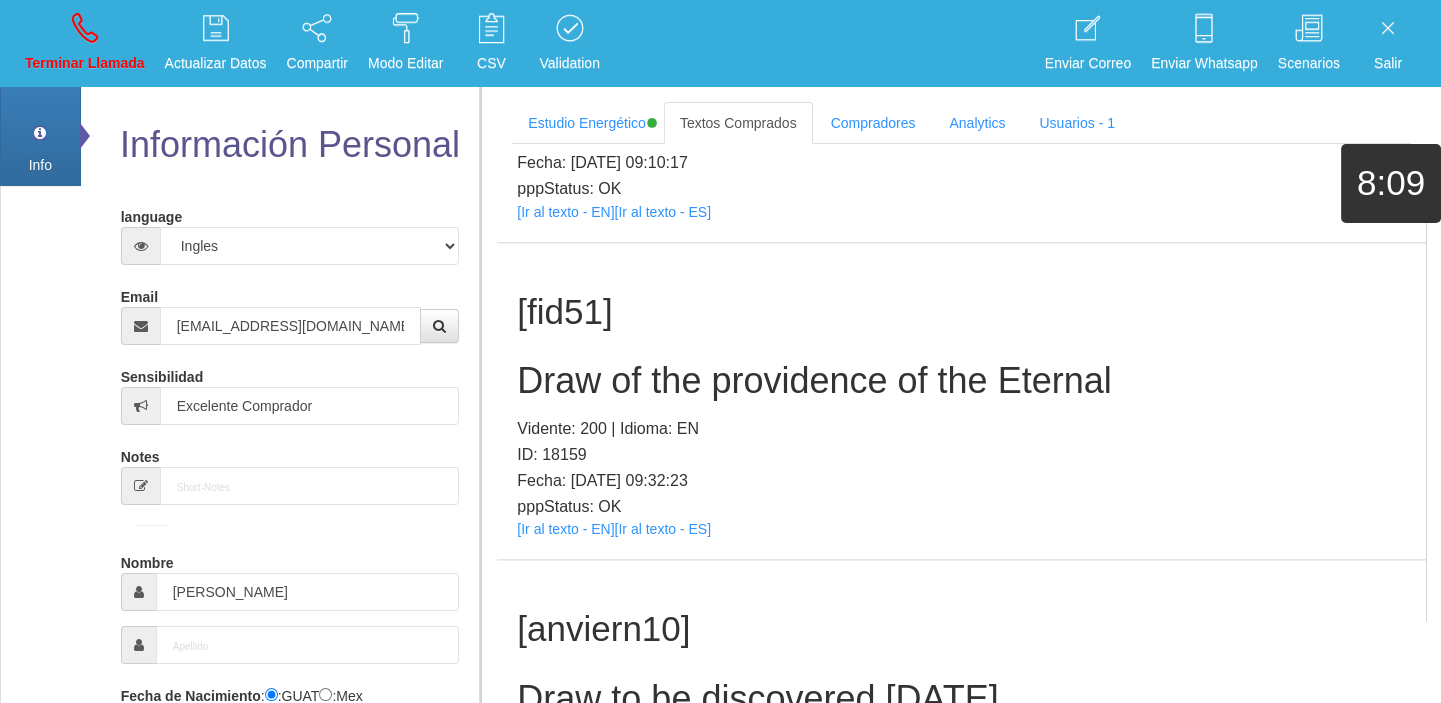 type 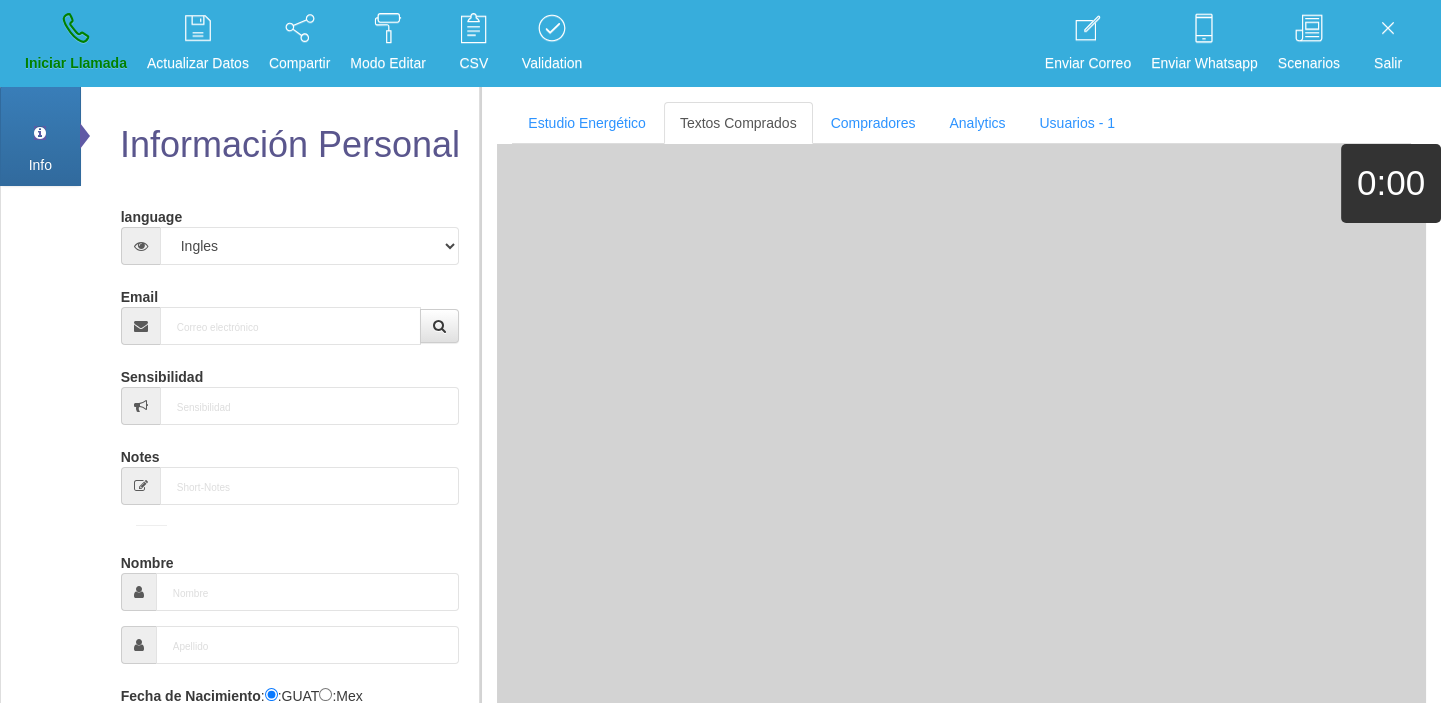 scroll, scrollTop: 0, scrollLeft: 0, axis: both 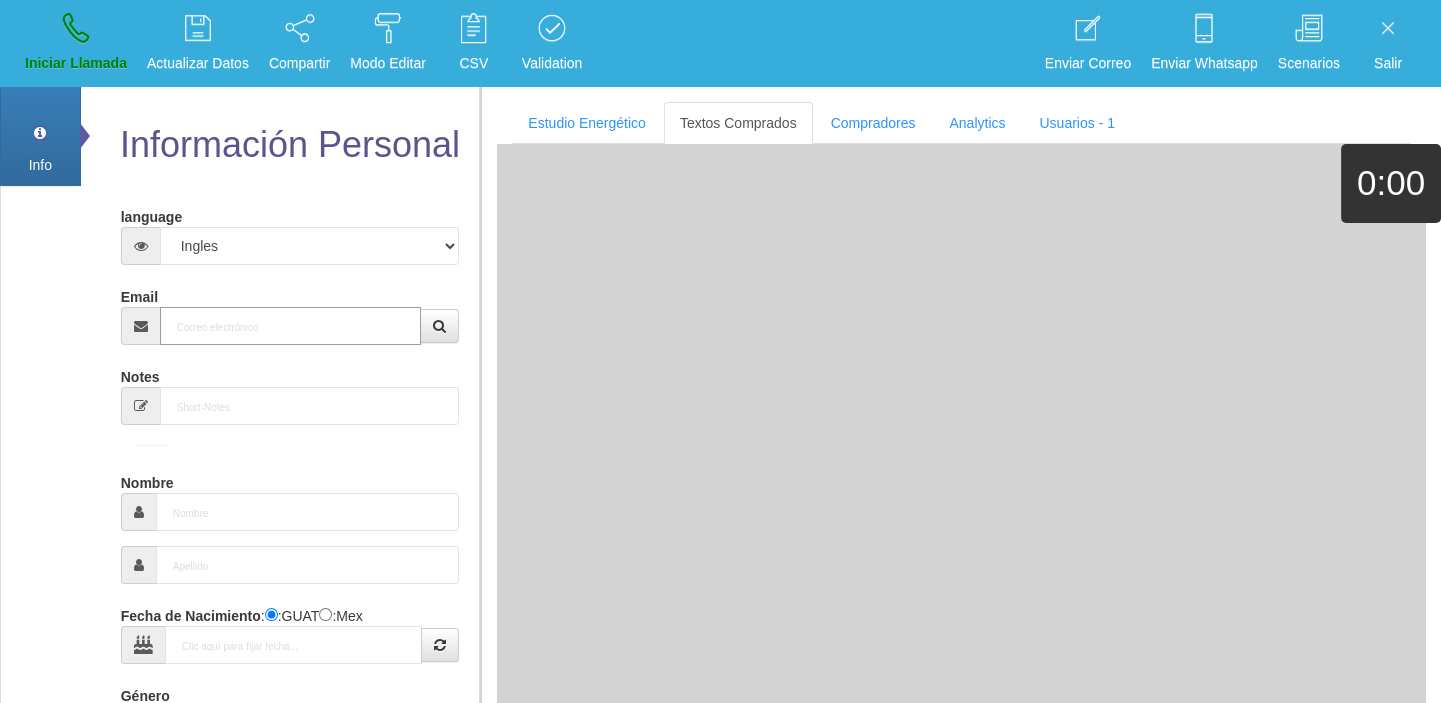 click on "Email" at bounding box center [291, 326] 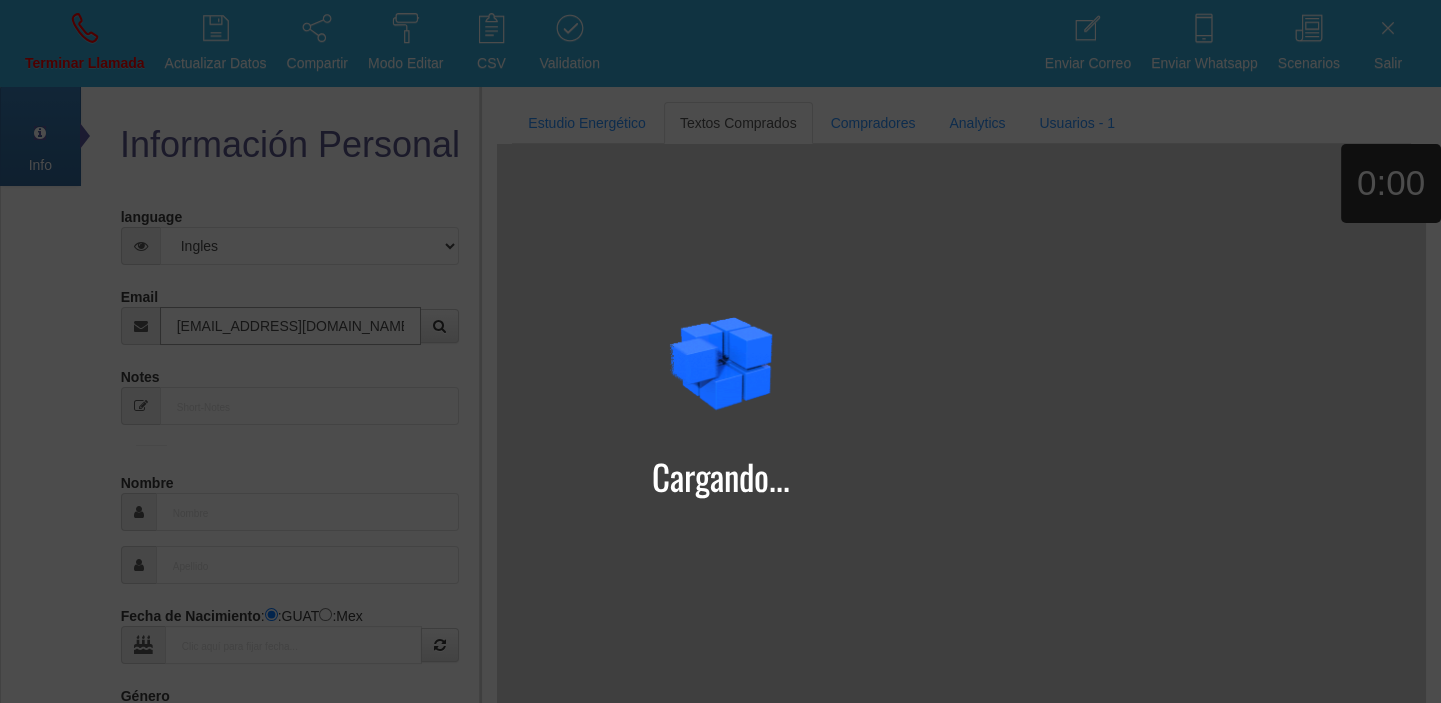 type on "[EMAIL_ADDRESS][DOMAIN_NAME]" 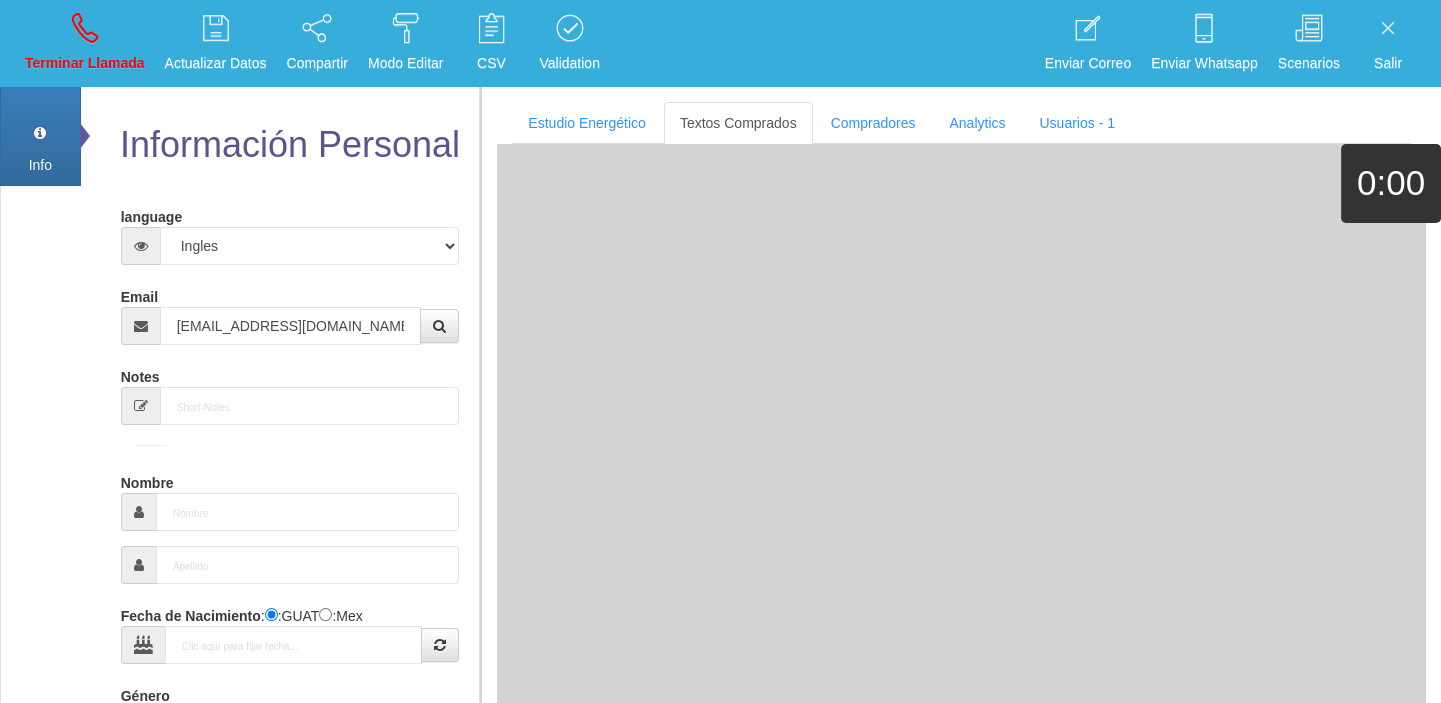 type on "2 Mayo 1946" 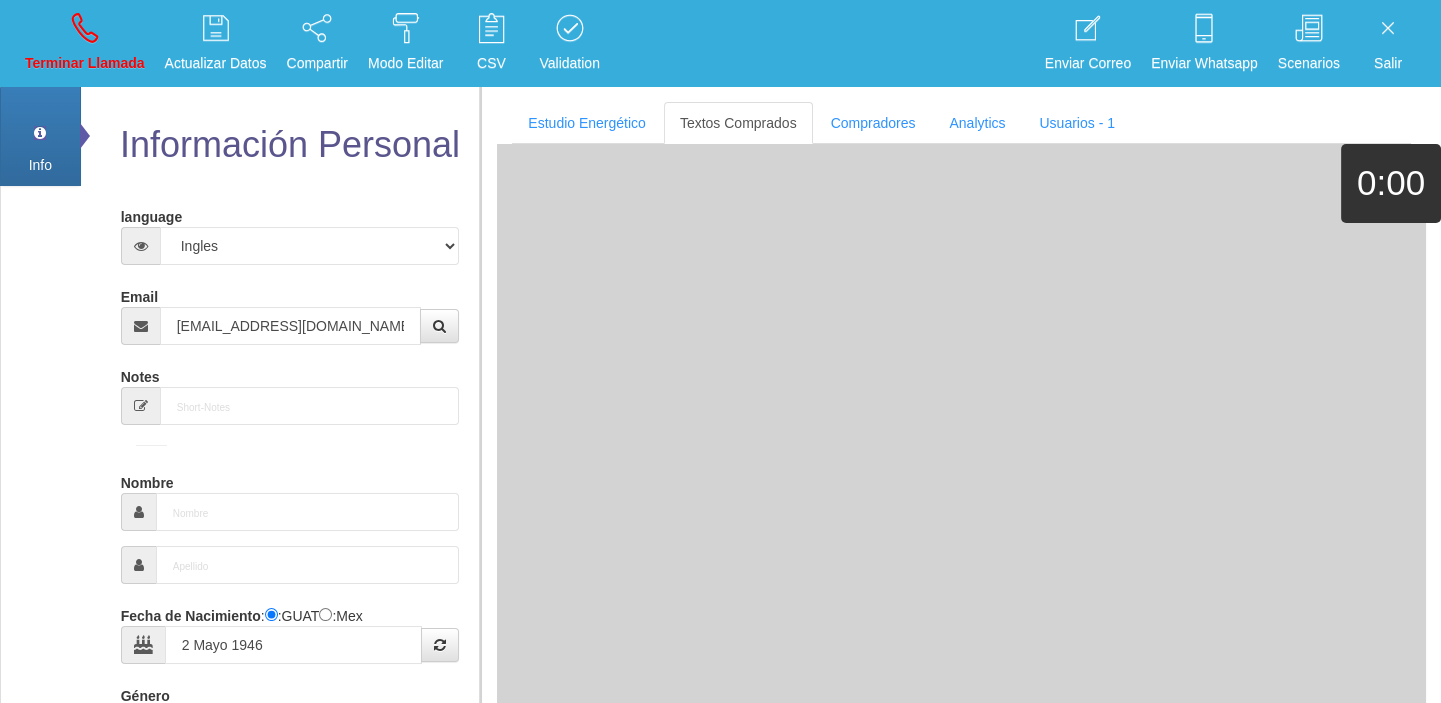 type on "Comprador bajo" 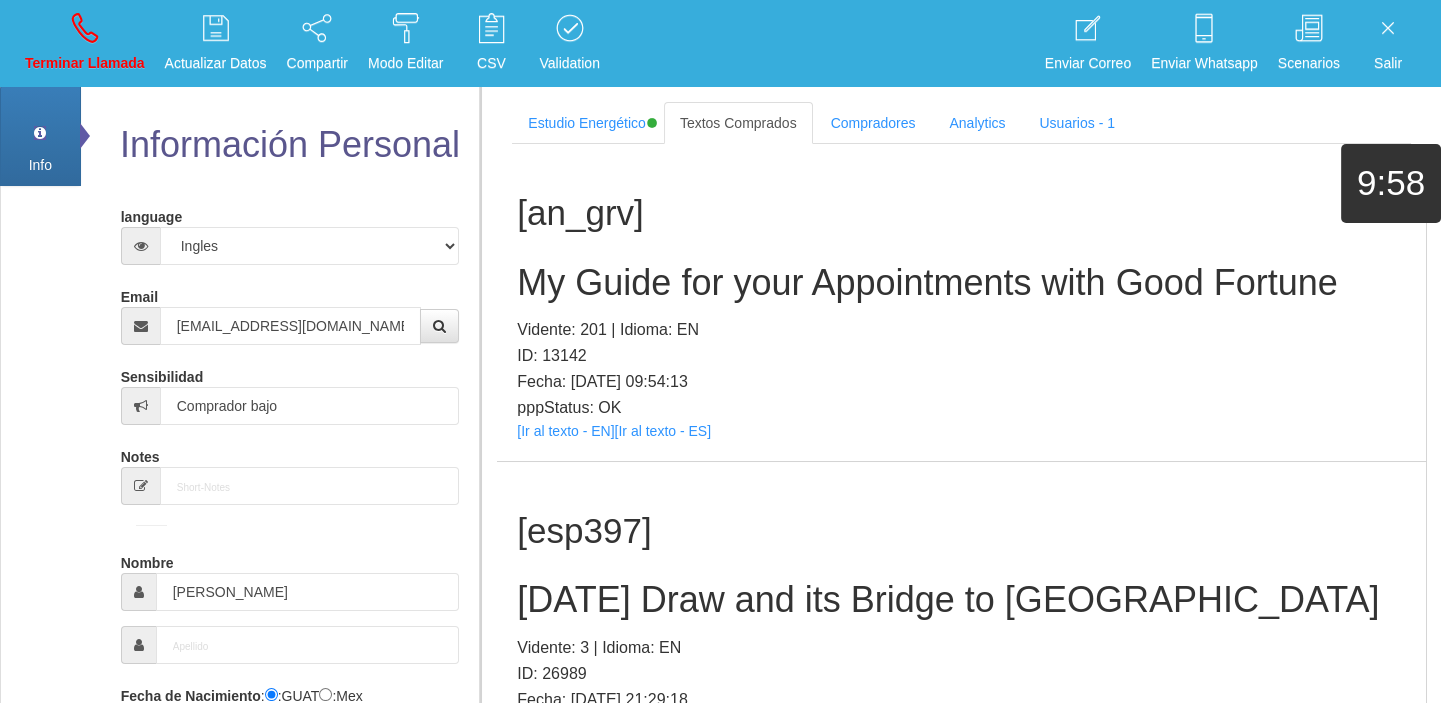 scroll, scrollTop: 598, scrollLeft: 0, axis: vertical 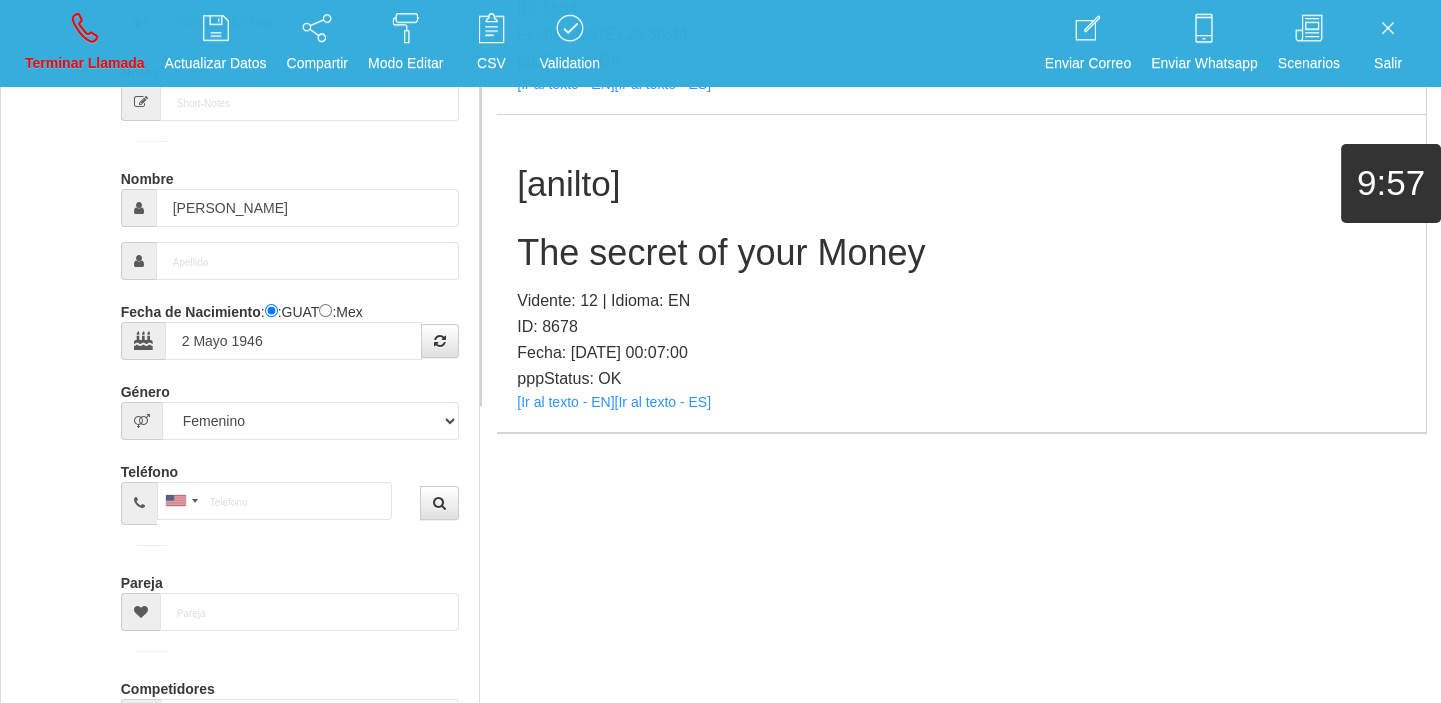 click on "pppStatus: OK" at bounding box center [961, 379] 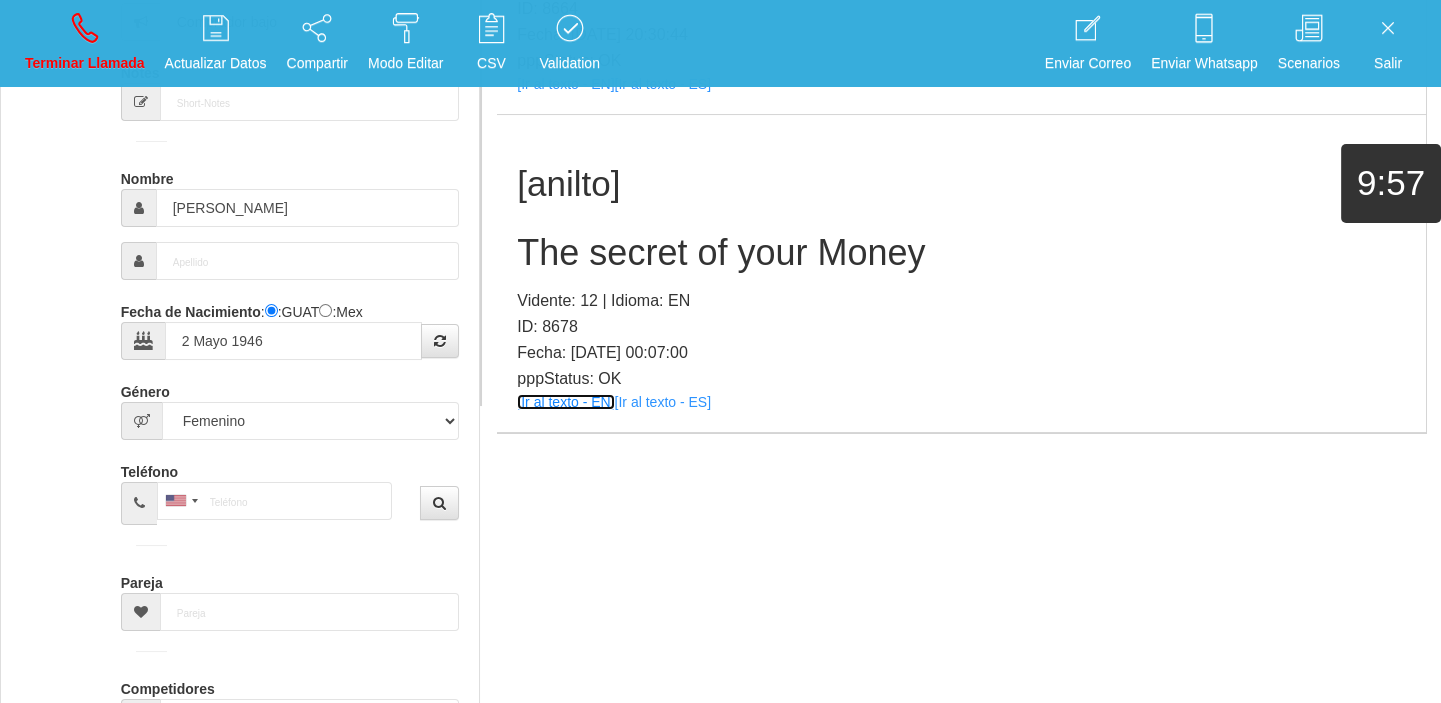 click on "[Ir al texto - EN]" at bounding box center [565, 402] 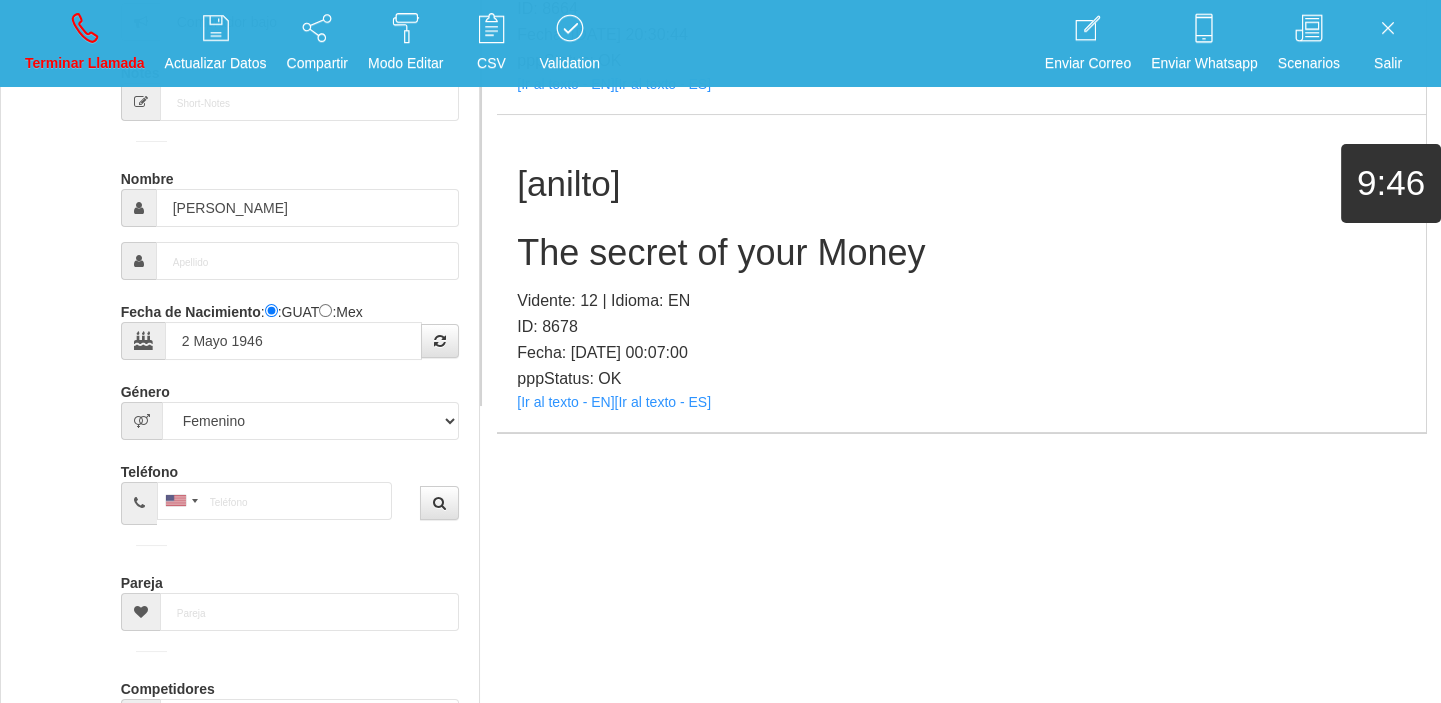 click on "The secret of your Money" at bounding box center [961, 253] 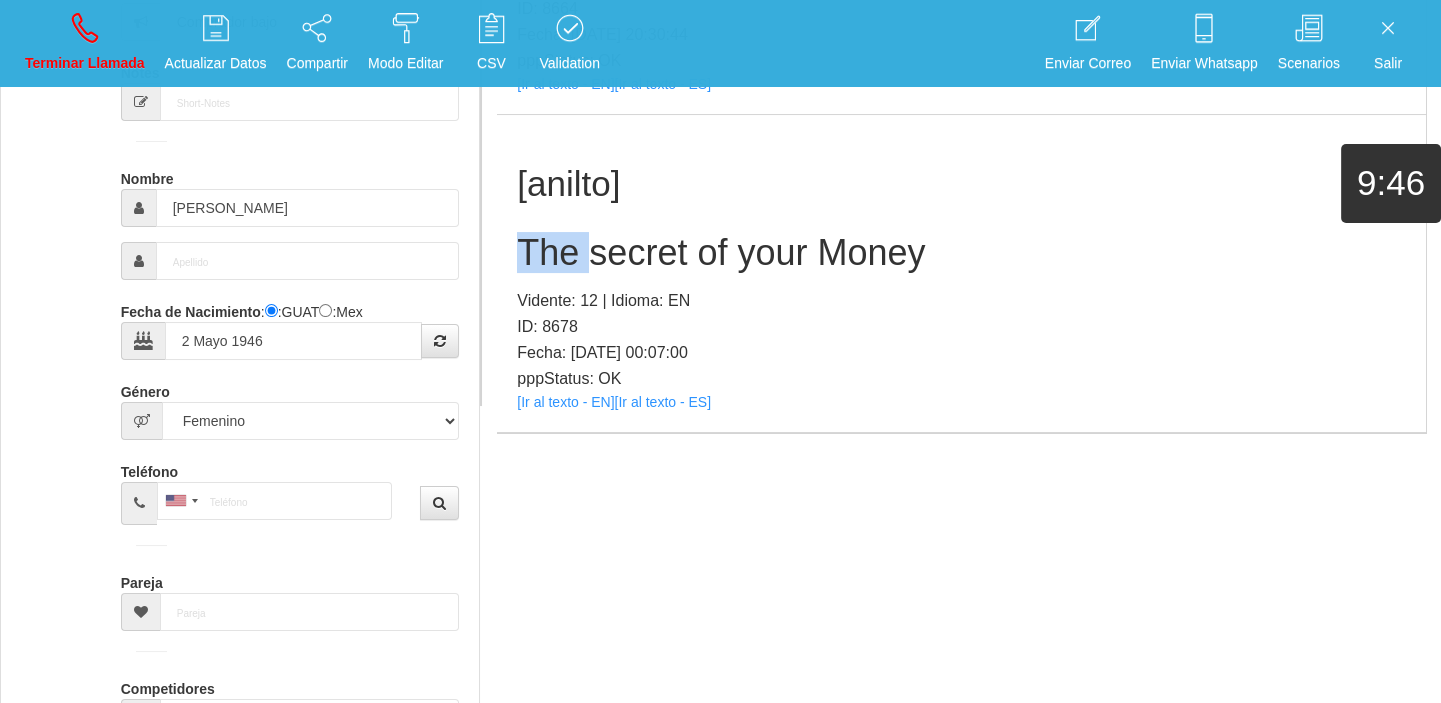 click on "The secret of your Money" at bounding box center [961, 253] 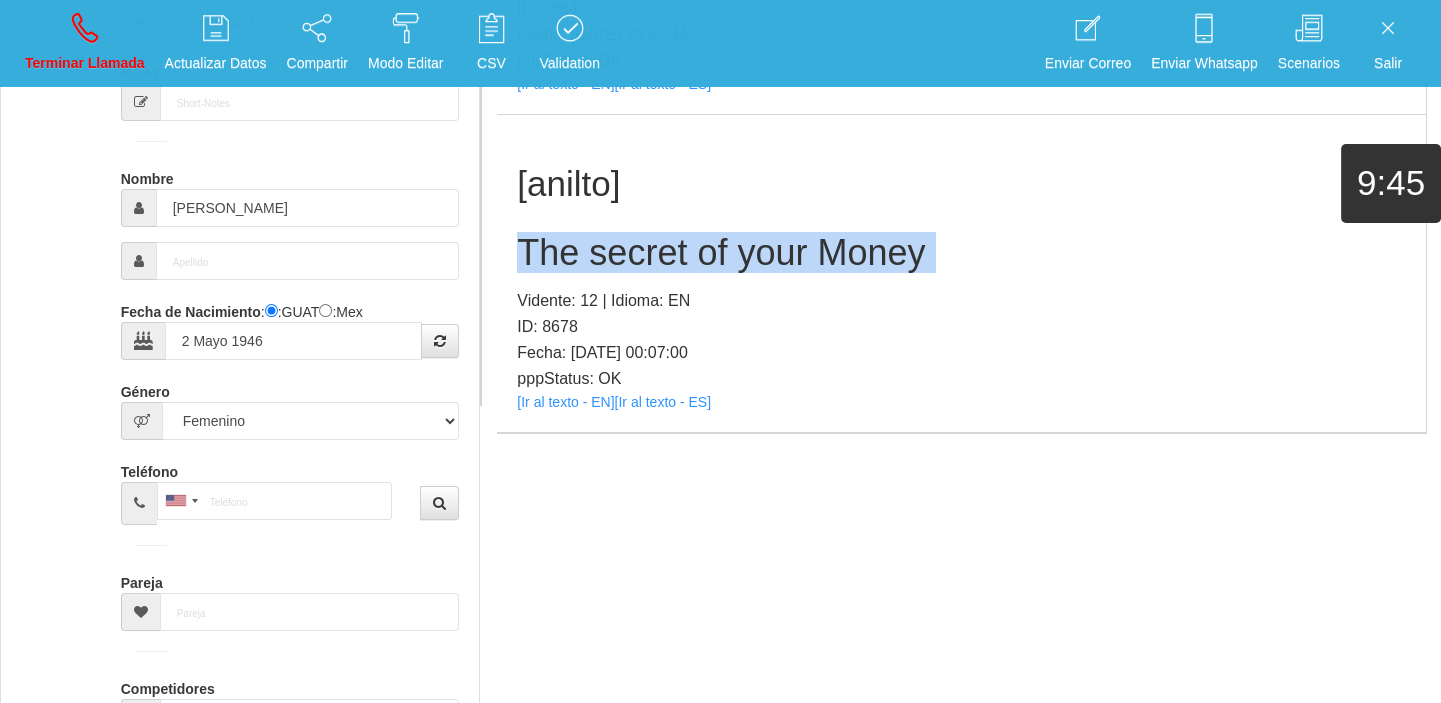 click on "The secret of your Money" at bounding box center [961, 253] 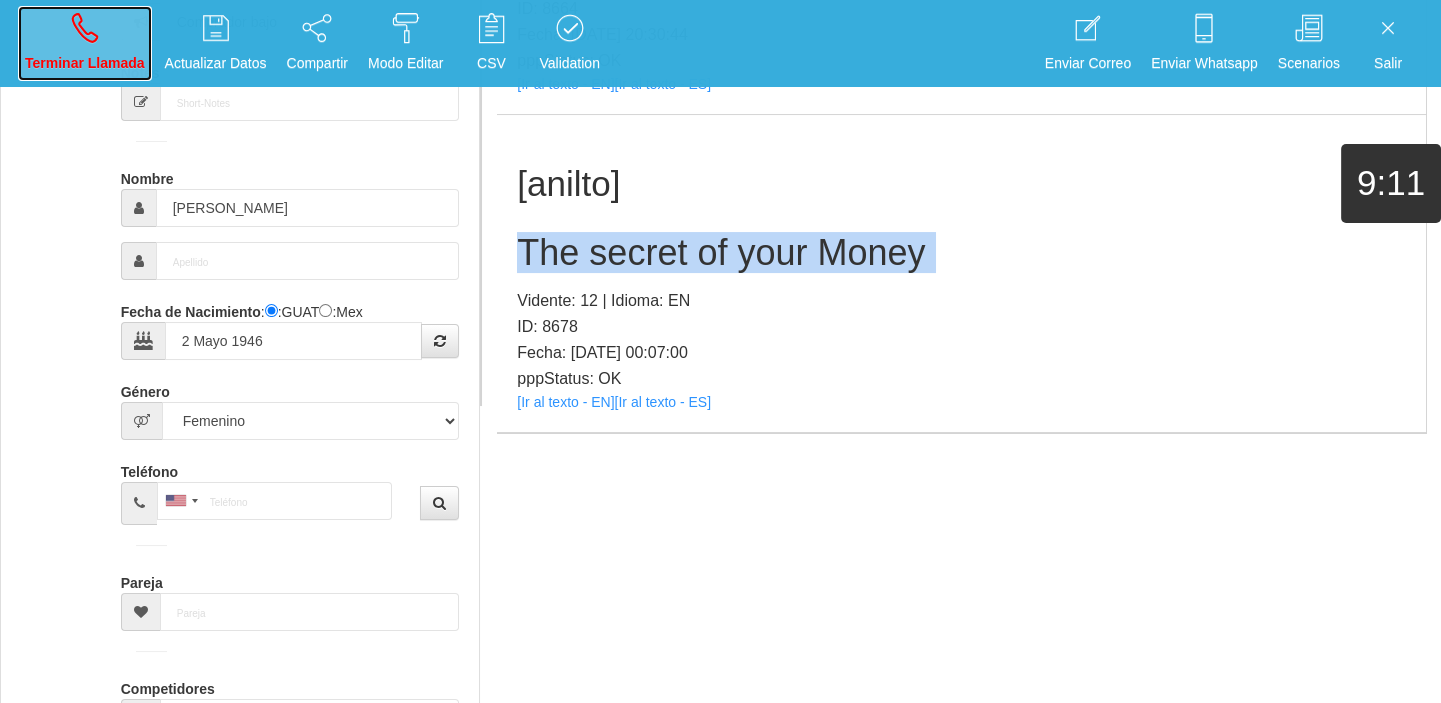 drag, startPoint x: 61, startPoint y: 53, endPoint x: 170, endPoint y: 199, distance: 182.20044 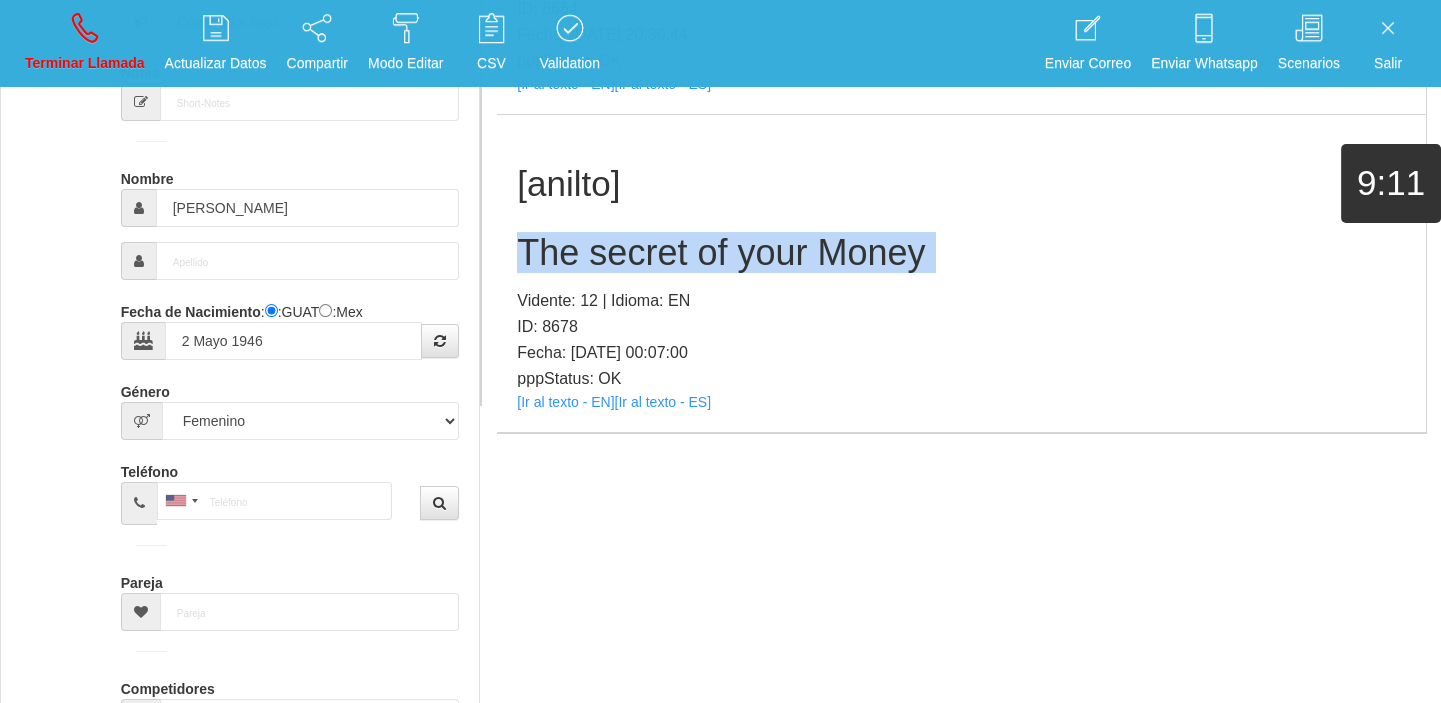 type 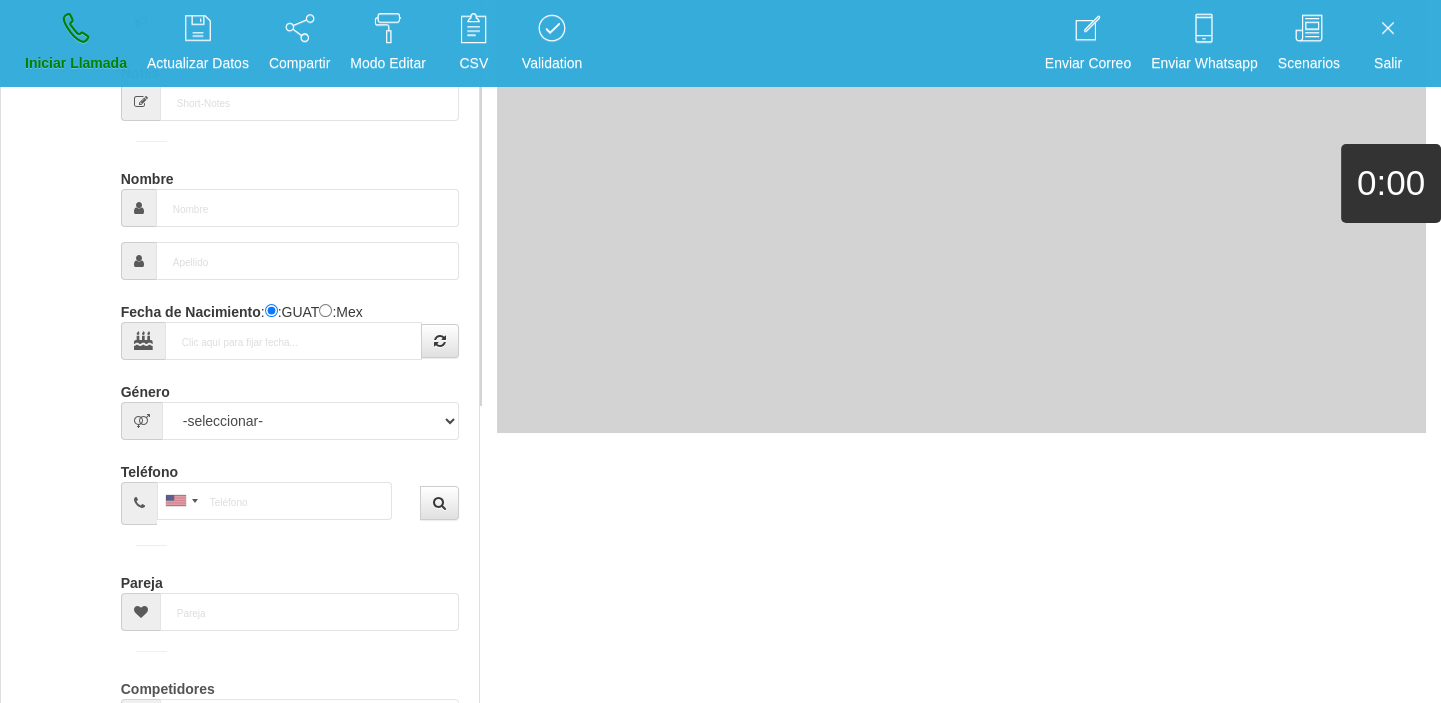 scroll, scrollTop: 0, scrollLeft: 0, axis: both 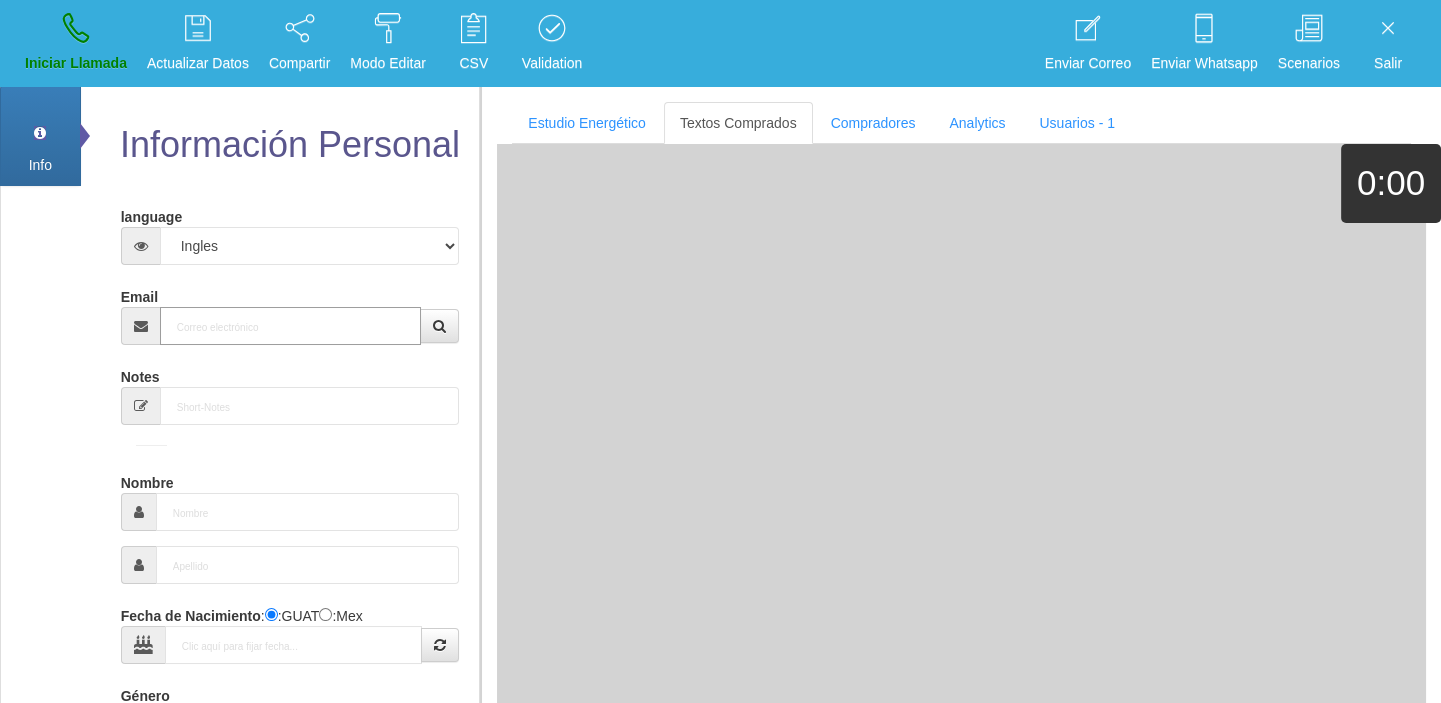 click on "Email" at bounding box center [291, 326] 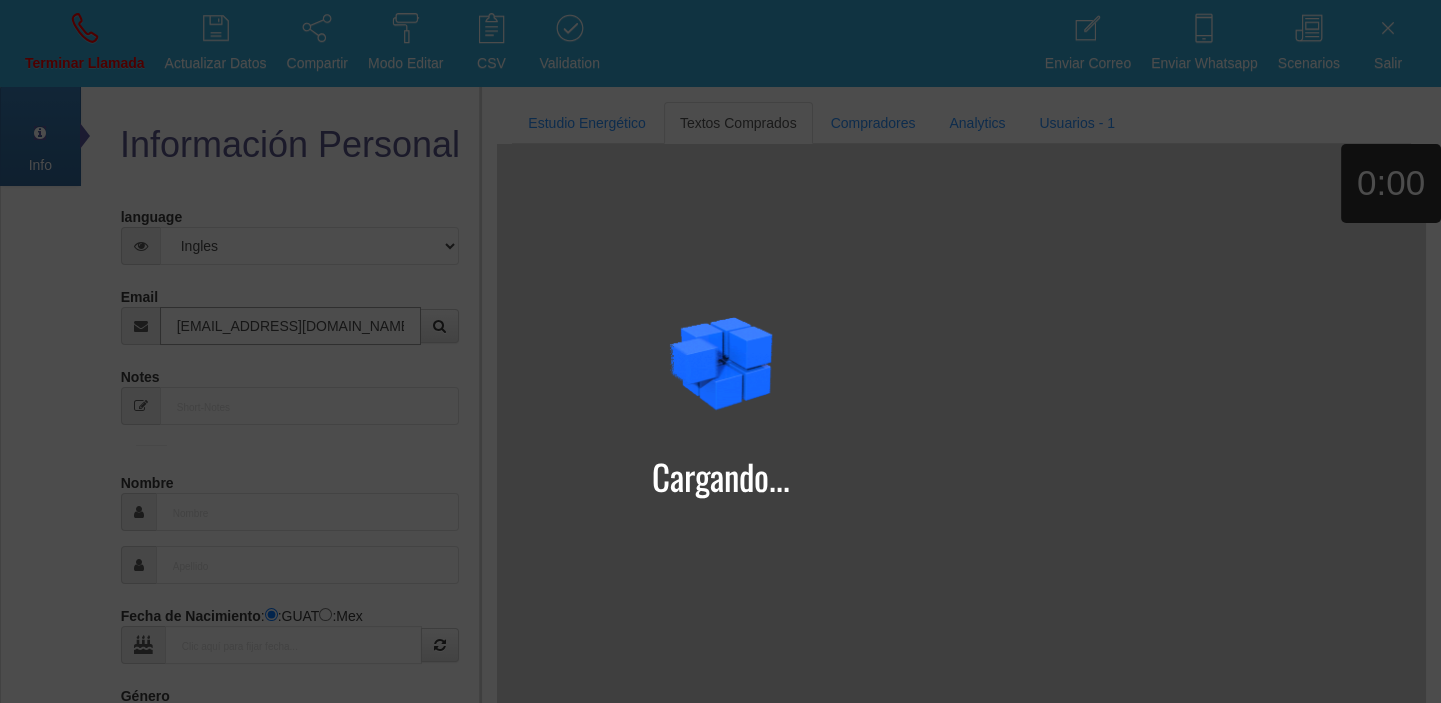 type on "[EMAIL_ADDRESS][DOMAIN_NAME]" 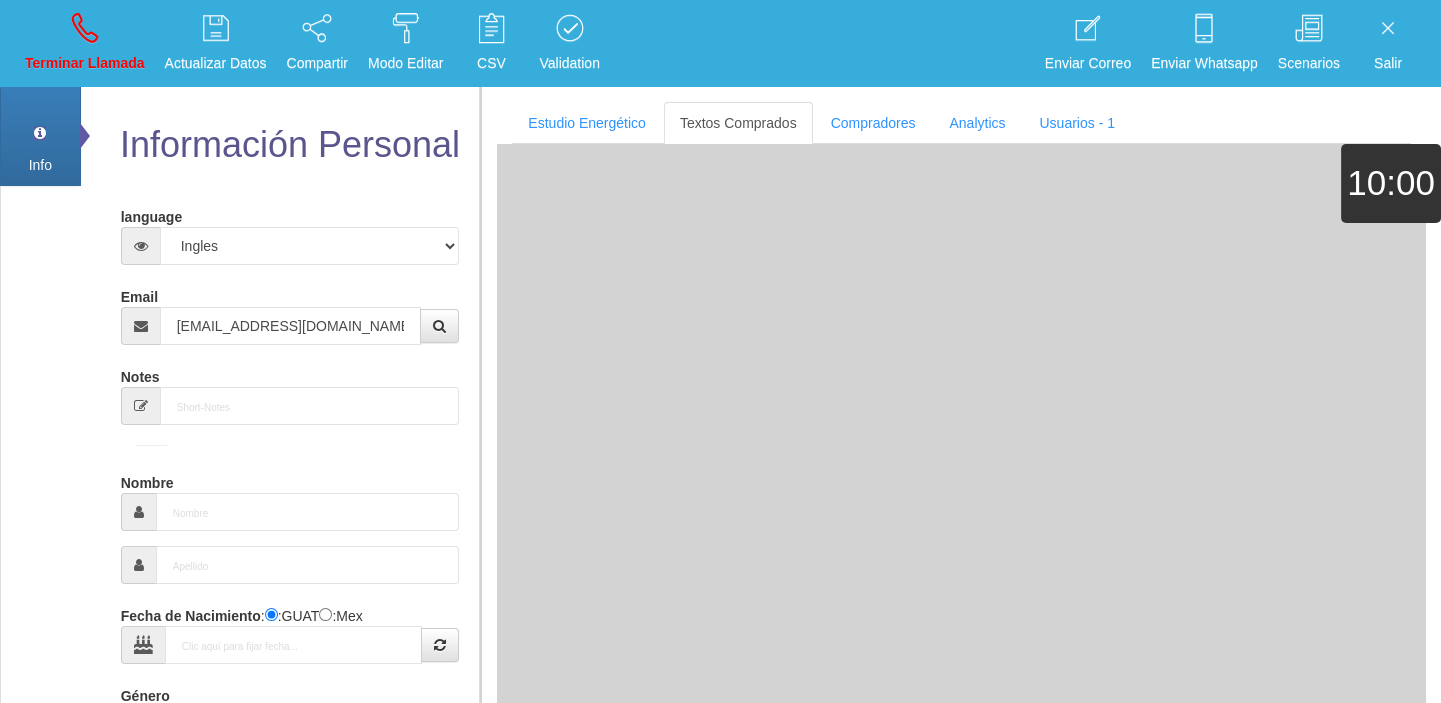 type on "30 Ene 1961" 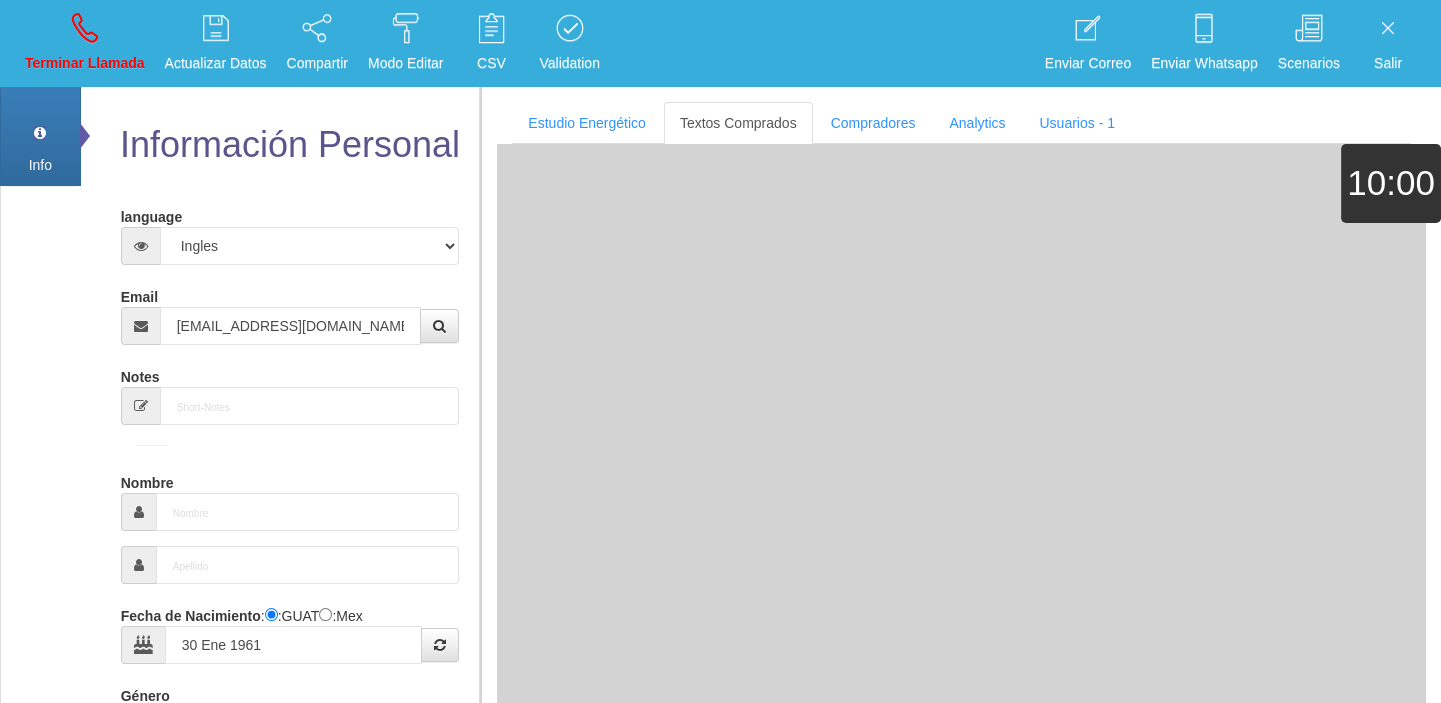 type on "Excelente Comprador" 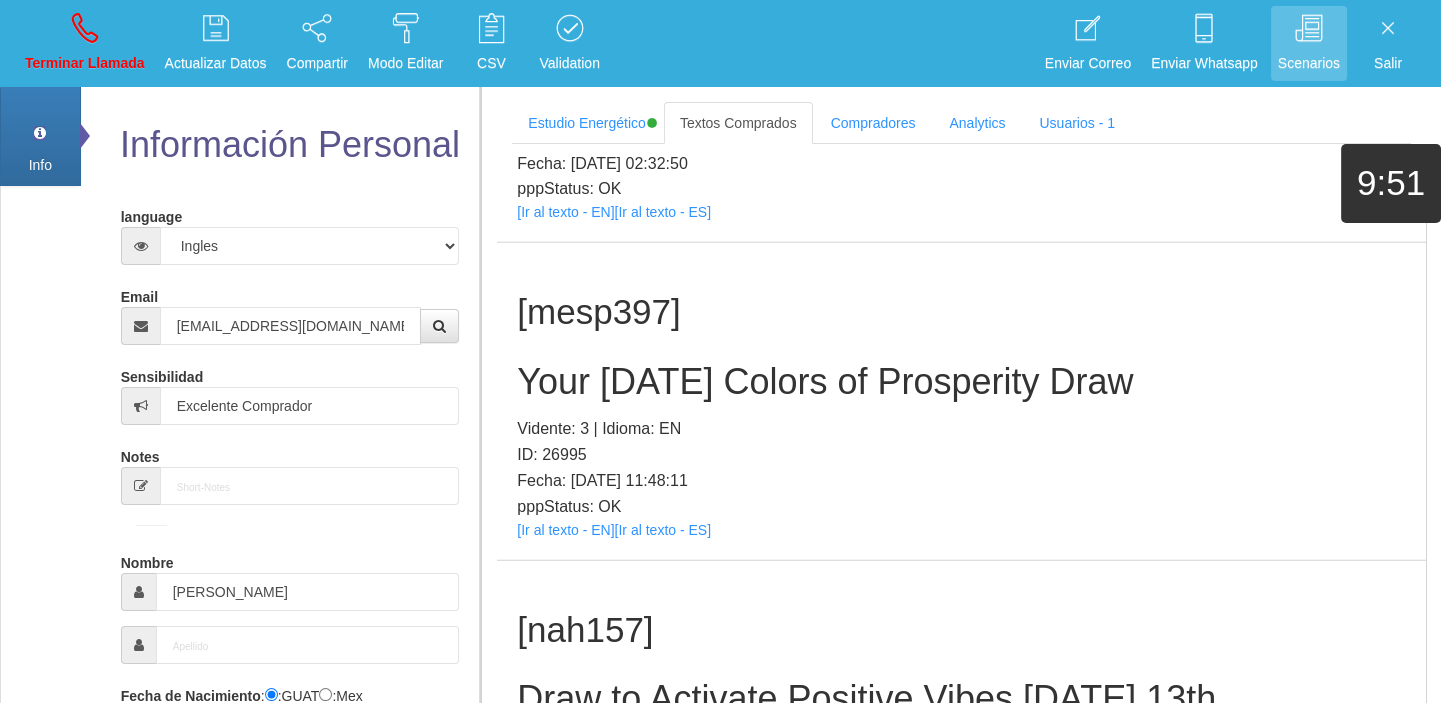 scroll, scrollTop: 21245, scrollLeft: 0, axis: vertical 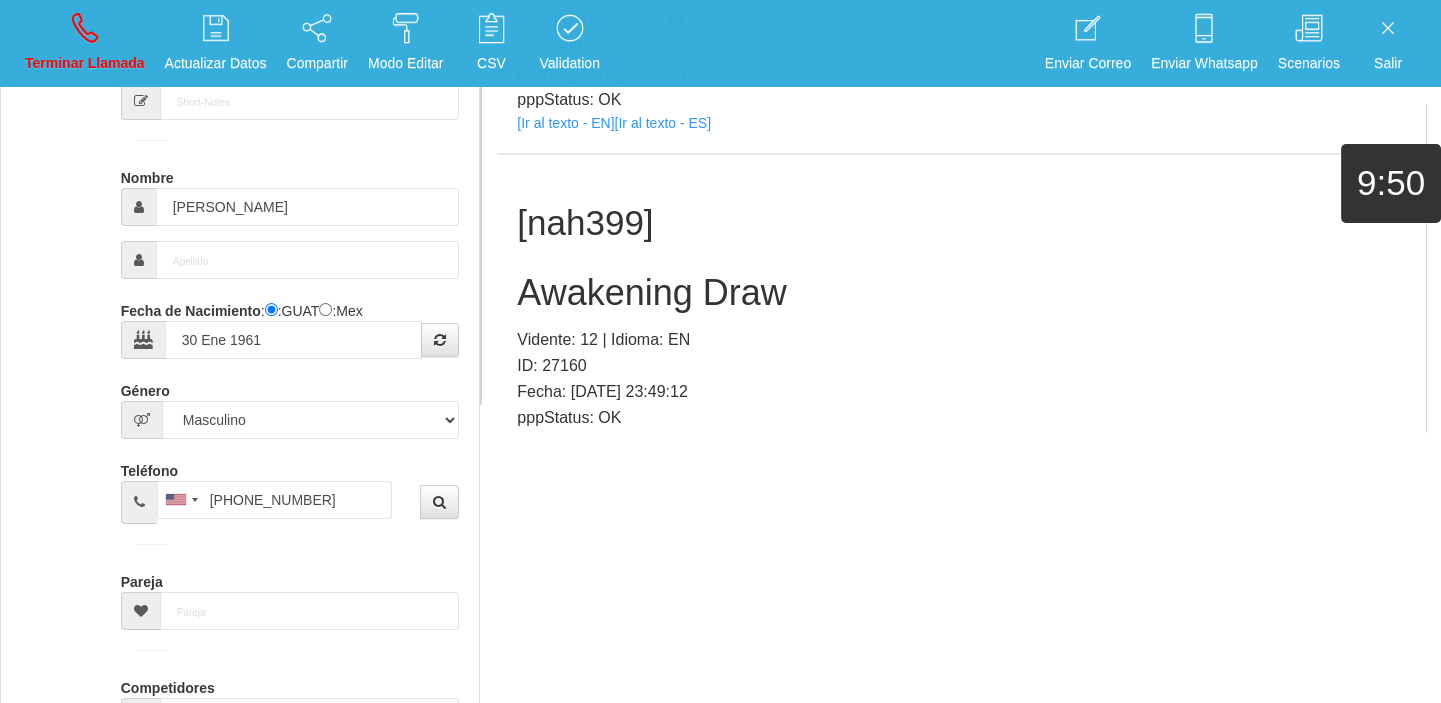 click on "[nah399] Awakening Draw Vidente: 12 | Idioma: EN ID: 27160 Fecha: [DATE] 23:49:12 pppStatus: OK [Ir al texto - EN] [Ir al texto - ES]" at bounding box center (961, 312) 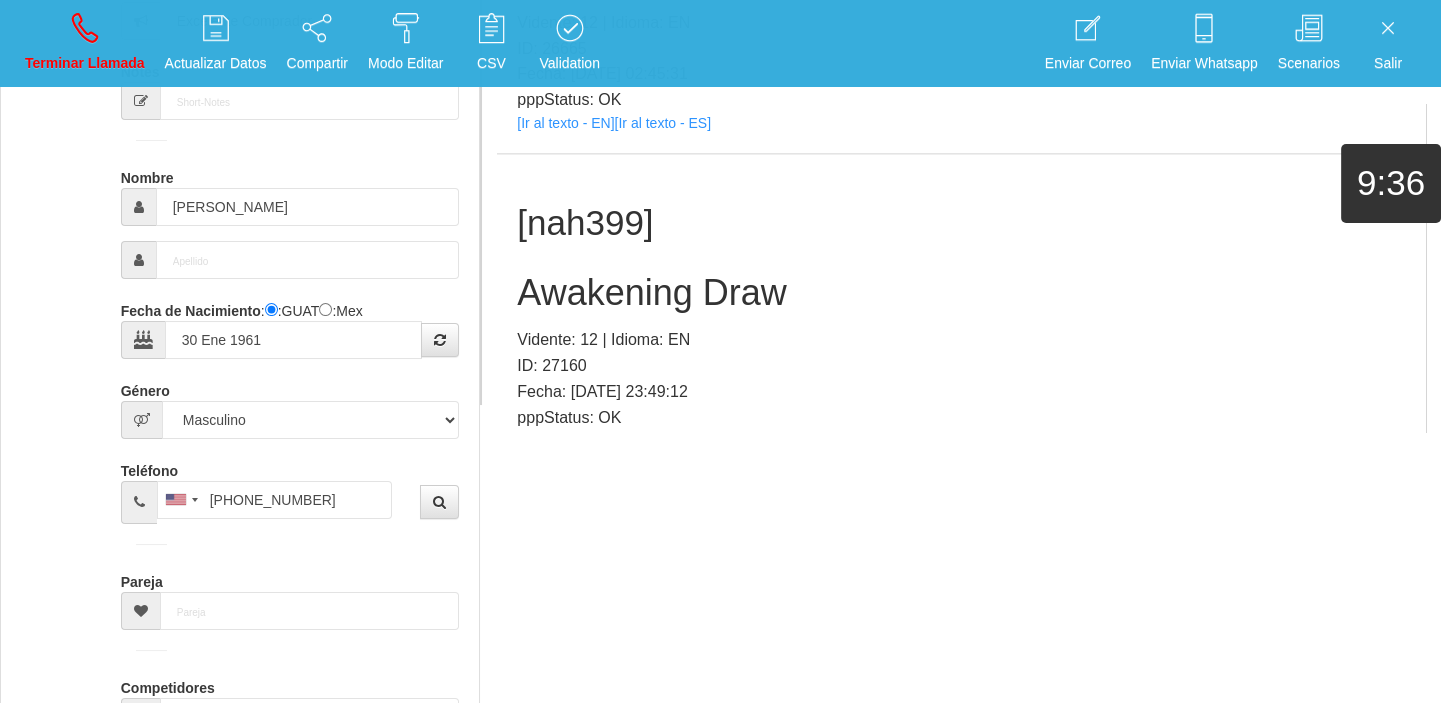 click on "Awakening Draw" at bounding box center (961, 293) 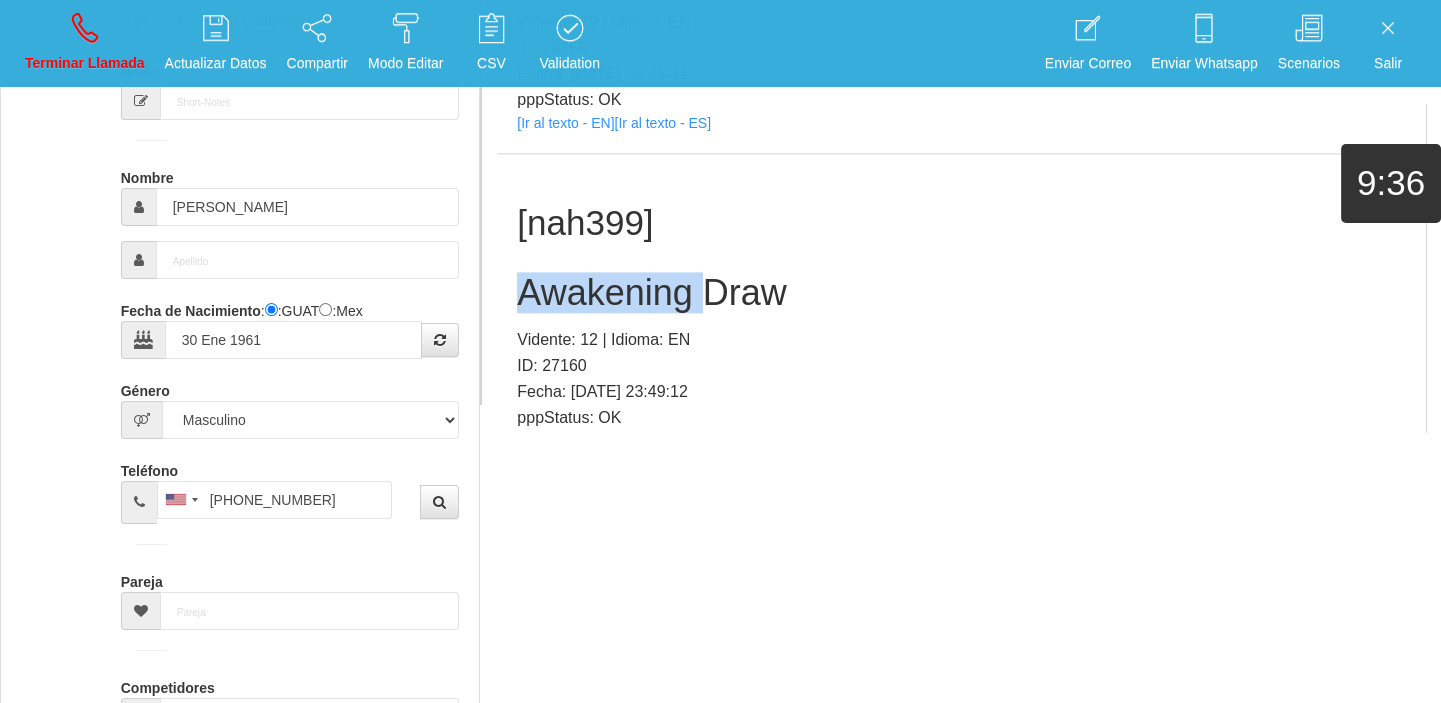 click on "Awakening Draw" at bounding box center [961, 293] 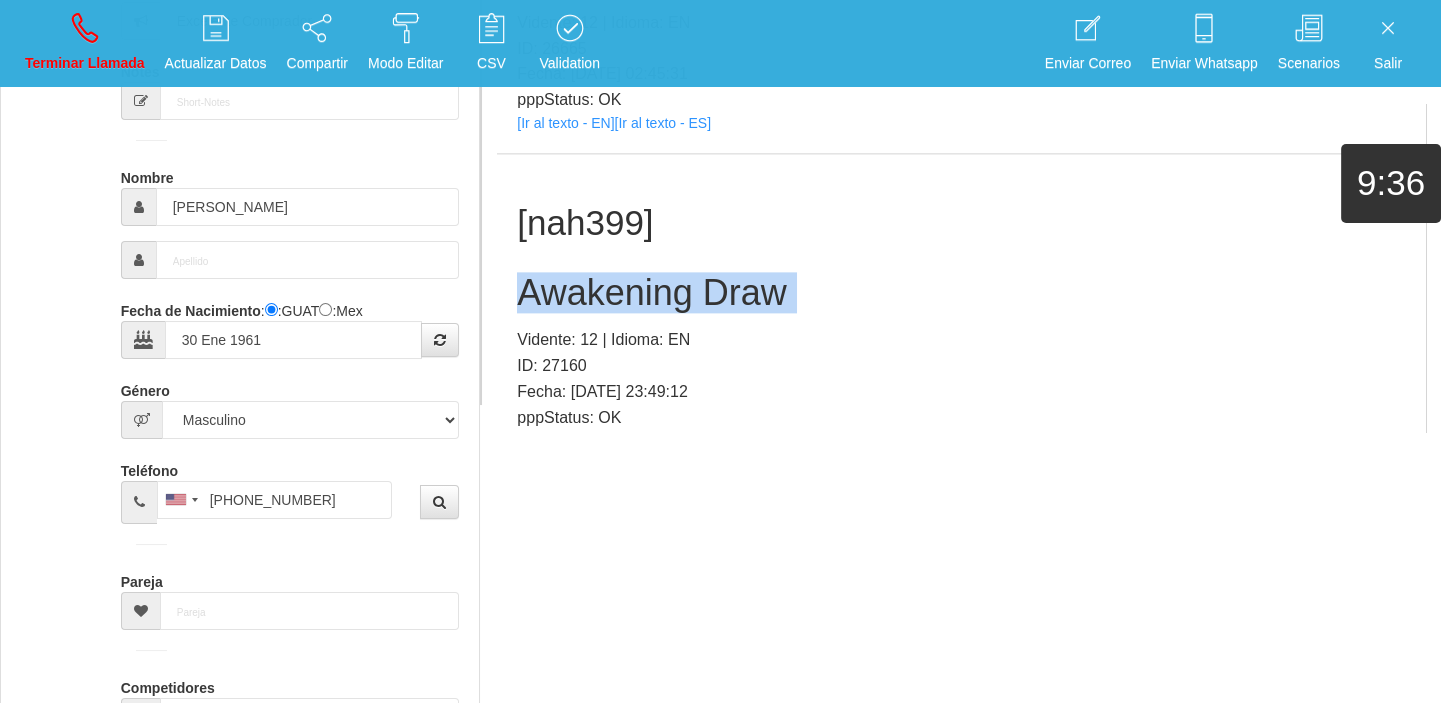 click on "Awakening Draw" at bounding box center (961, 293) 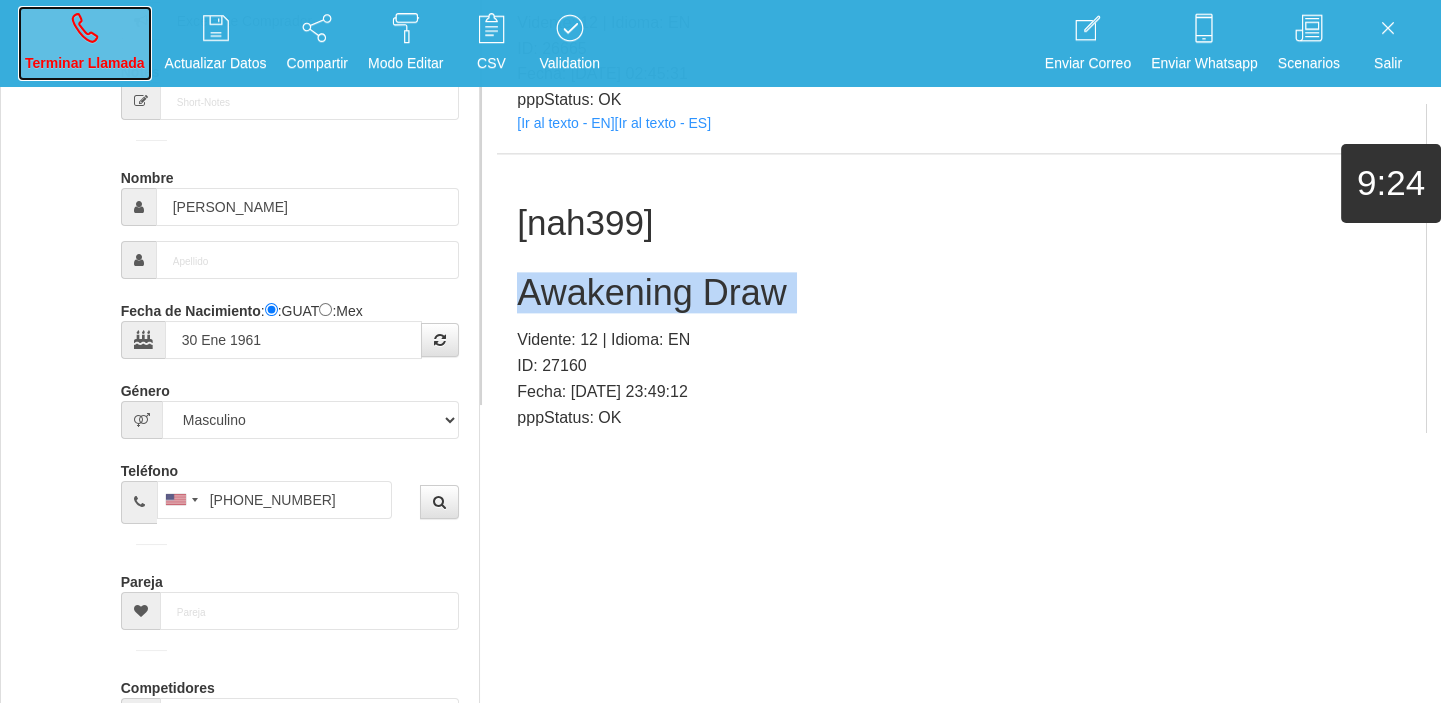click on "Terminar Llamada" at bounding box center [85, 63] 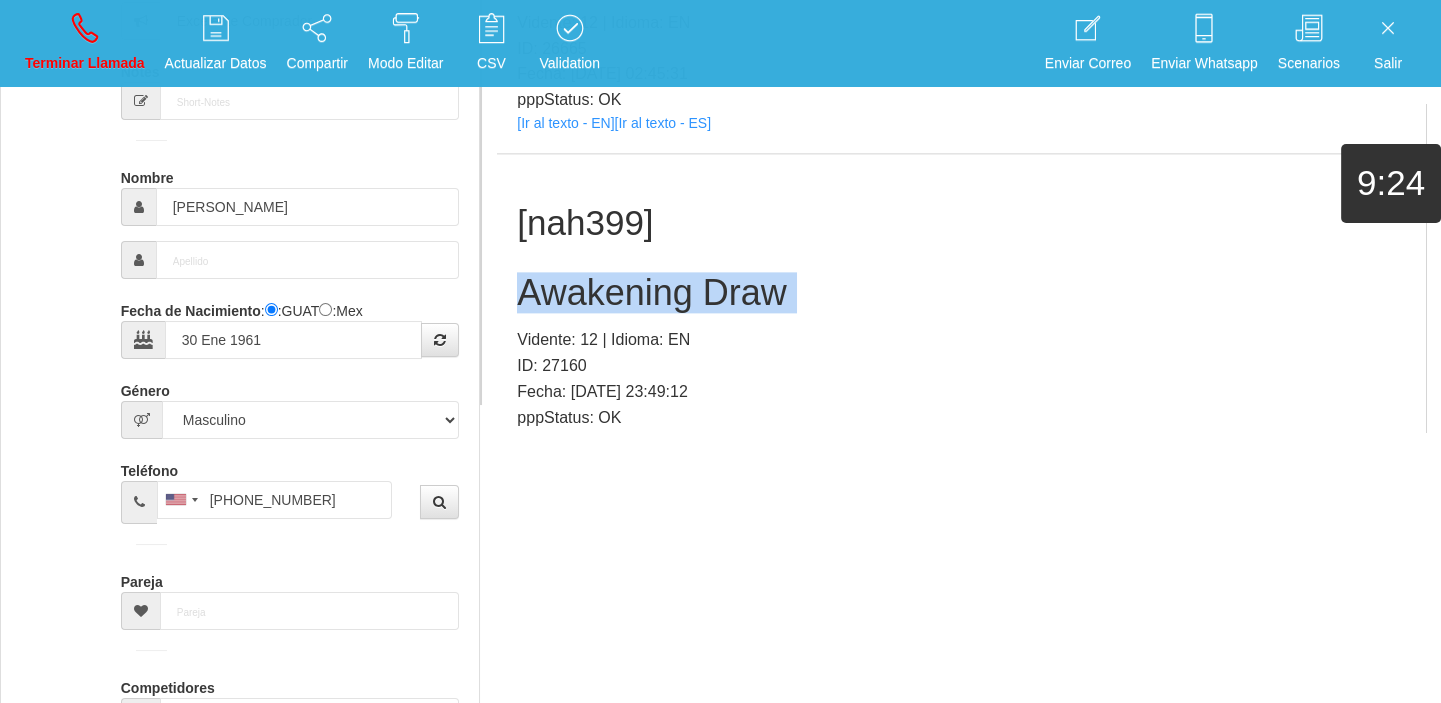 type 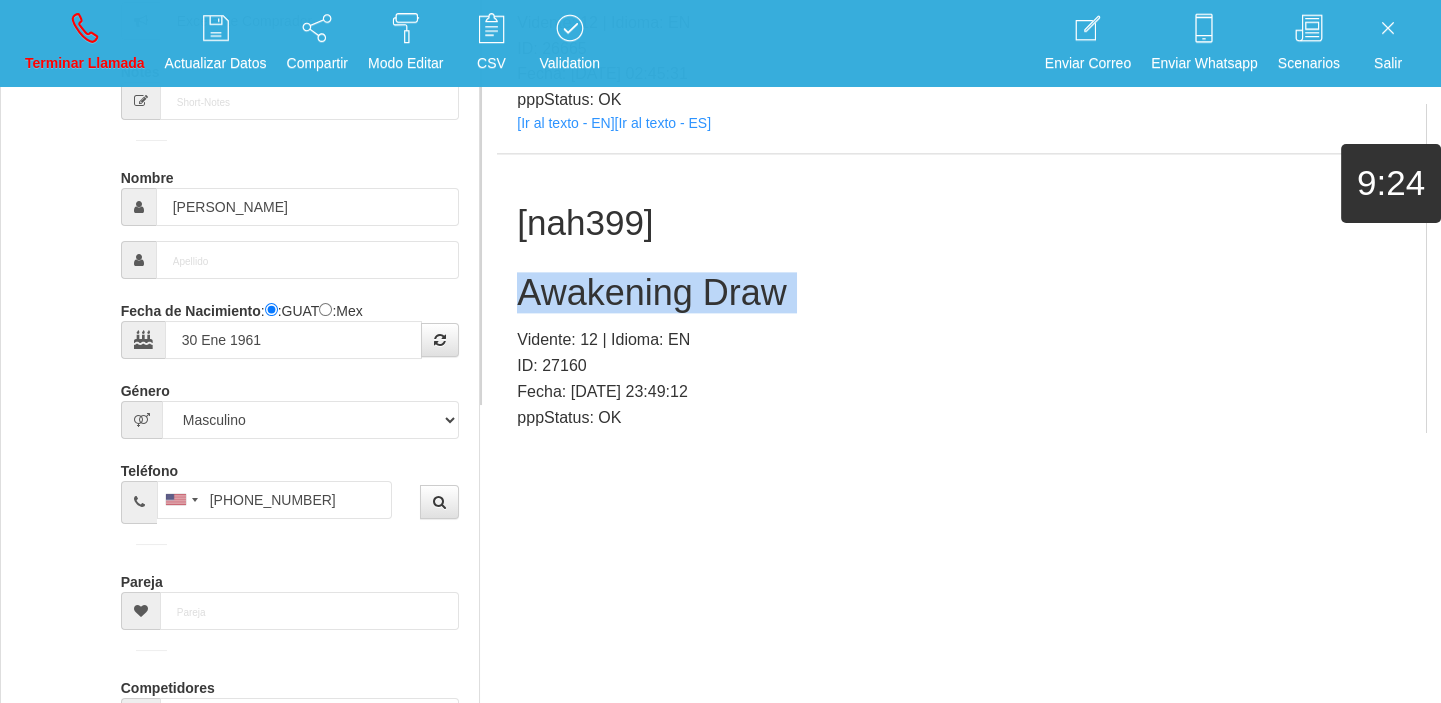 type 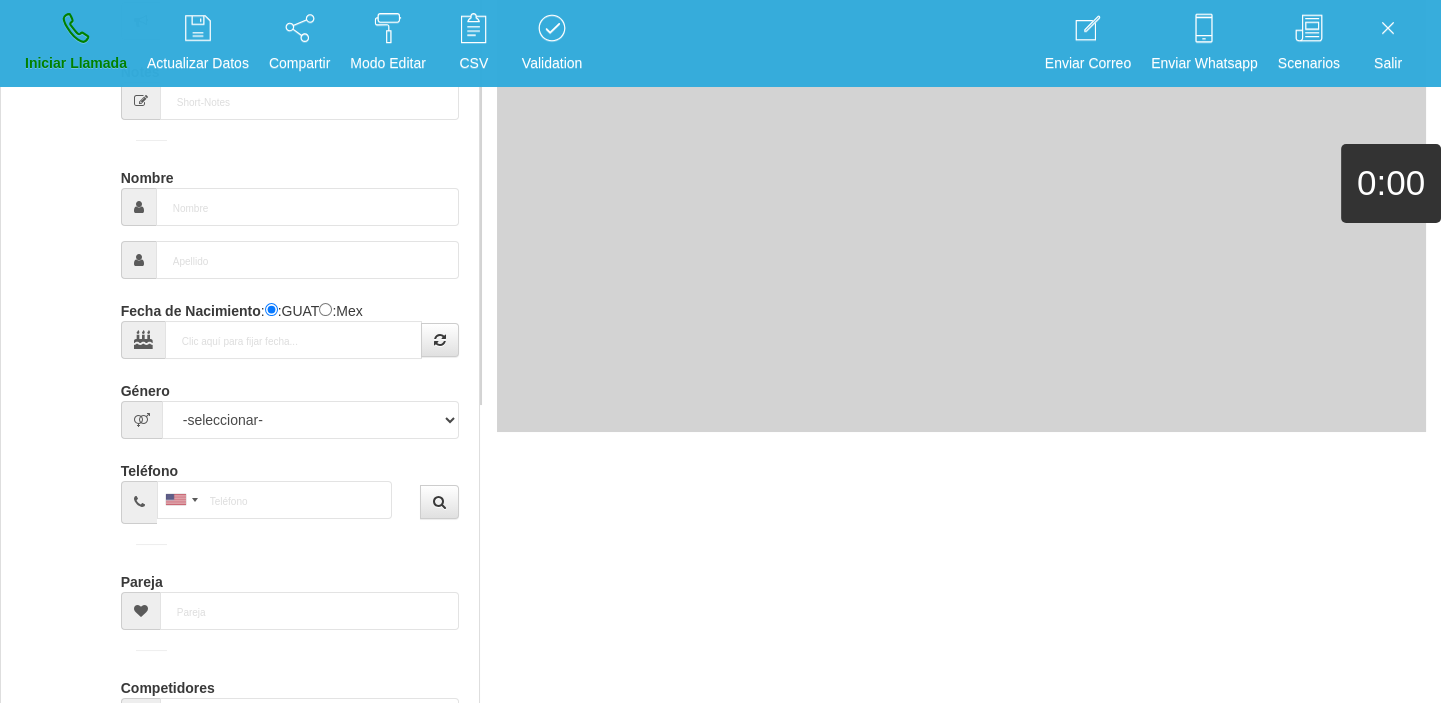 scroll, scrollTop: 0, scrollLeft: 0, axis: both 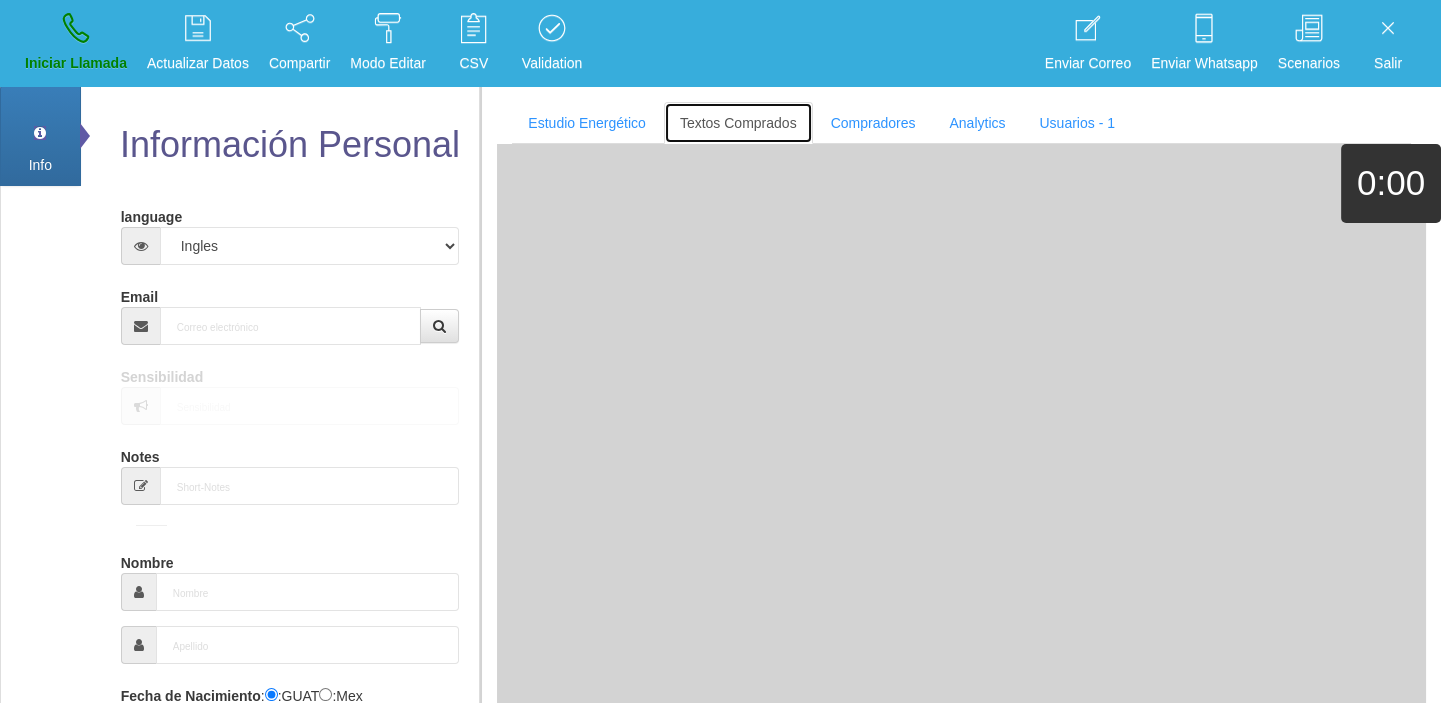drag, startPoint x: 781, startPoint y: 107, endPoint x: 406, endPoint y: 214, distance: 389.96667 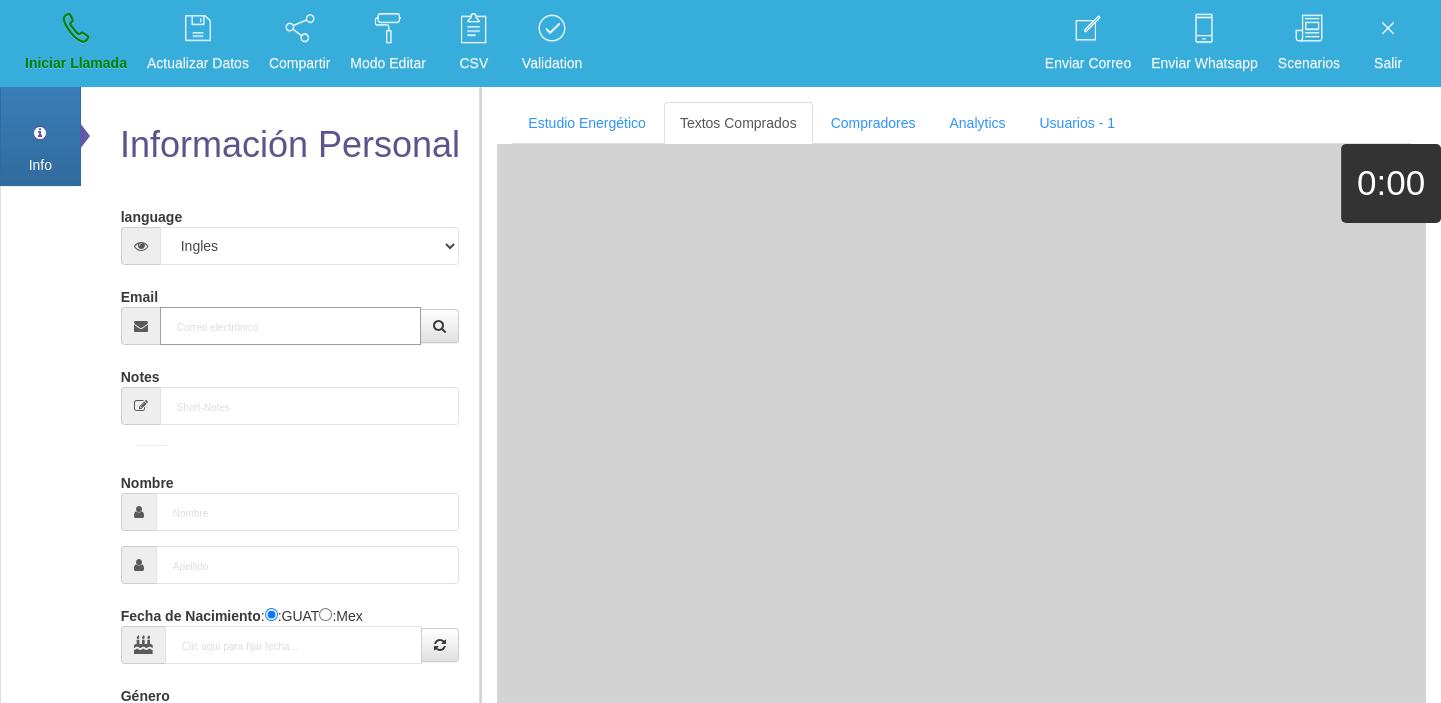 paste on "[EMAIL_ADDRESS][DOMAIN_NAME]" 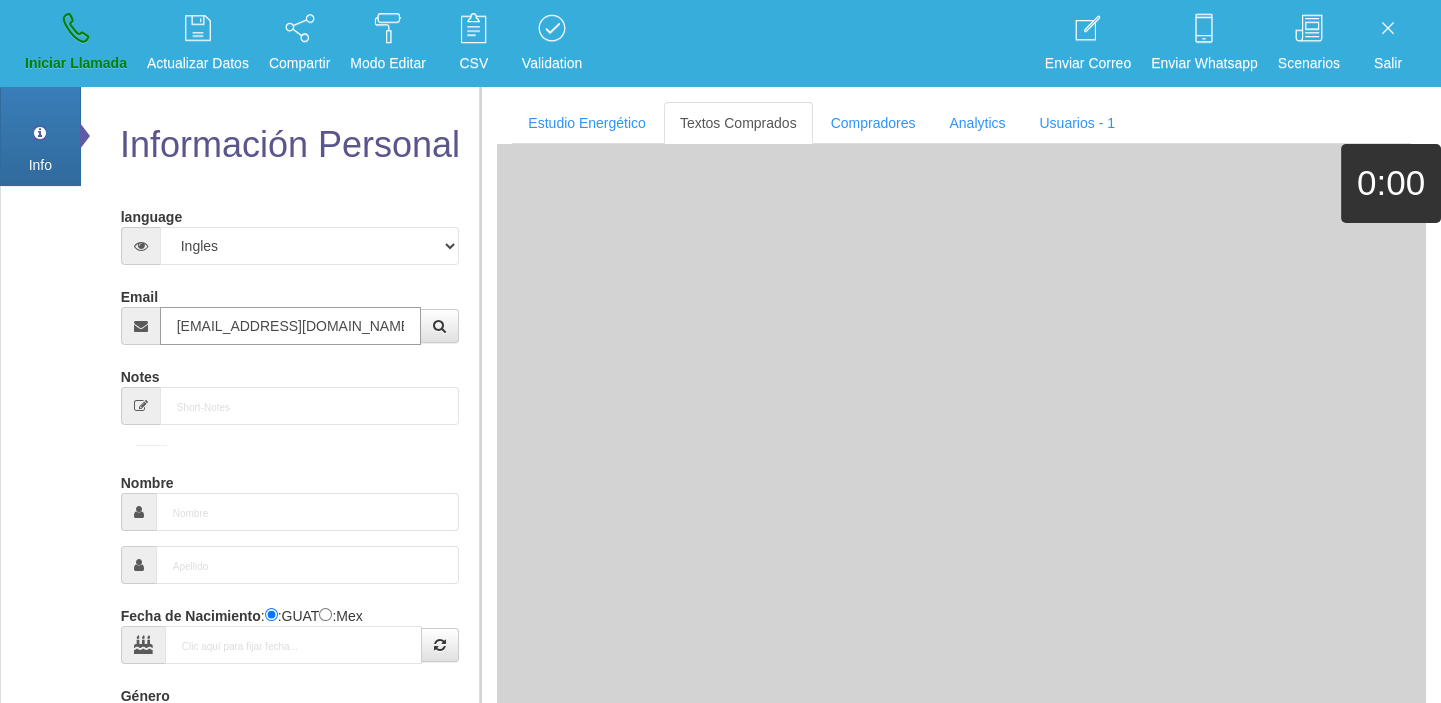 click on "[EMAIL_ADDRESS][DOMAIN_NAME]" at bounding box center [291, 326] 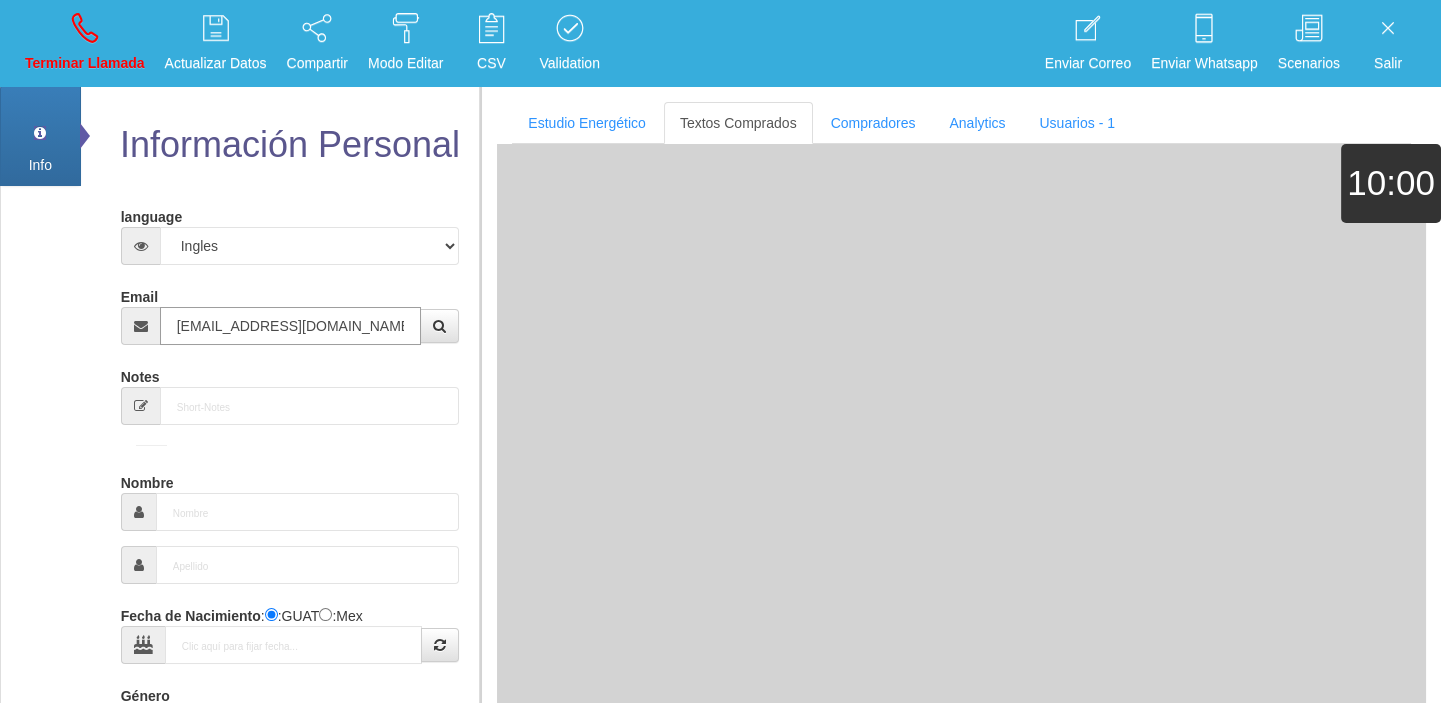 type on "[EMAIL_ADDRESS][DOMAIN_NAME]" 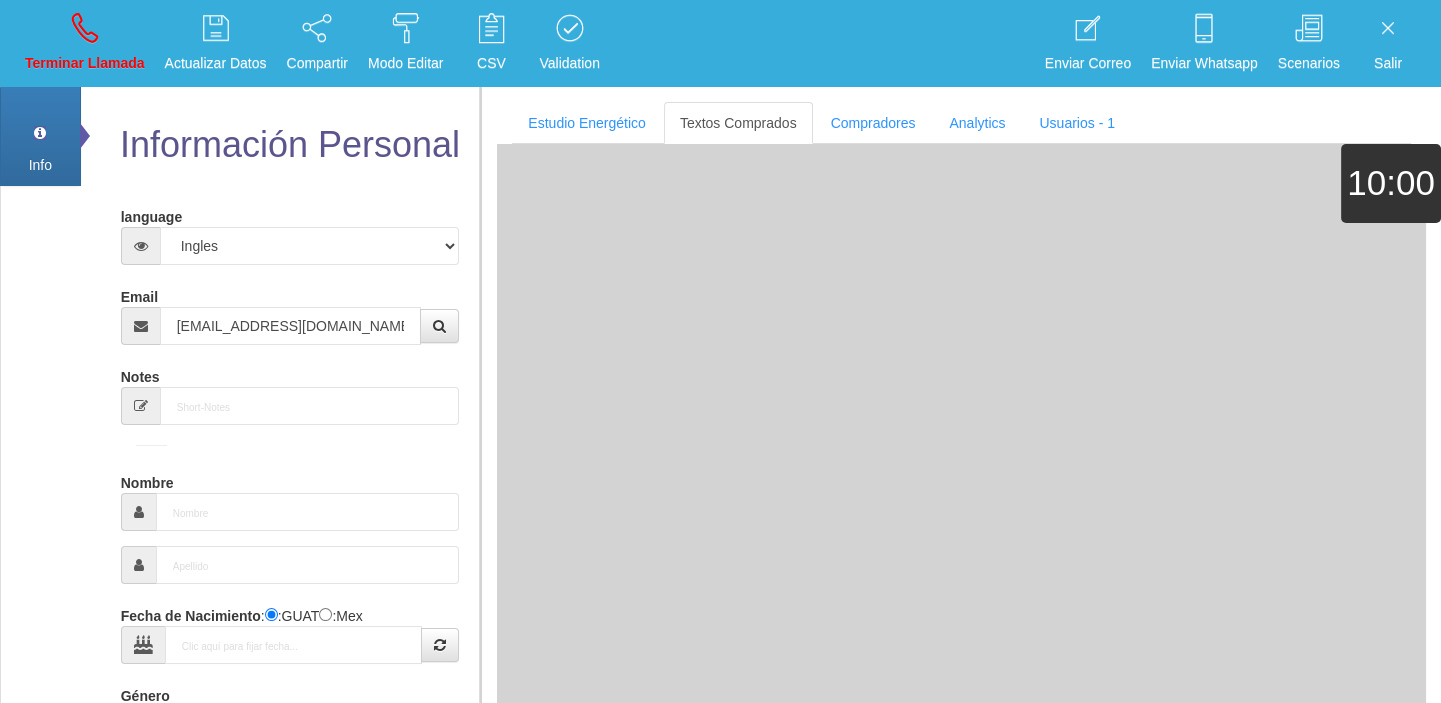 type on "16 Abr 1965" 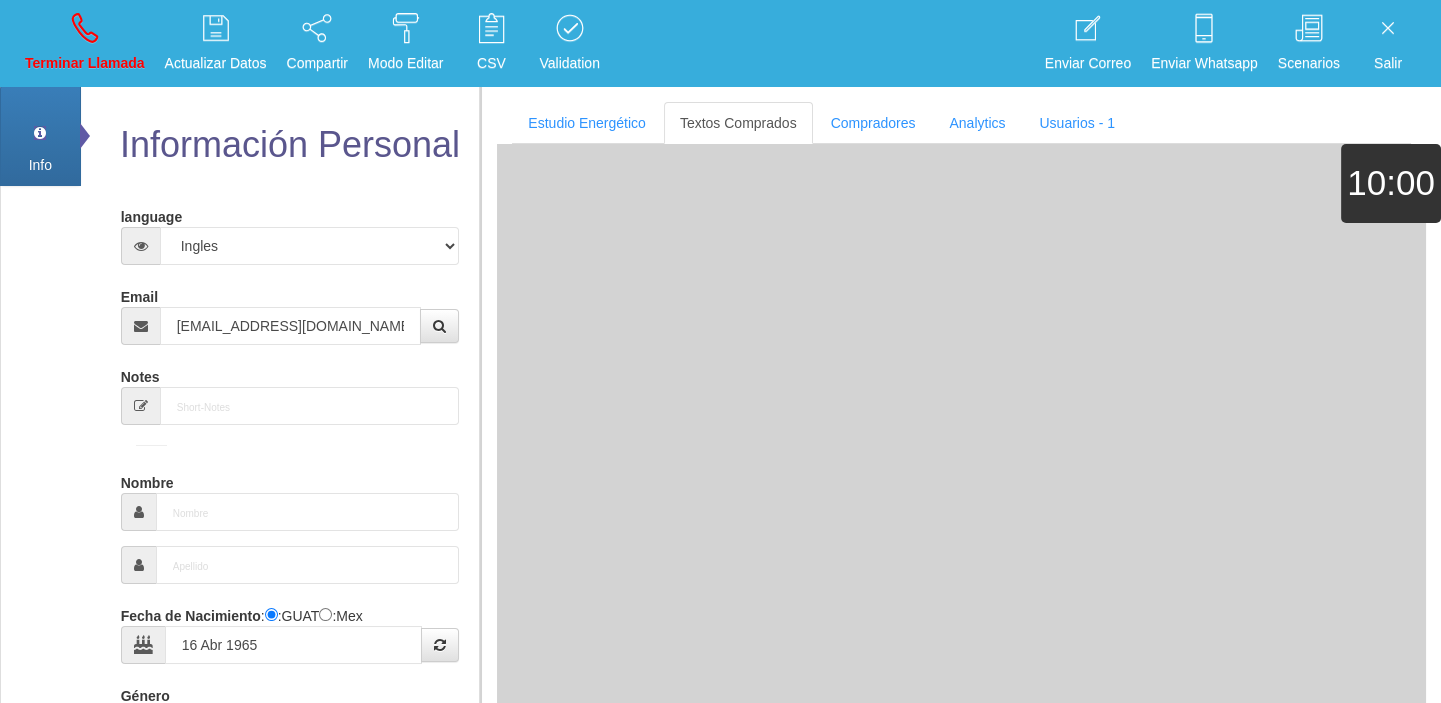 type on "Buen Comprador" 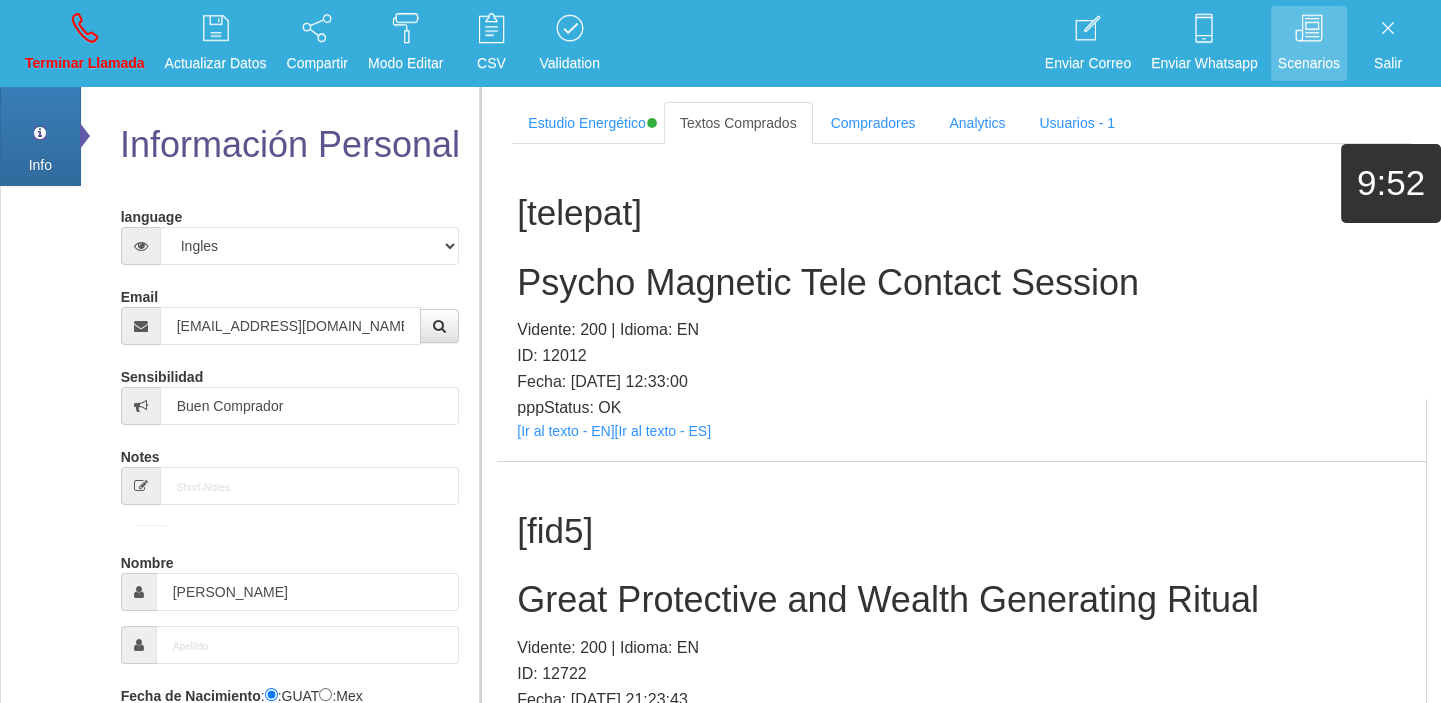 scroll, scrollTop: 2124, scrollLeft: 0, axis: vertical 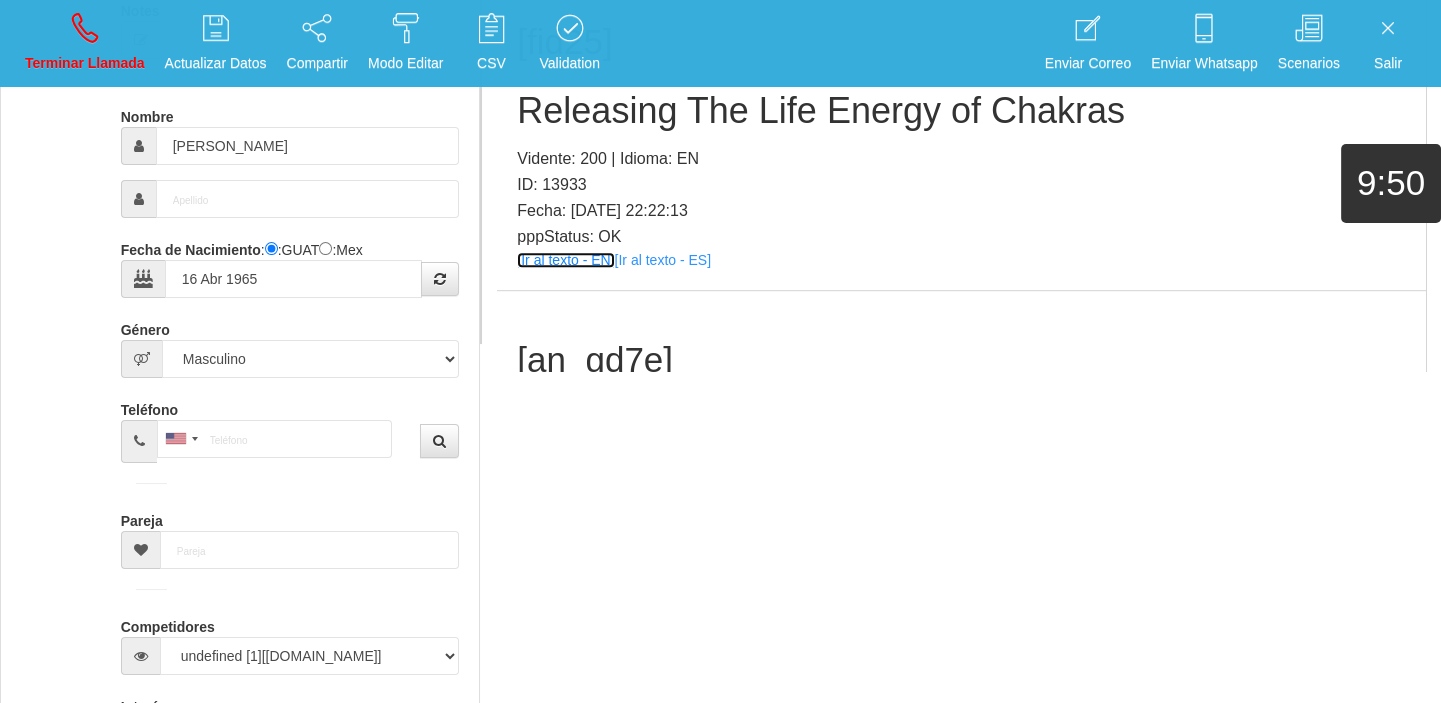 click on "[Ir al texto - EN]" at bounding box center [565, 260] 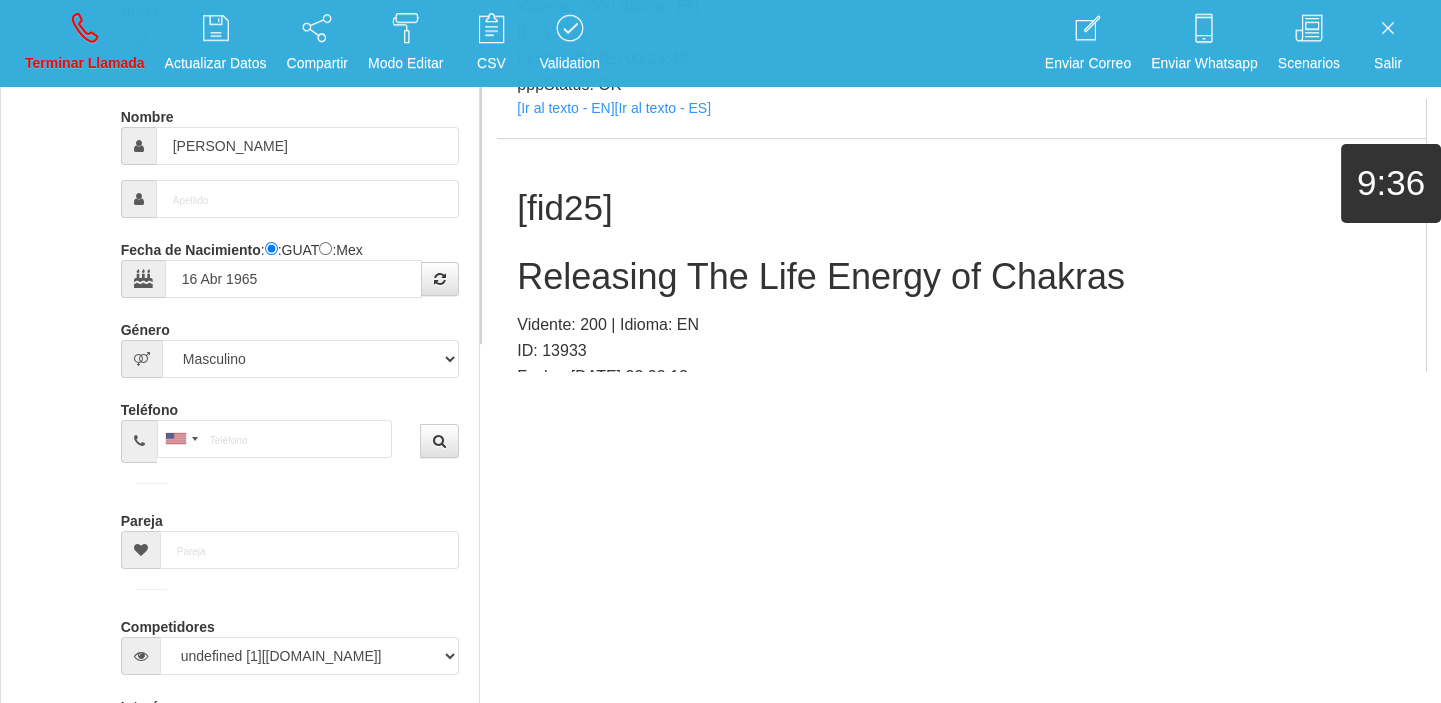 scroll, scrollTop: 2124, scrollLeft: 0, axis: vertical 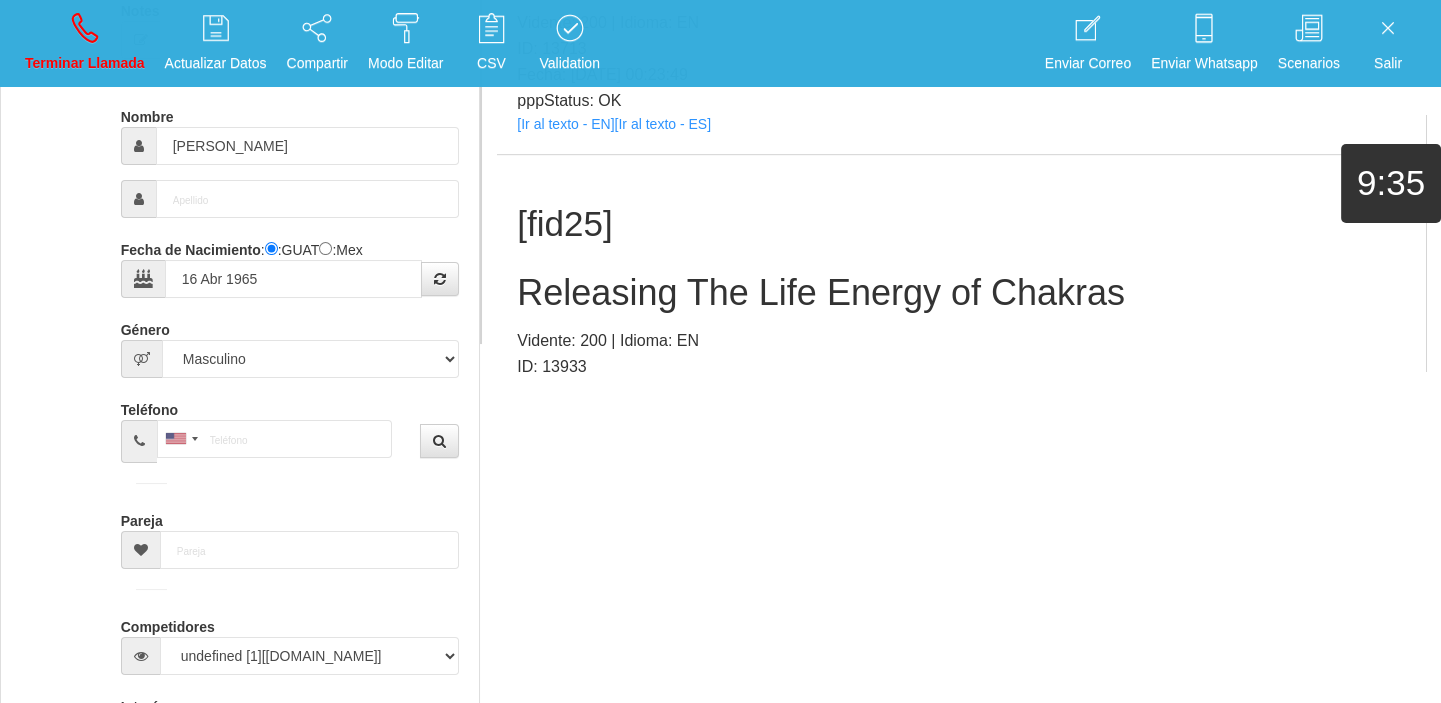 click on "Releasing The Life Energy of Chakras" at bounding box center (961, 293) 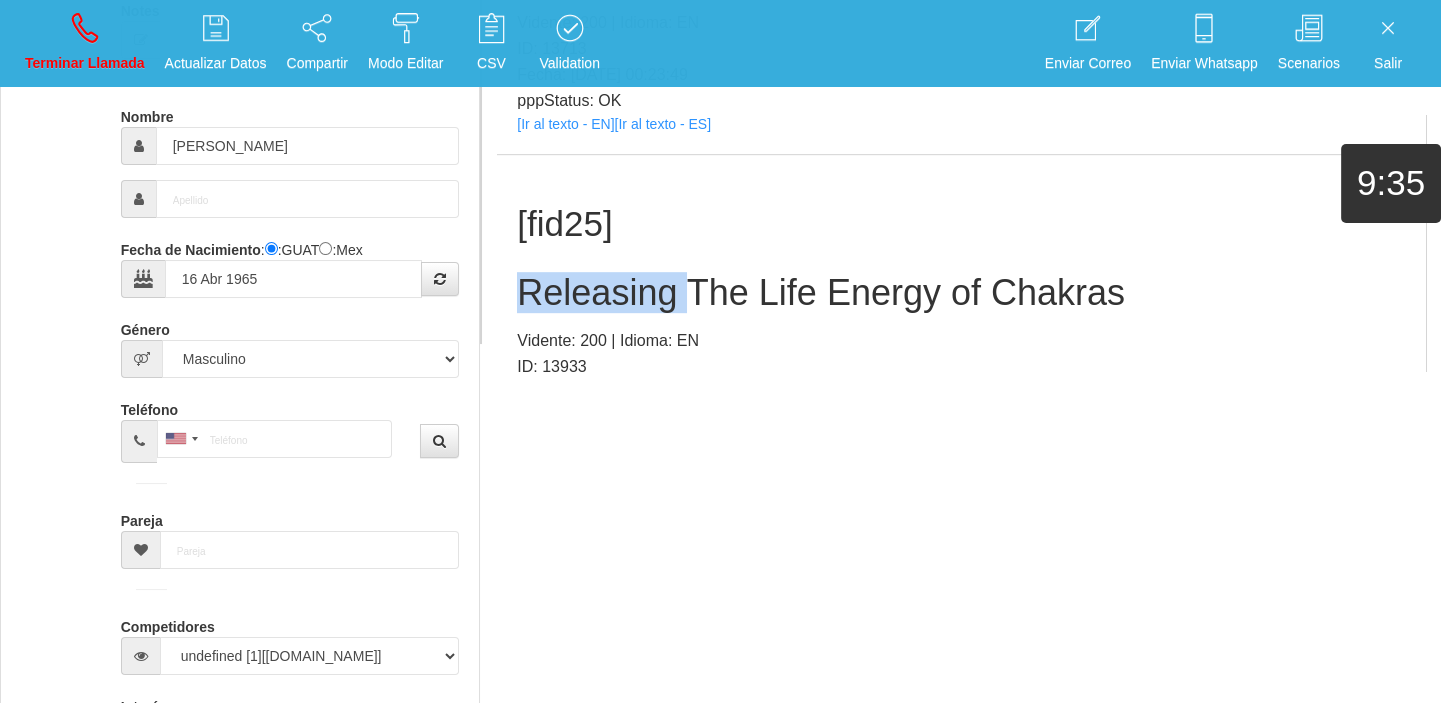 click on "Releasing The Life Energy of Chakras" at bounding box center [961, 293] 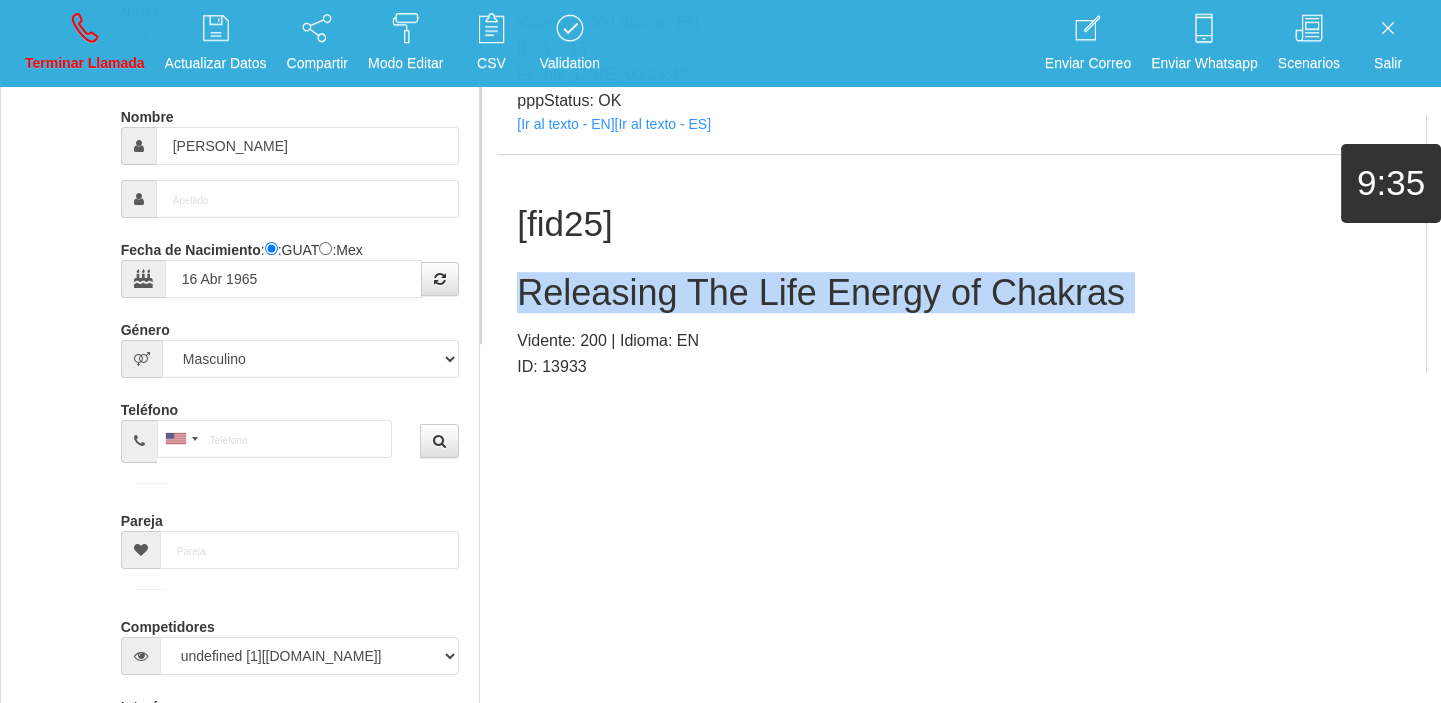 click on "Releasing The Life Energy of Chakras" at bounding box center (961, 293) 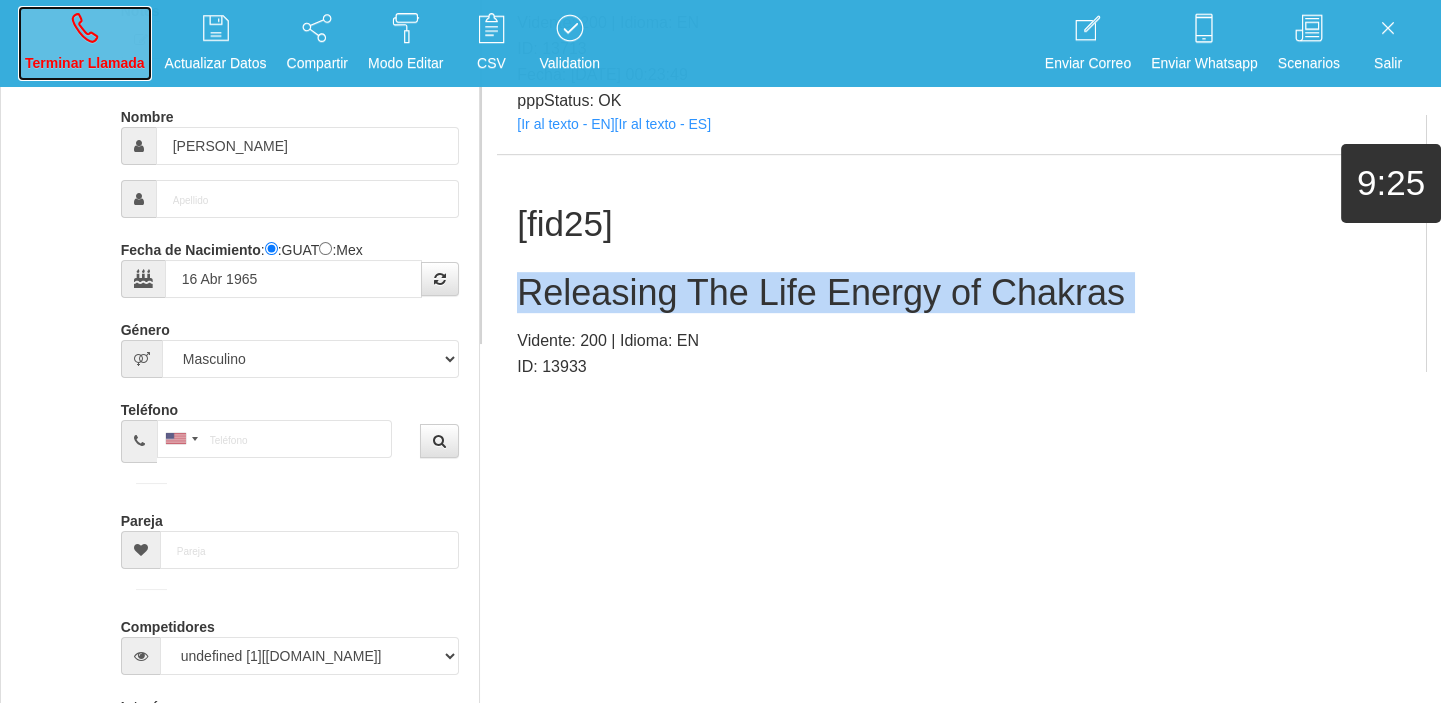 click at bounding box center (85, 28) 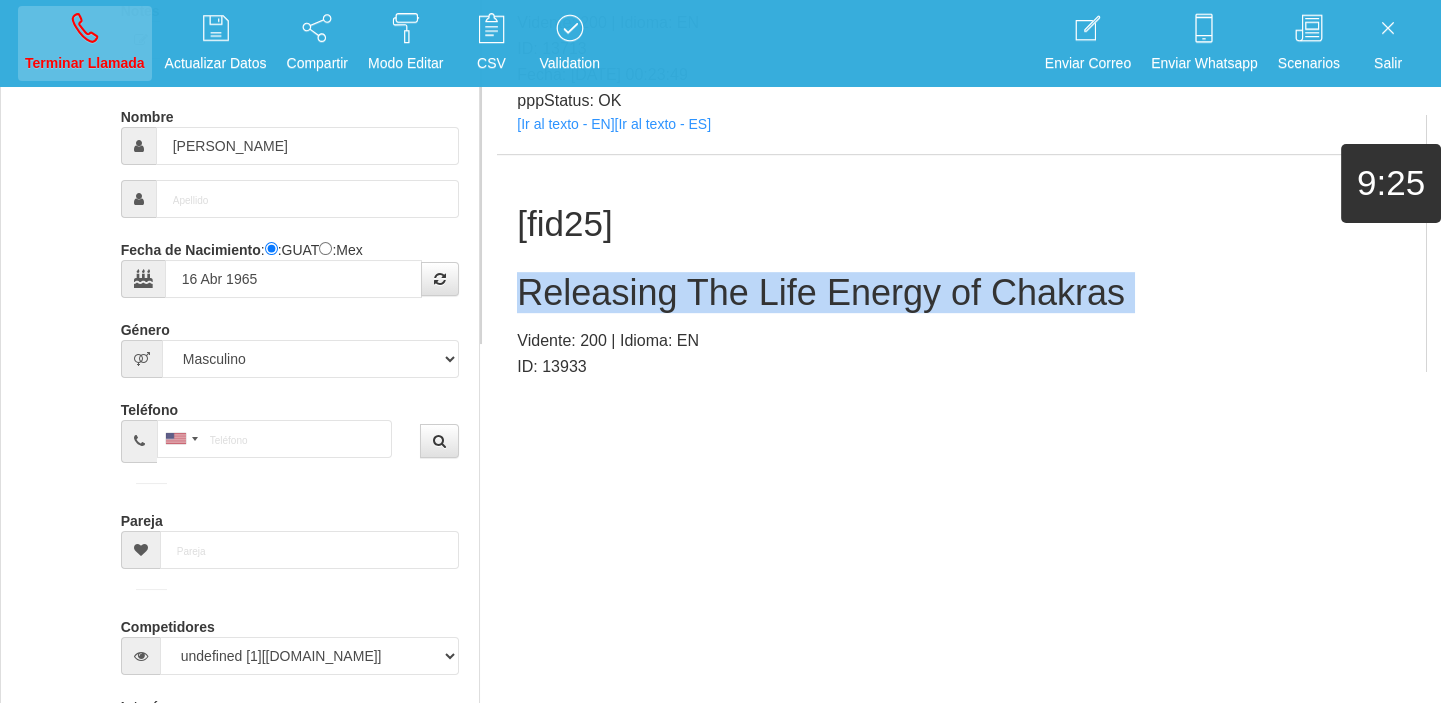 type 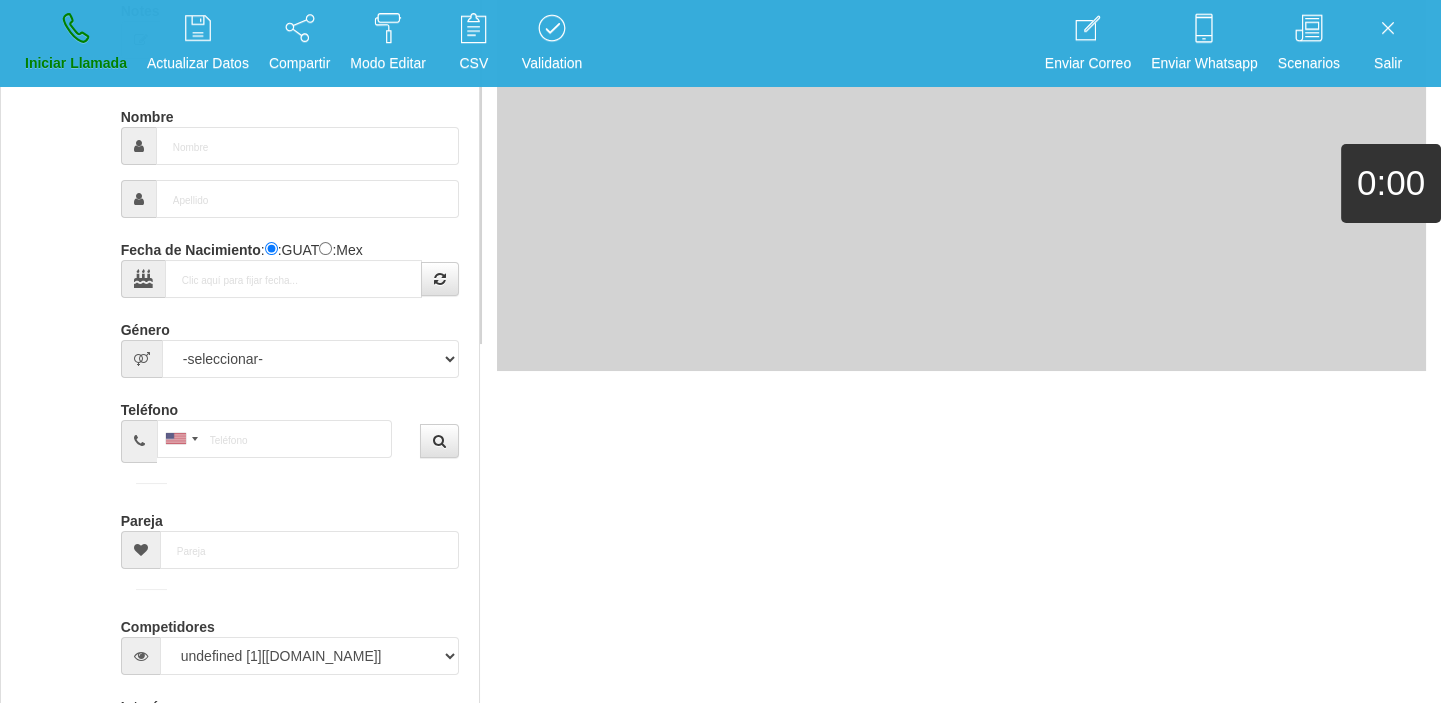 scroll, scrollTop: 0, scrollLeft: 0, axis: both 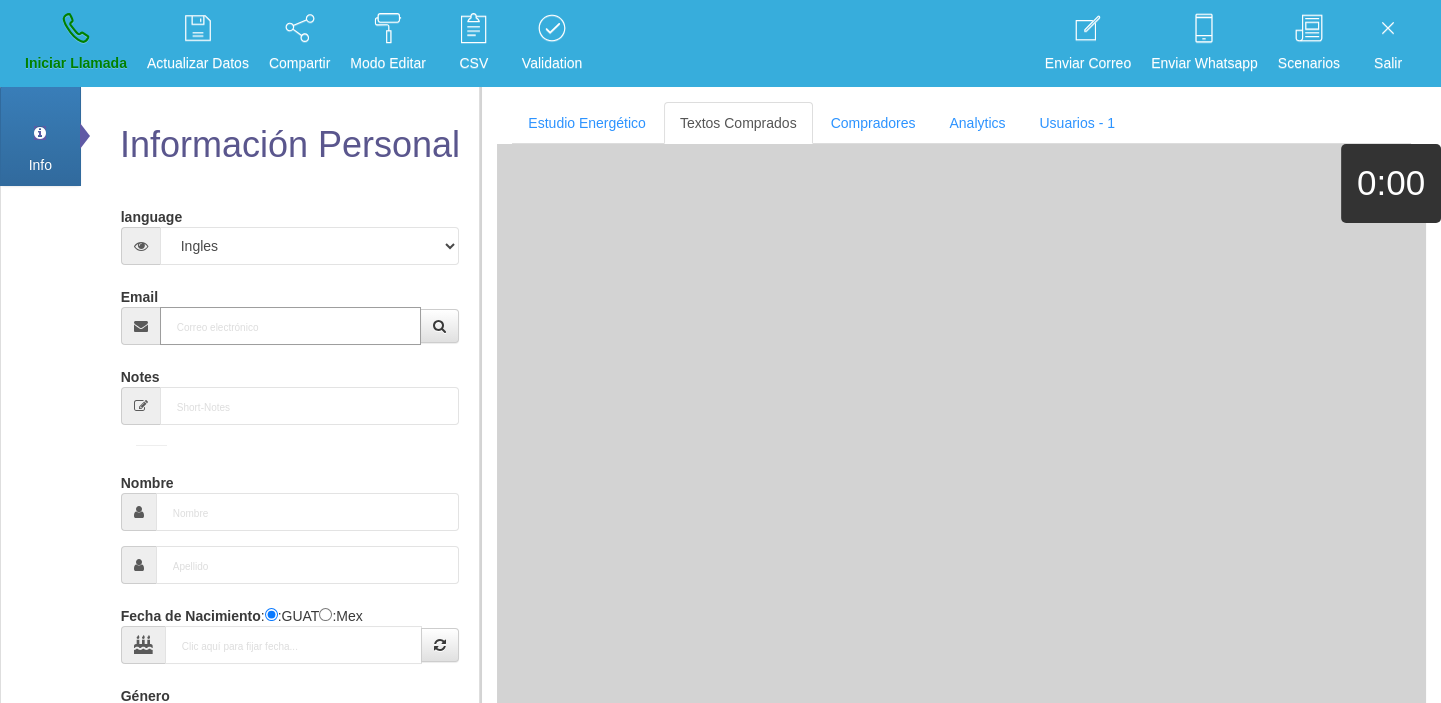 paste on "[EMAIL_ADDRESS][DOMAIN_NAME]" 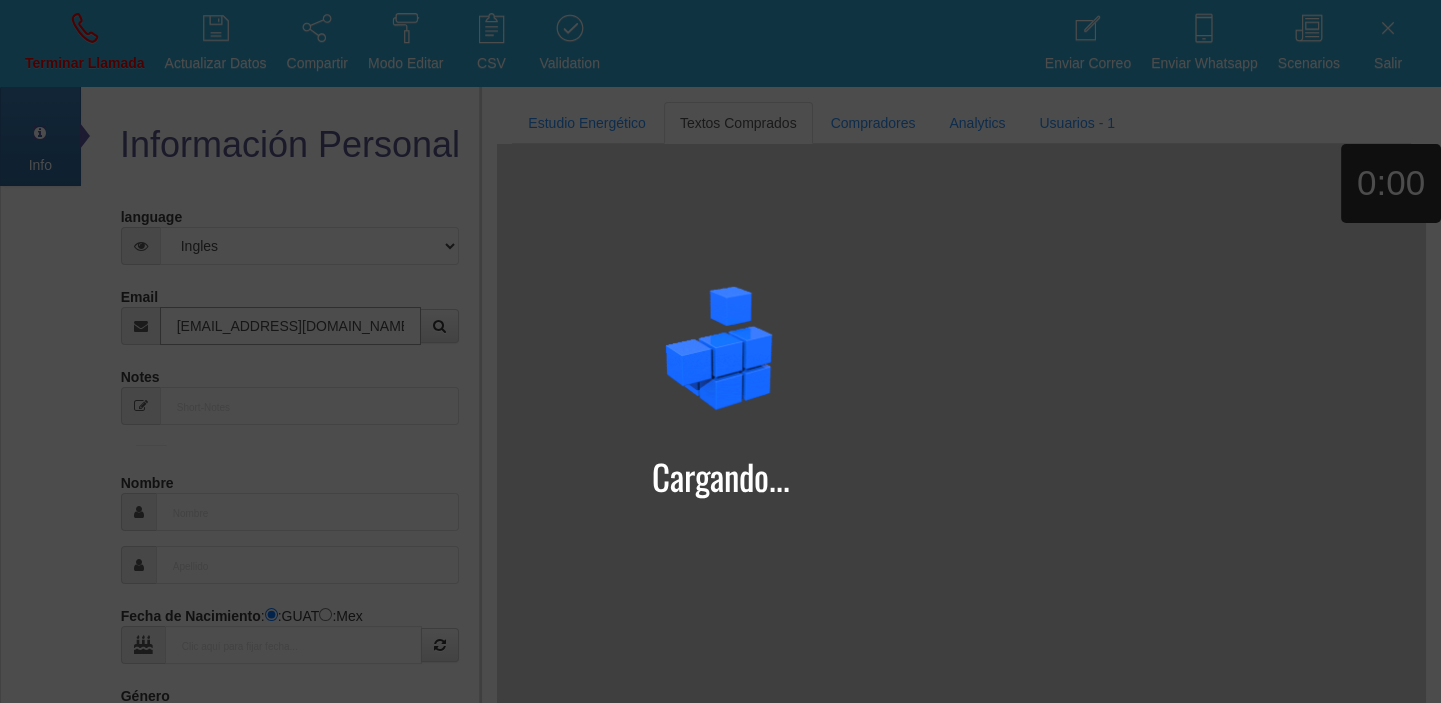 type on "[EMAIL_ADDRESS][DOMAIN_NAME]" 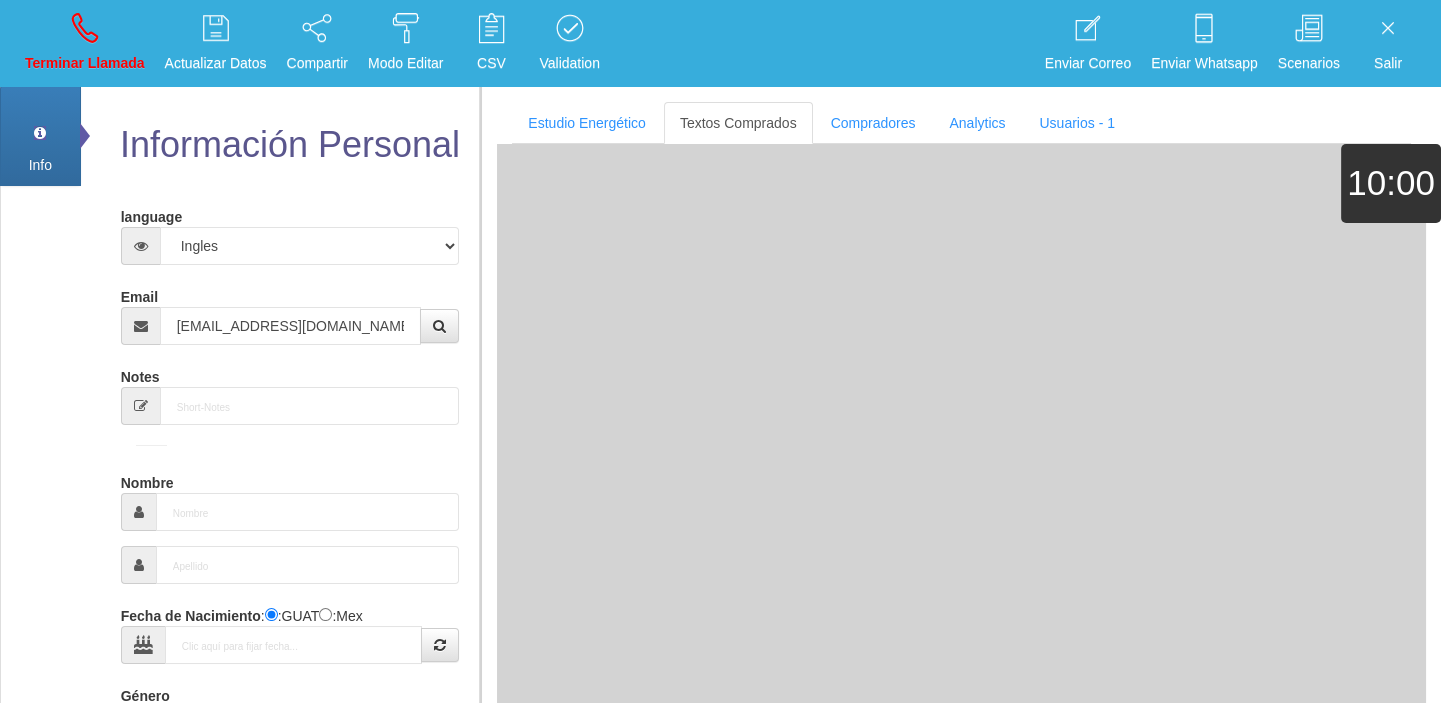 type on "[DATE]" 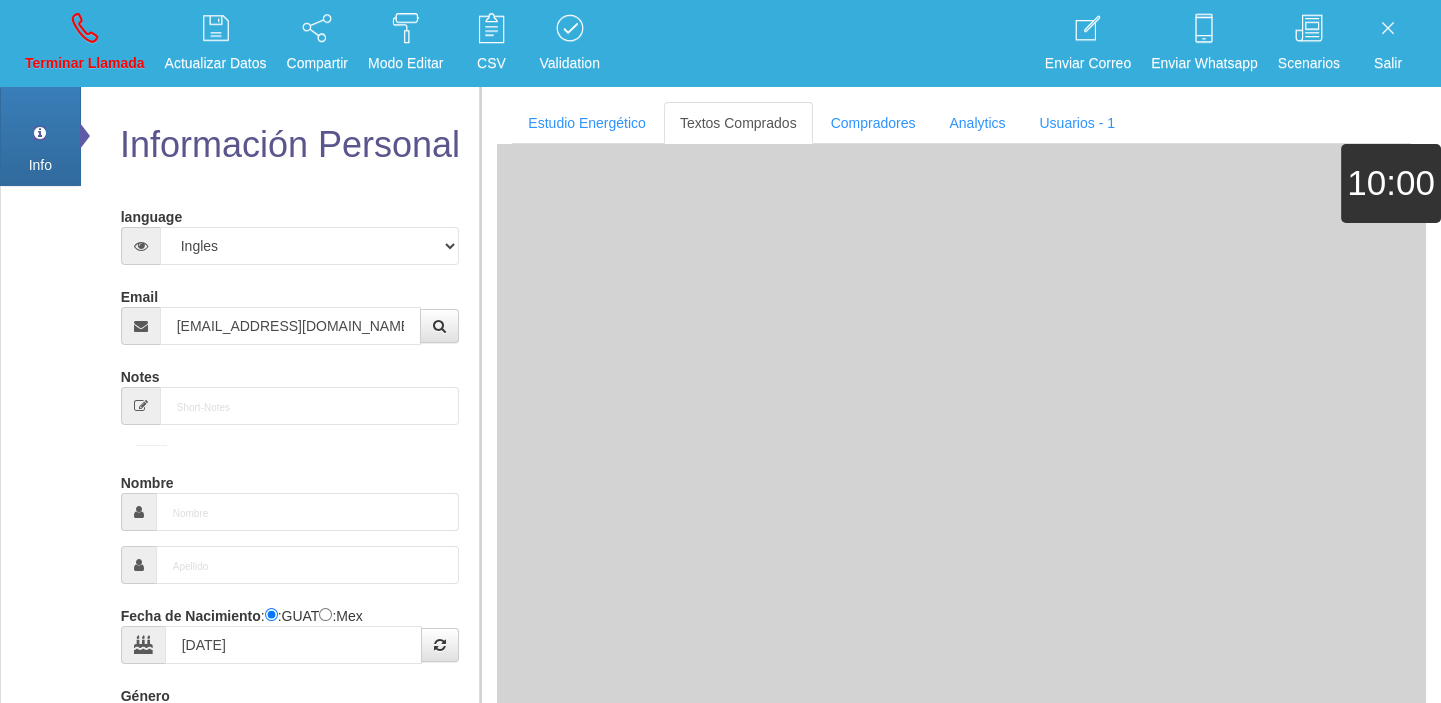 select on "1" 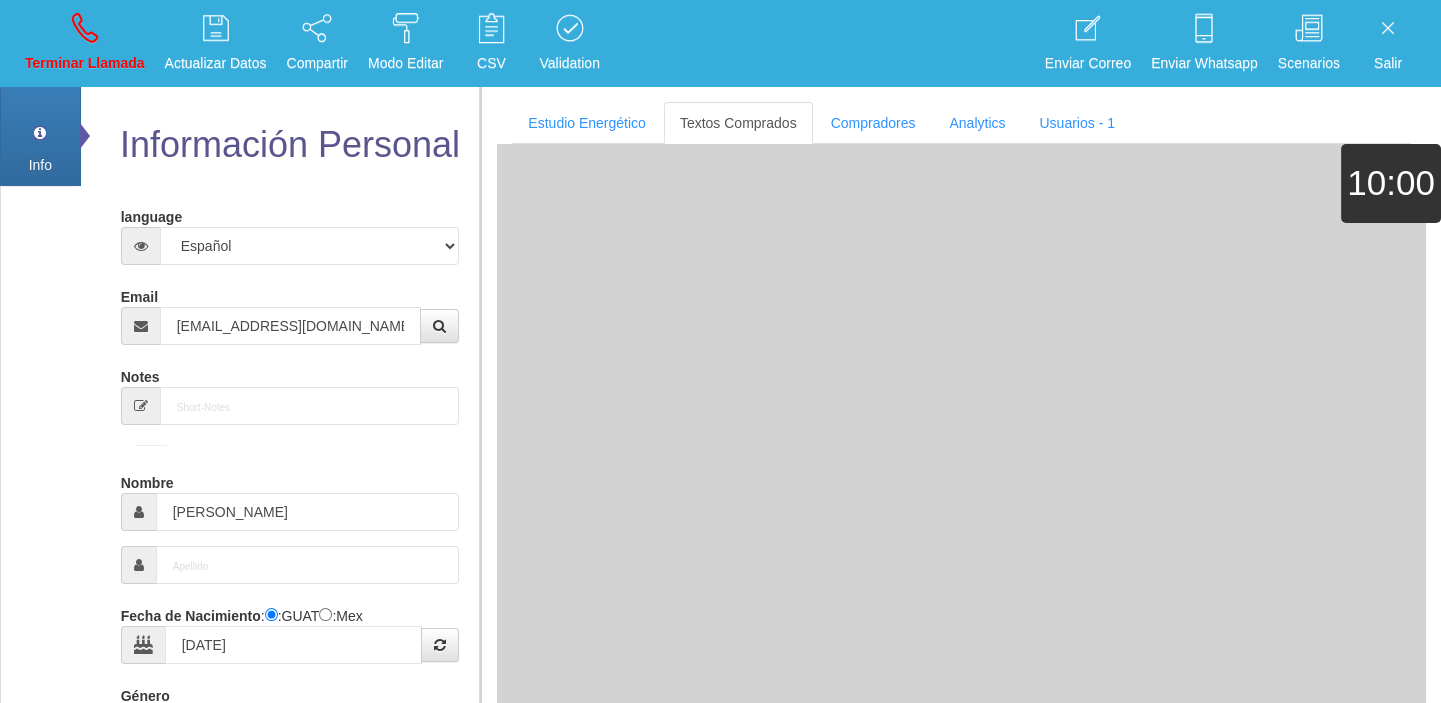 select on "1" 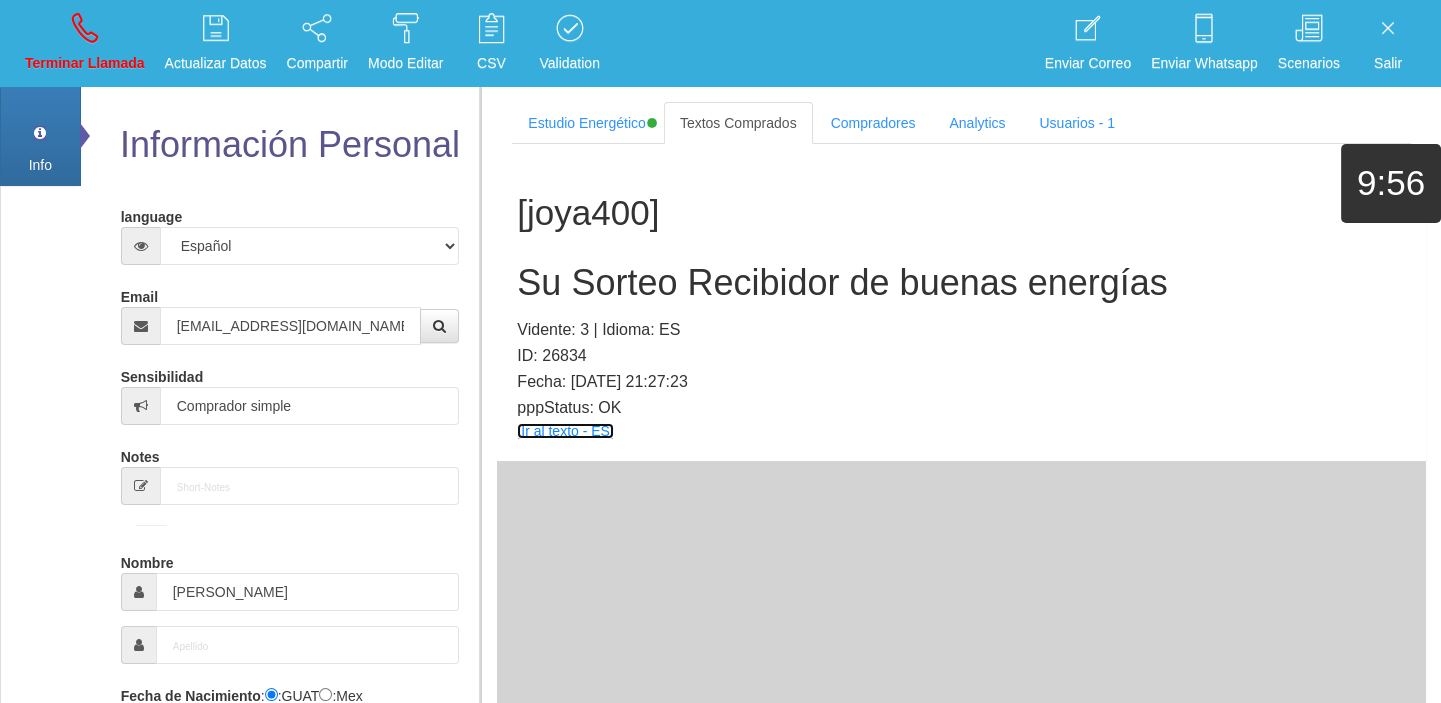 click on "[Ir al texto - ES]" at bounding box center (565, 431) 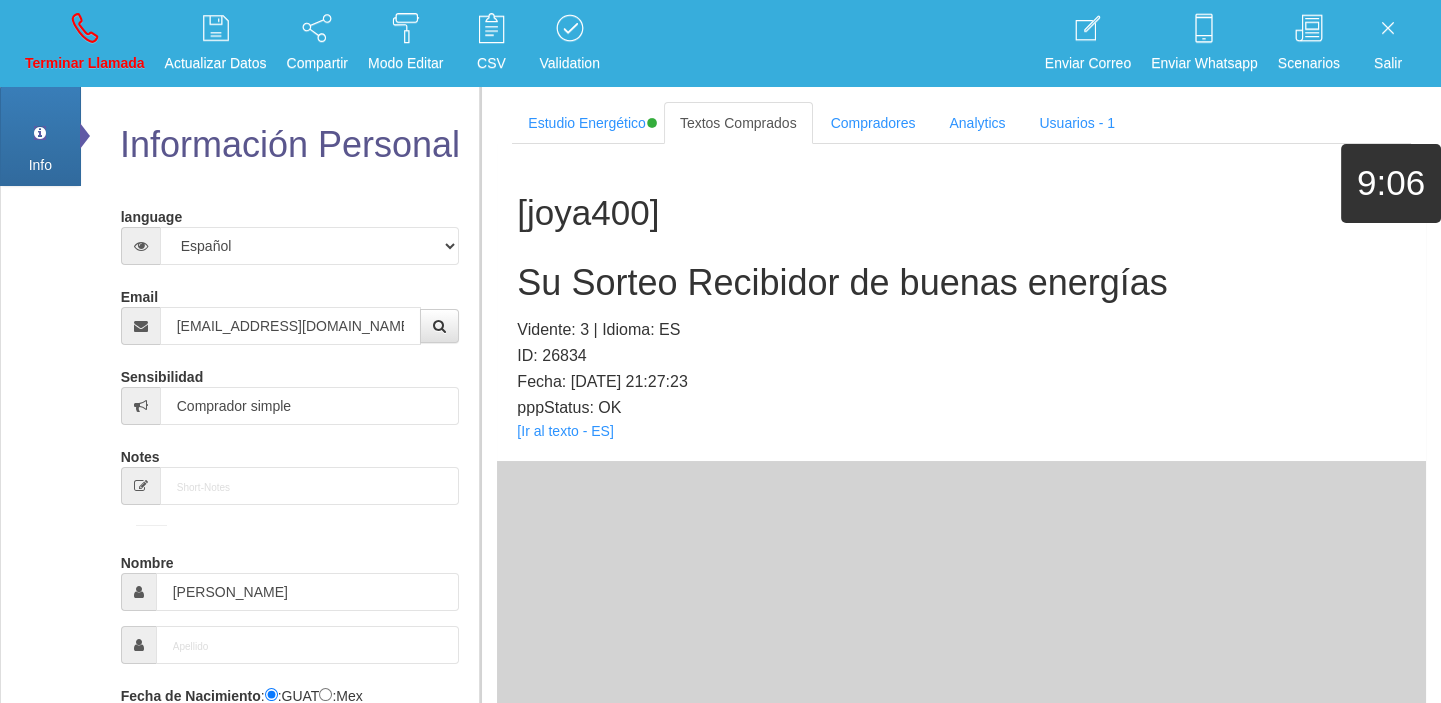 click on "Su Sorteo Recibidor de buenas energías" at bounding box center (961, 283) 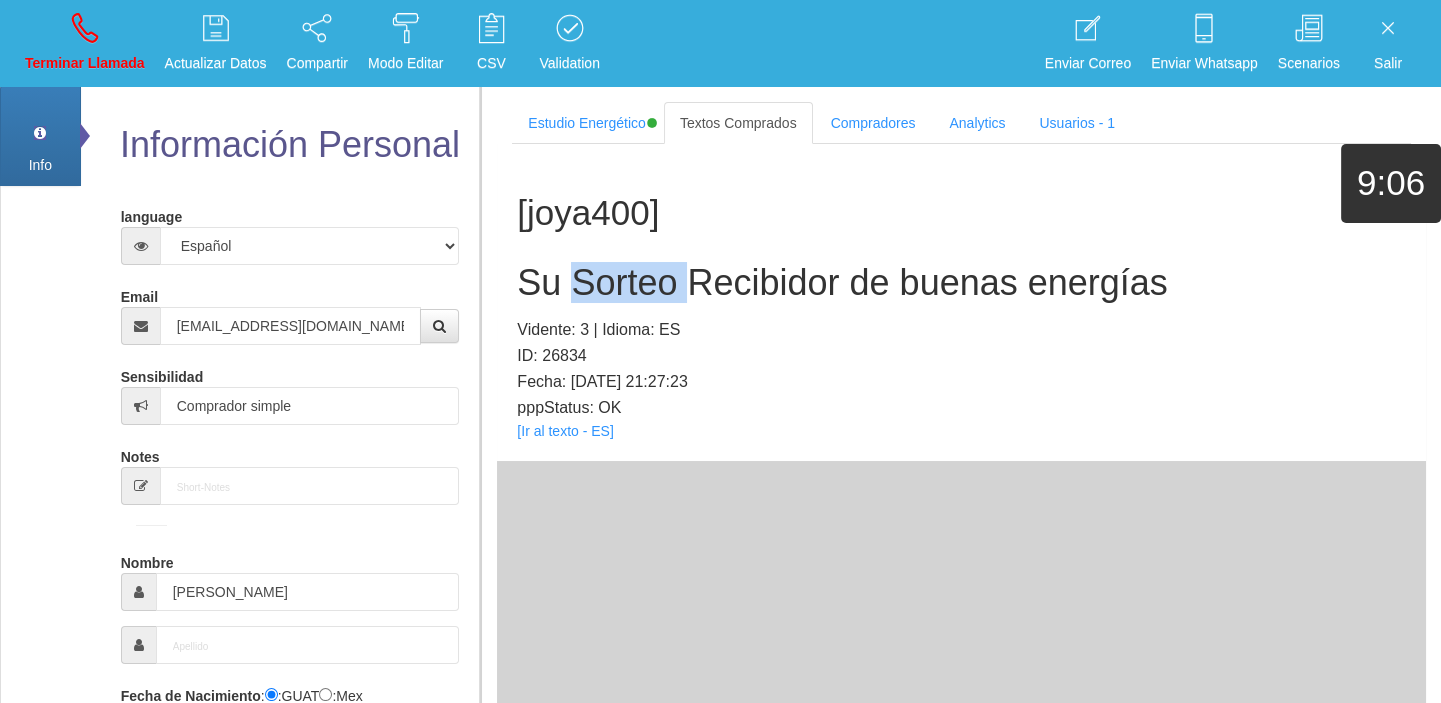 click on "Su Sorteo Recibidor de buenas energías" at bounding box center [961, 283] 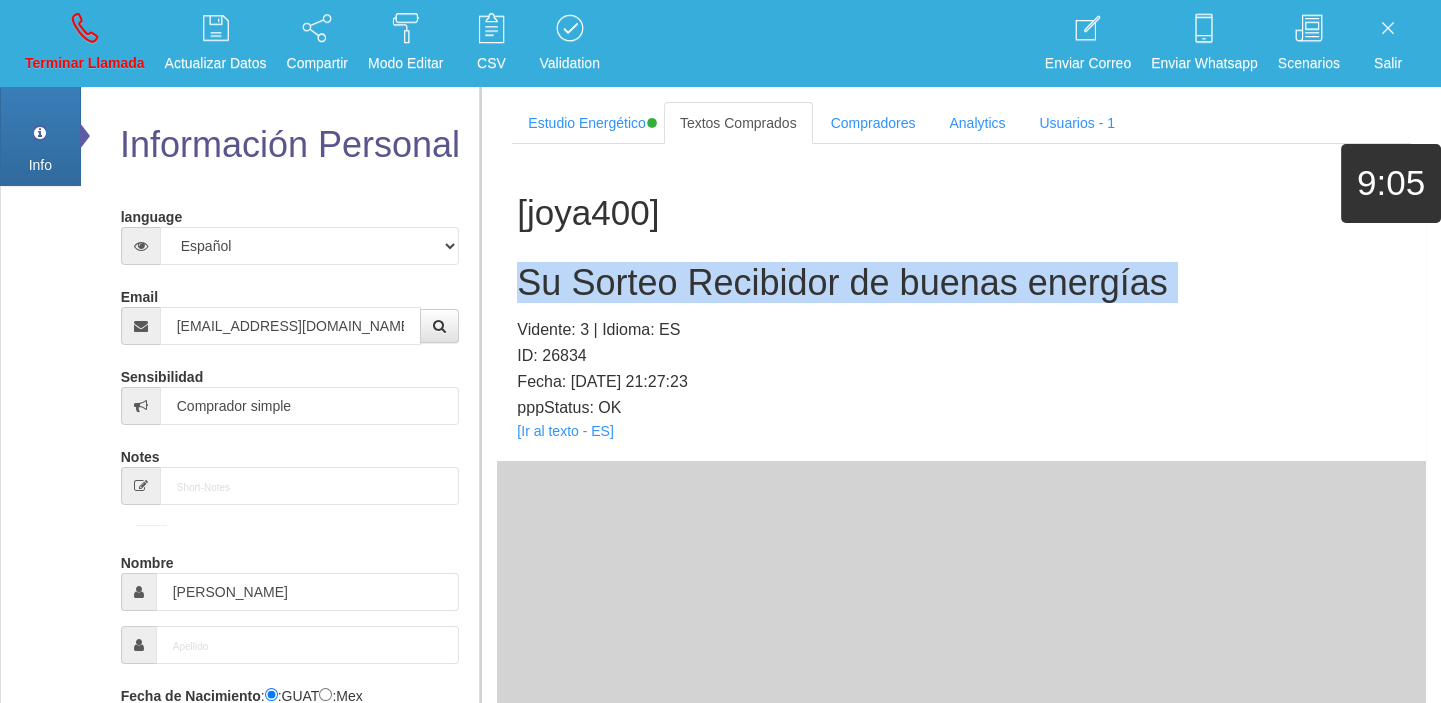 click on "Su Sorteo Recibidor de buenas energías" at bounding box center (961, 283) 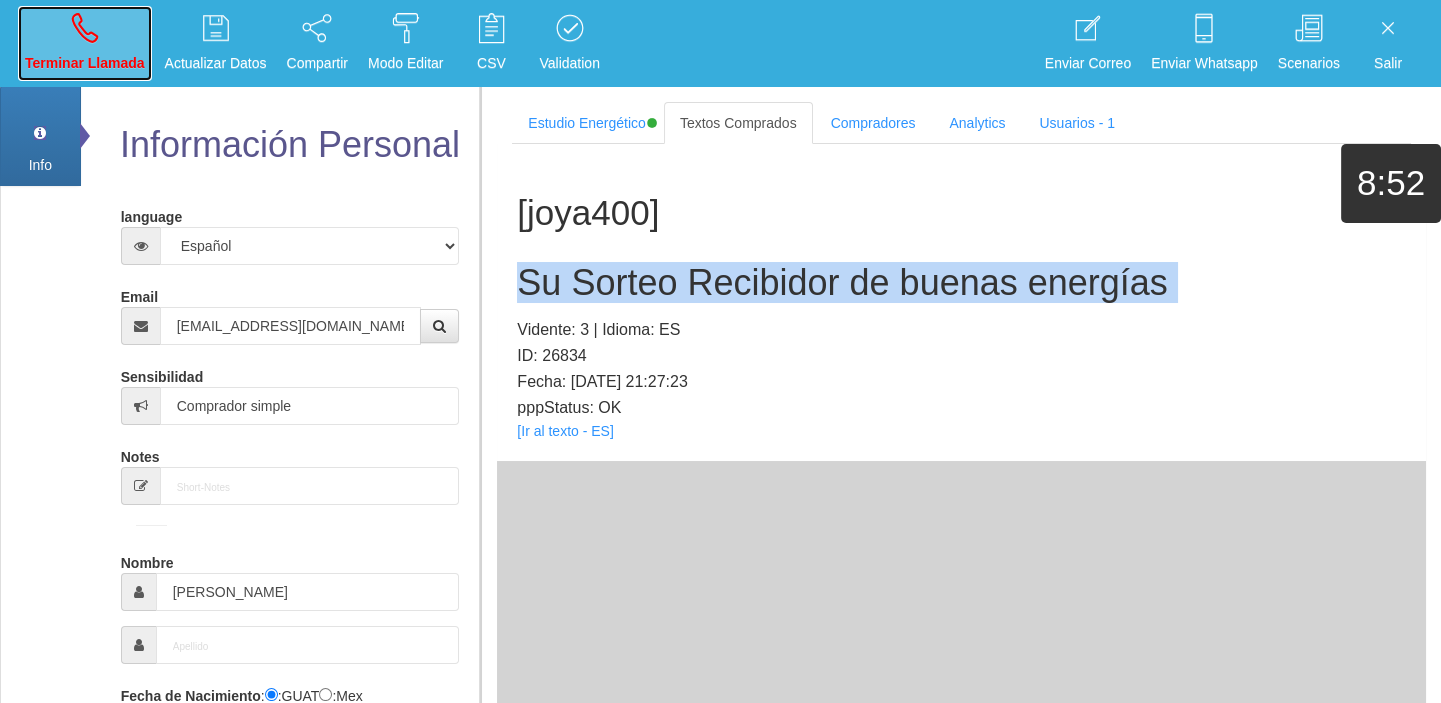 click on "Terminar Llamada" at bounding box center (85, 43) 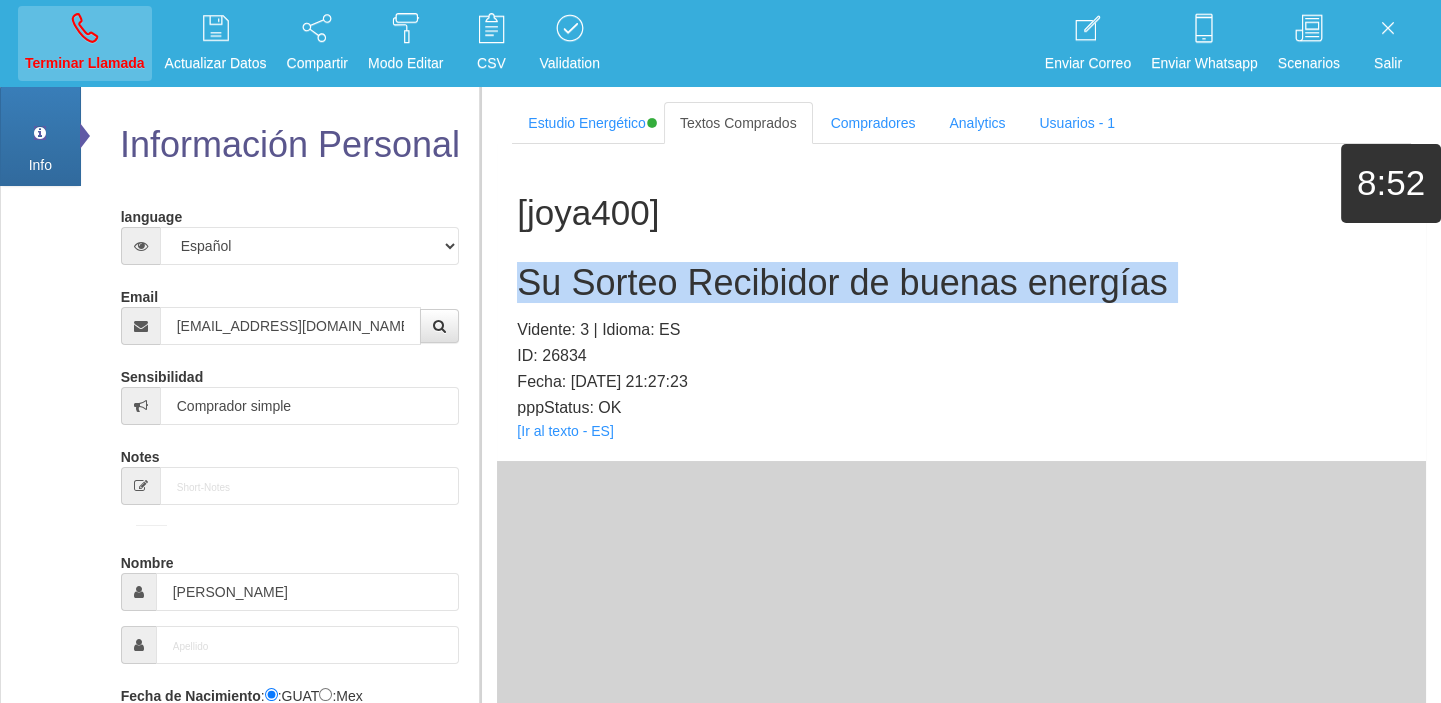 type 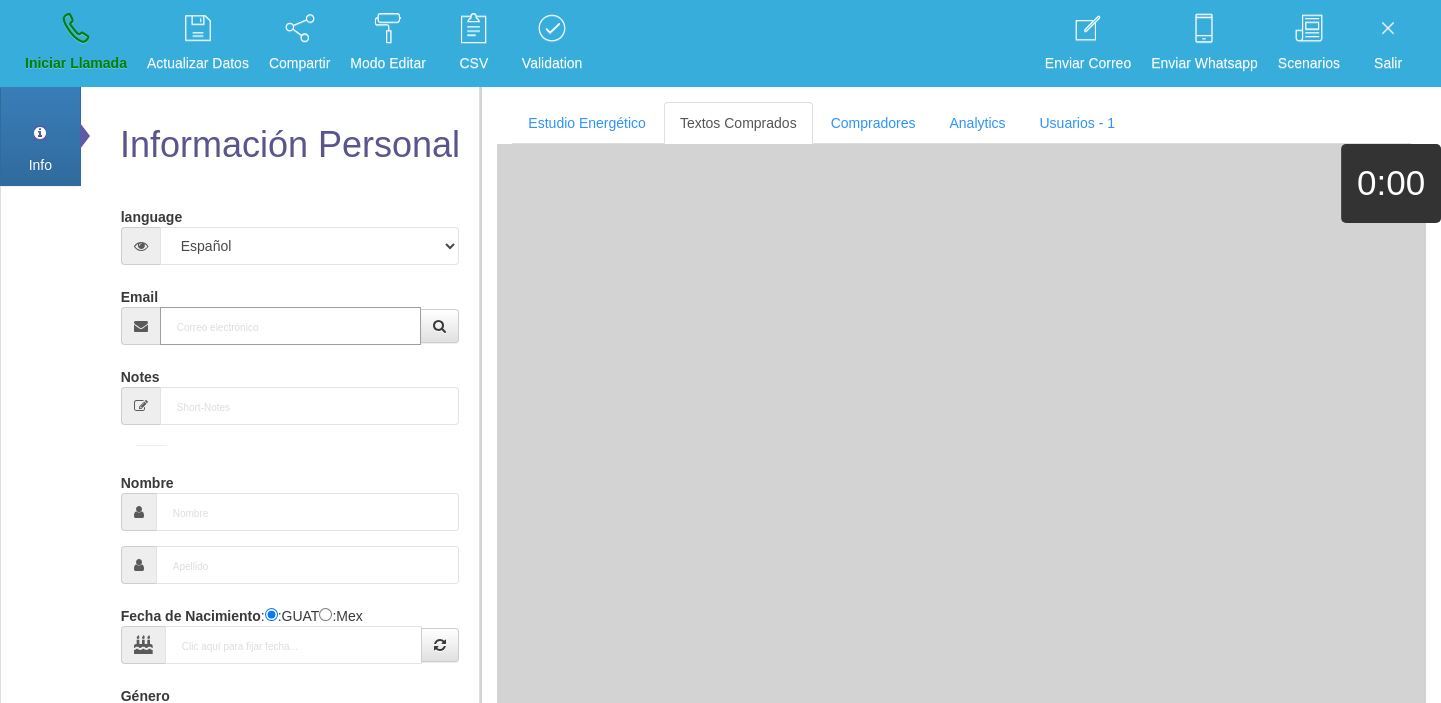 drag, startPoint x: 255, startPoint y: 339, endPoint x: 235, endPoint y: 338, distance: 20.024984 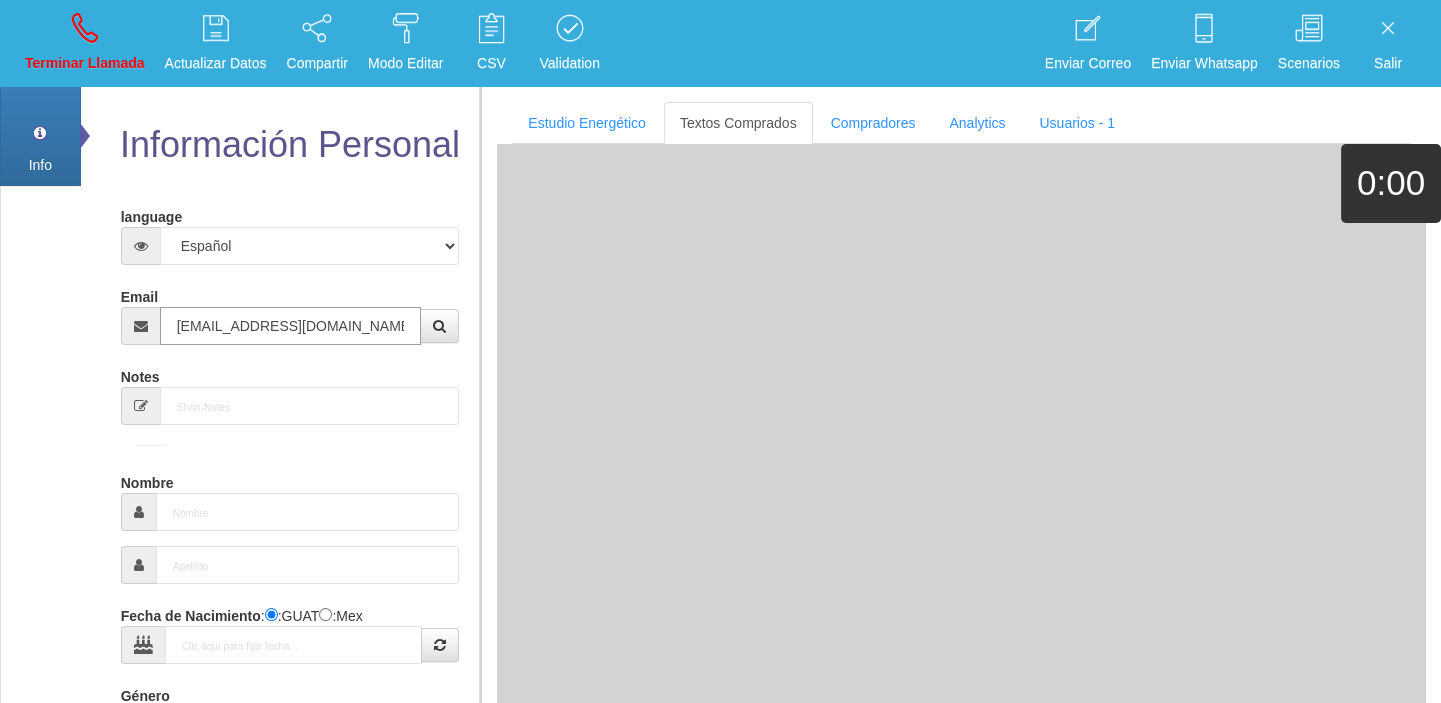 type on "25 Dic 1954" 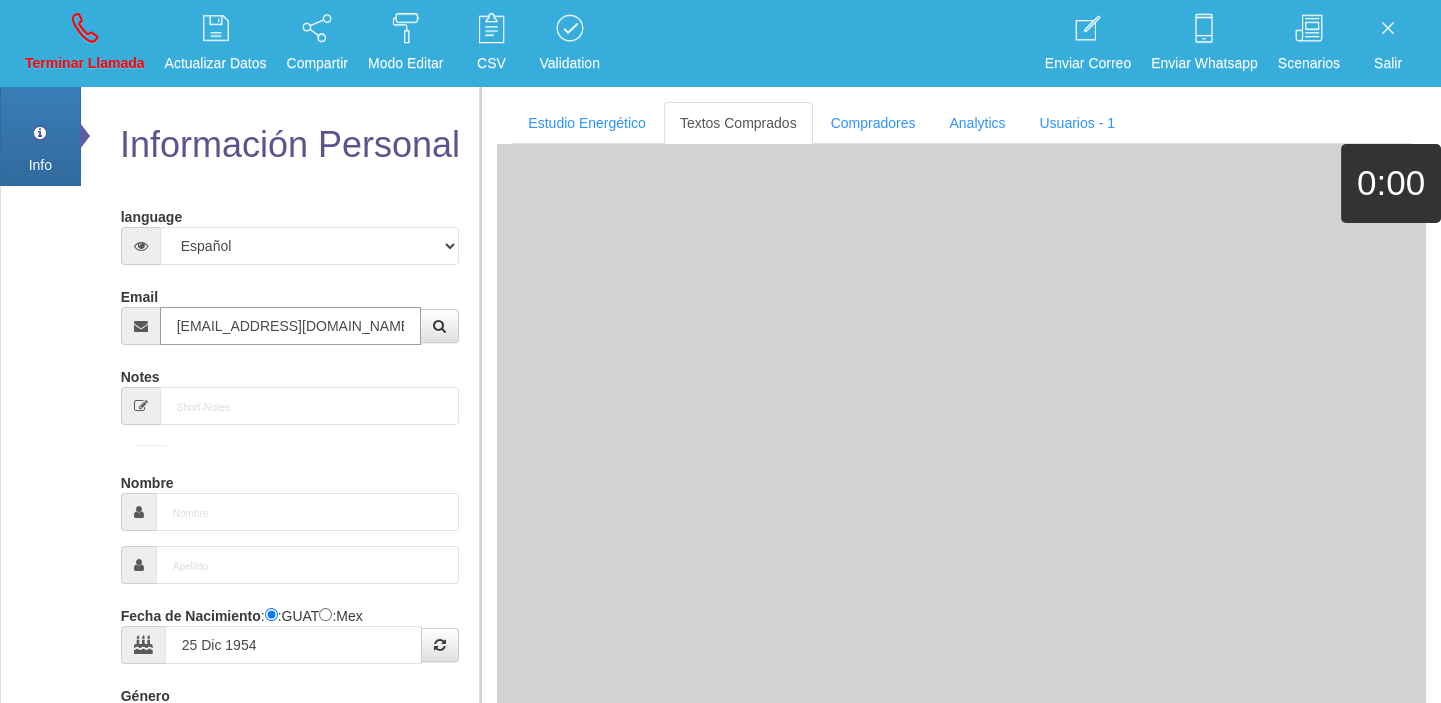 type on "Excelente Comprador" 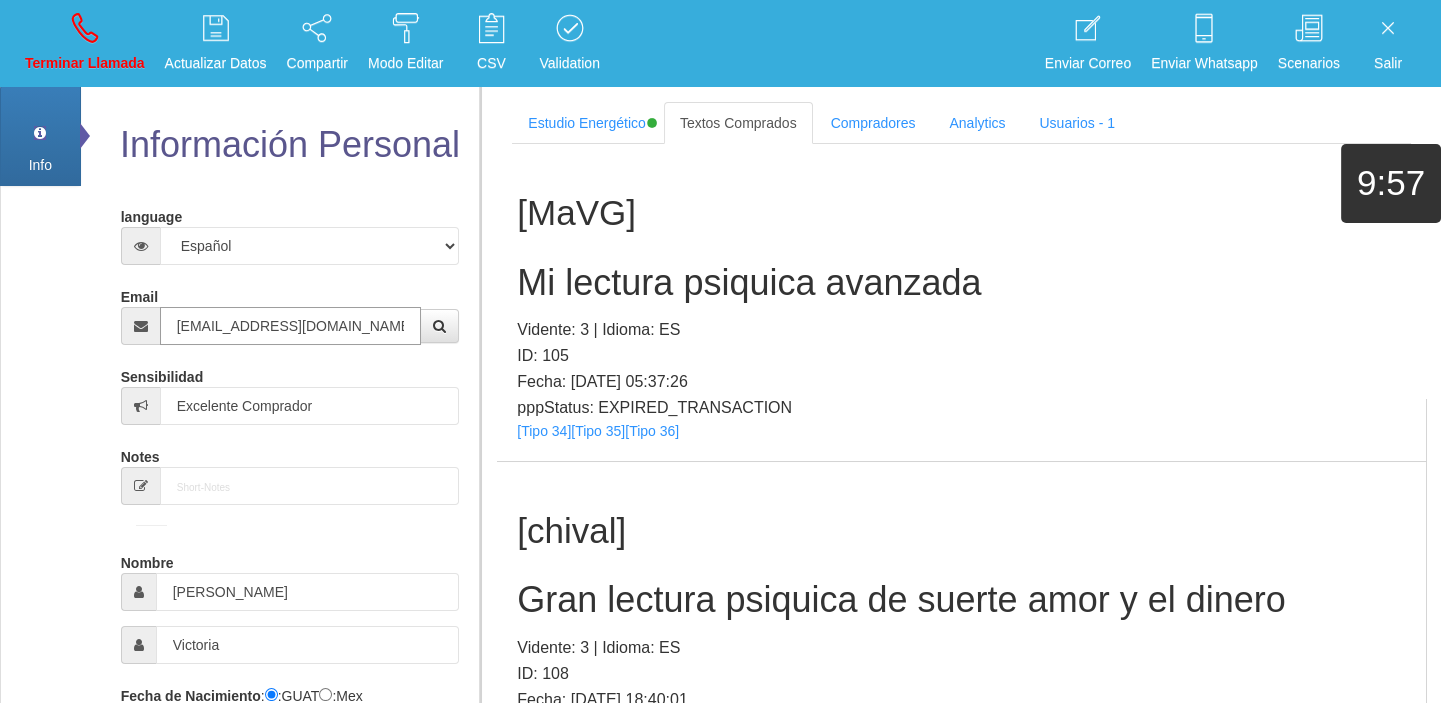 type on "[EMAIL_ADDRESS][DOMAIN_NAME]" 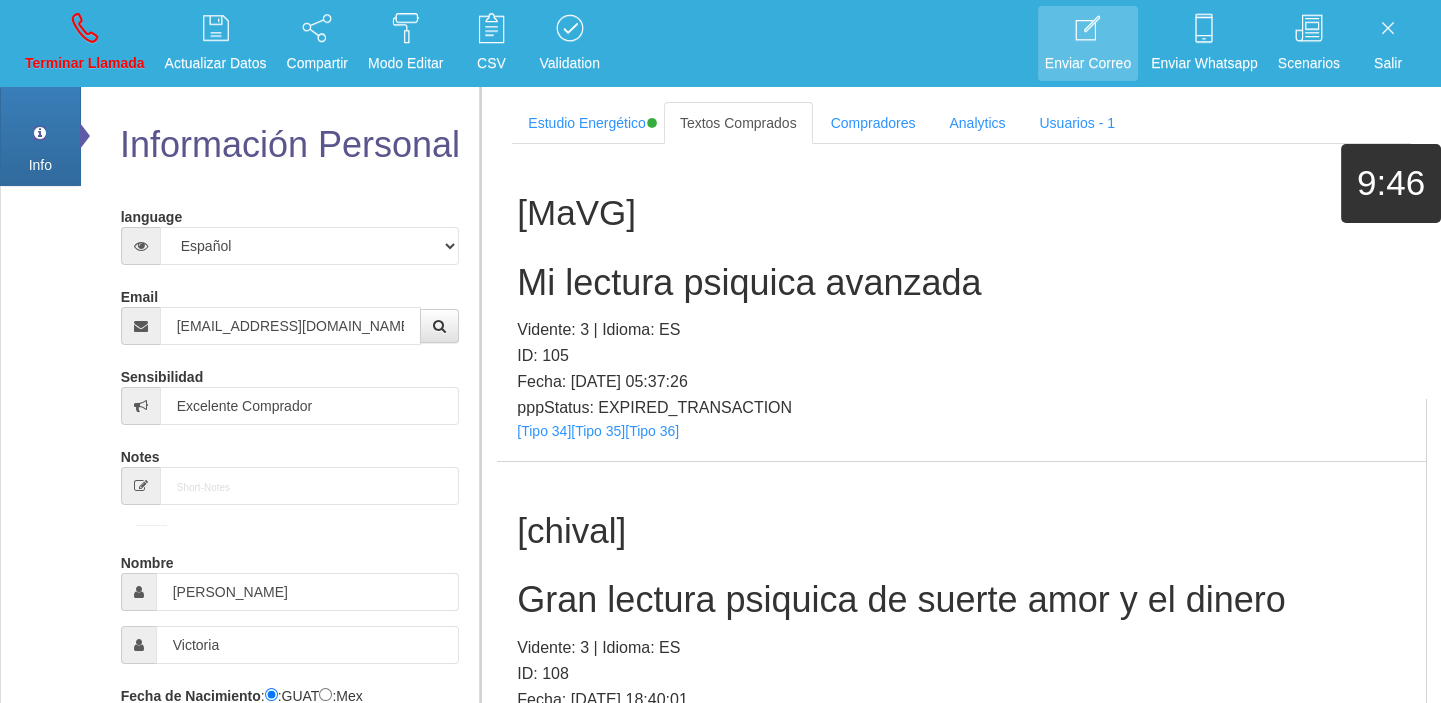 scroll, scrollTop: 5936, scrollLeft: 0, axis: vertical 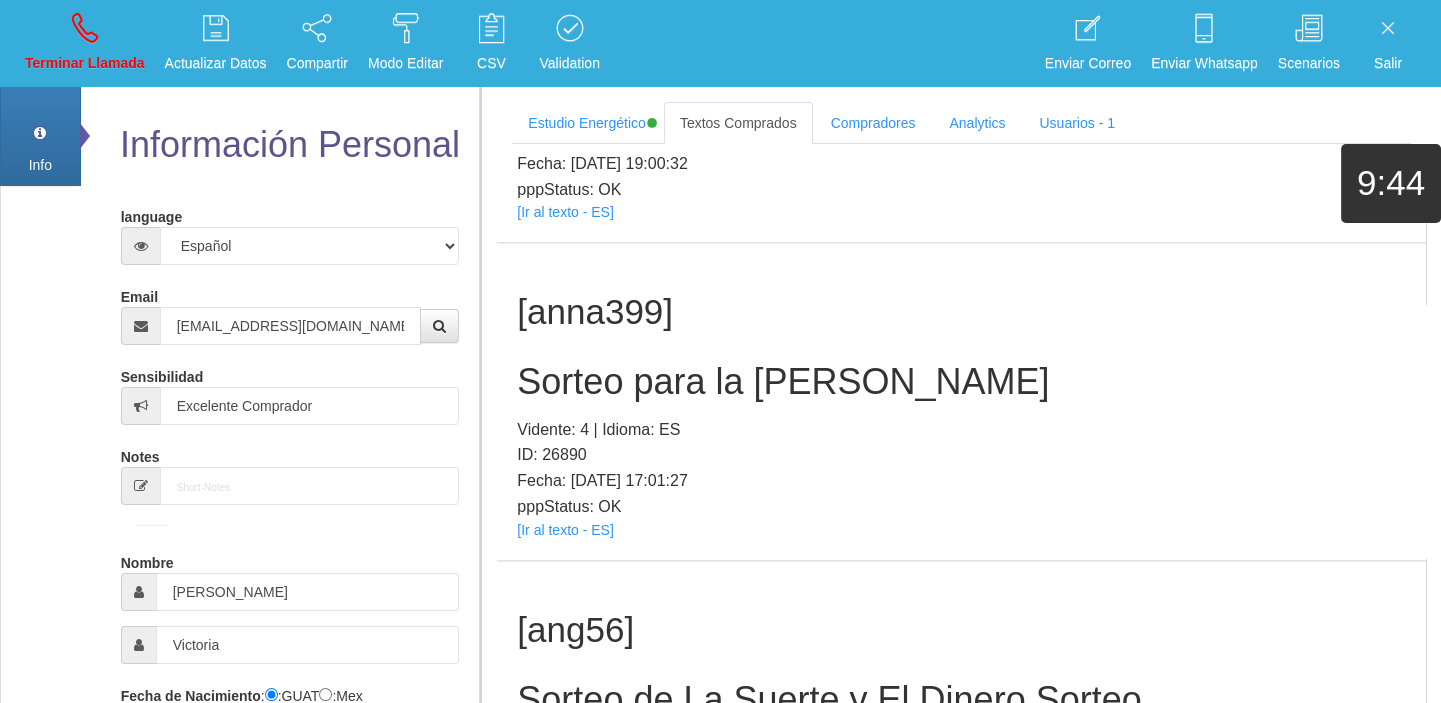 click on "pppStatus: OK" at bounding box center [961, 507] 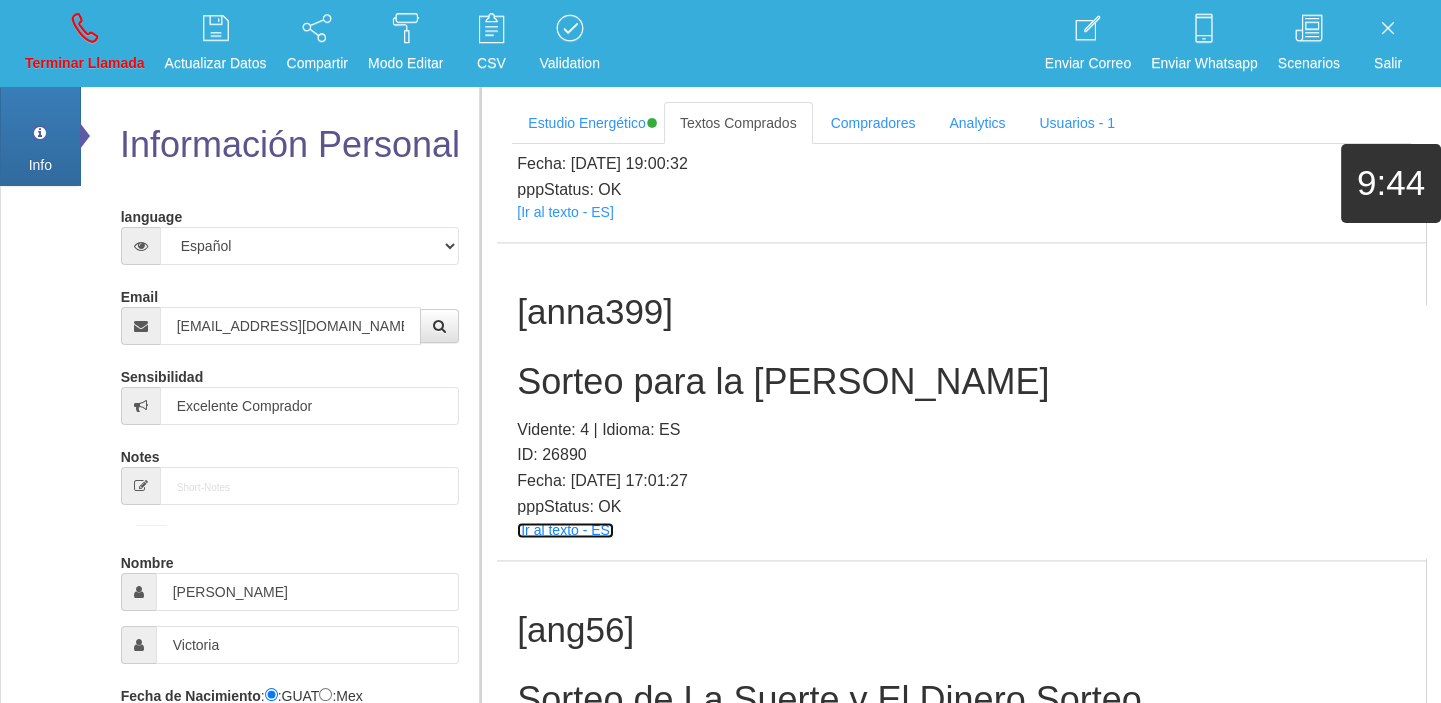 click on "[Ir al texto - ES]" at bounding box center (565, 530) 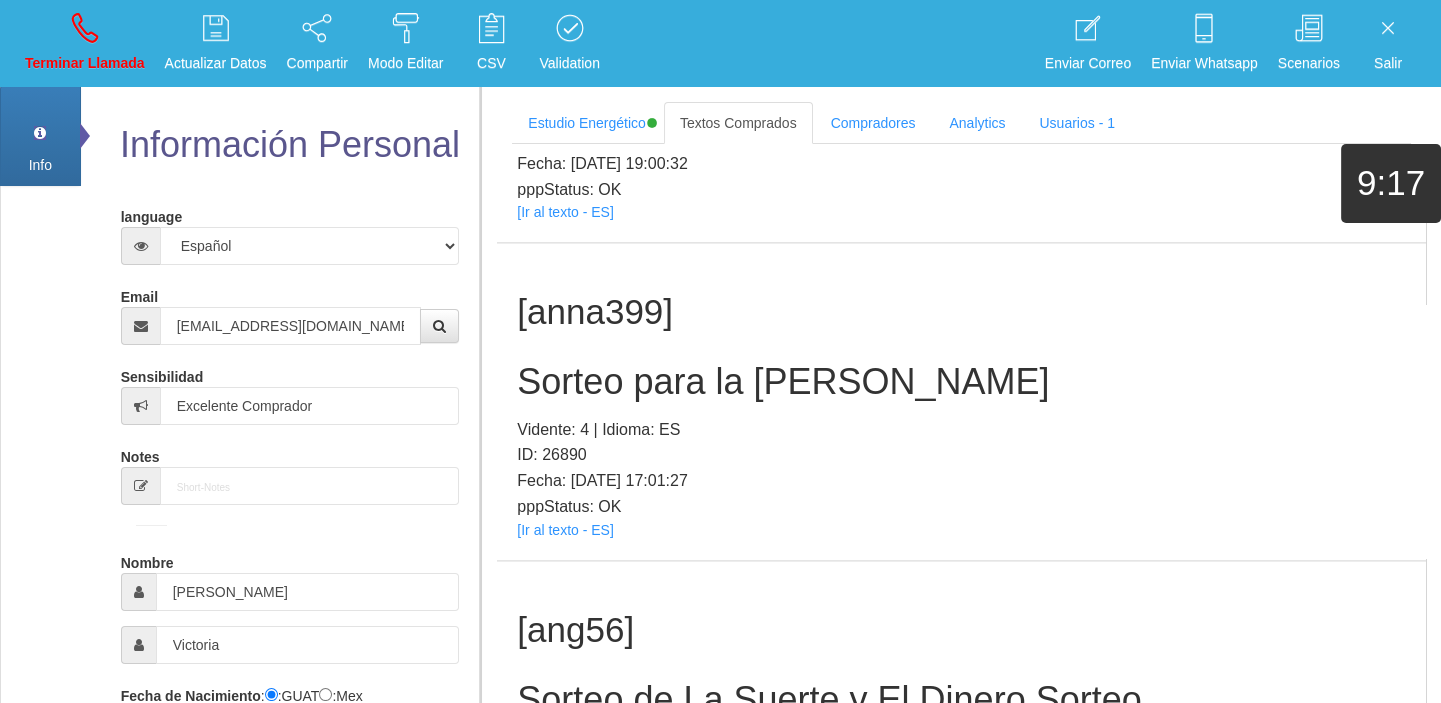 click on "Sorteo para la [PERSON_NAME]" at bounding box center (961, 382) 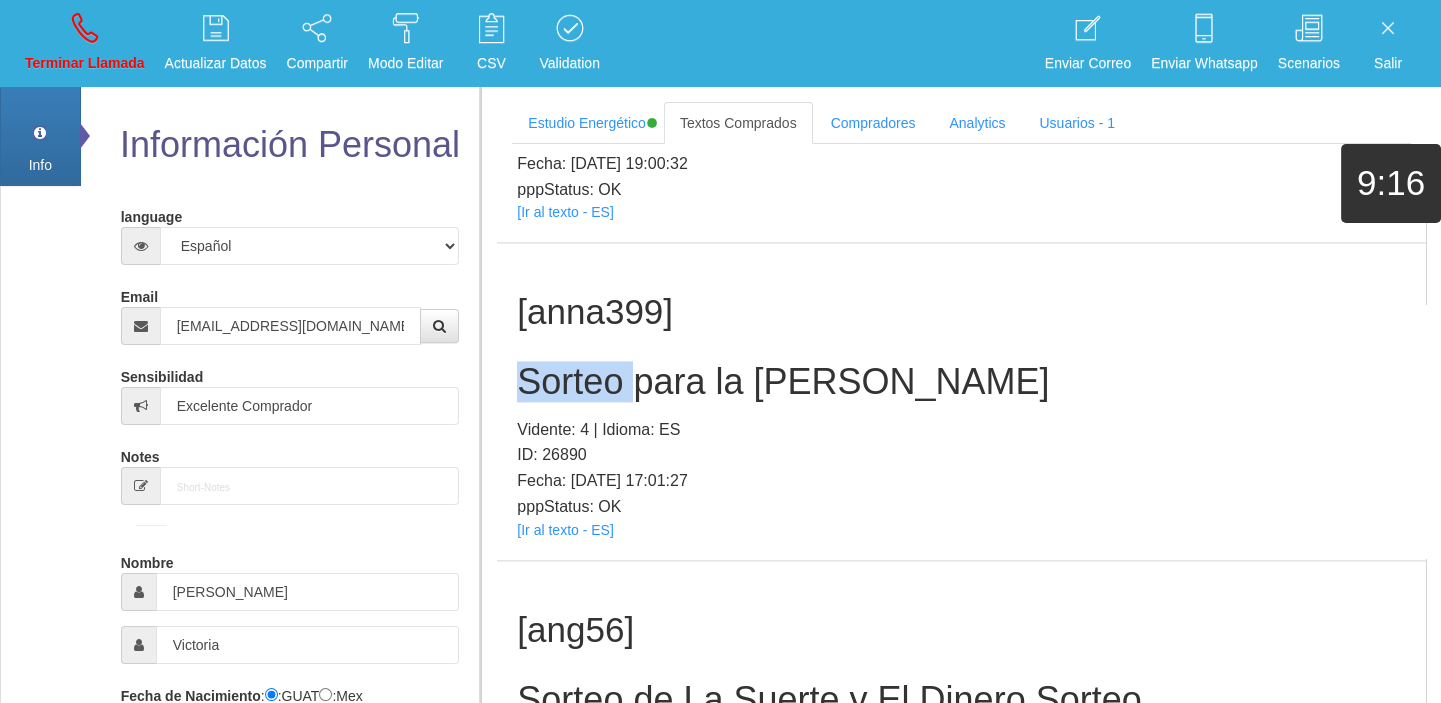 click on "Sorteo para la [PERSON_NAME]" at bounding box center (961, 382) 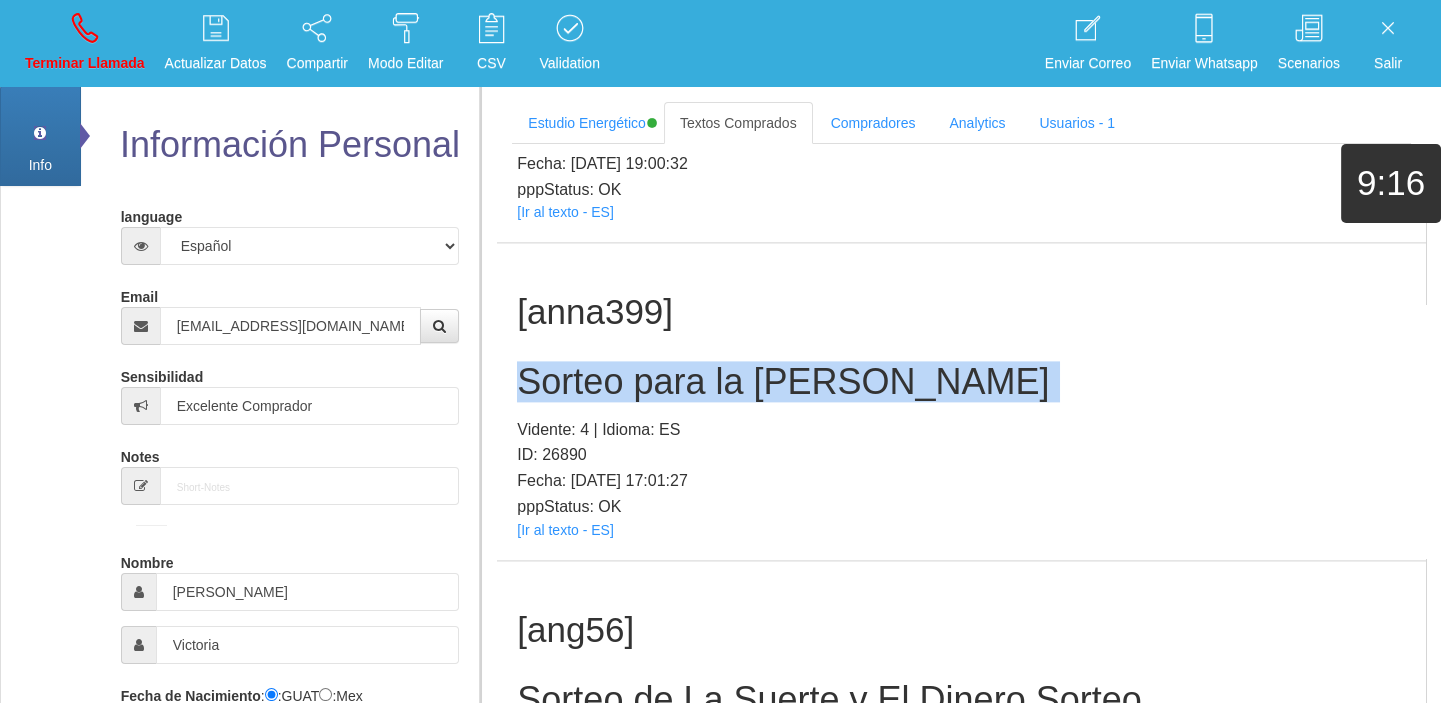 click on "Sorteo para la [PERSON_NAME]" at bounding box center [961, 382] 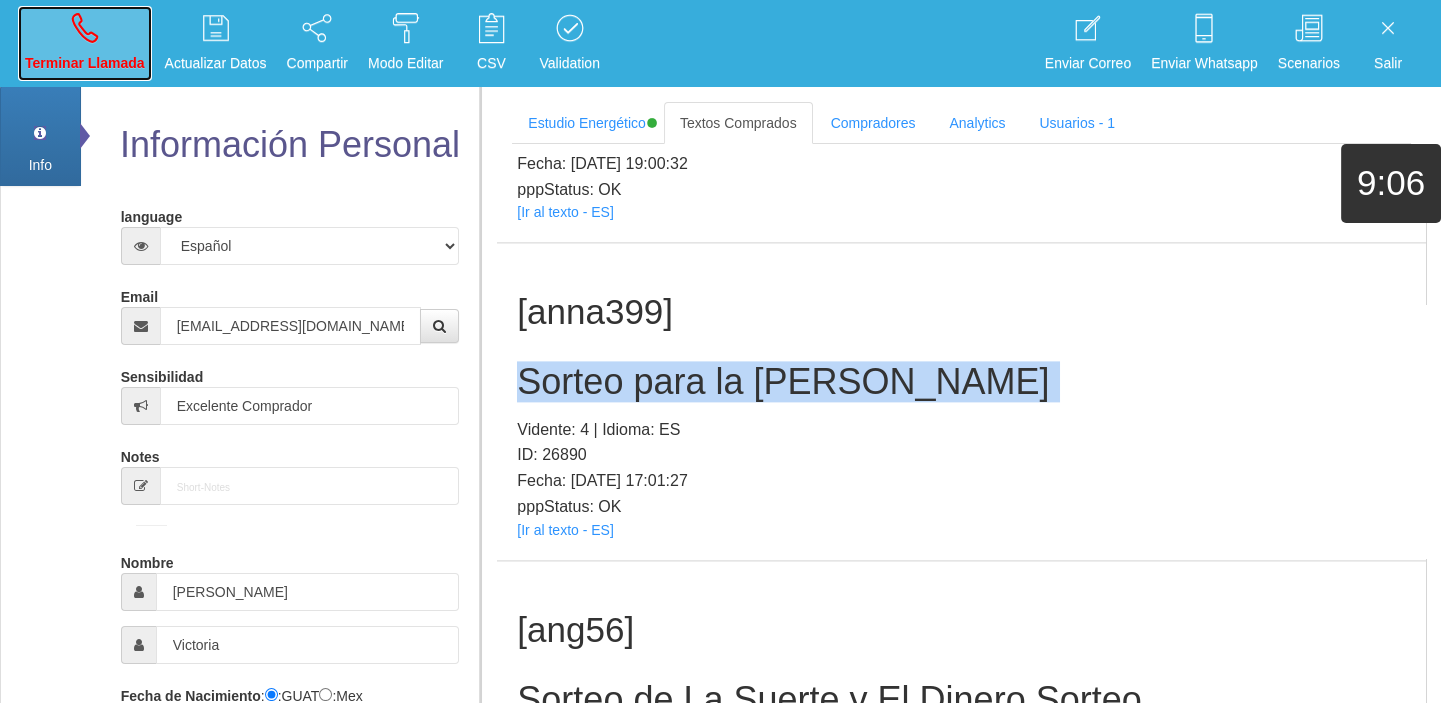 drag, startPoint x: 84, startPoint y: 41, endPoint x: 791, endPoint y: 115, distance: 710.8622 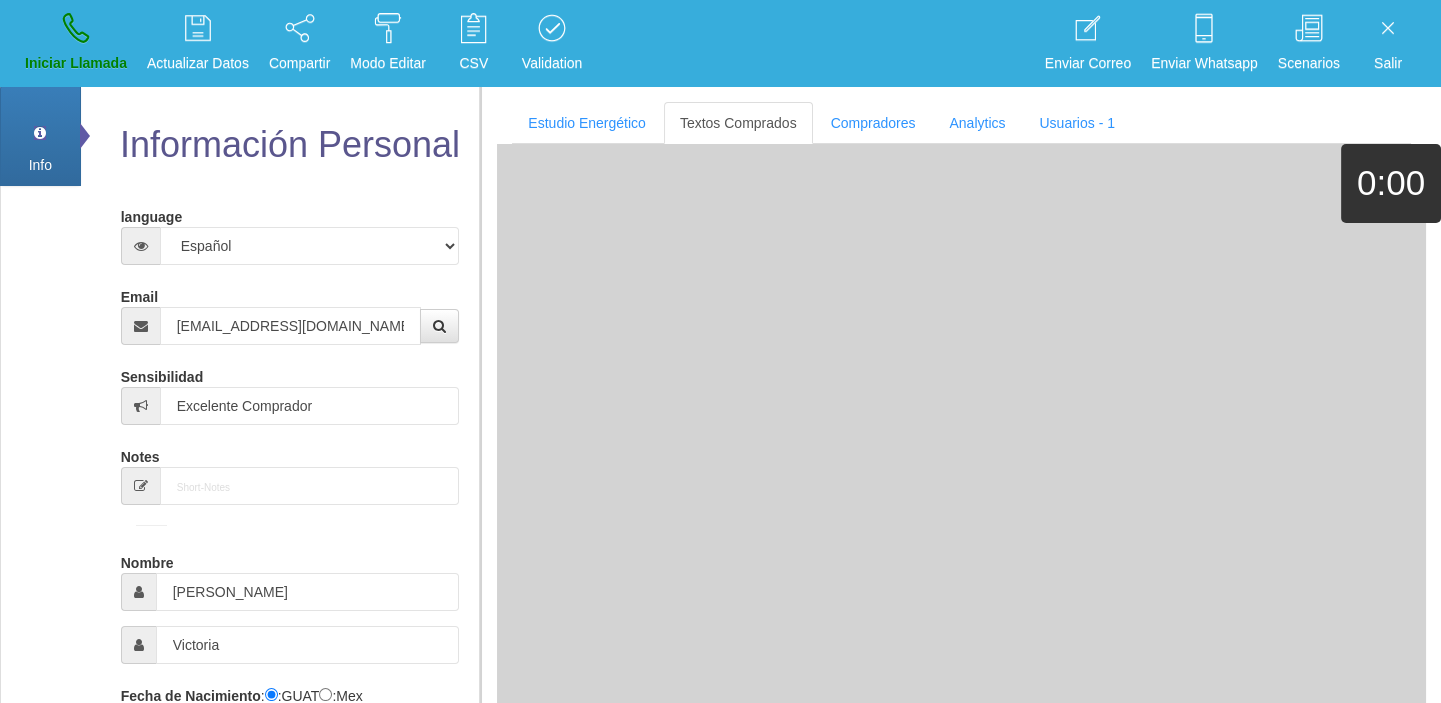 type 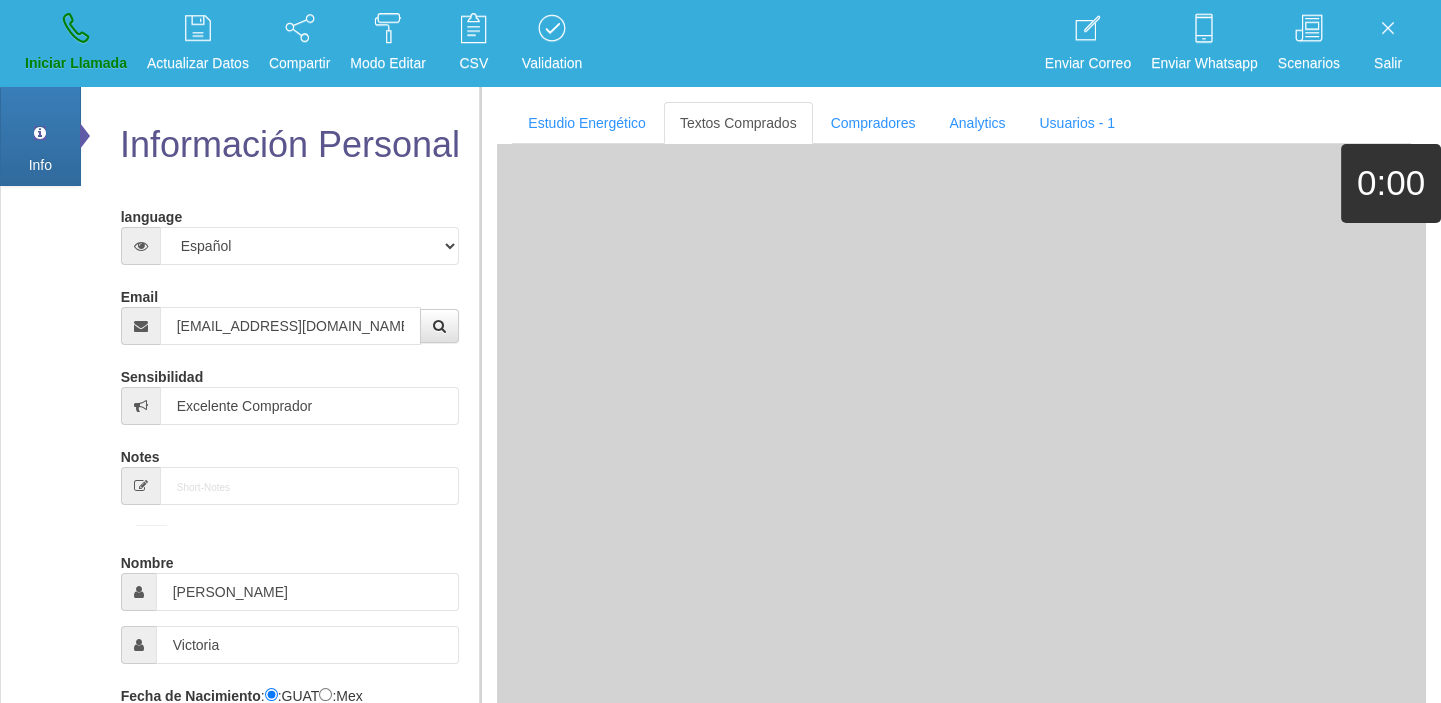 type 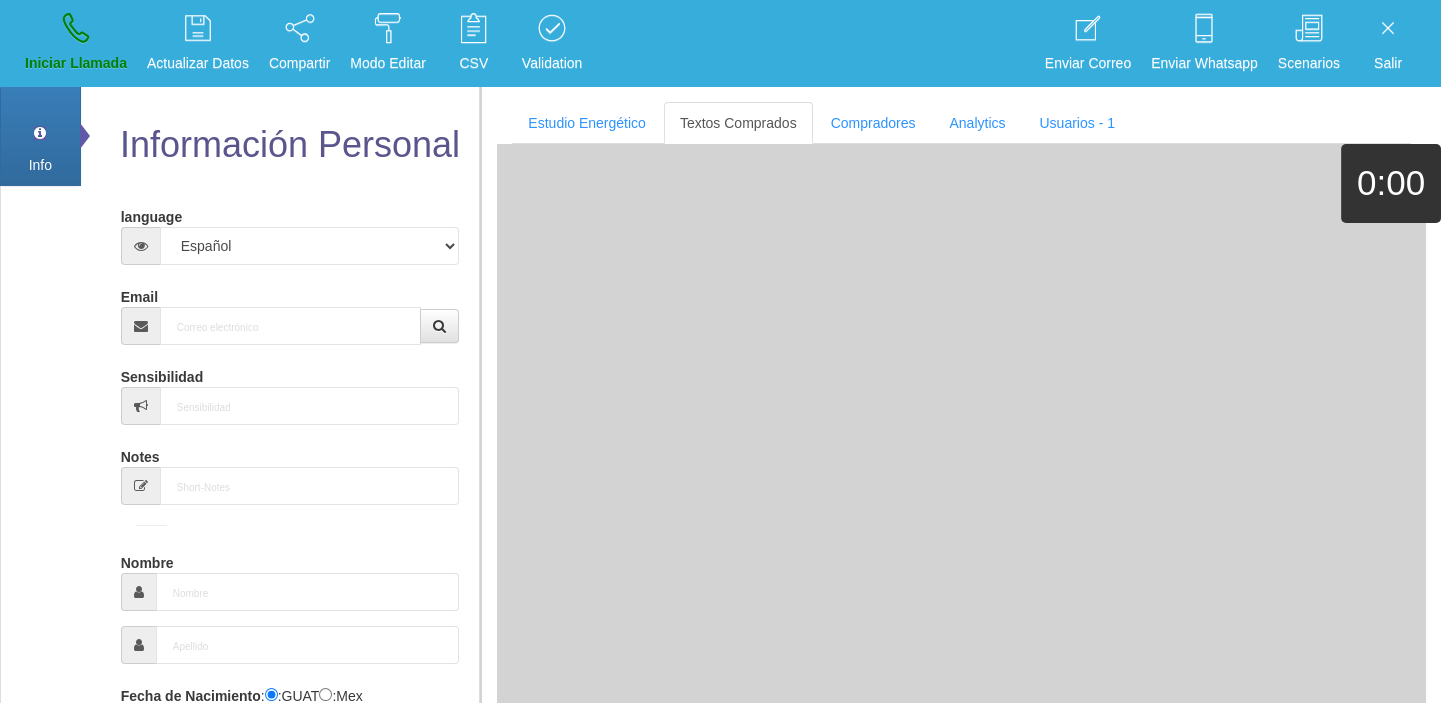 scroll, scrollTop: 0, scrollLeft: 0, axis: both 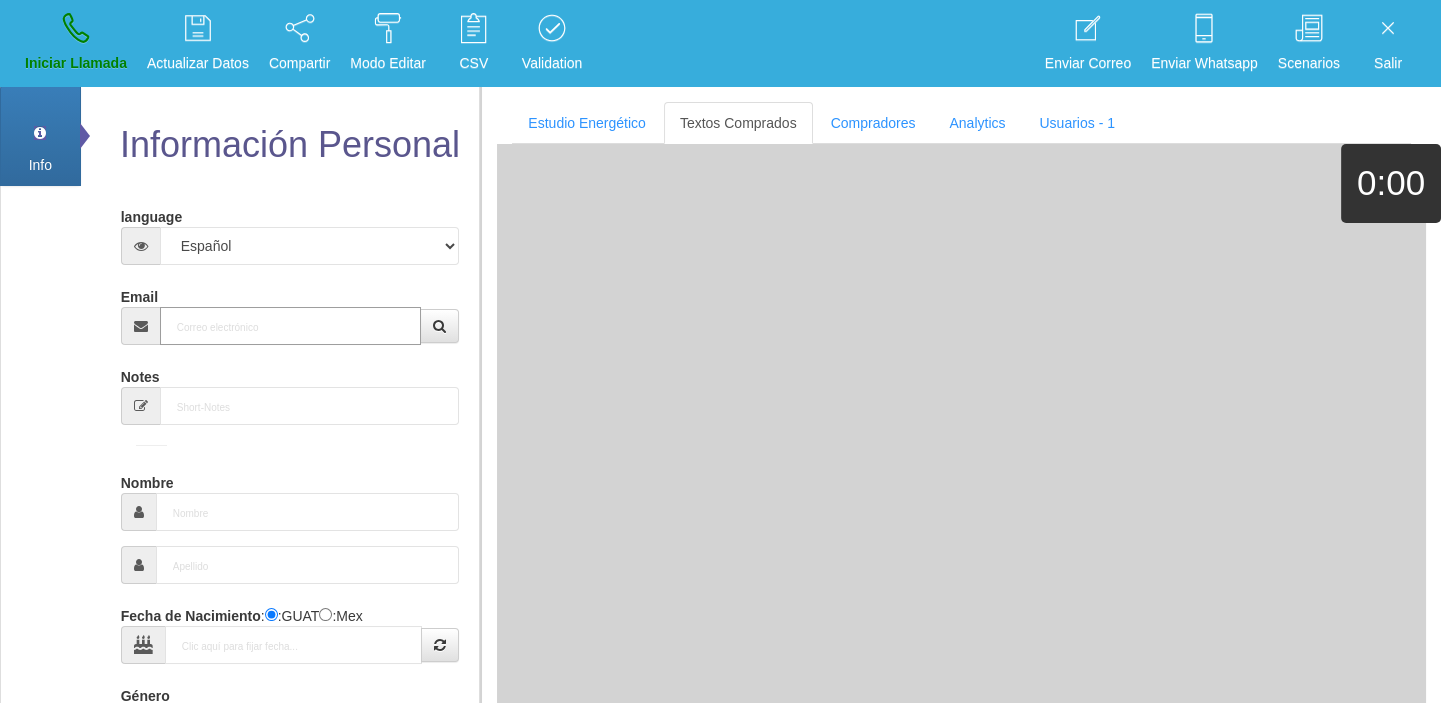 click on "Email" at bounding box center [291, 326] 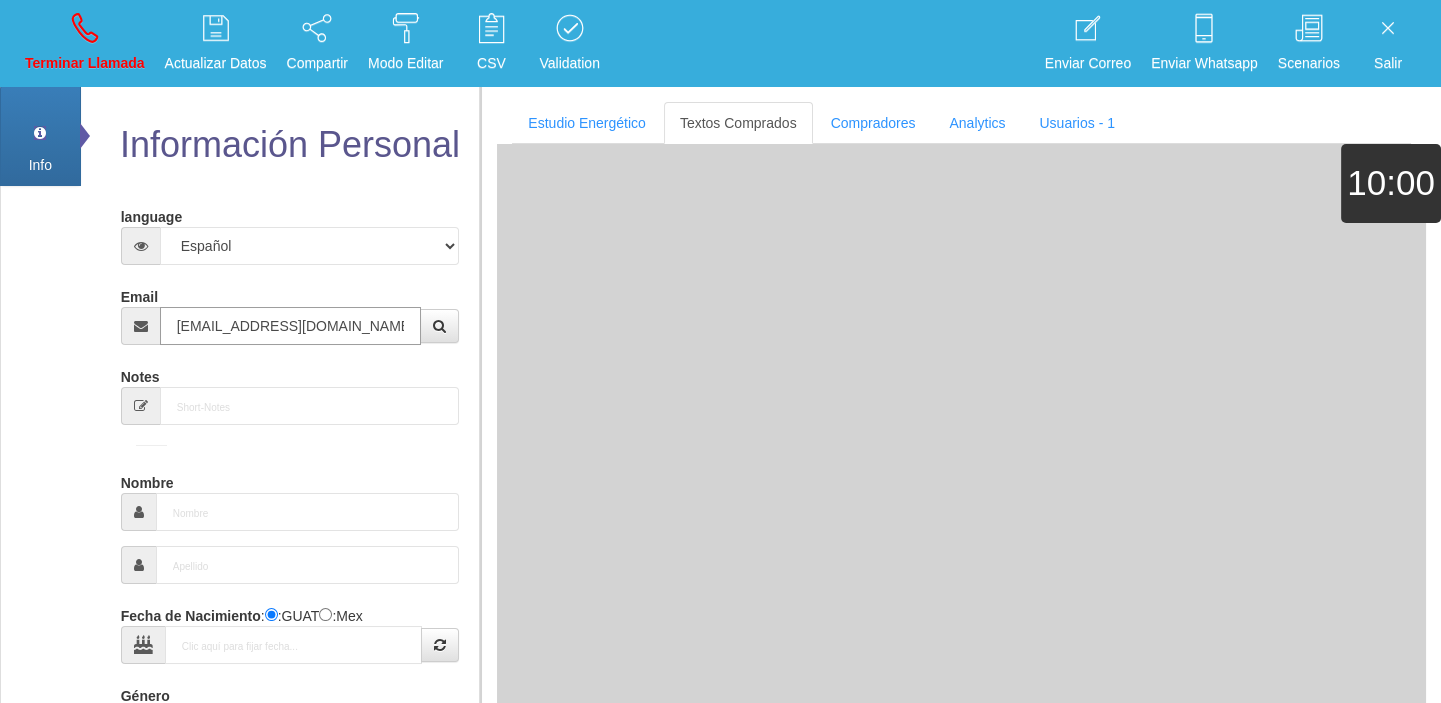 type on "[DATE]" 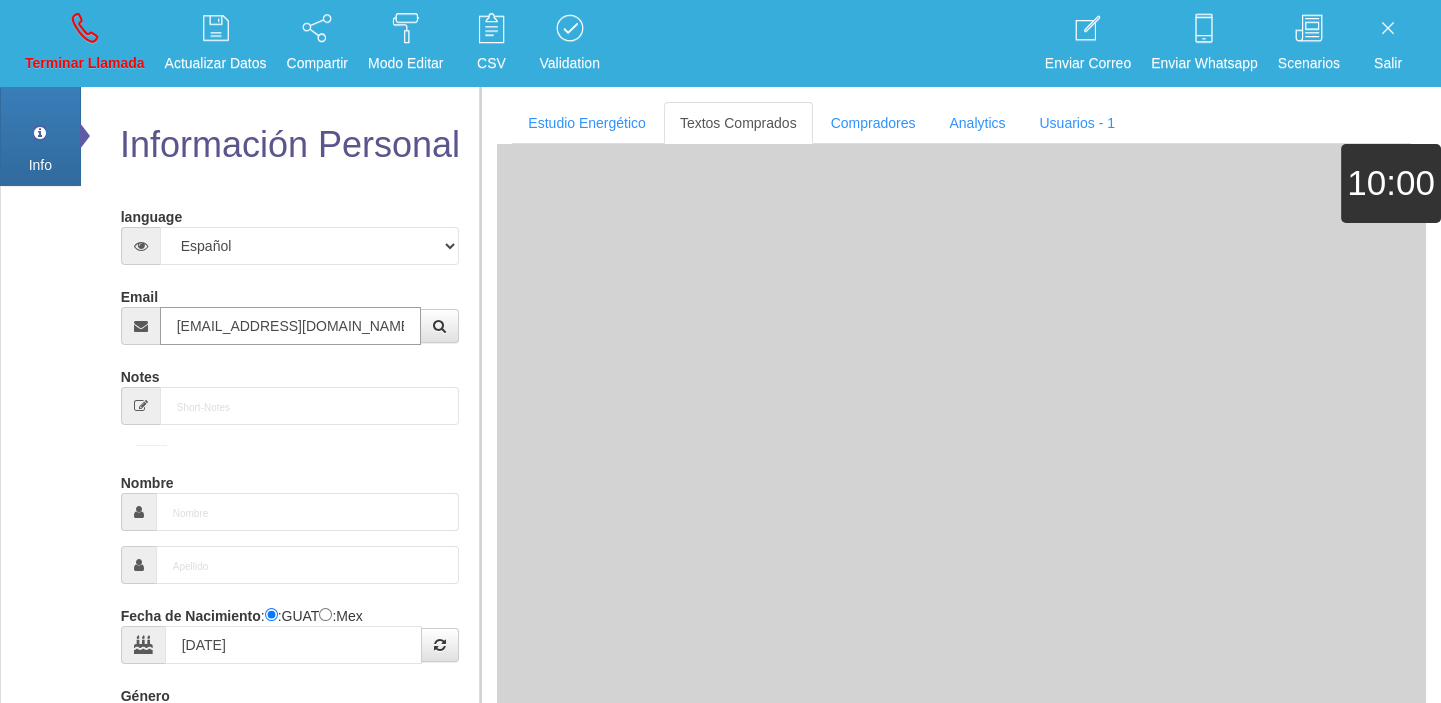type on "Excelente Comprador" 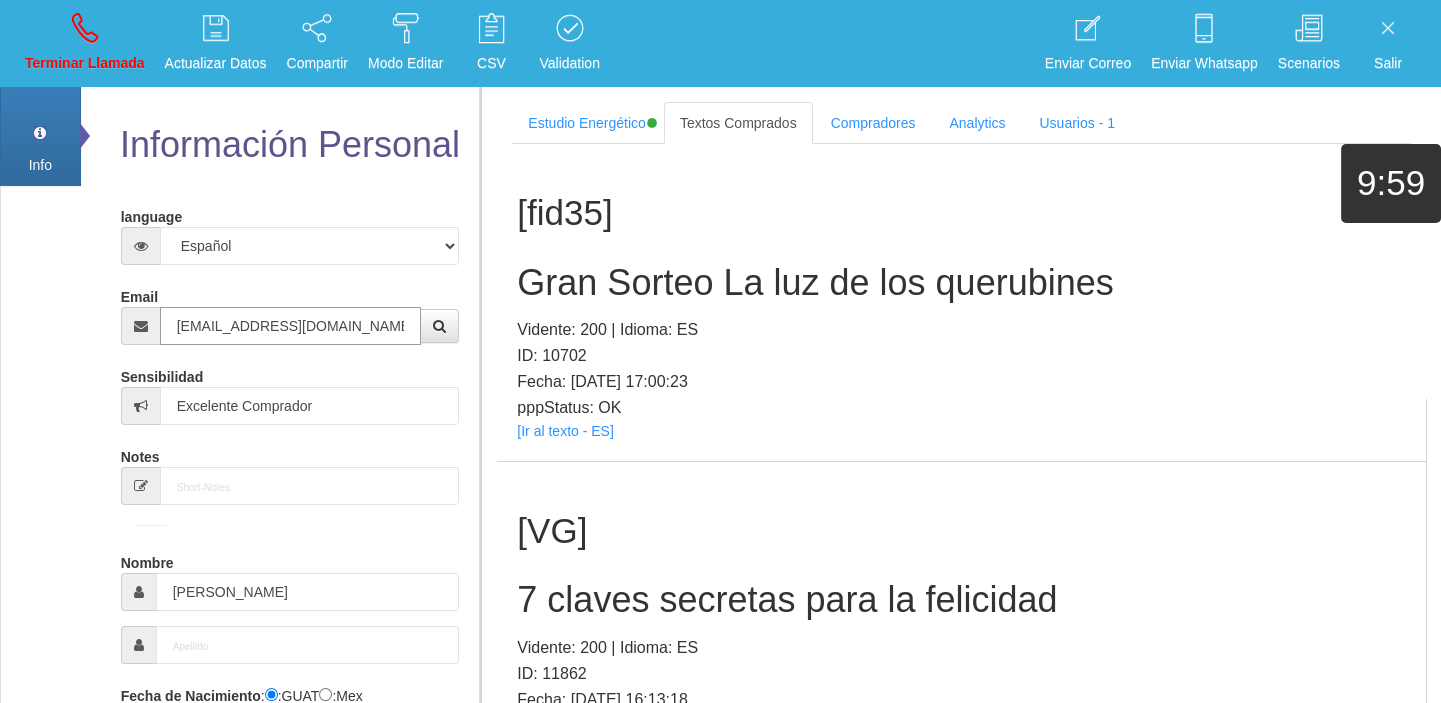 type on "[EMAIL_ADDRESS][DOMAIN_NAME]" 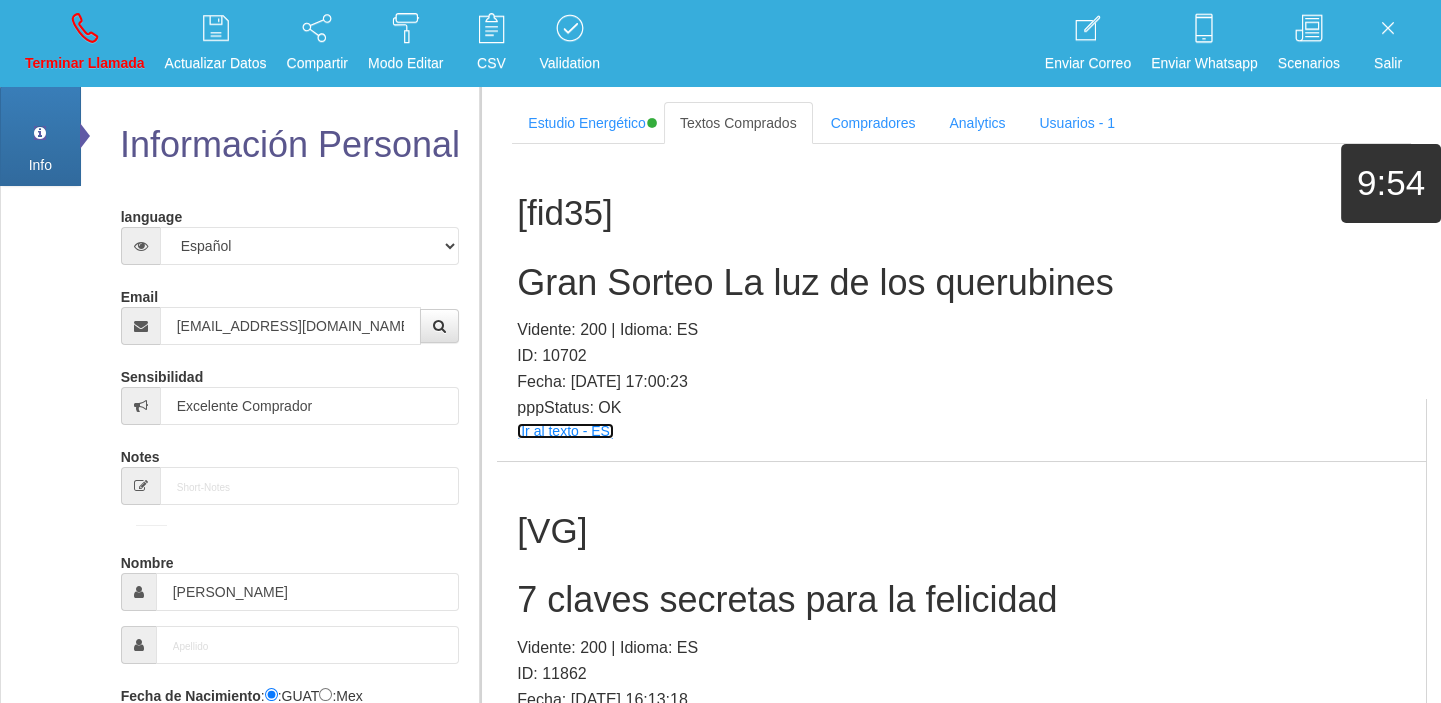 click on "[Ir al texto - ES]" at bounding box center (565, 431) 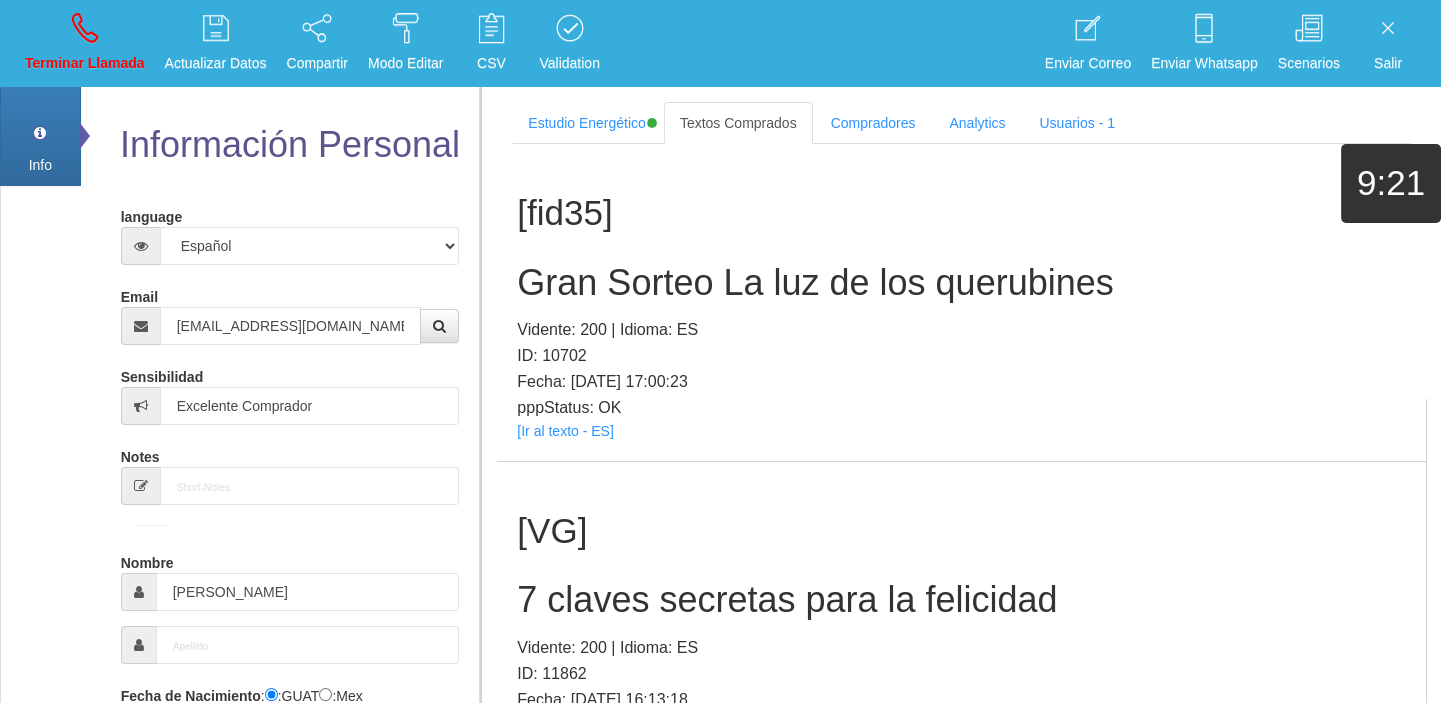 click on "Gran Sorteo La luz de los querubines" at bounding box center [961, 283] 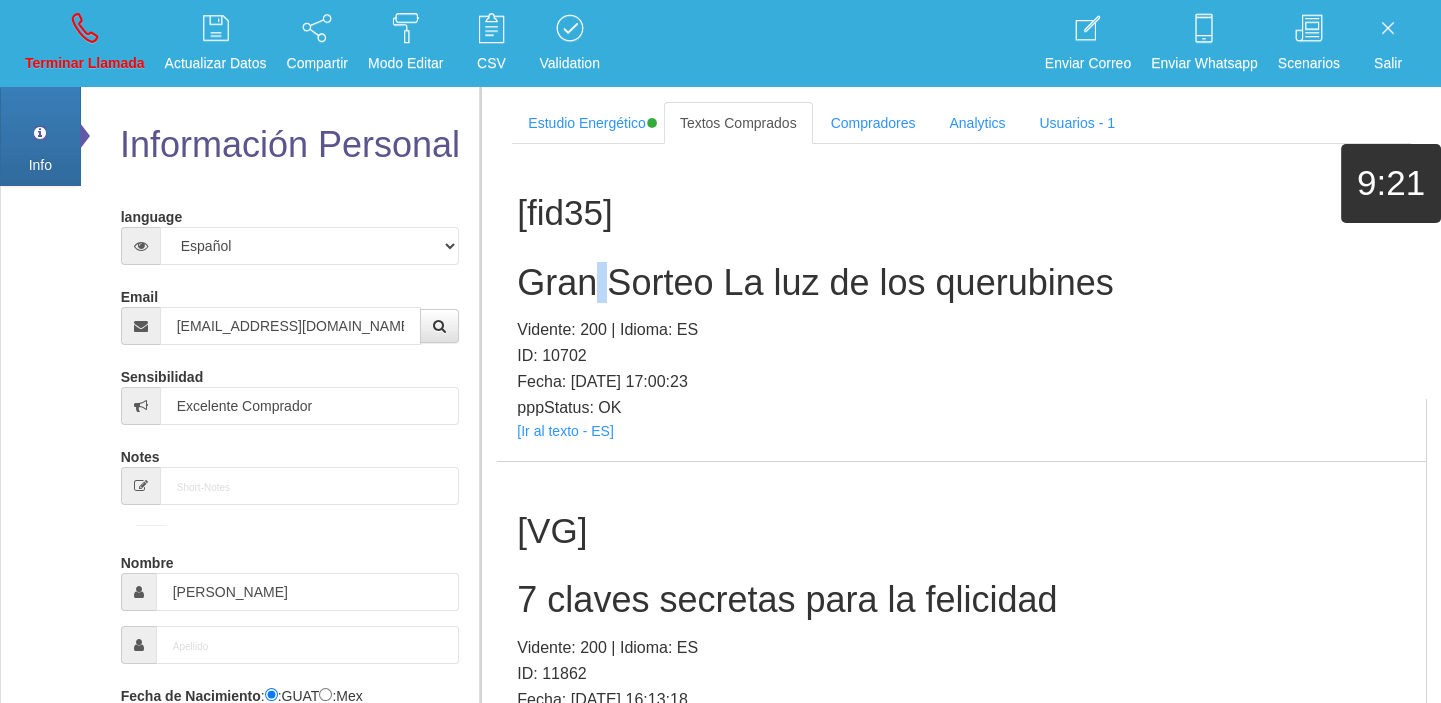 click on "Gran Sorteo La luz de los querubines" at bounding box center (961, 283) 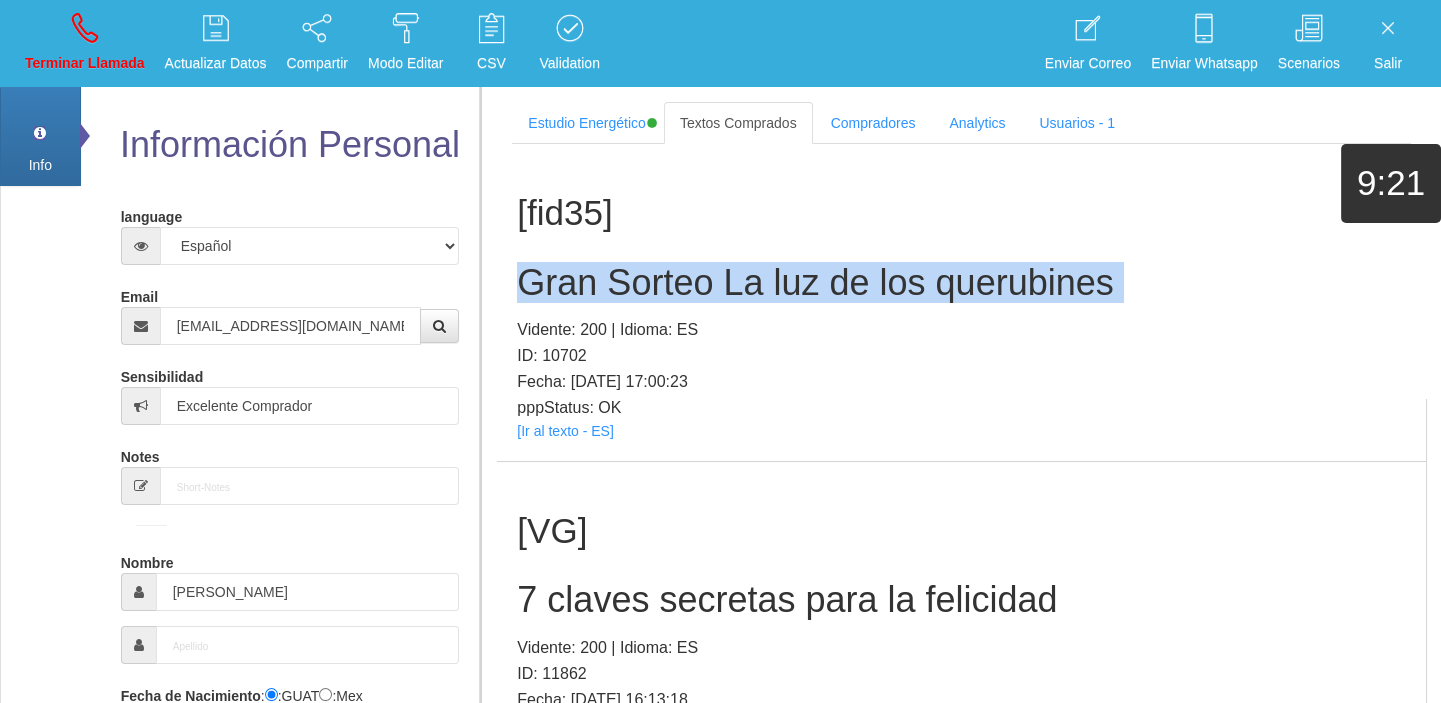 click on "Gran Sorteo La luz de los querubines" at bounding box center (961, 283) 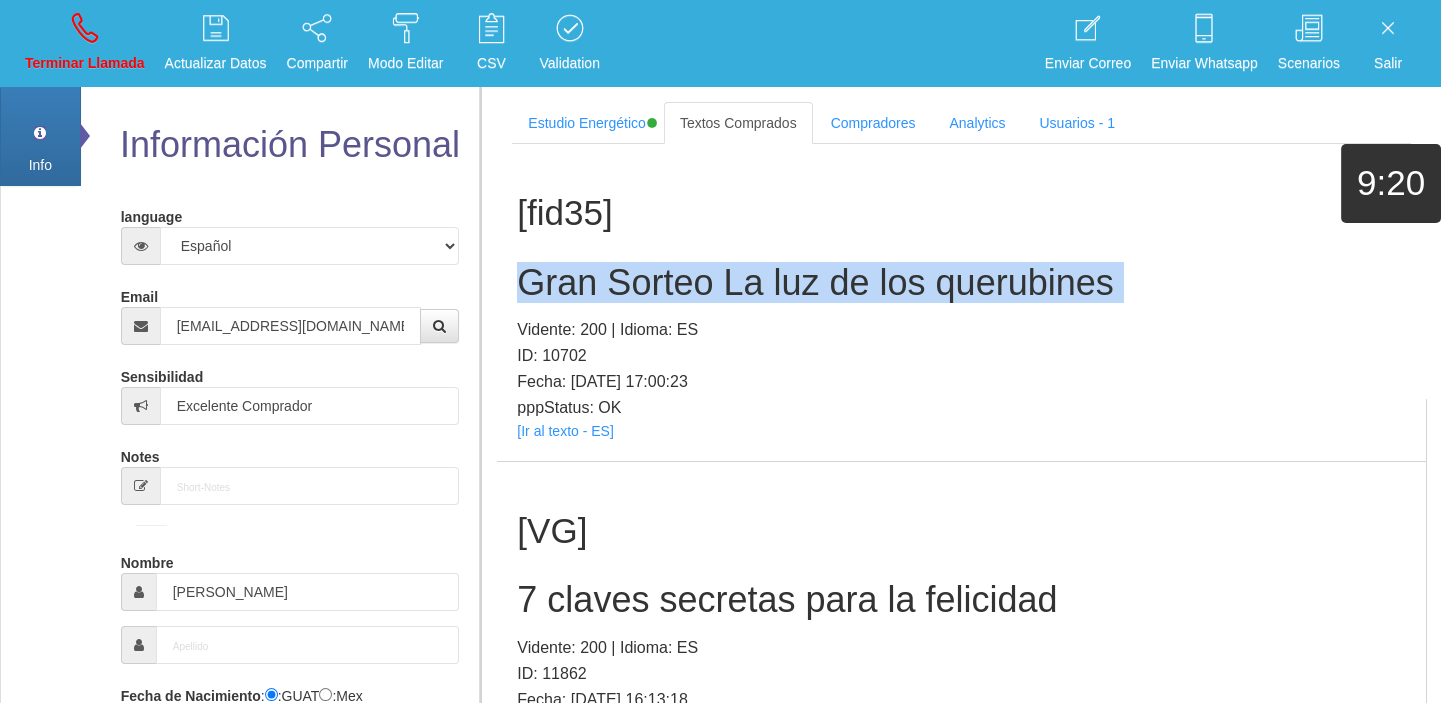 copy on "Gran Sorteo La luz de los querubines" 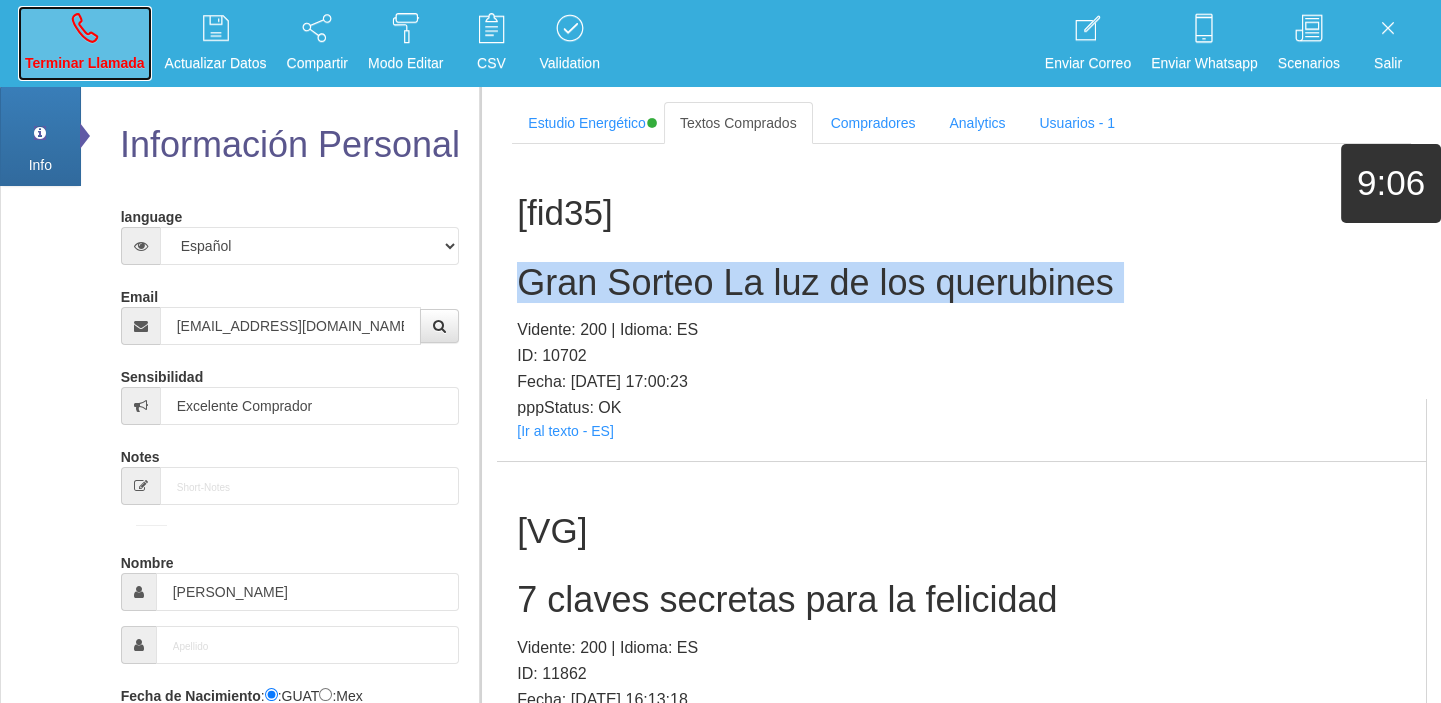click on "Terminar Llamada" at bounding box center [85, 63] 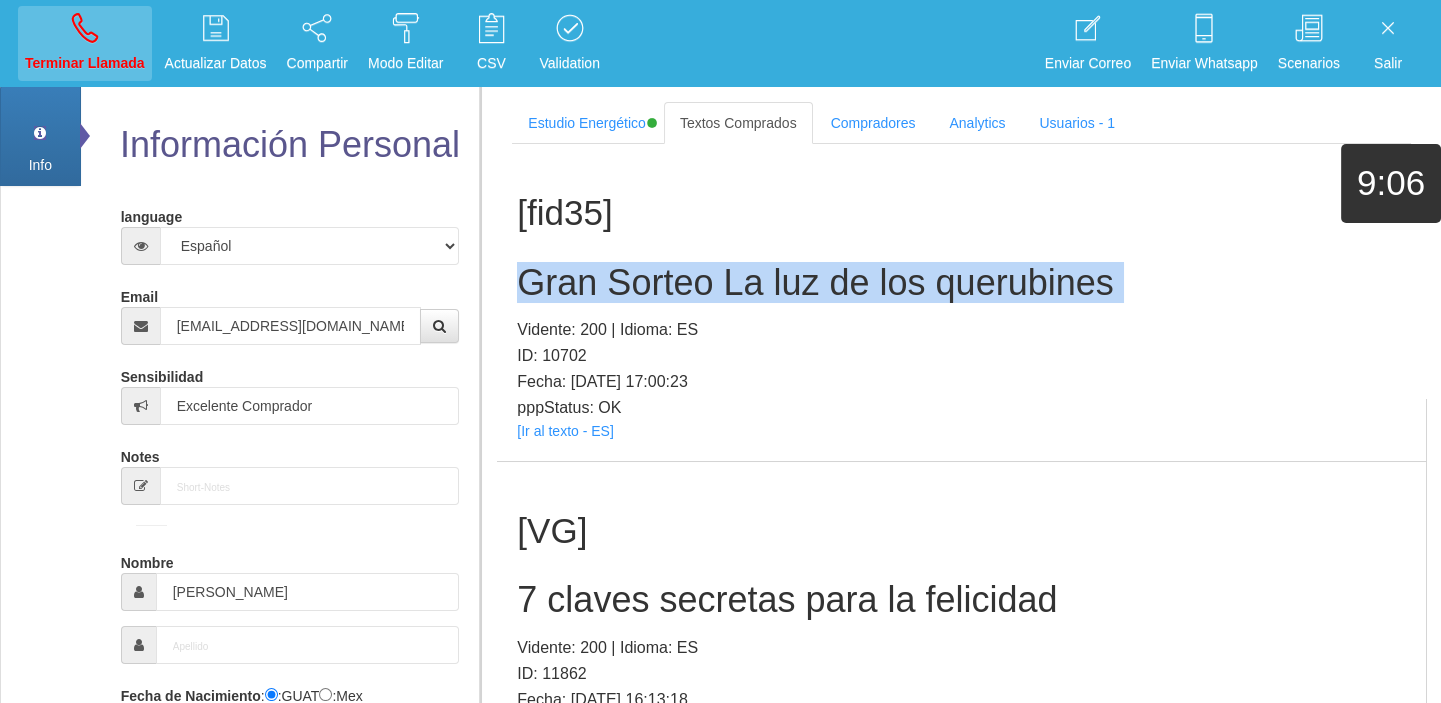 type 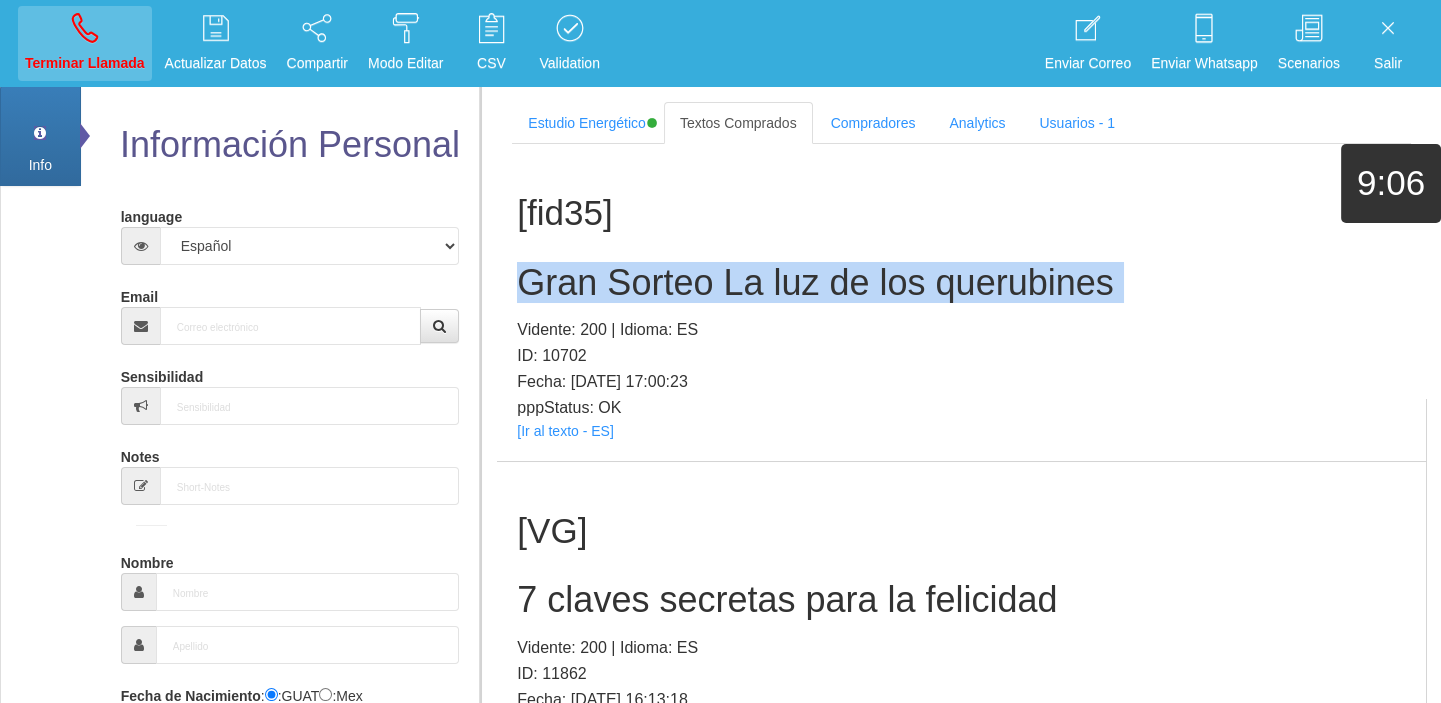 select on "0" 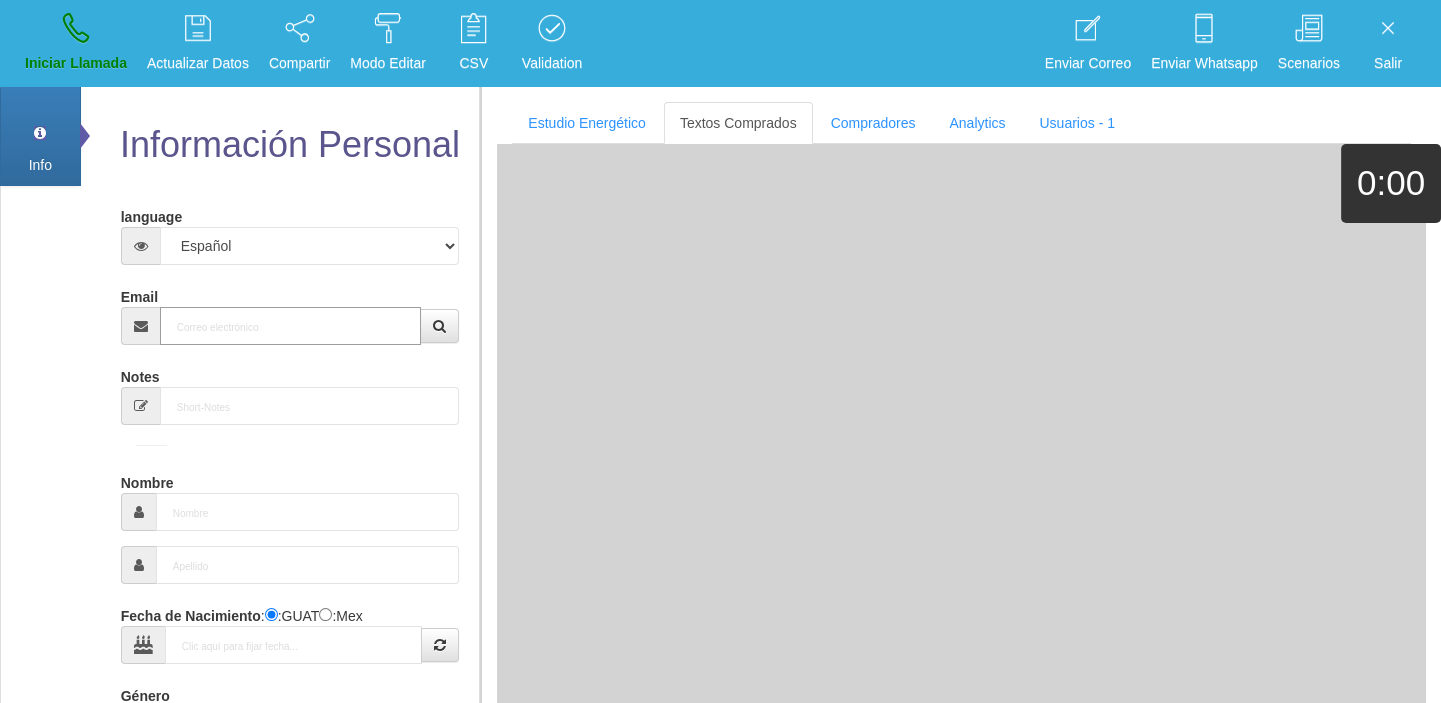 paste on "[EMAIL_ADDRESS][DOMAIN_NAME]" 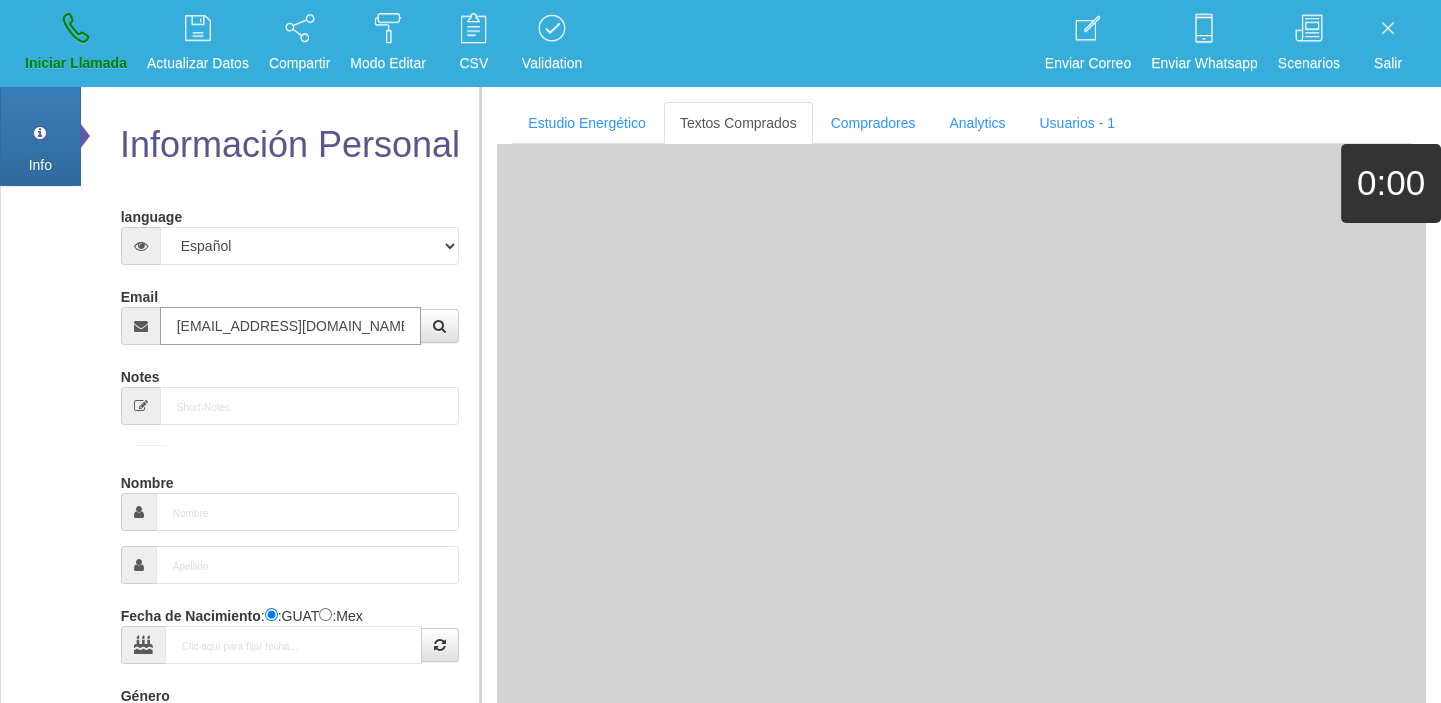 click on "[EMAIL_ADDRESS][DOMAIN_NAME]" at bounding box center [291, 326] 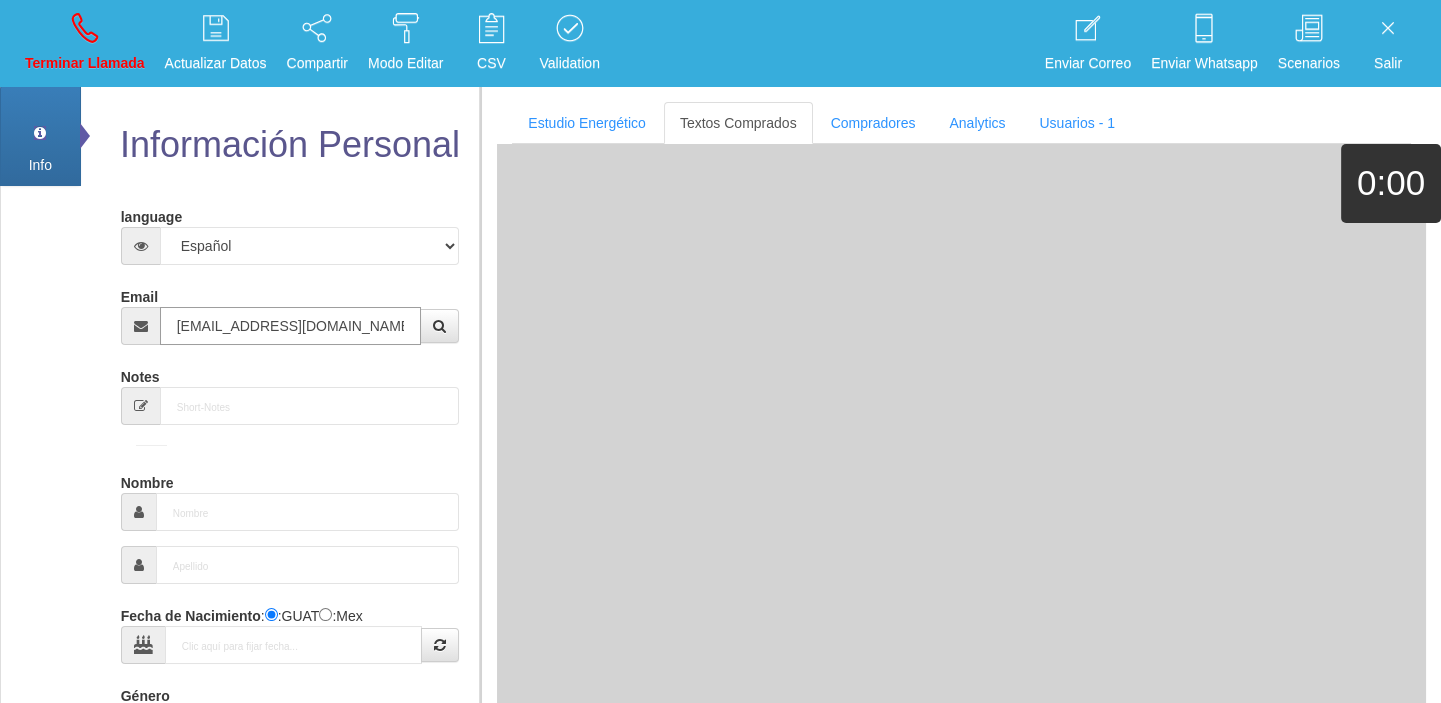 type on "30 Ago 1970" 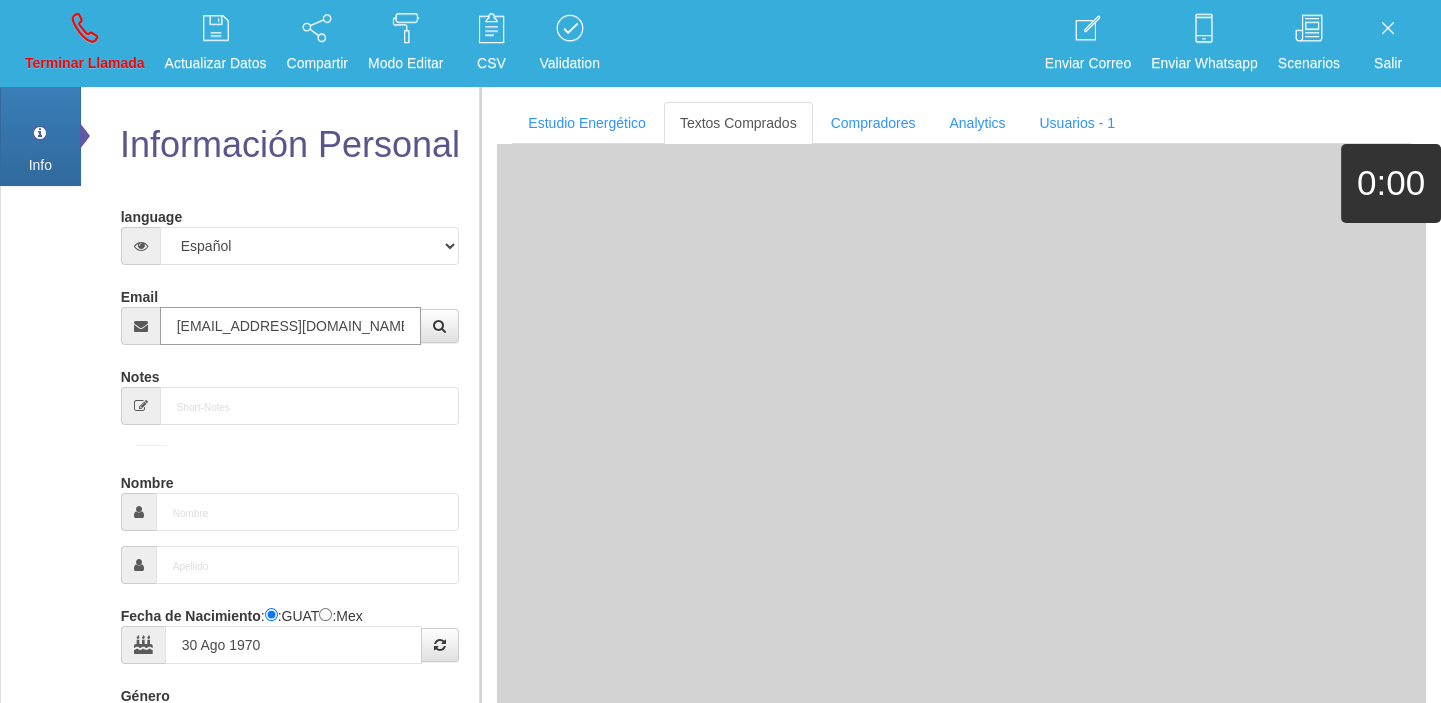 select on "4" 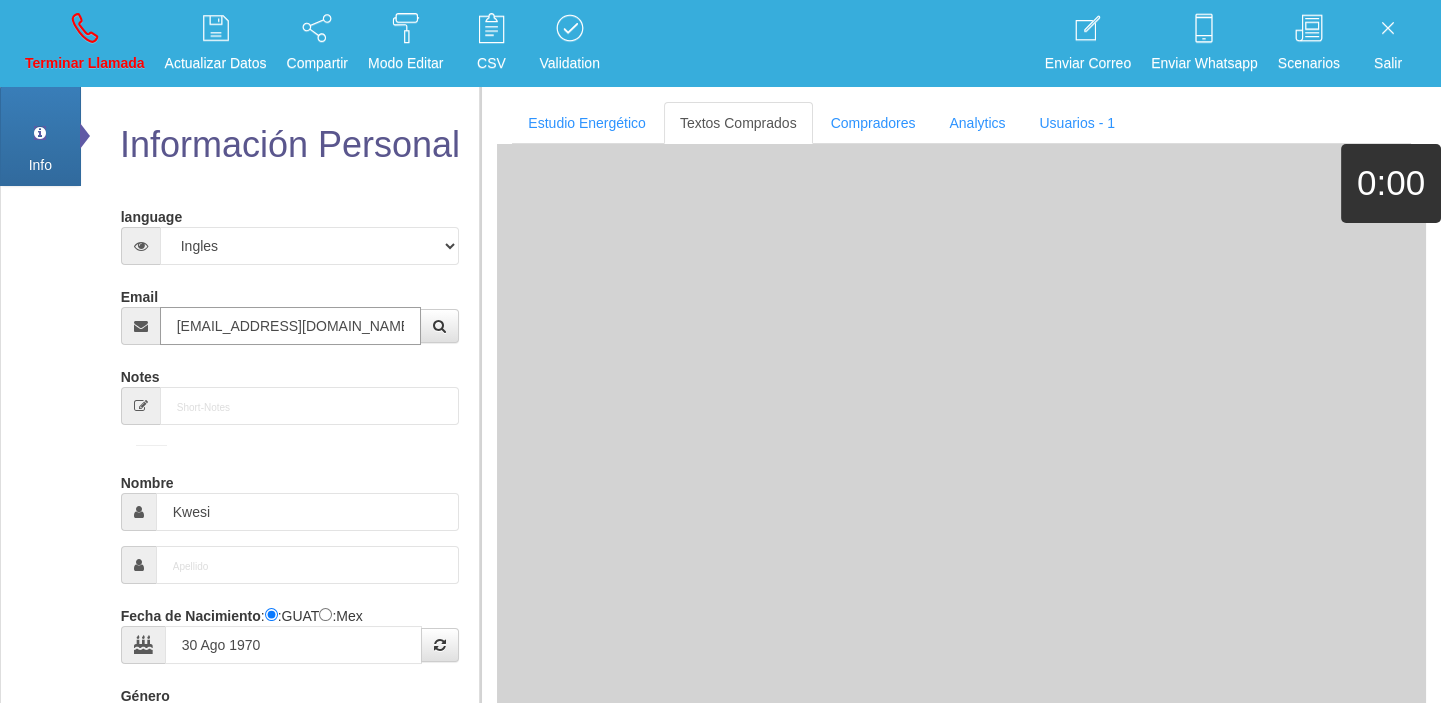 select on "1" 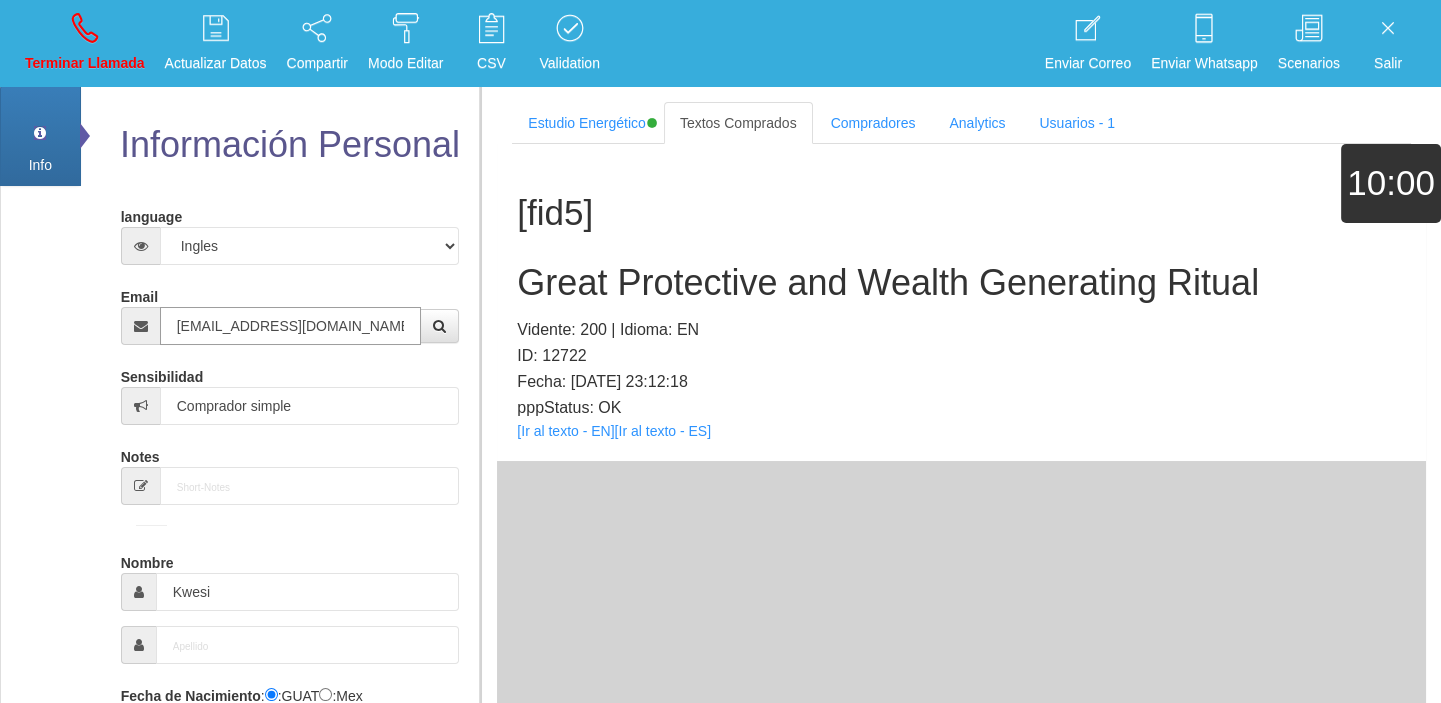 type on "[EMAIL_ADDRESS][DOMAIN_NAME]" 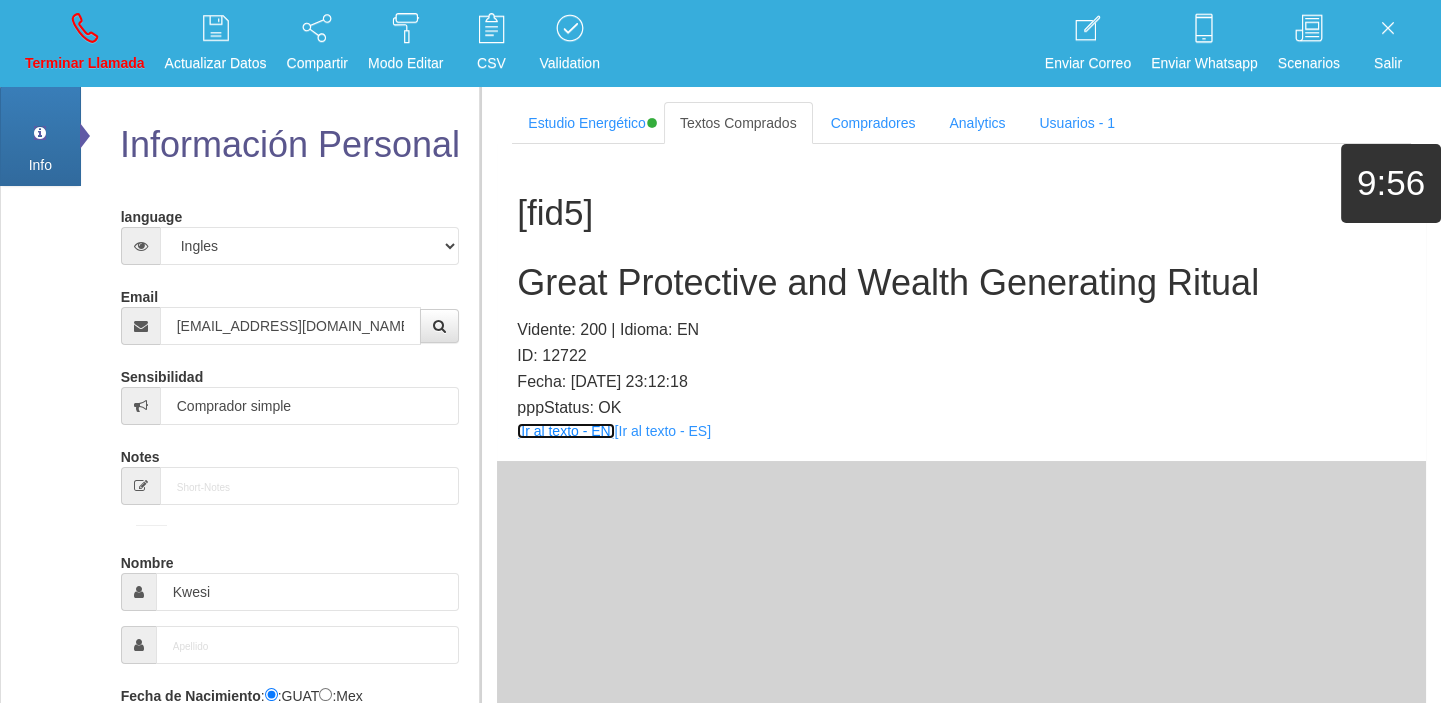 click on "[Ir al texto - EN]" at bounding box center [565, 431] 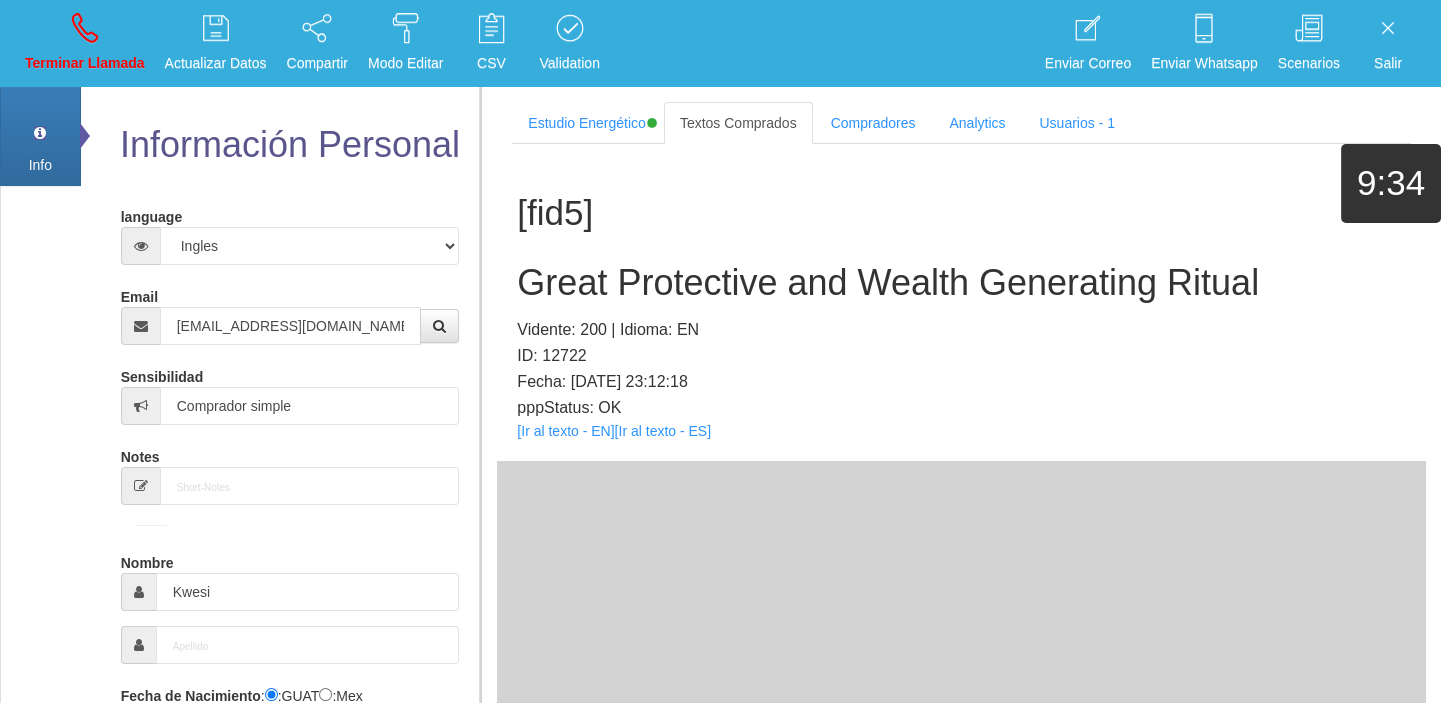 click on "Great Protective and Wealth Generating Ritual" at bounding box center [961, 283] 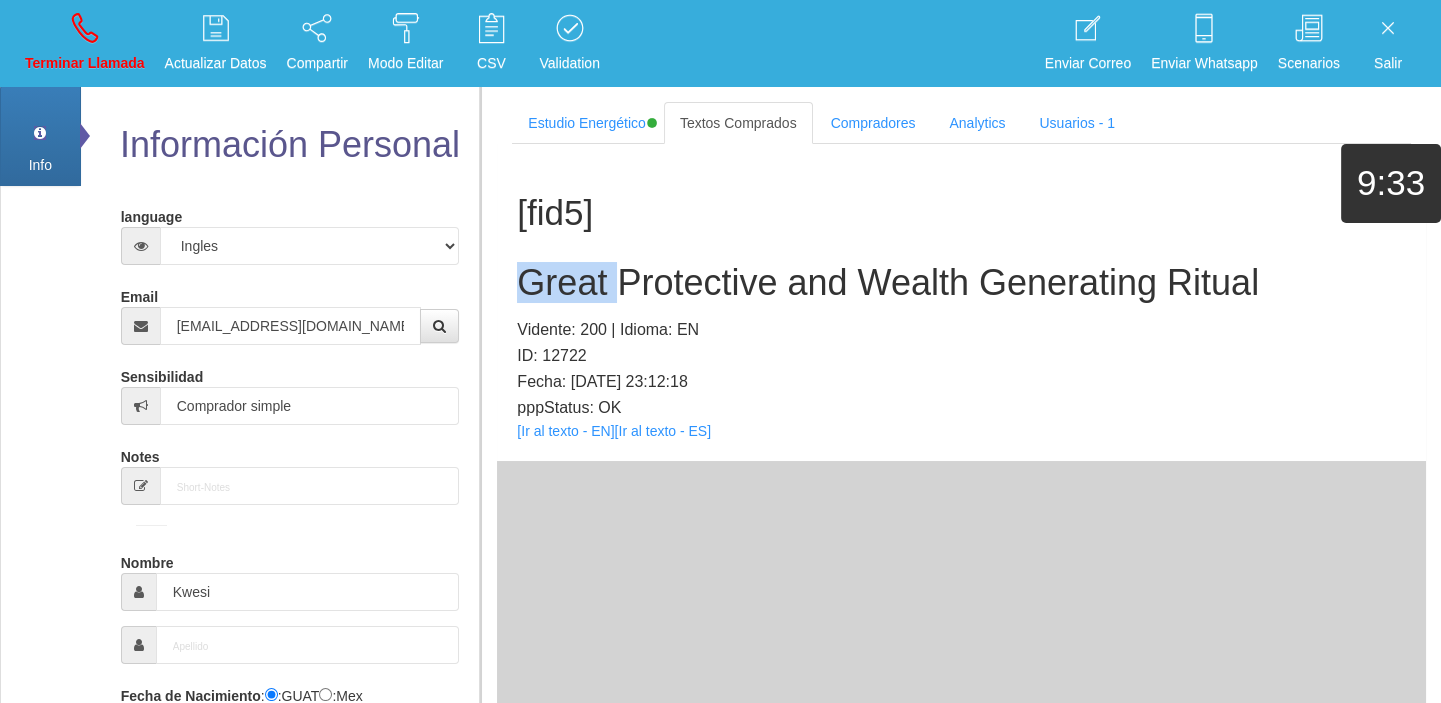 click on "Great Protective and Wealth Generating Ritual" at bounding box center [961, 283] 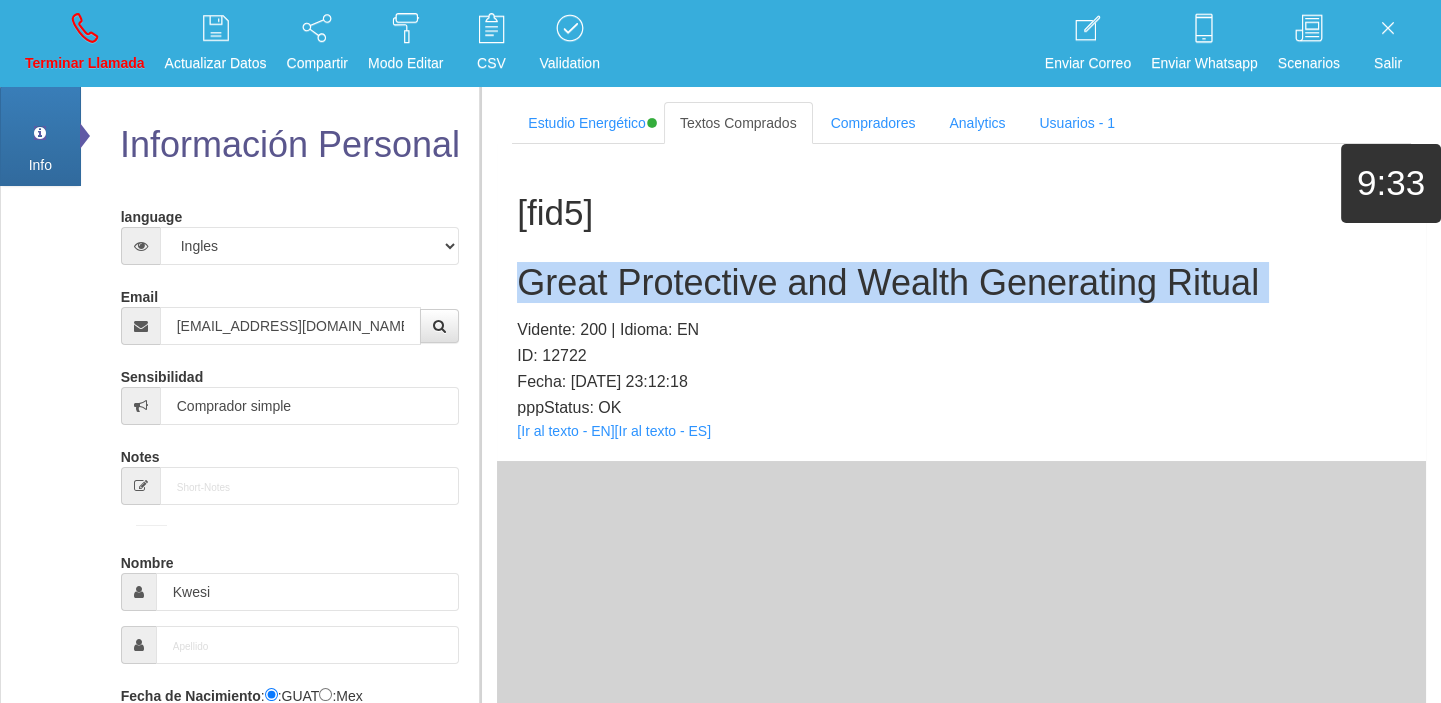 click on "Great Protective and Wealth Generating Ritual" at bounding box center (961, 283) 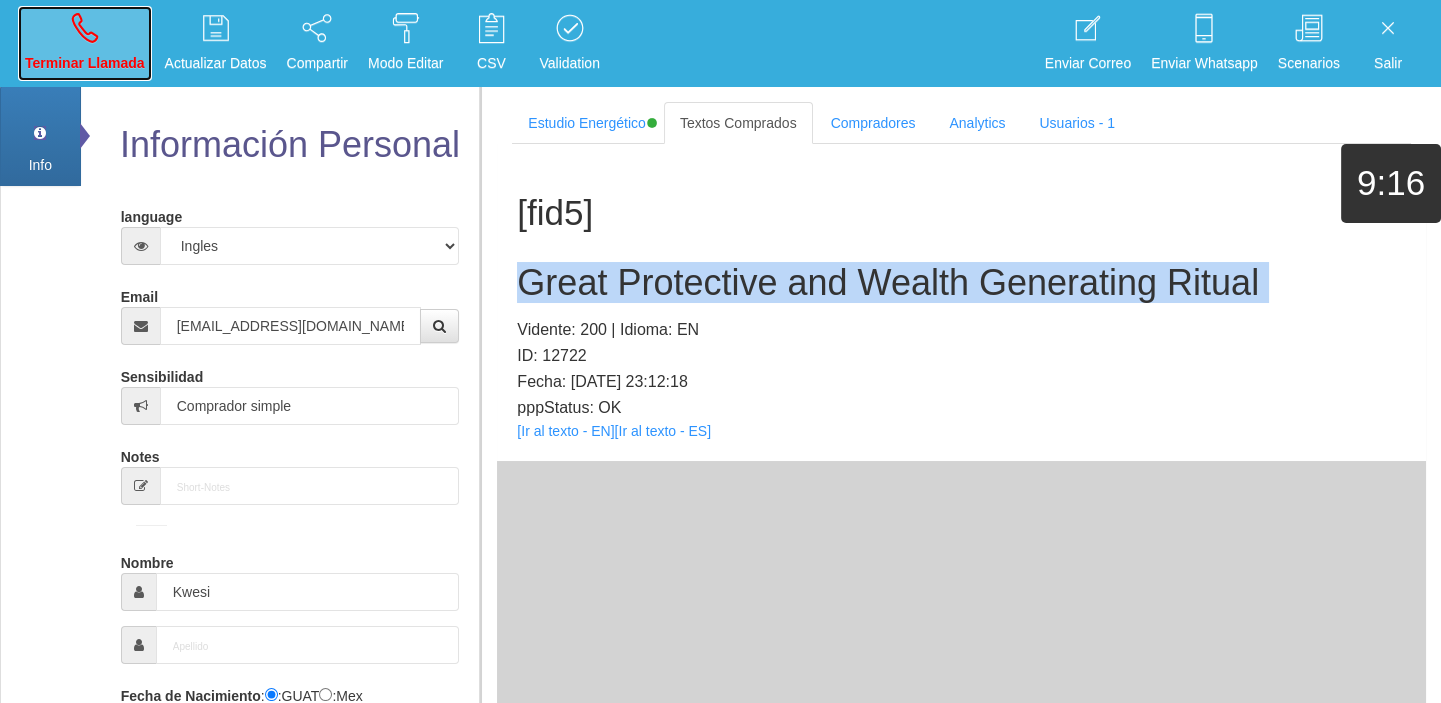 drag, startPoint x: 109, startPoint y: 20, endPoint x: 119, endPoint y: 16, distance: 10.770329 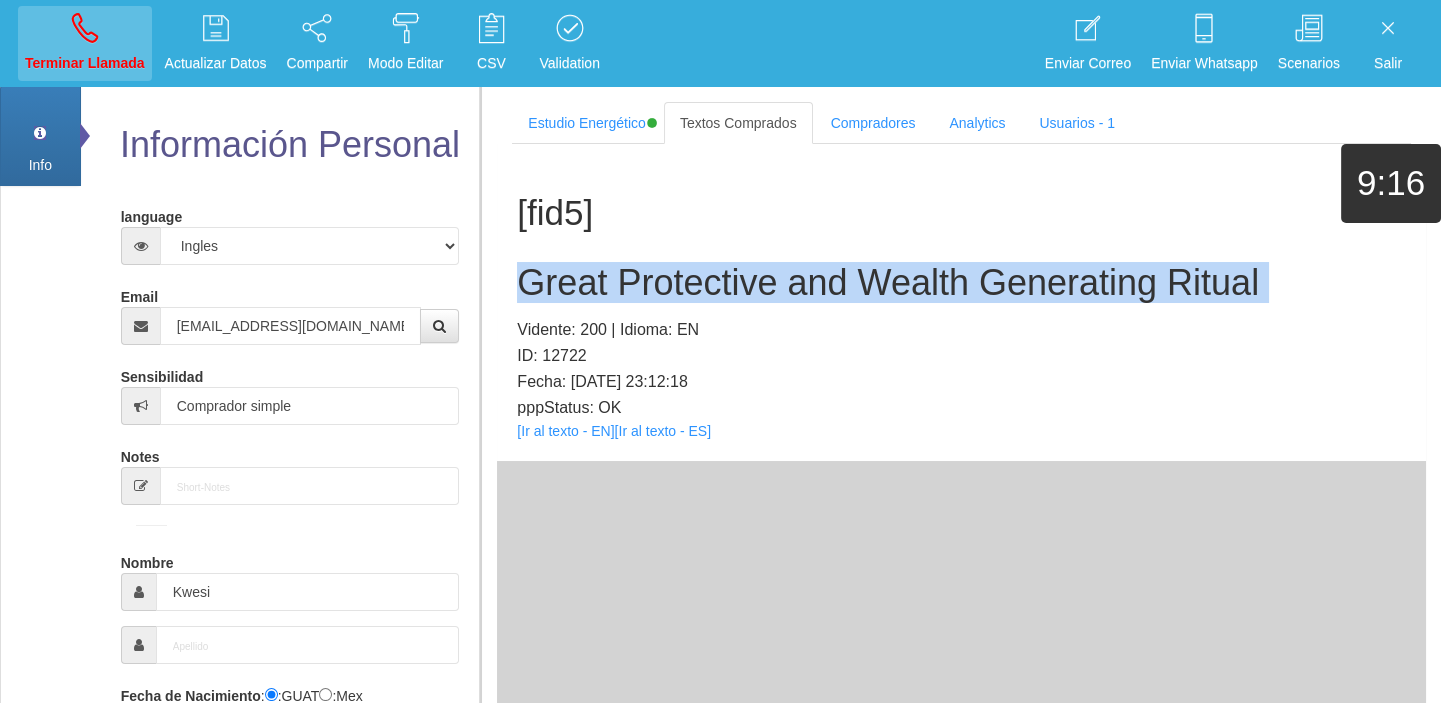 type 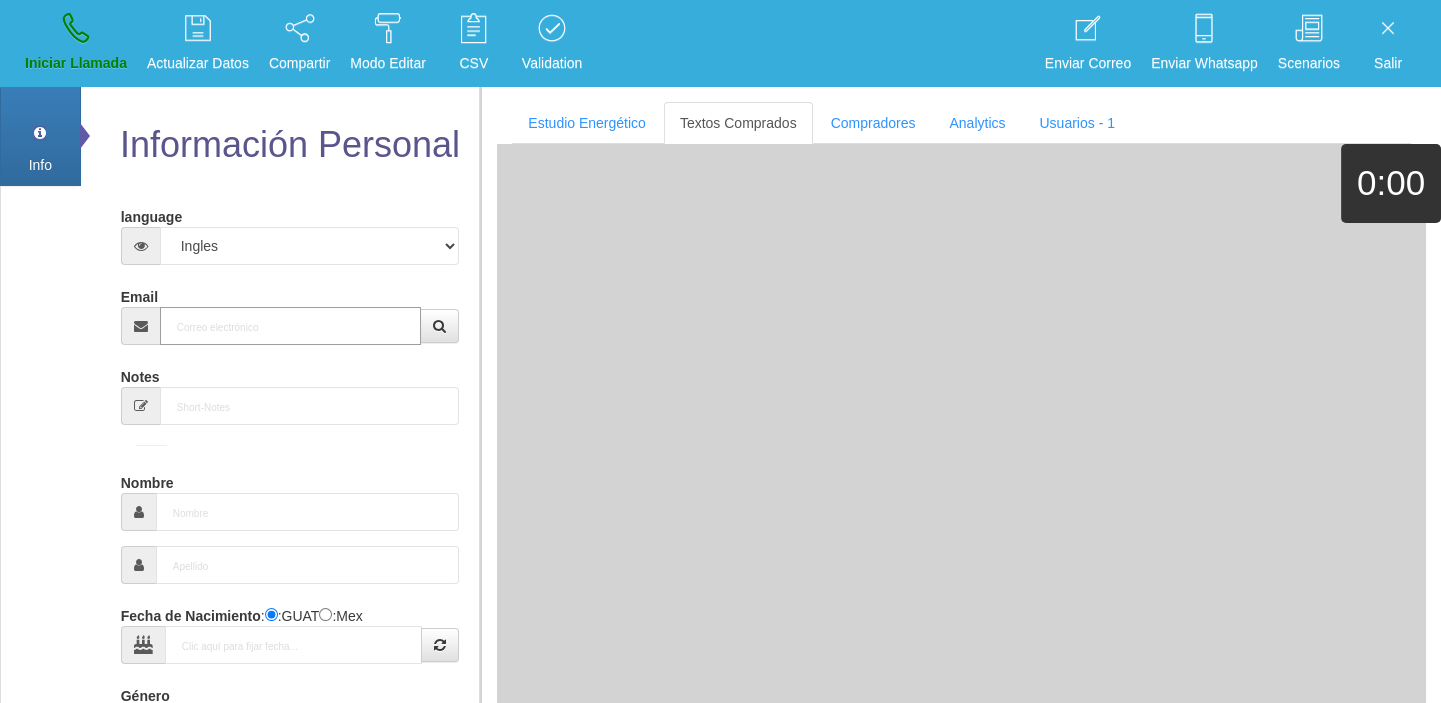 click on "Email" at bounding box center [291, 326] 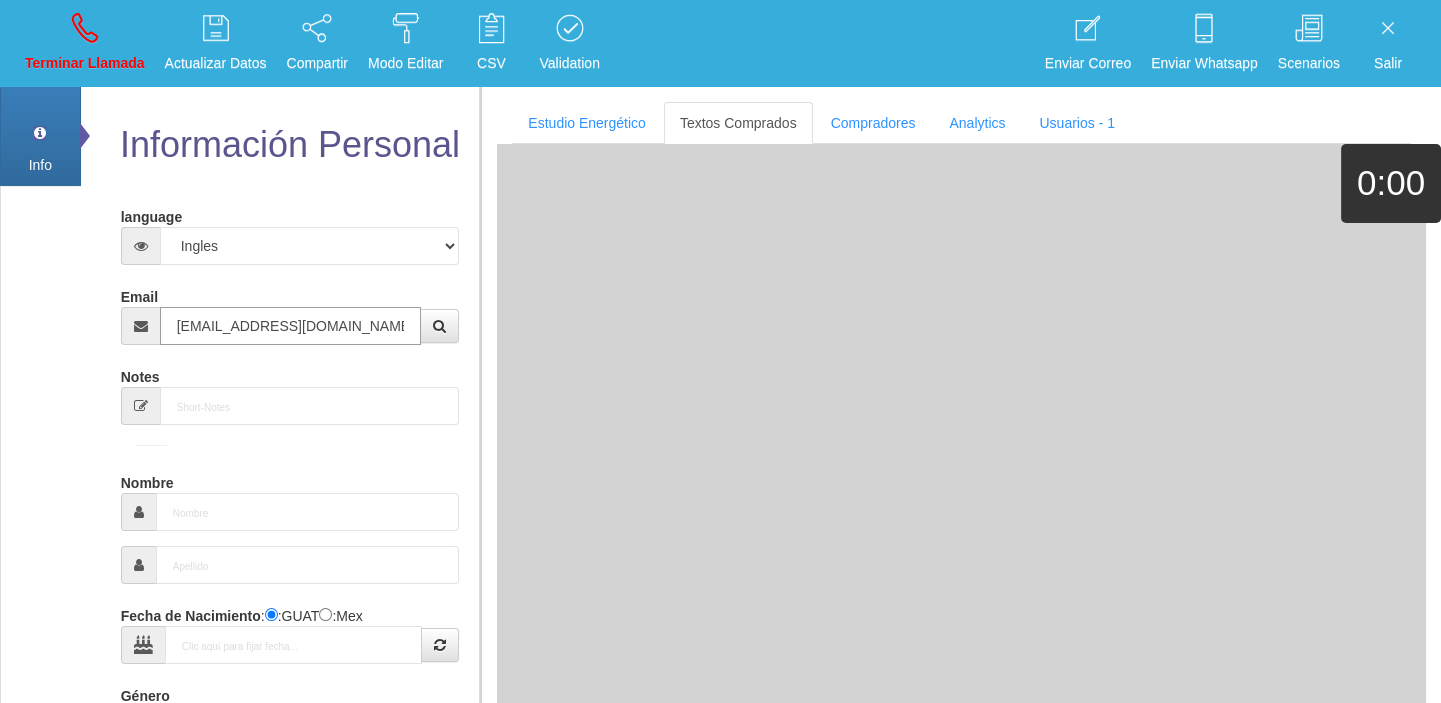 type on "24 Dic 1951" 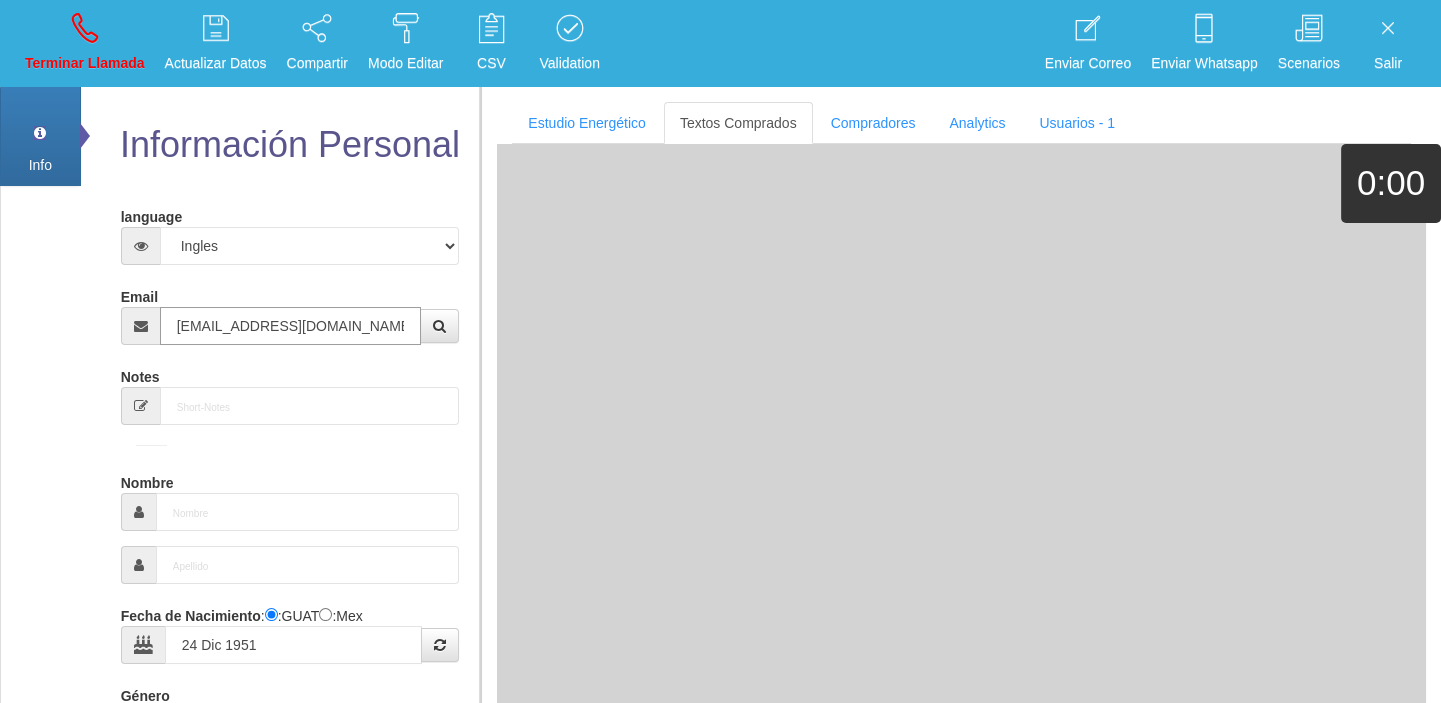 type on "Buen Comprador" 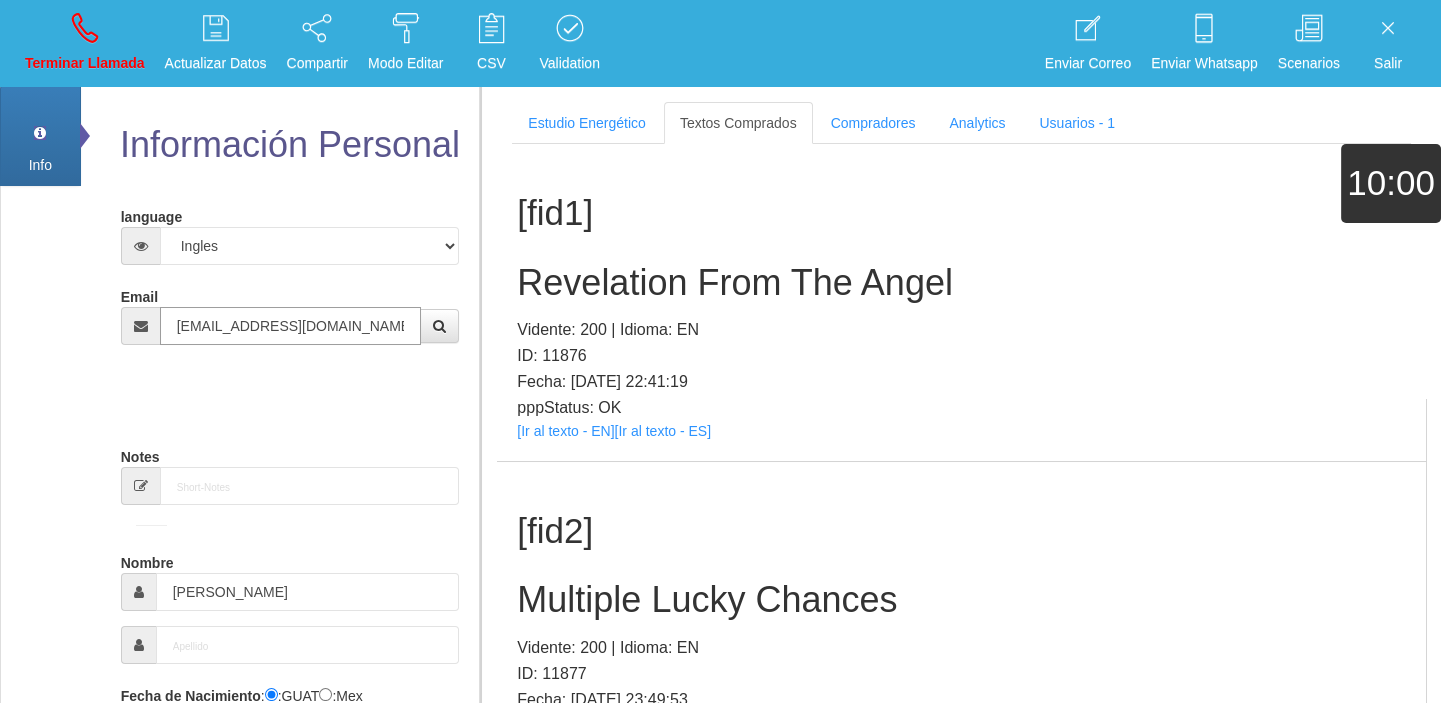 type on "[EMAIL_ADDRESS][DOMAIN_NAME]" 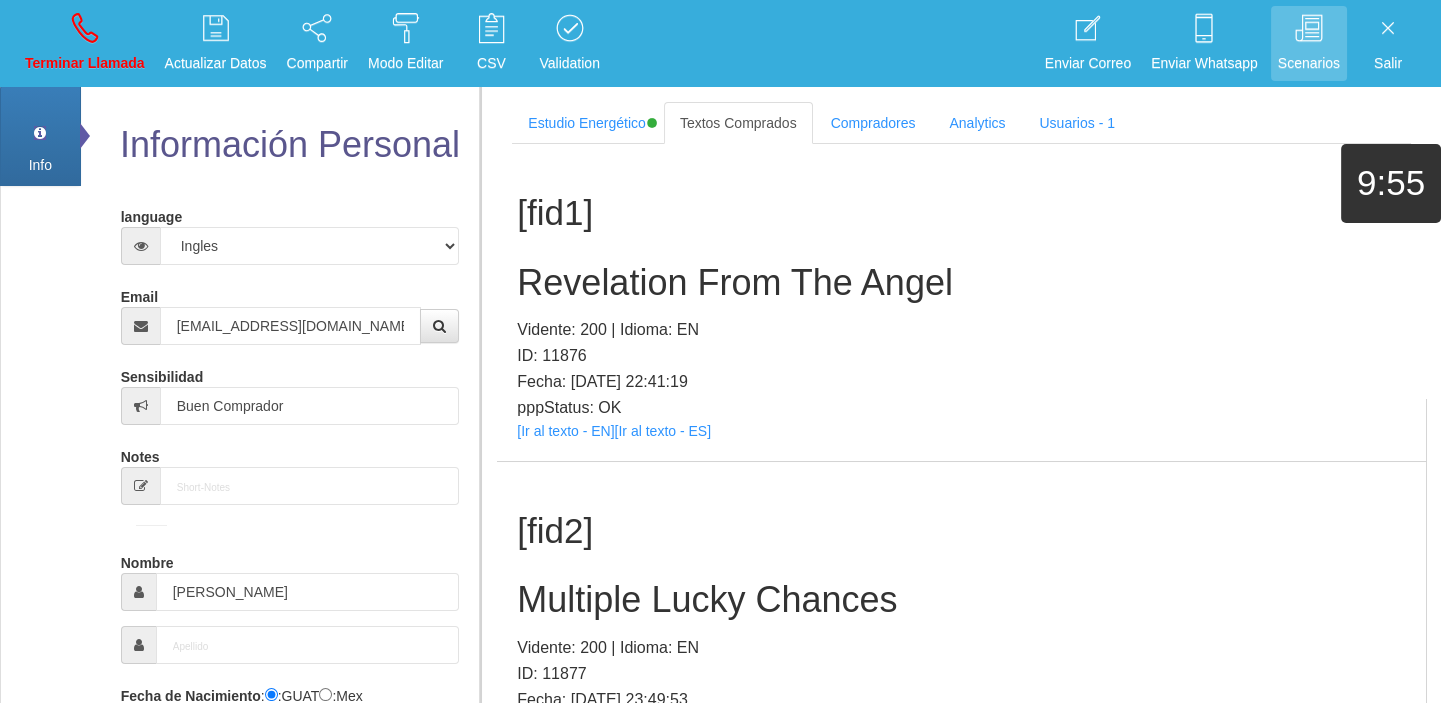 scroll, scrollTop: 853, scrollLeft: 0, axis: vertical 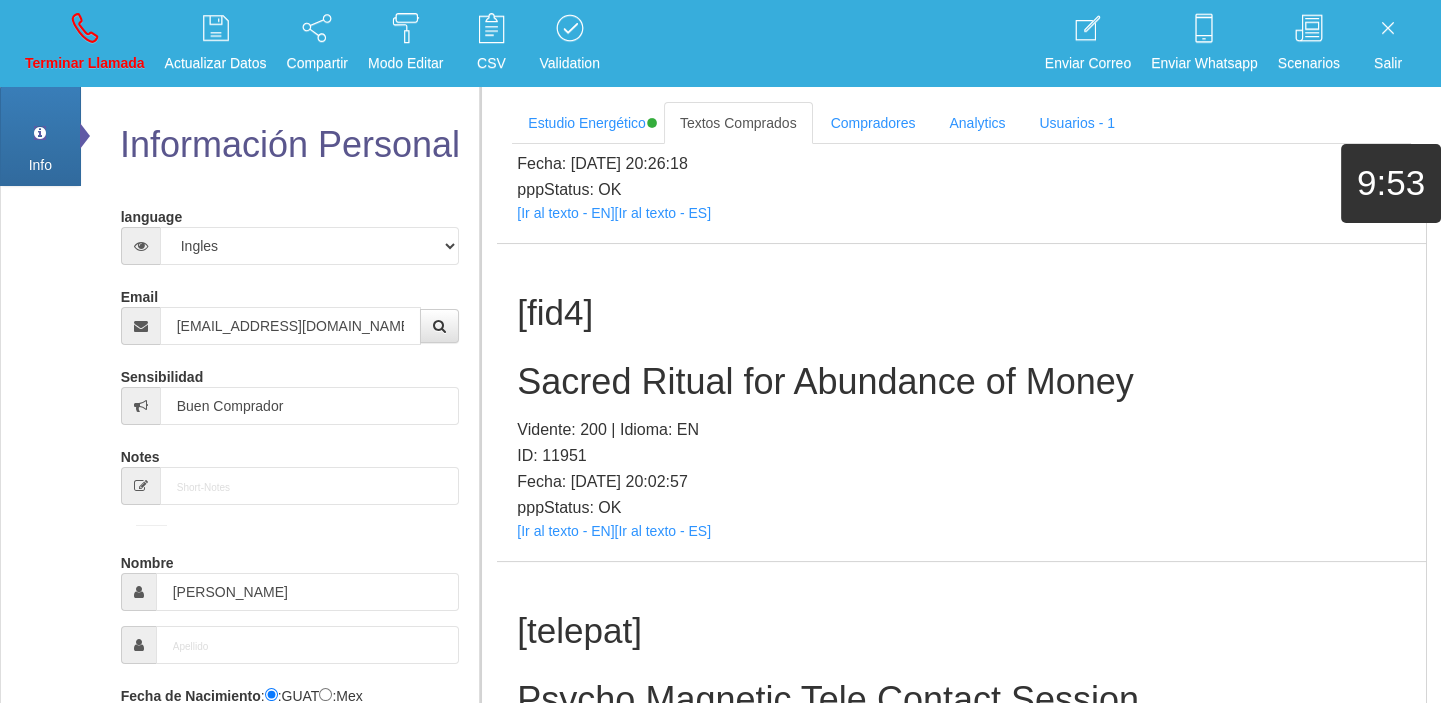 click on "[fid4] Sacred Ritual for Abundance of Money  Vidente: 200 | Idioma: EN ID: 11951 Fecha: [DATE] 20:02:57 pppStatus: OK [Ir al texto - EN] [Ir al texto - ES]" at bounding box center (961, 402) 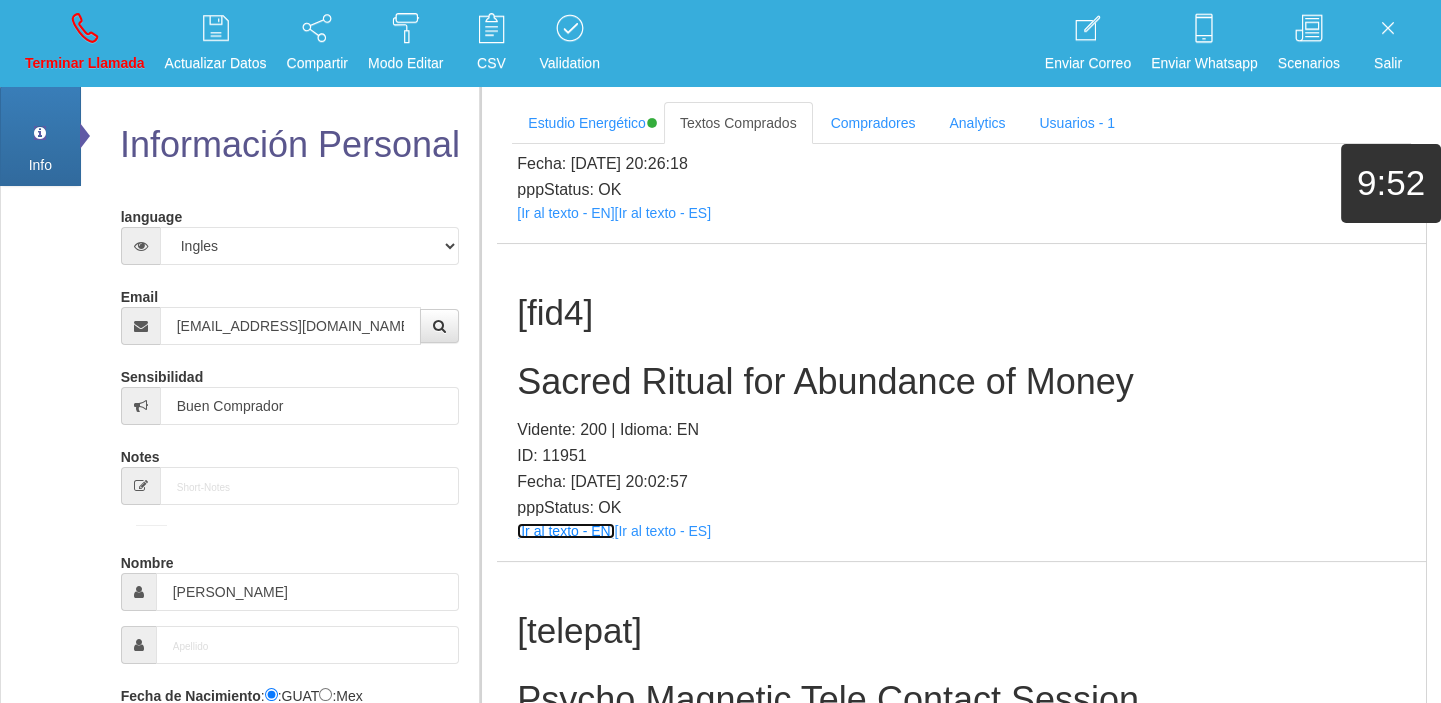 click on "[Ir al texto - EN]" at bounding box center (565, 531) 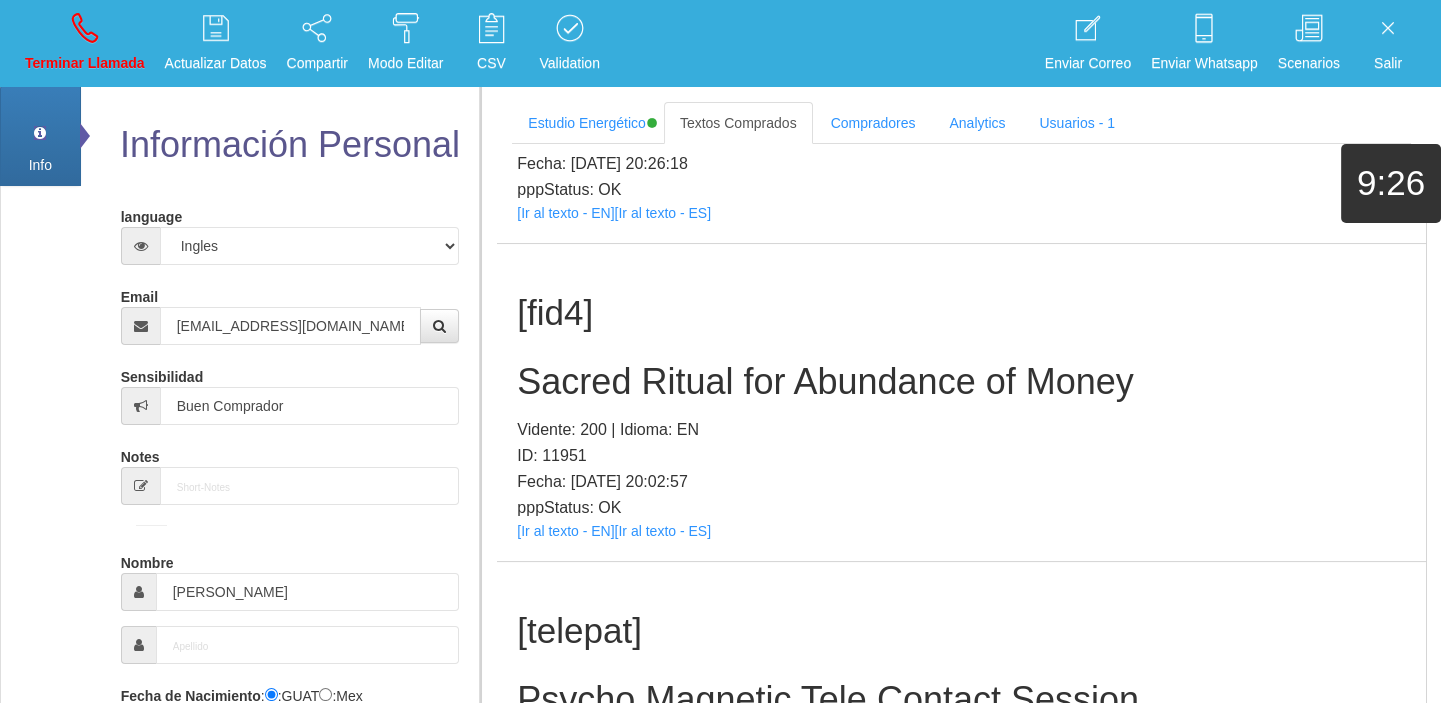 click on "[fid4] Sacred Ritual for Abundance of Money  Vidente: 200 | Idioma: EN ID: 11951 Fecha: [DATE] 20:02:57 pppStatus: OK [Ir al texto - EN] [Ir al texto - ES]" at bounding box center [961, 402] 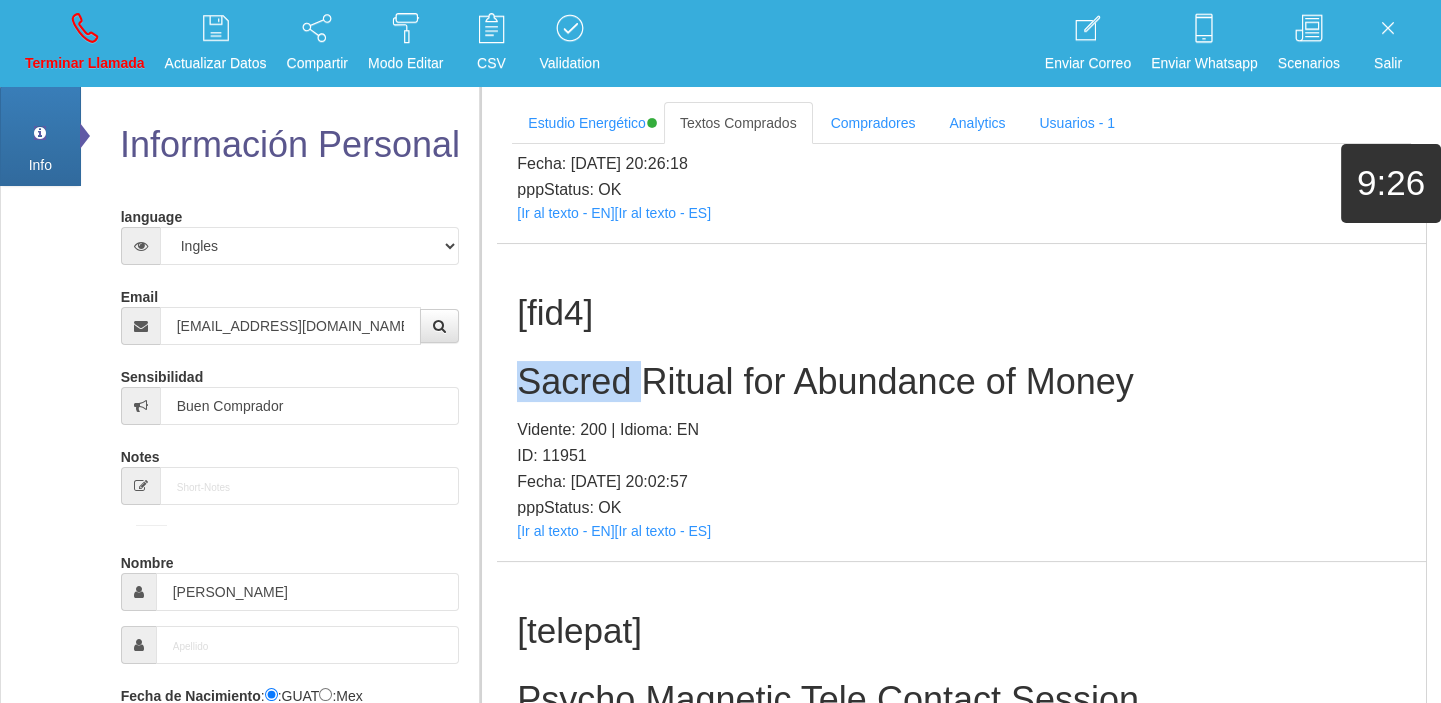 click on "Sacred Ritual for Abundance of Money" at bounding box center [961, 382] 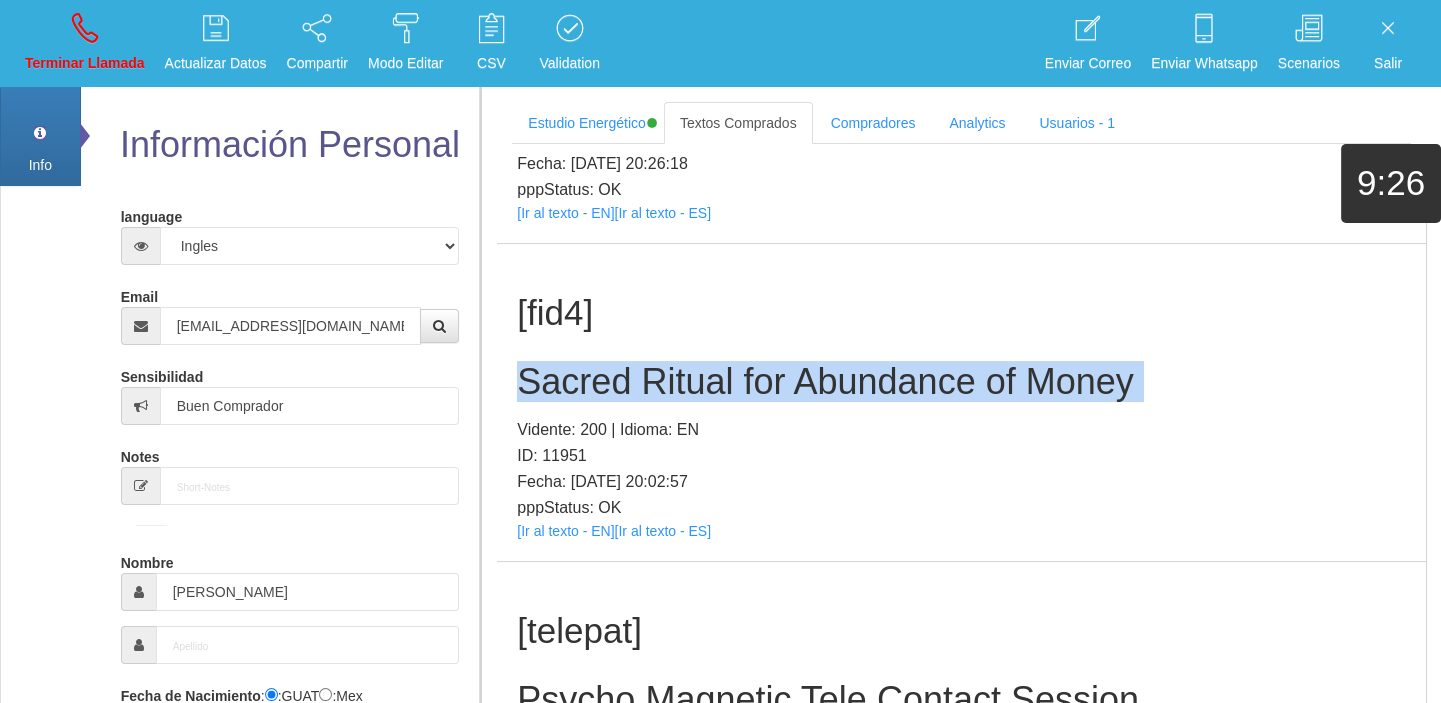 click on "Sacred Ritual for Abundance of Money" at bounding box center [961, 382] 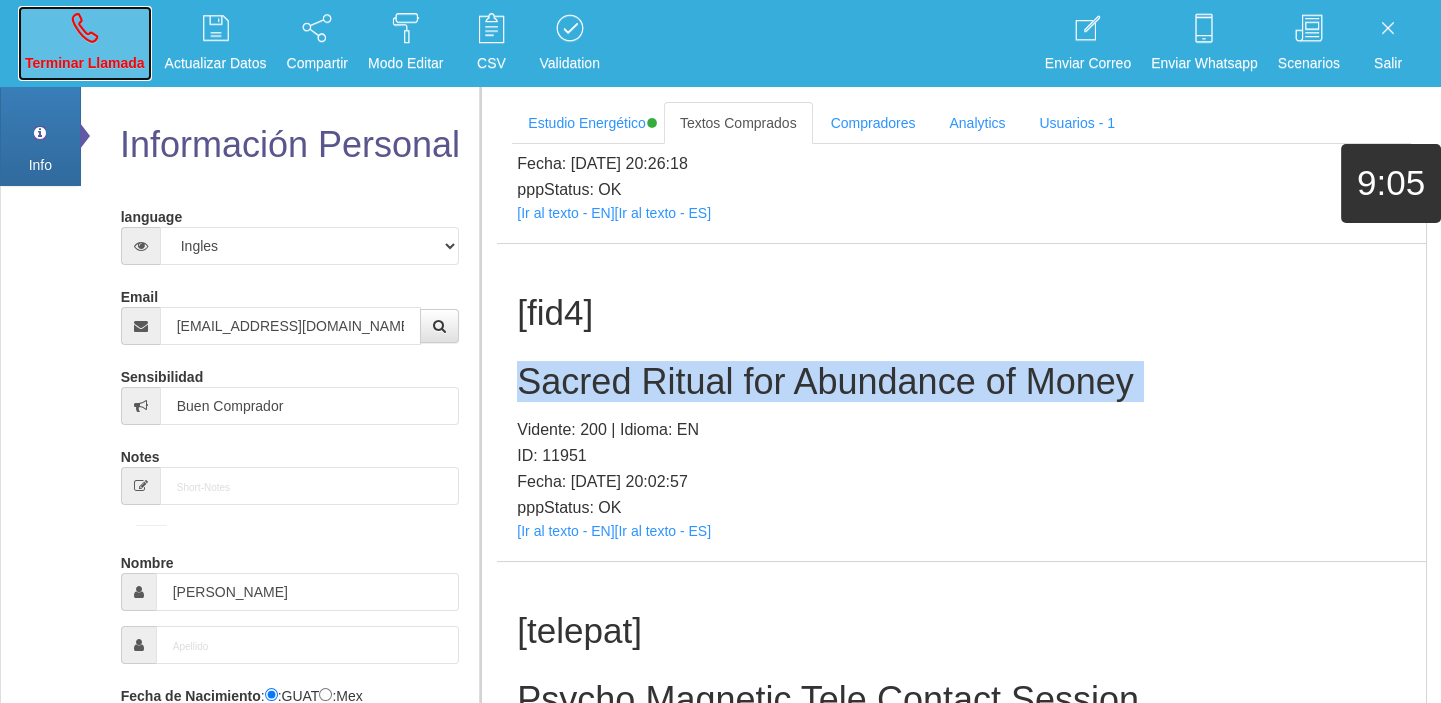 click on "Terminar Llamada" at bounding box center [85, 43] 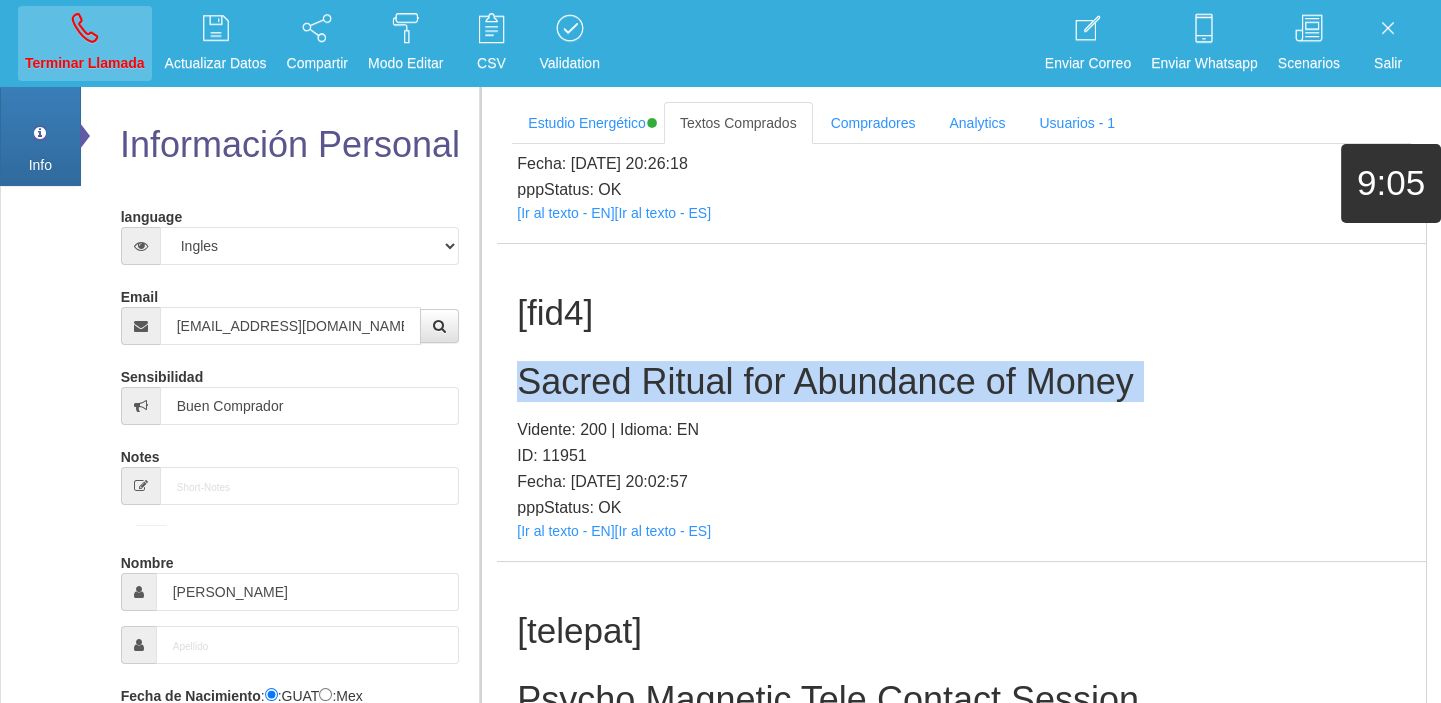 type 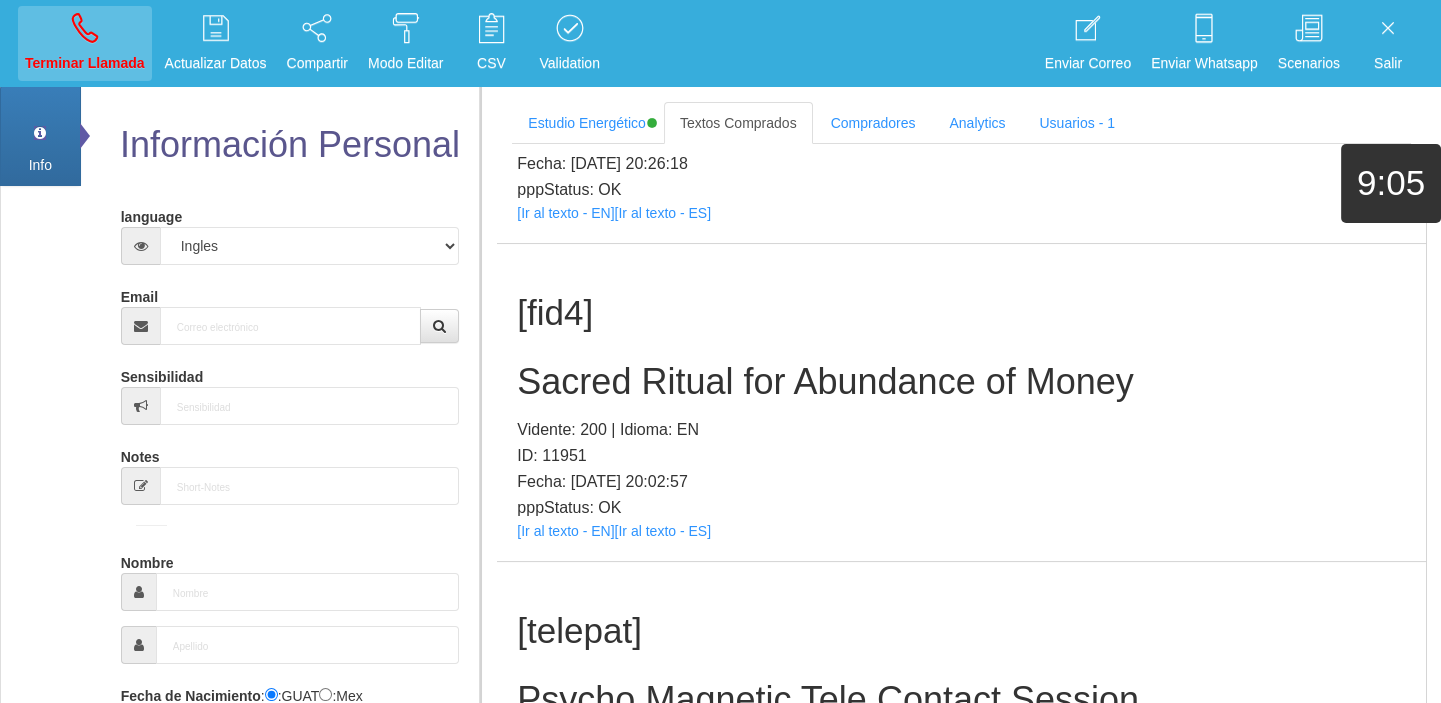 scroll, scrollTop: 0, scrollLeft: 0, axis: both 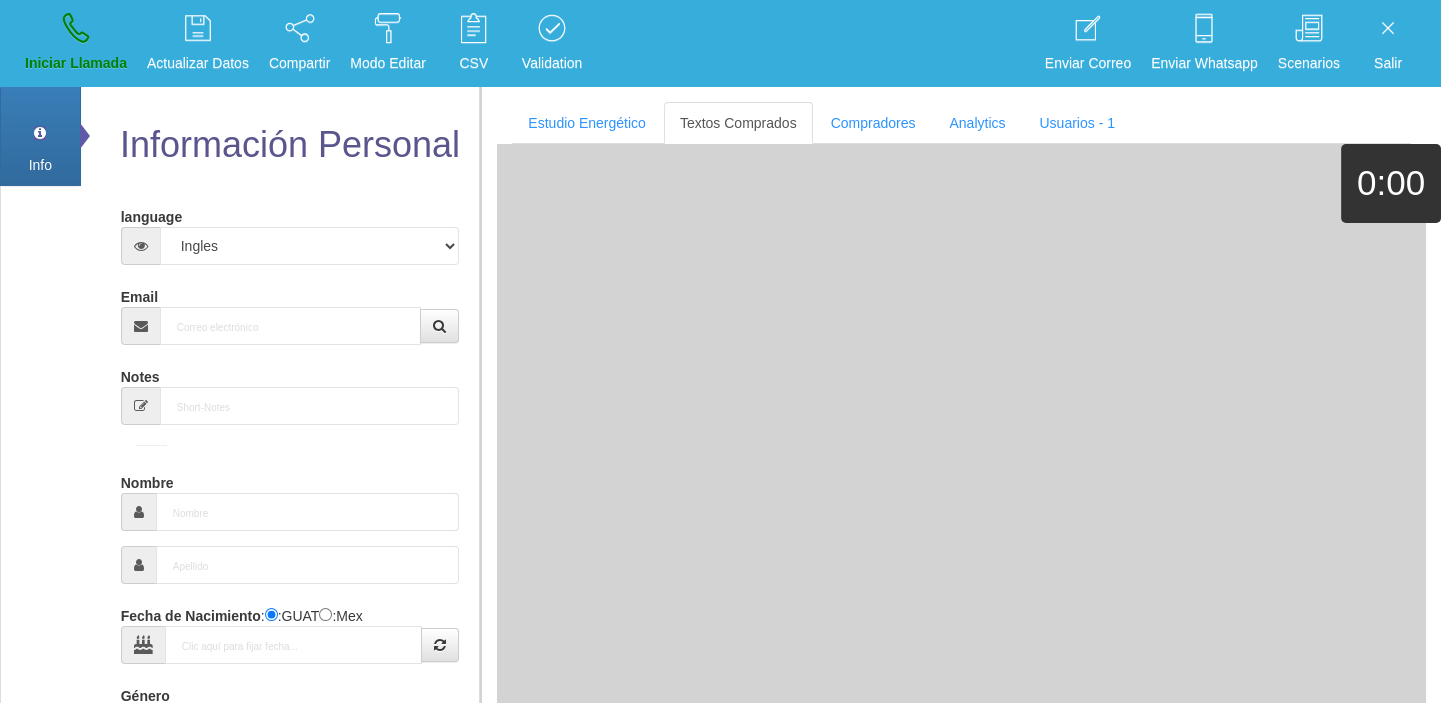 click on "Email" at bounding box center (290, 312) 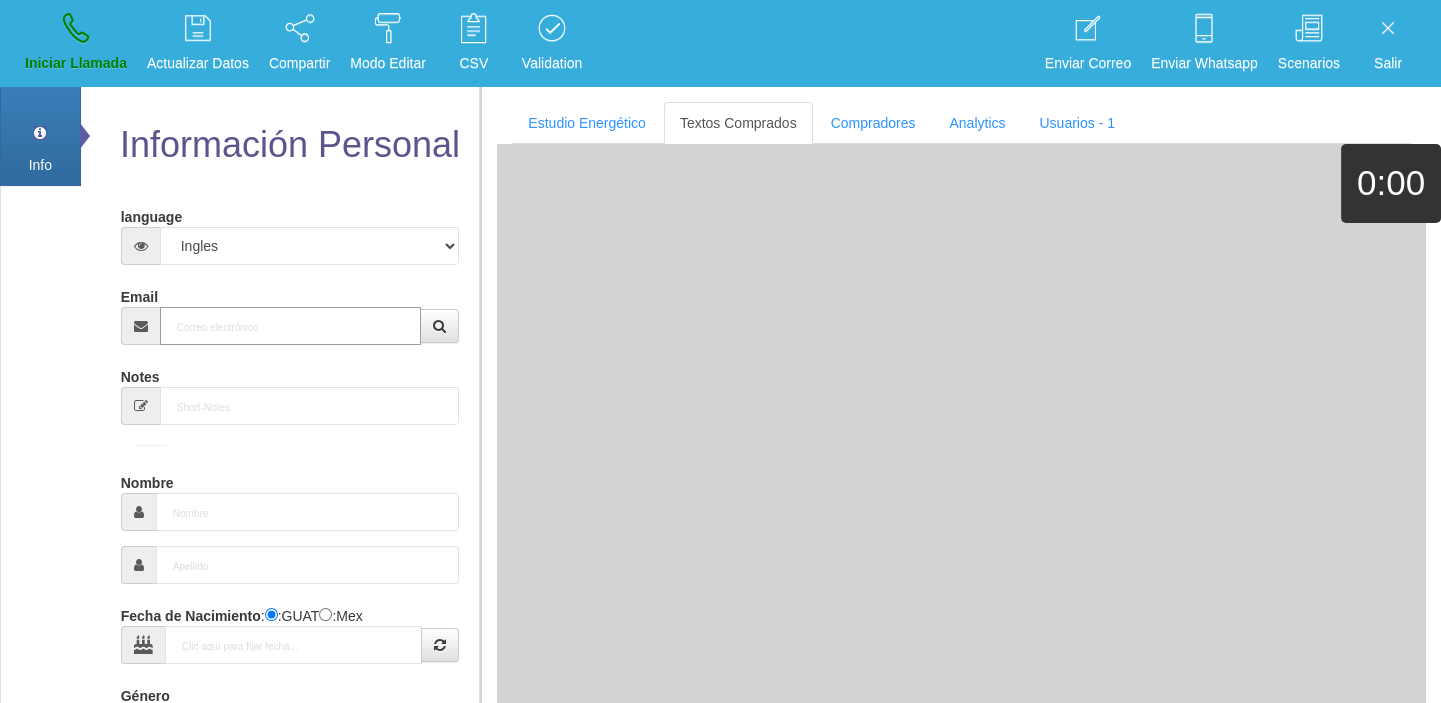 paste on "[EMAIL_ADDRESS][DOMAIN_NAME]" 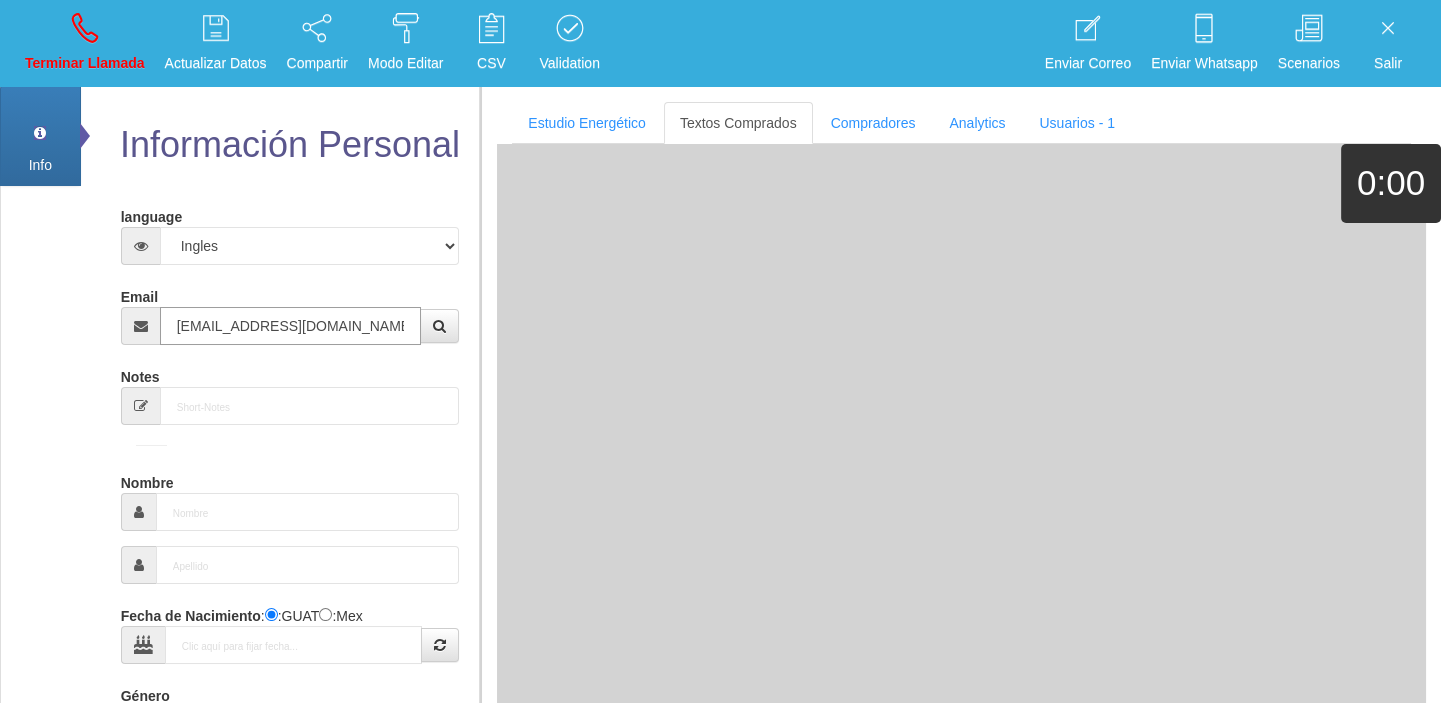 type on "8 Ene 1986" 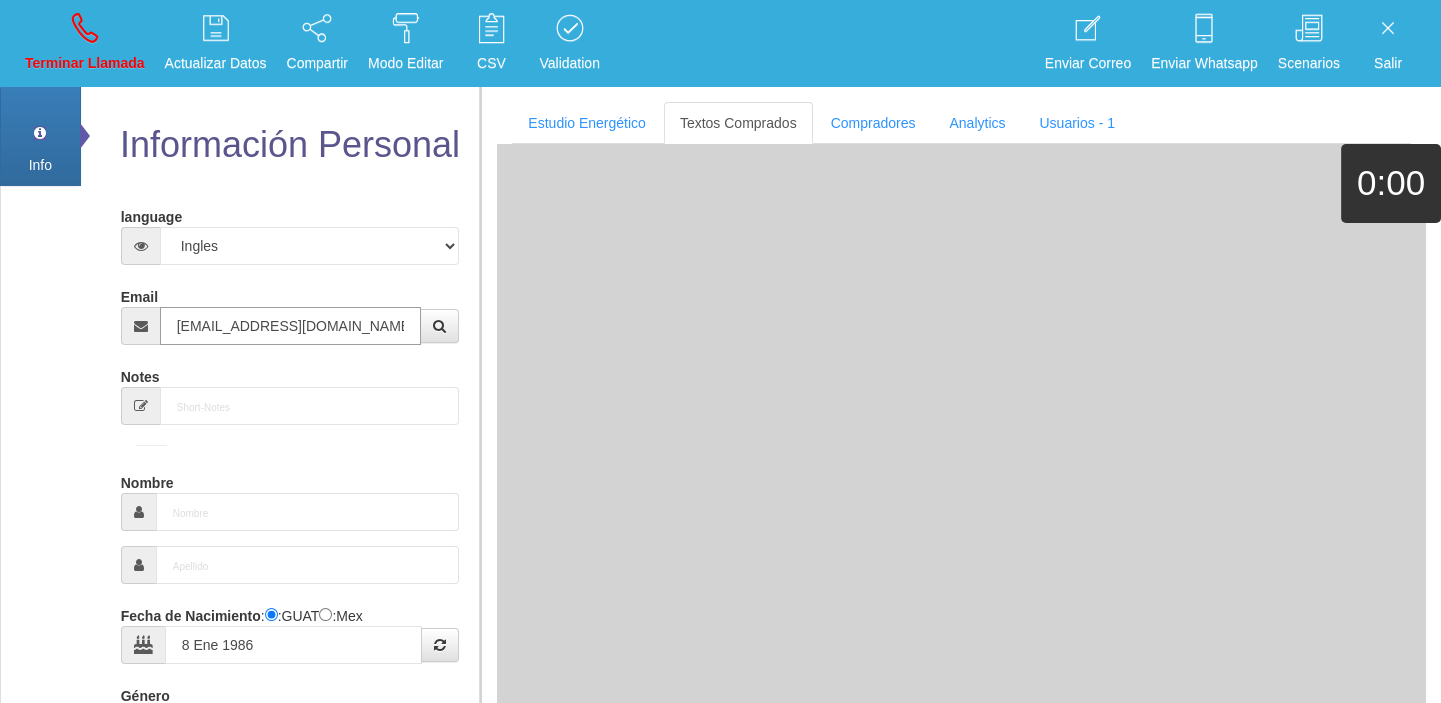 select on "1" 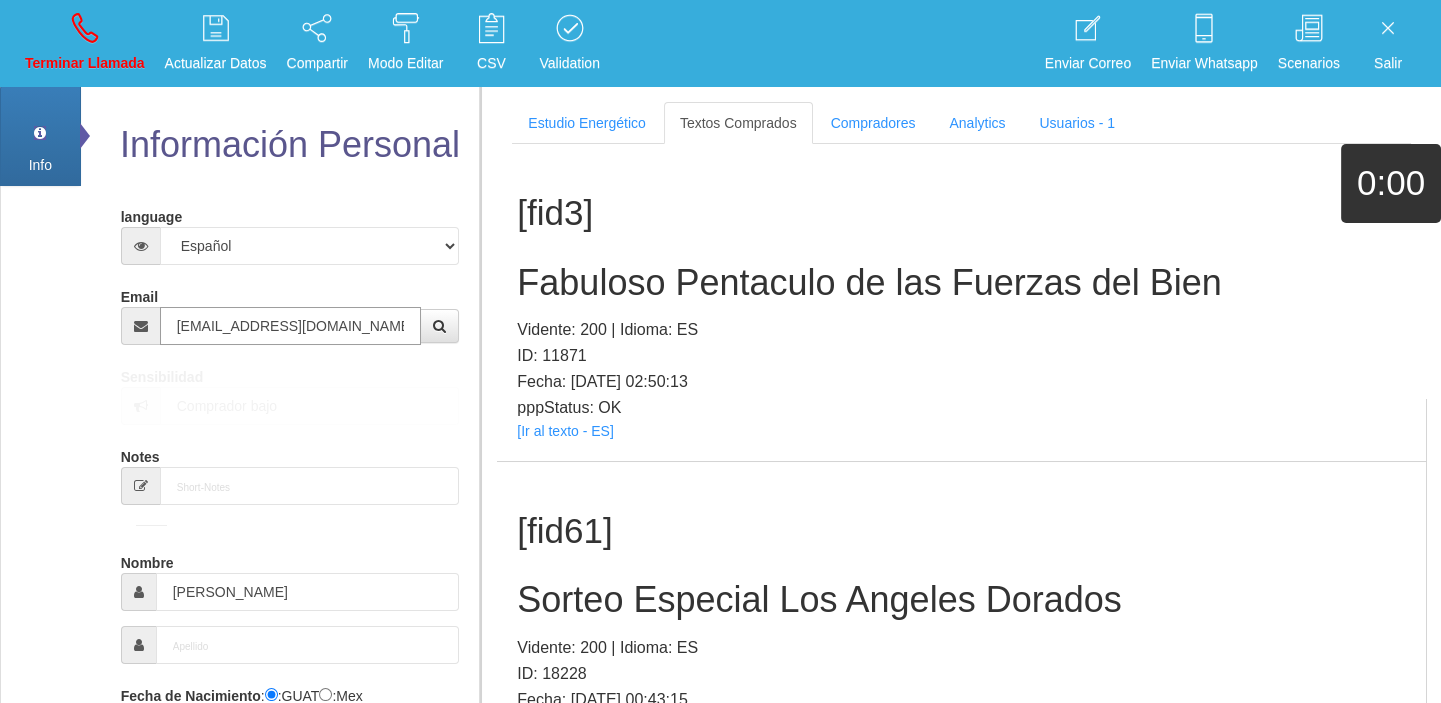 type on "[EMAIL_ADDRESS][DOMAIN_NAME]" 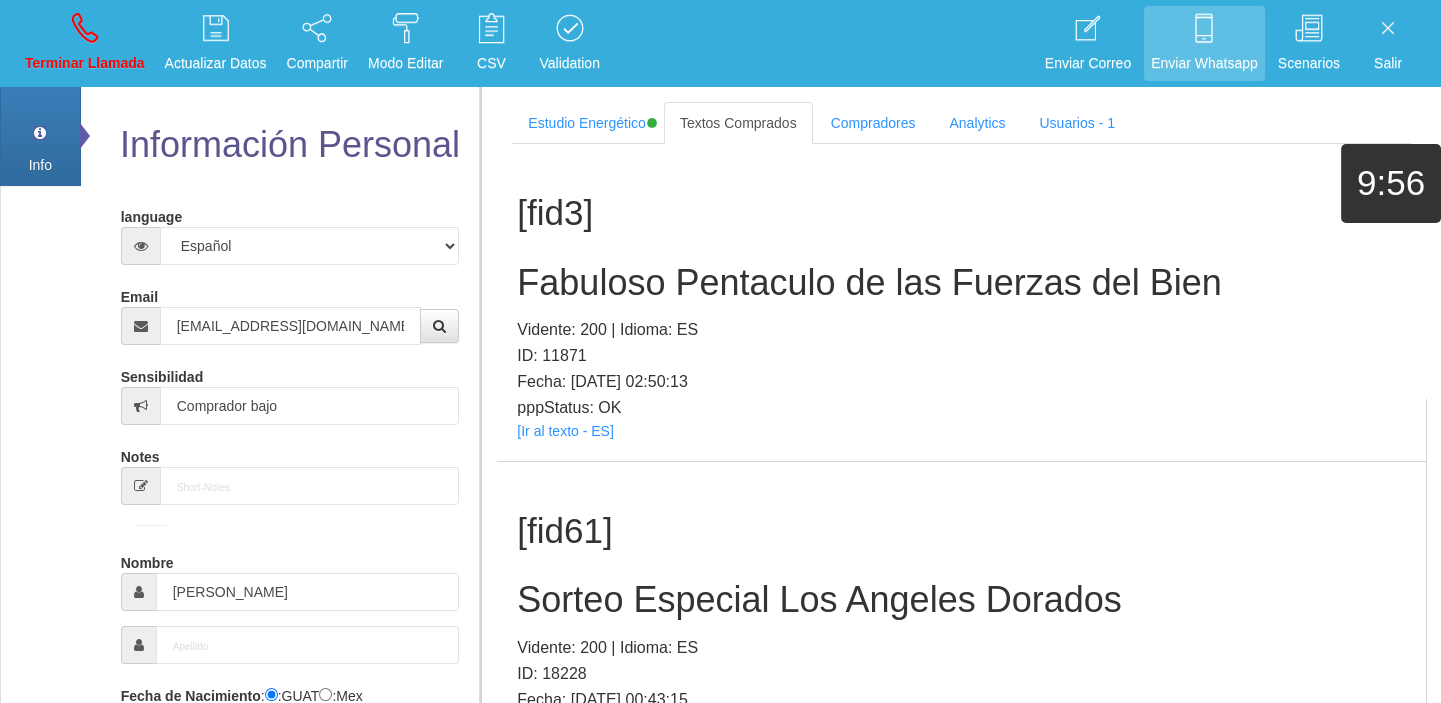 scroll, scrollTop: 5, scrollLeft: 0, axis: vertical 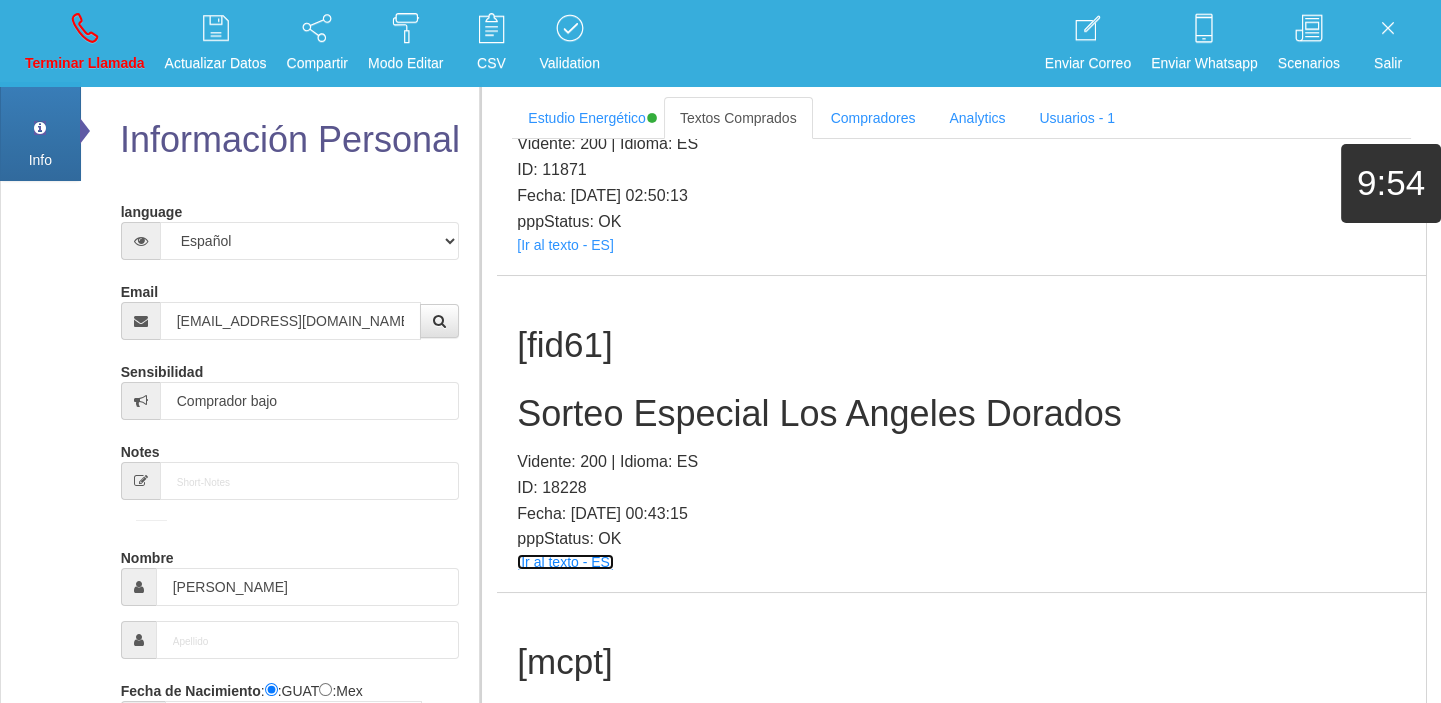 click on "[Ir al texto - ES]" at bounding box center (565, 562) 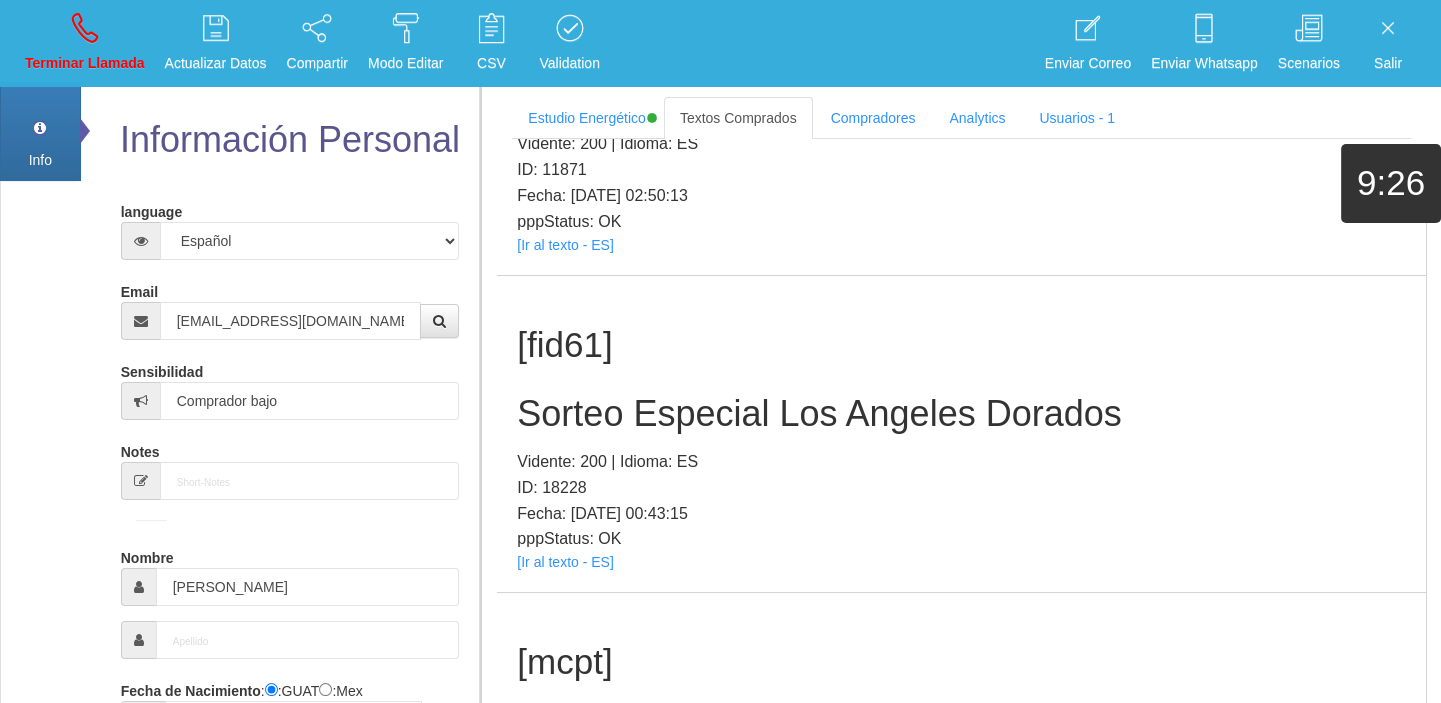 click on "Sorteo Especial Los Angeles Dorados" at bounding box center (961, 414) 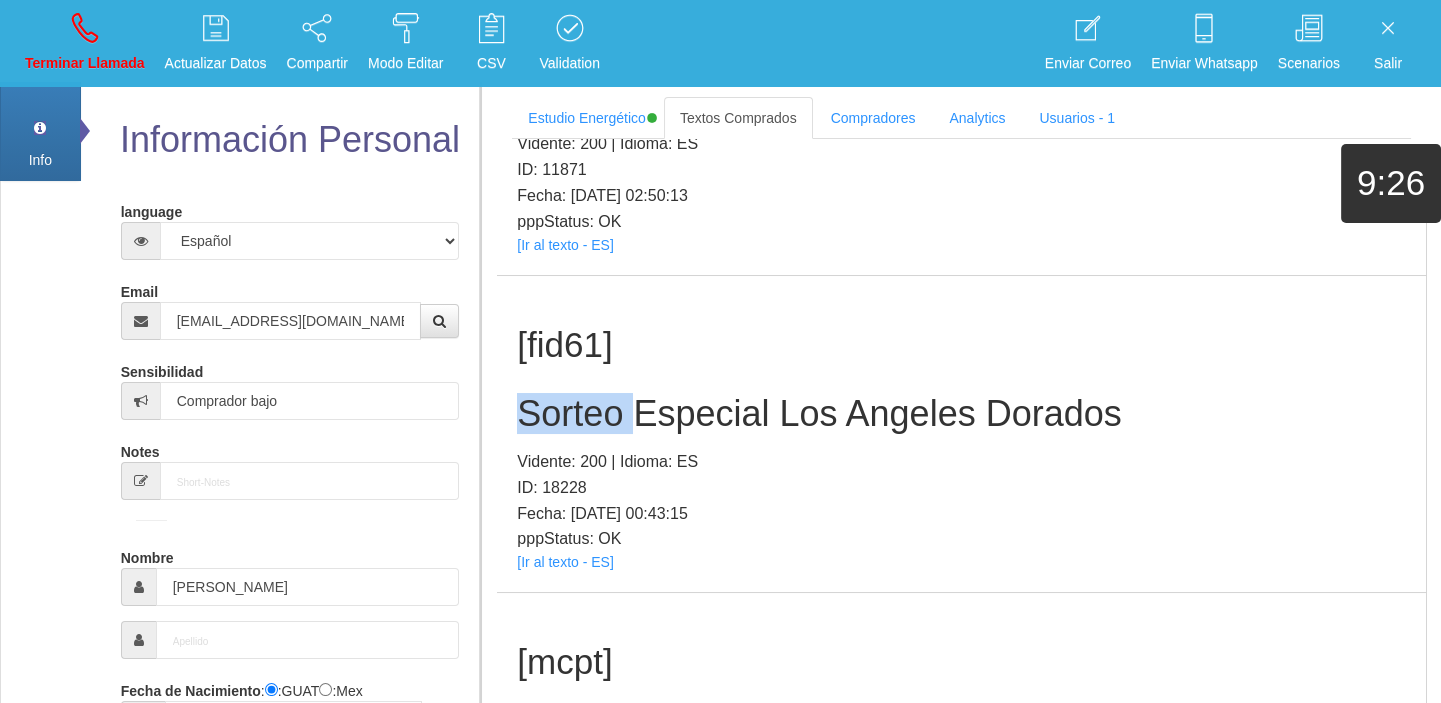 click on "Sorteo Especial Los Angeles Dorados" at bounding box center (961, 414) 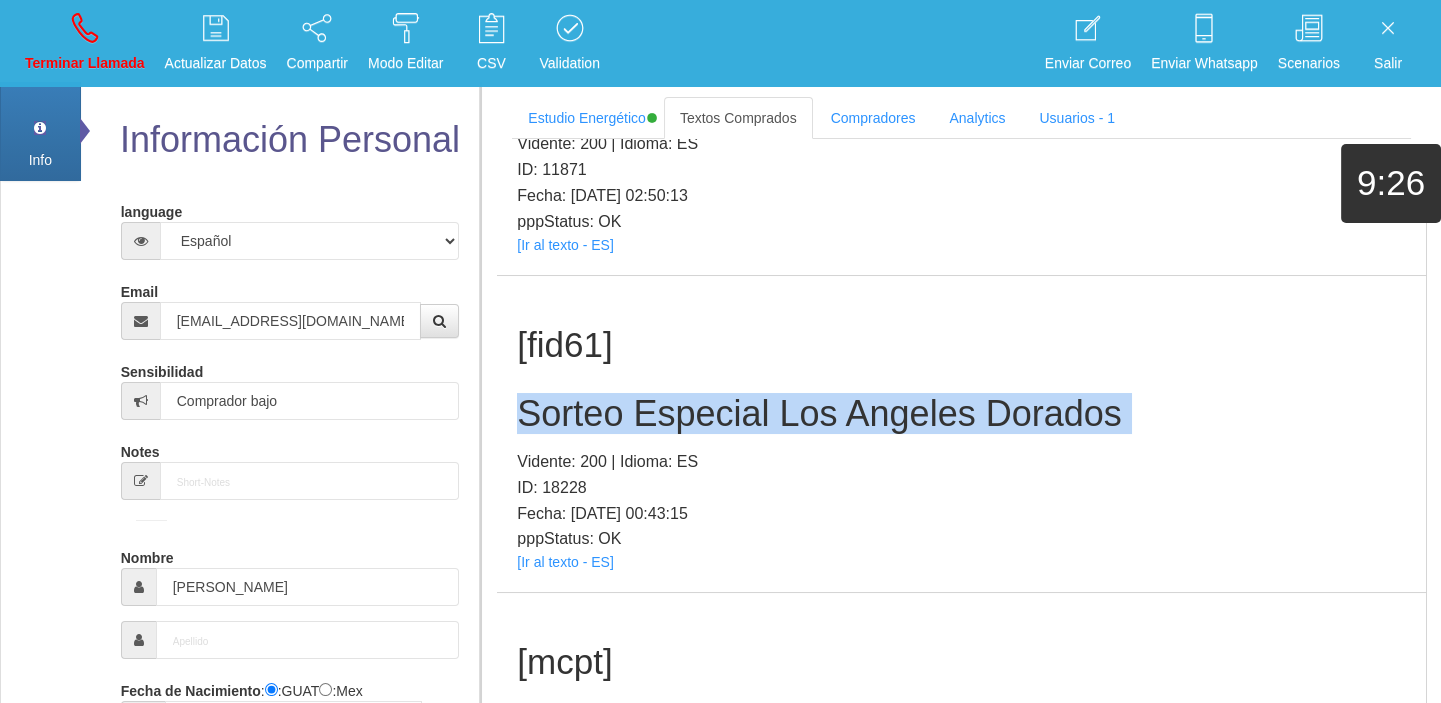 click on "Sorteo Especial Los Angeles Dorados" at bounding box center (961, 414) 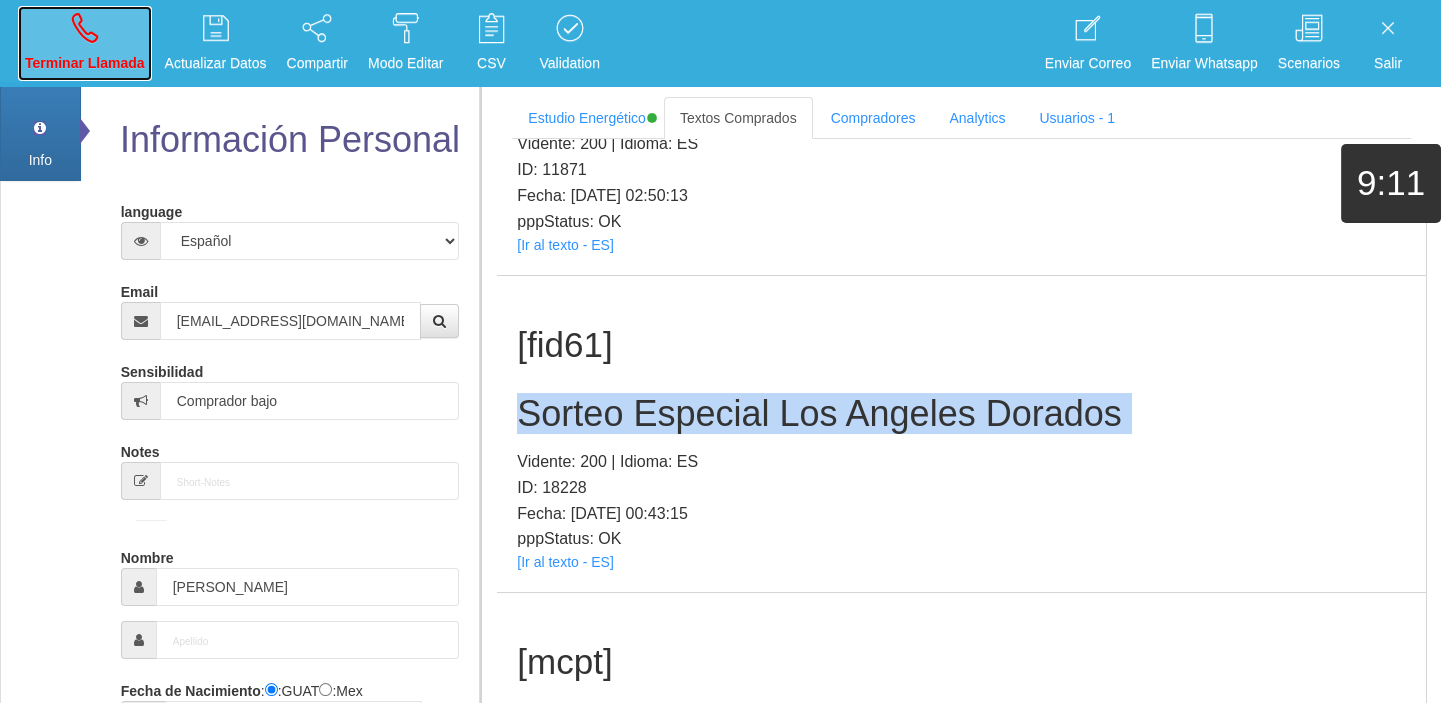 click on "Terminar Llamada" at bounding box center [85, 43] 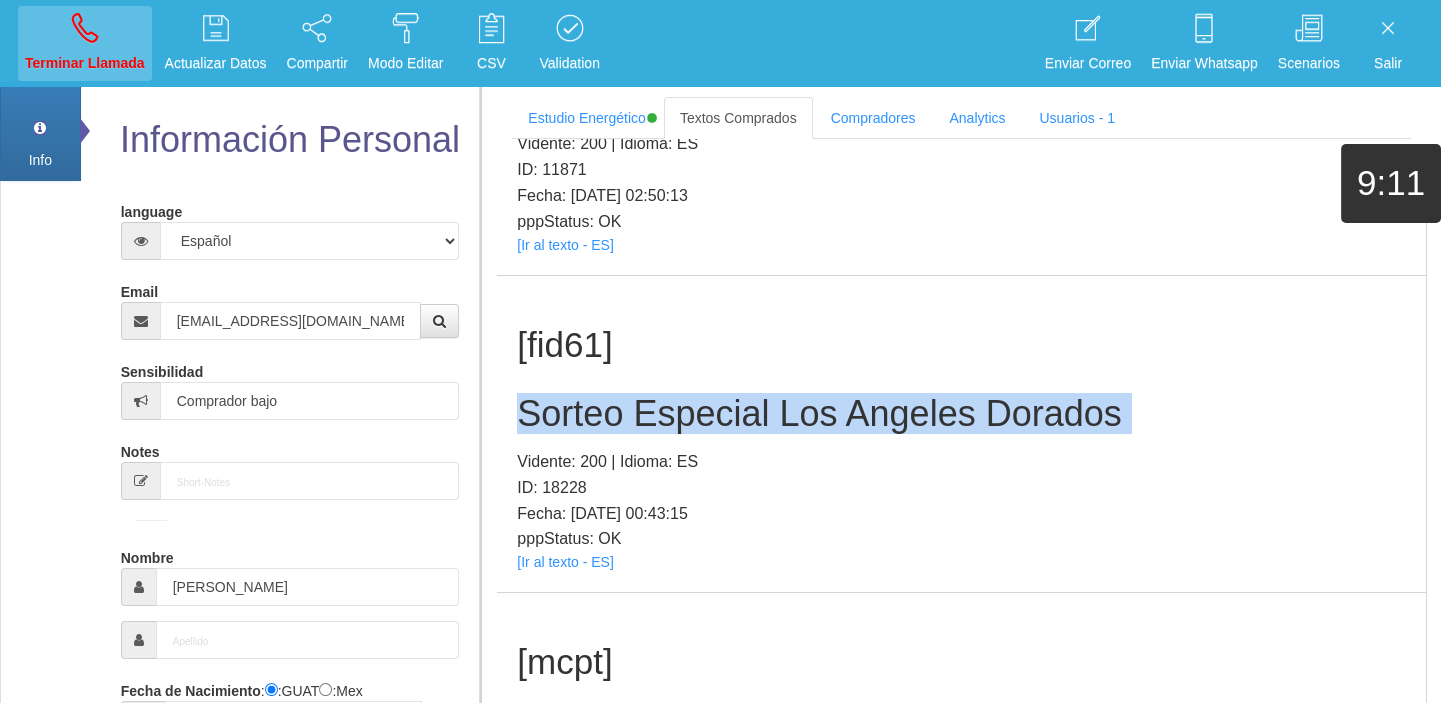 type 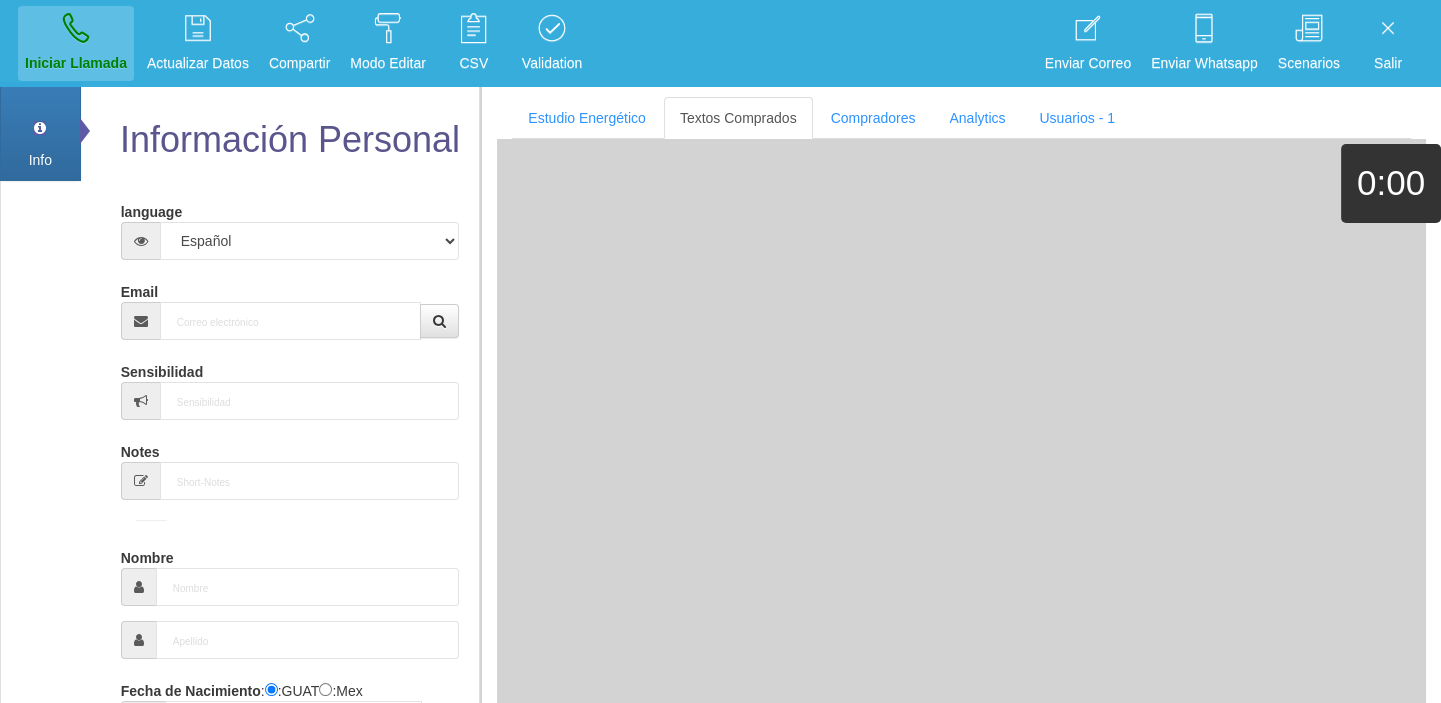 scroll, scrollTop: 0, scrollLeft: 0, axis: both 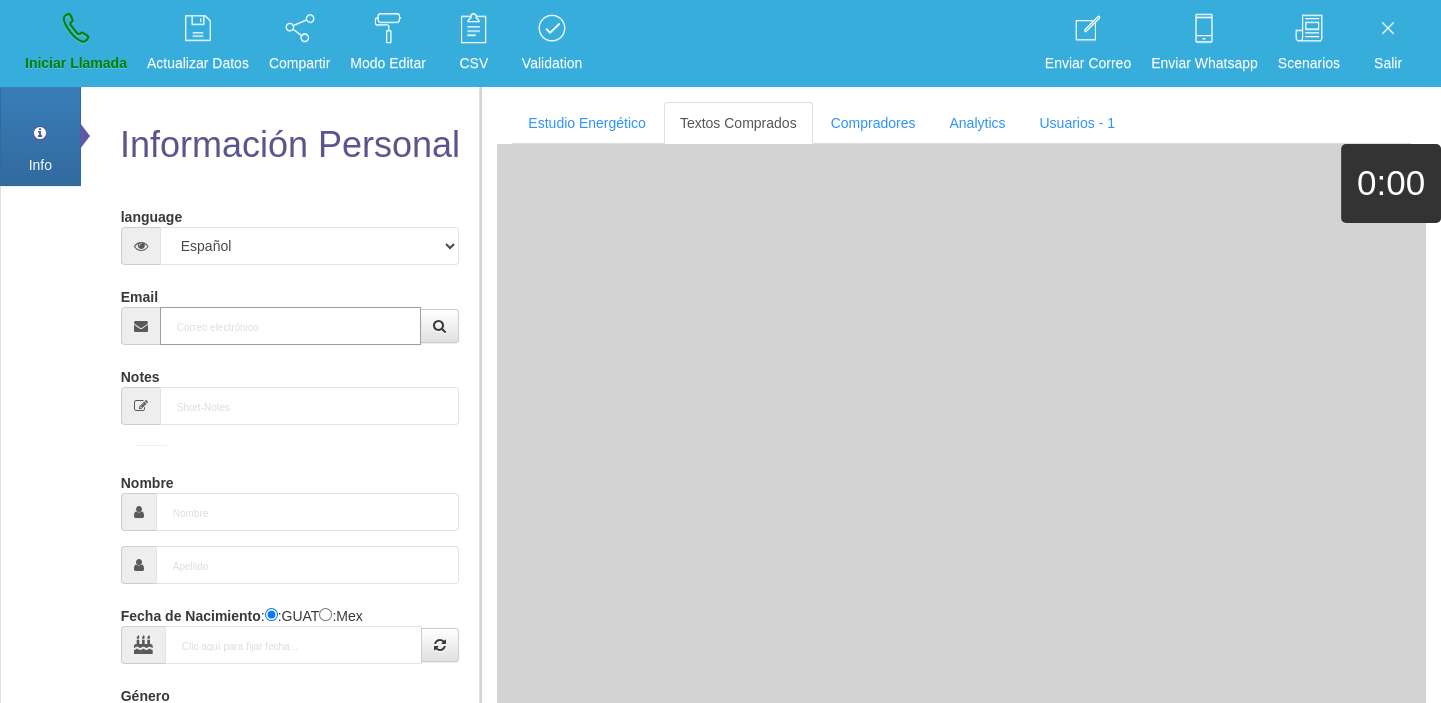 click on "Email" at bounding box center (291, 326) 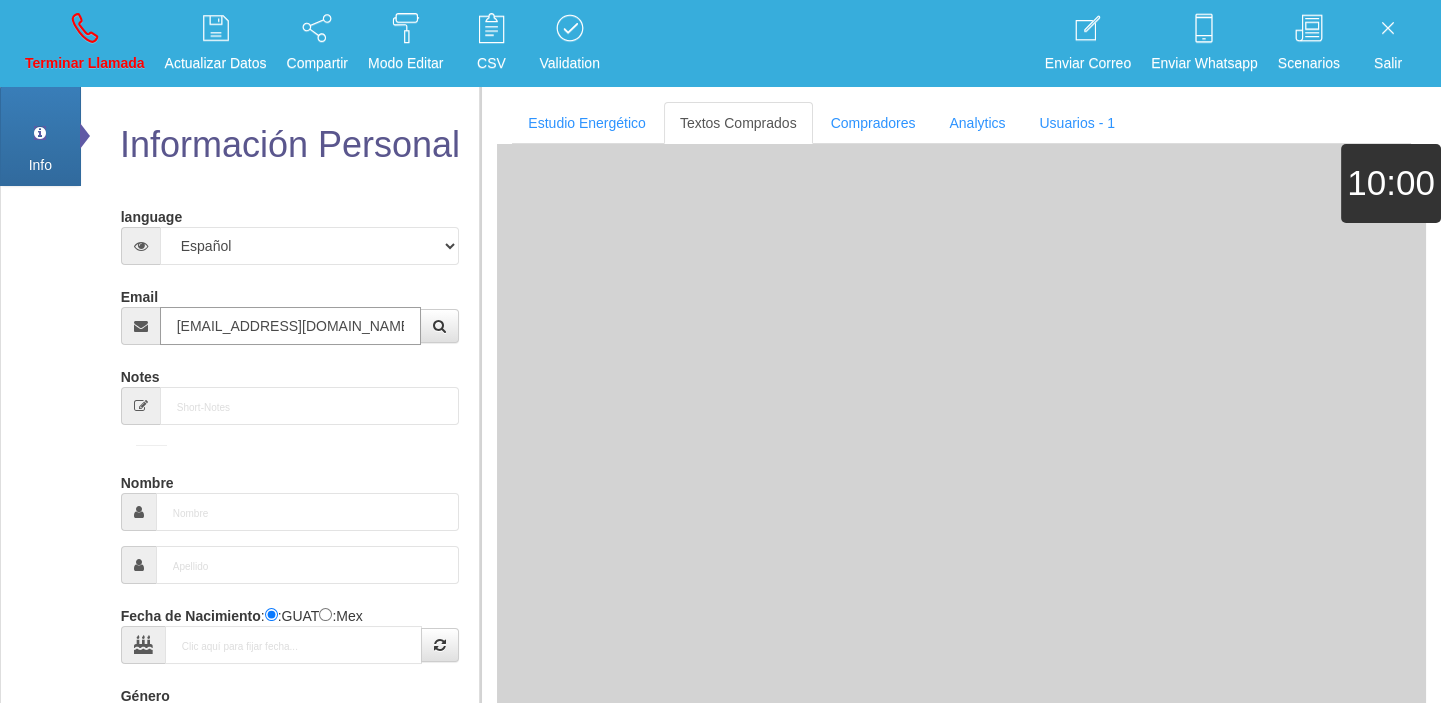type on "[DATE]" 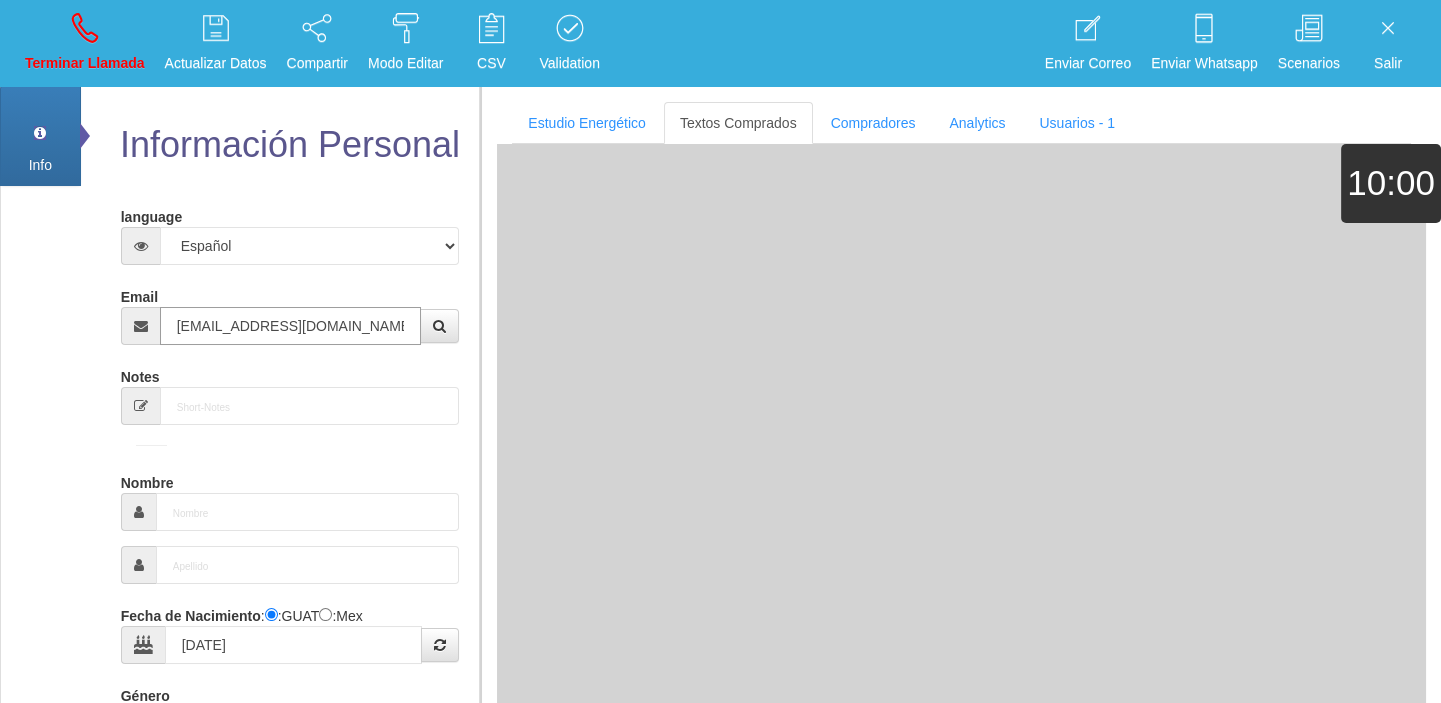 select on "4" 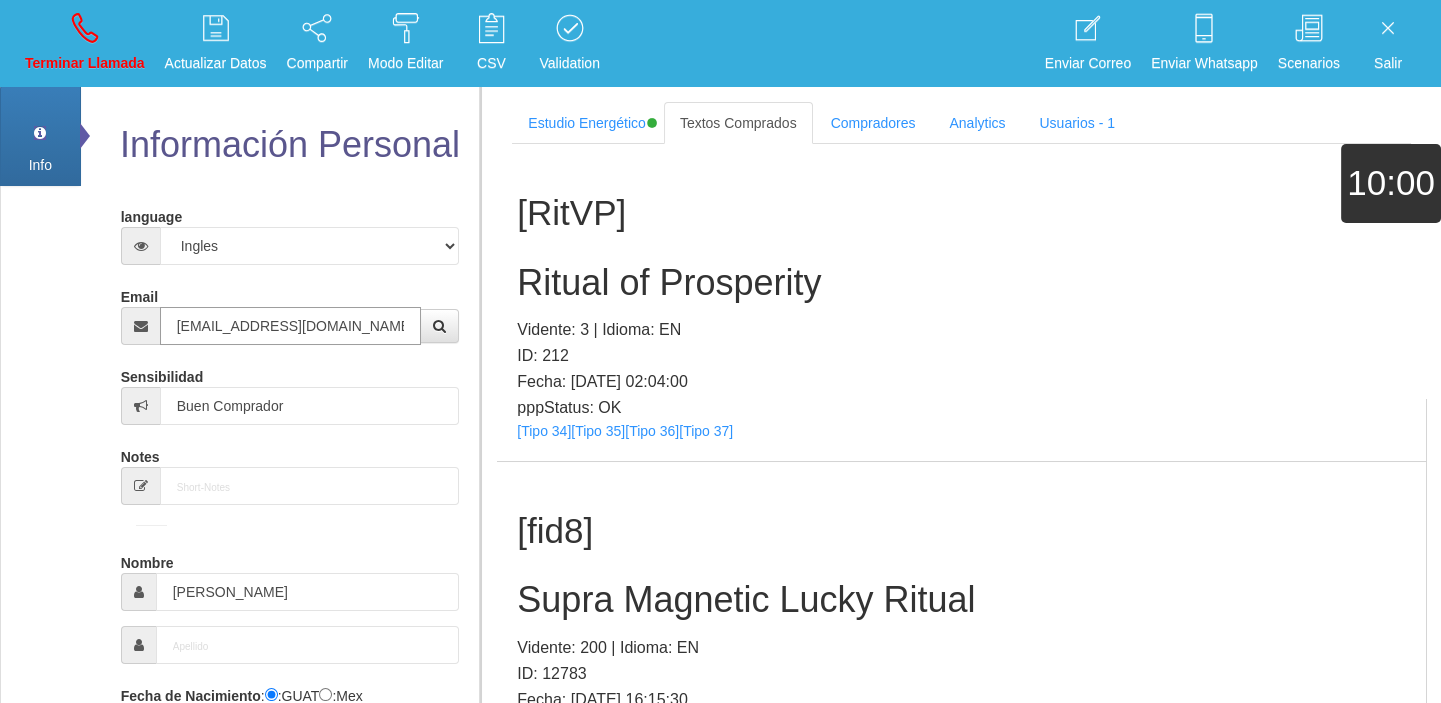 type on "[EMAIL_ADDRESS][DOMAIN_NAME]" 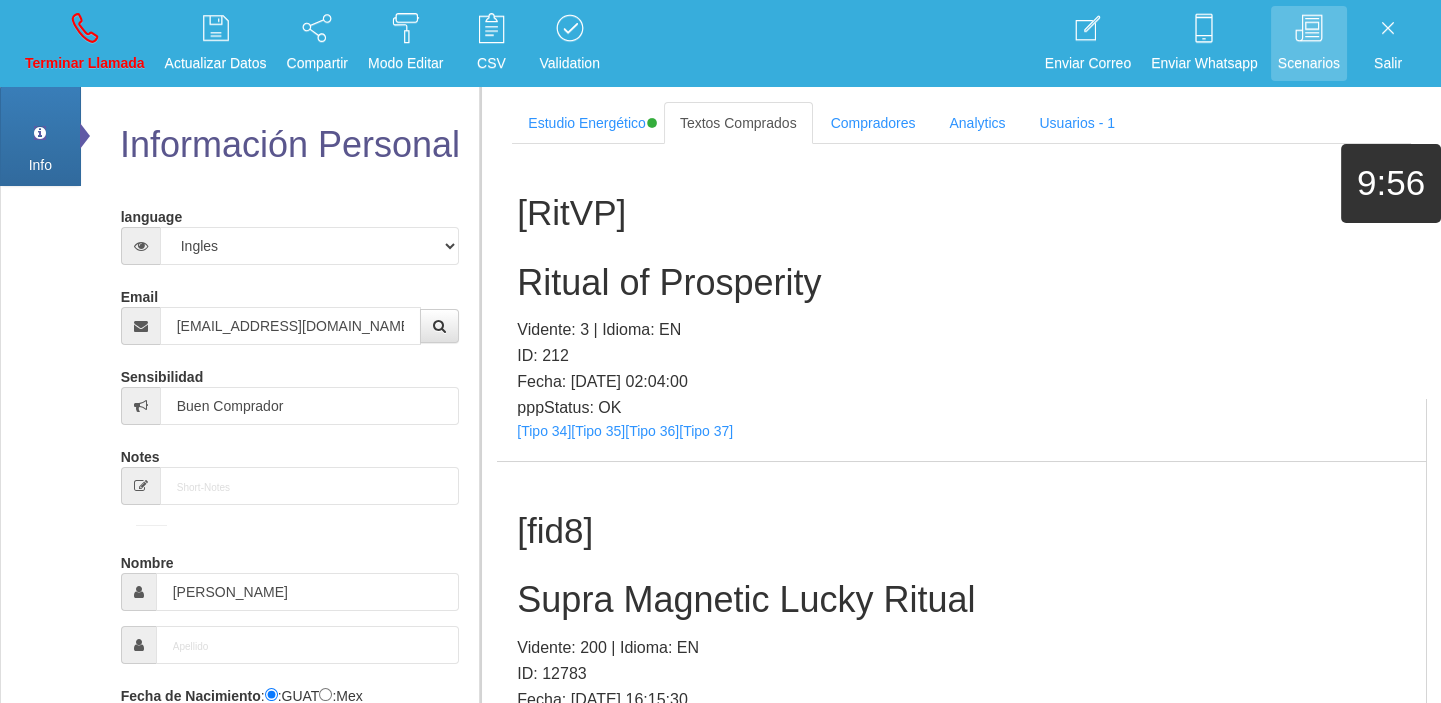 scroll, scrollTop: 2186, scrollLeft: 0, axis: vertical 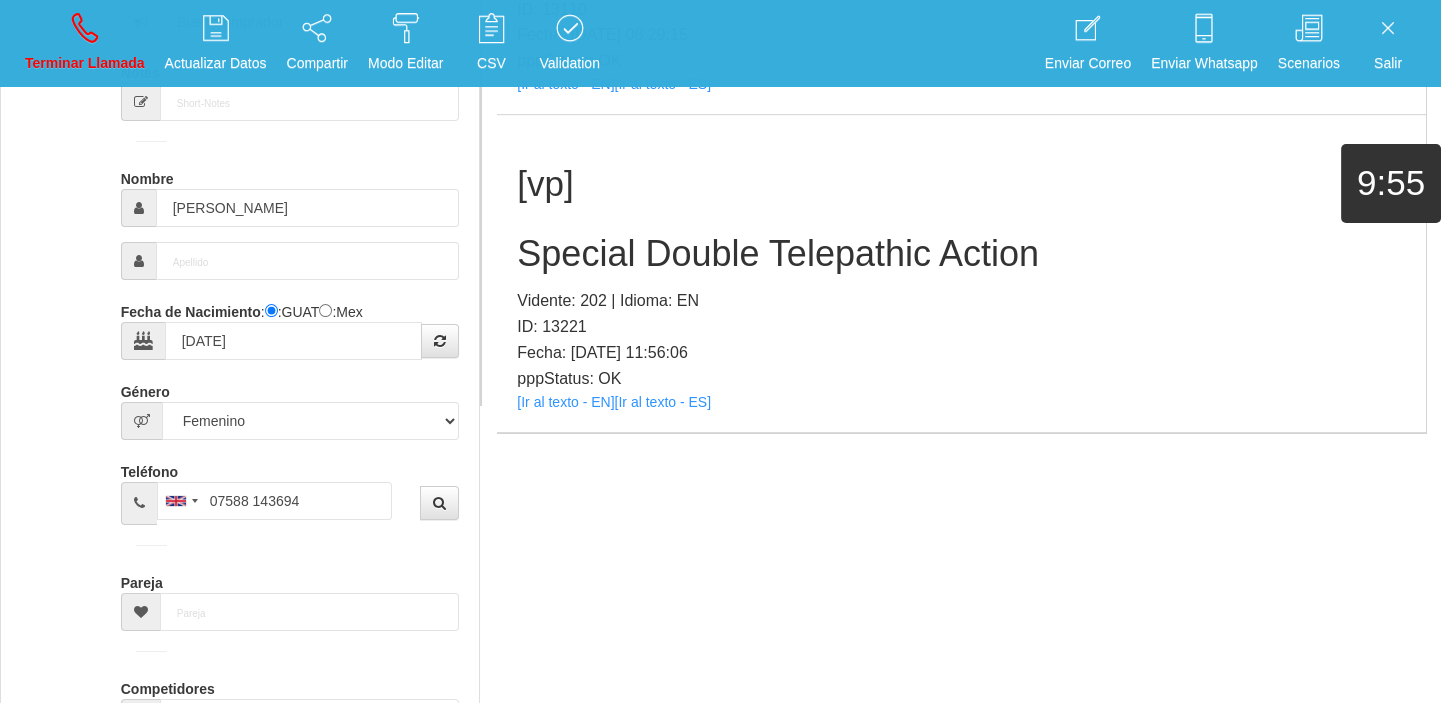 click on "pppStatus: OK" at bounding box center [961, 379] 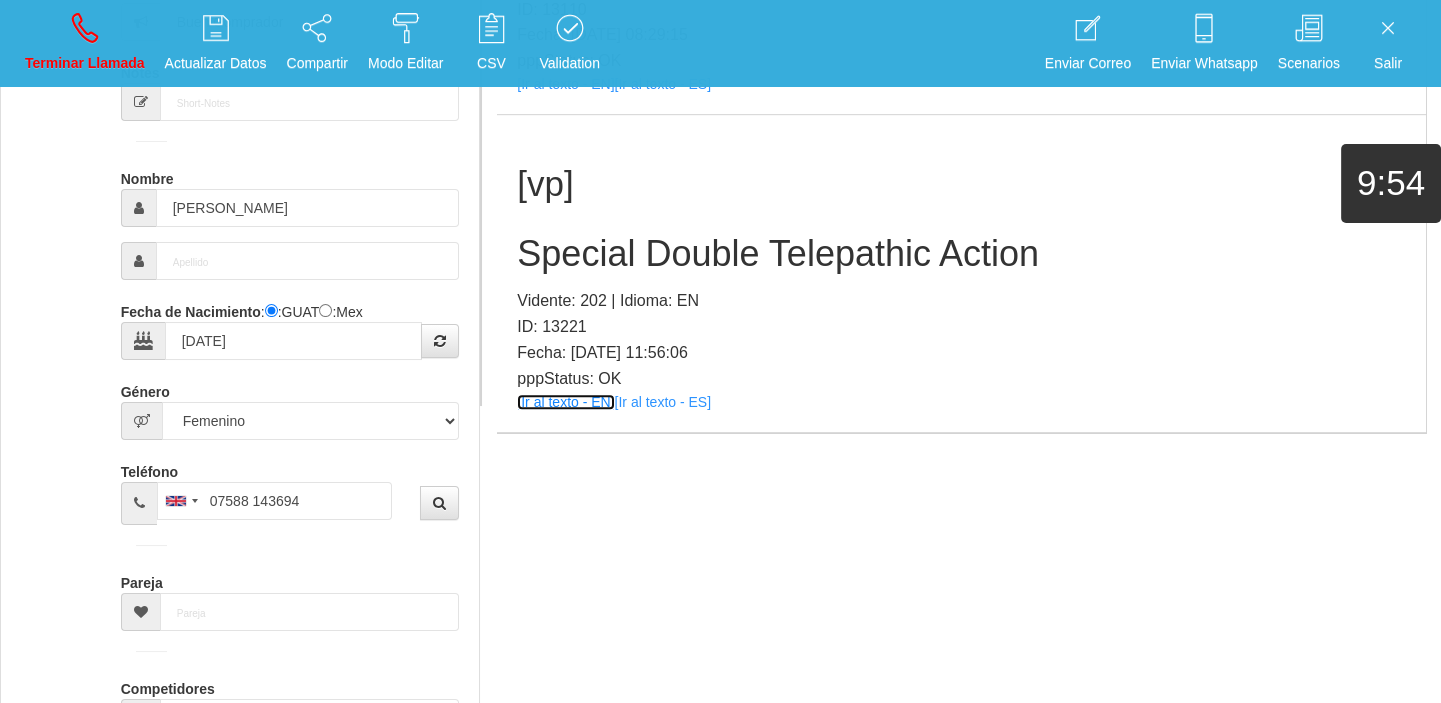 click on "[Ir al texto - EN]" at bounding box center (565, 402) 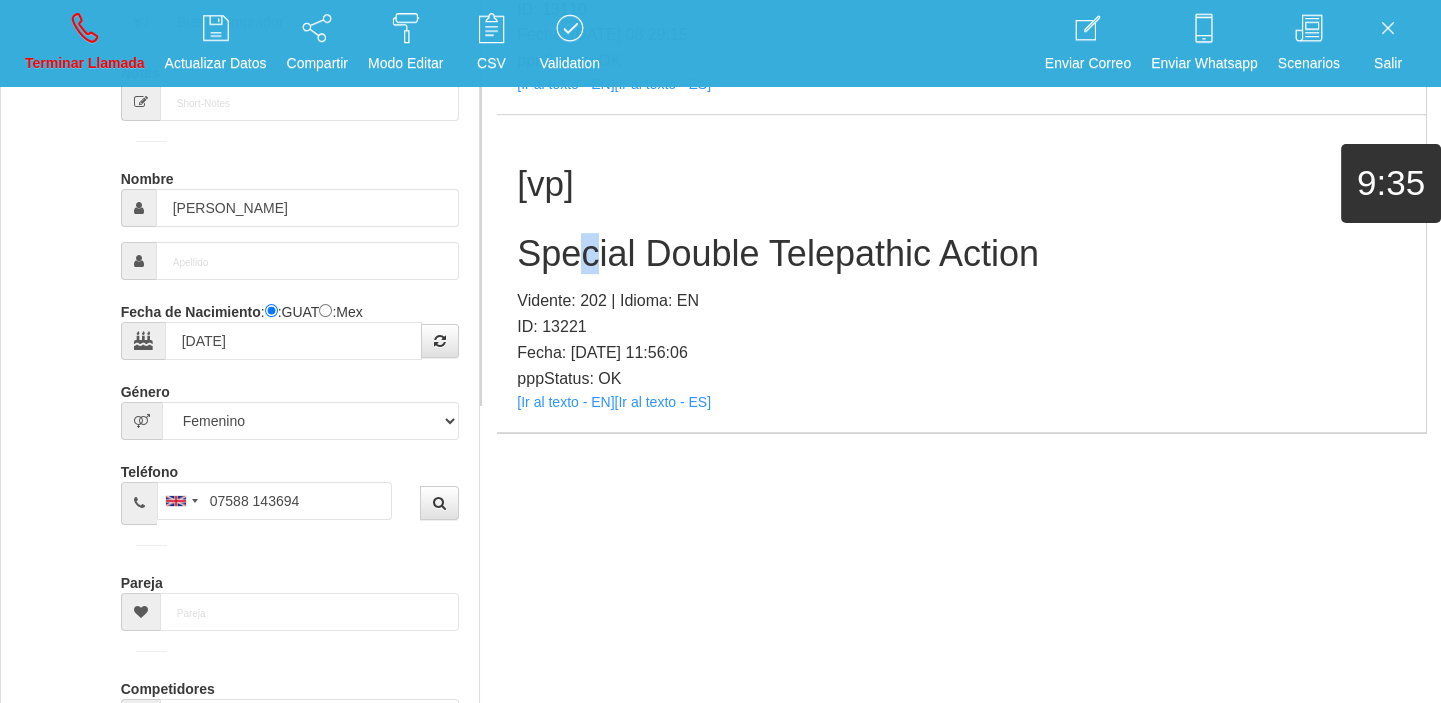 click on "Special Double Telepathic Action" at bounding box center (961, 254) 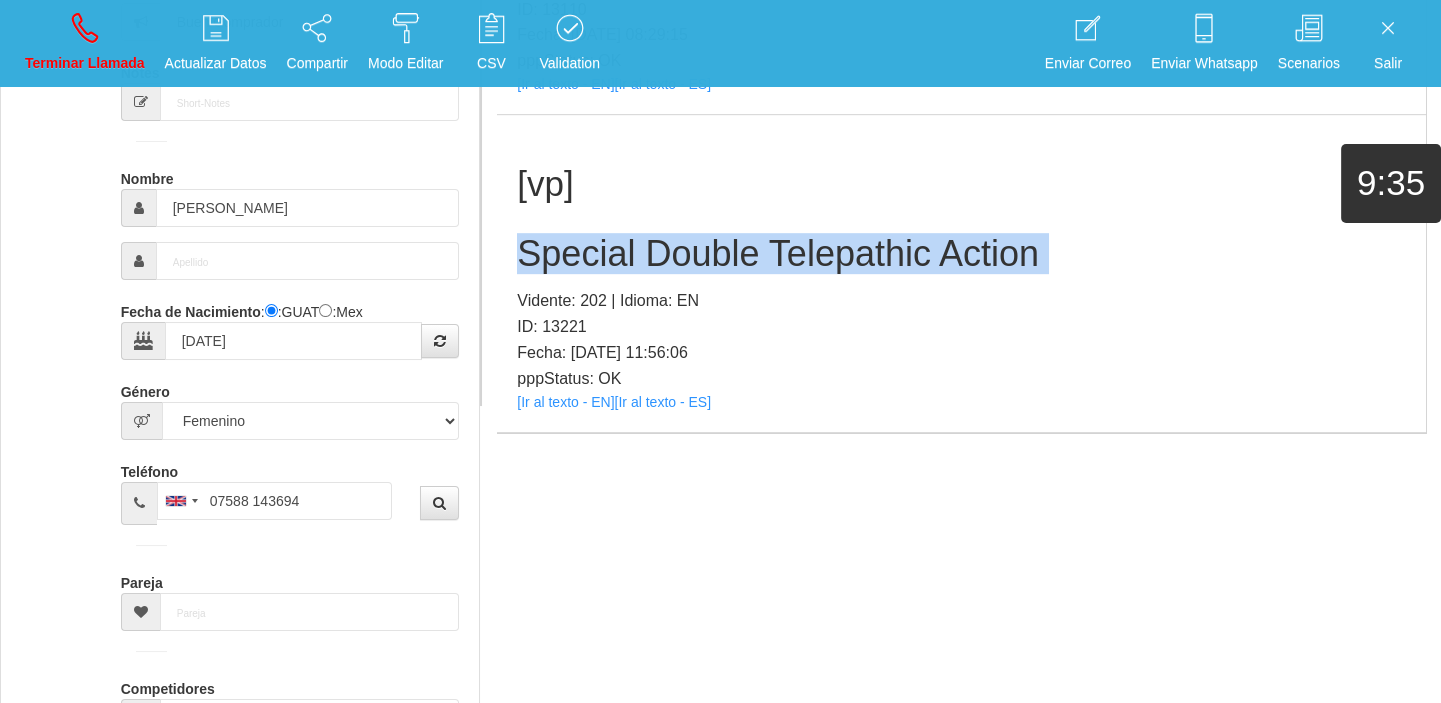 click on "Special Double Telepathic Action" at bounding box center [961, 254] 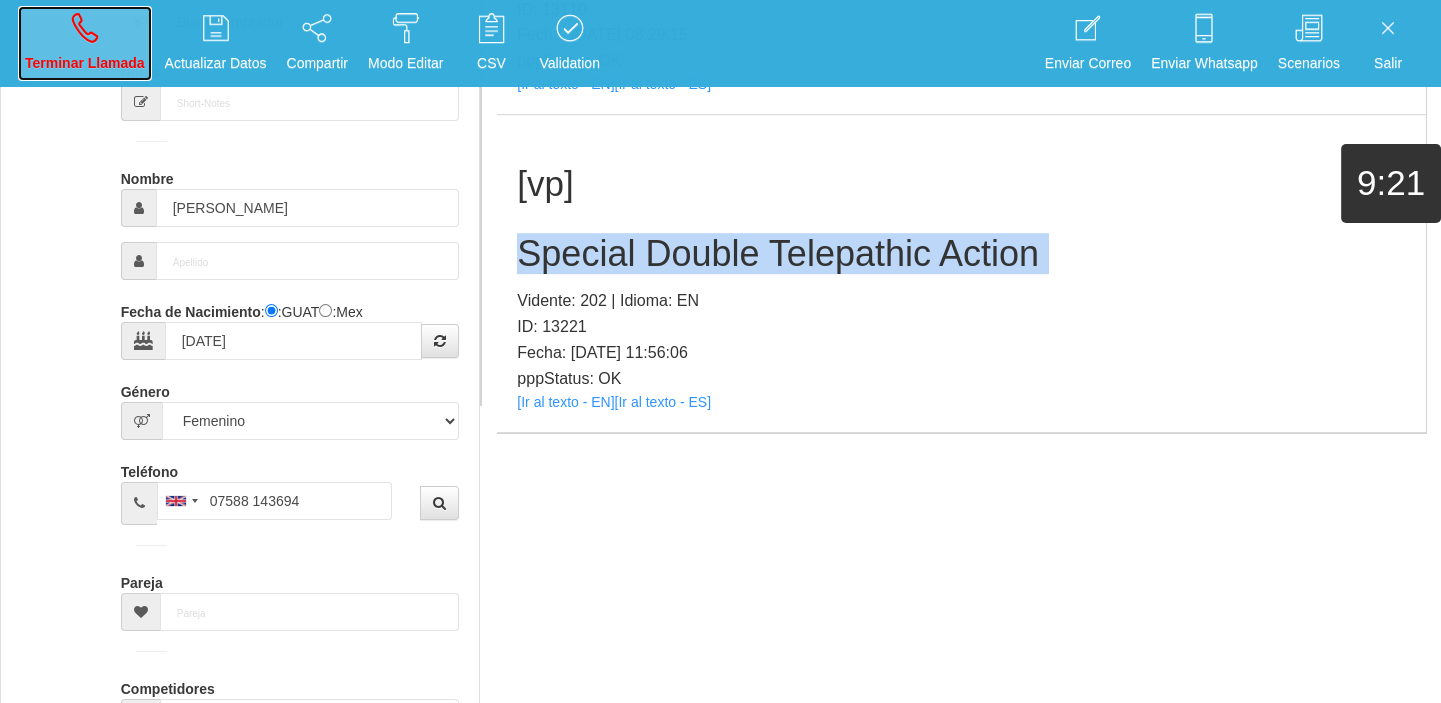 drag, startPoint x: 113, startPoint y: 20, endPoint x: 778, endPoint y: 123, distance: 672.92944 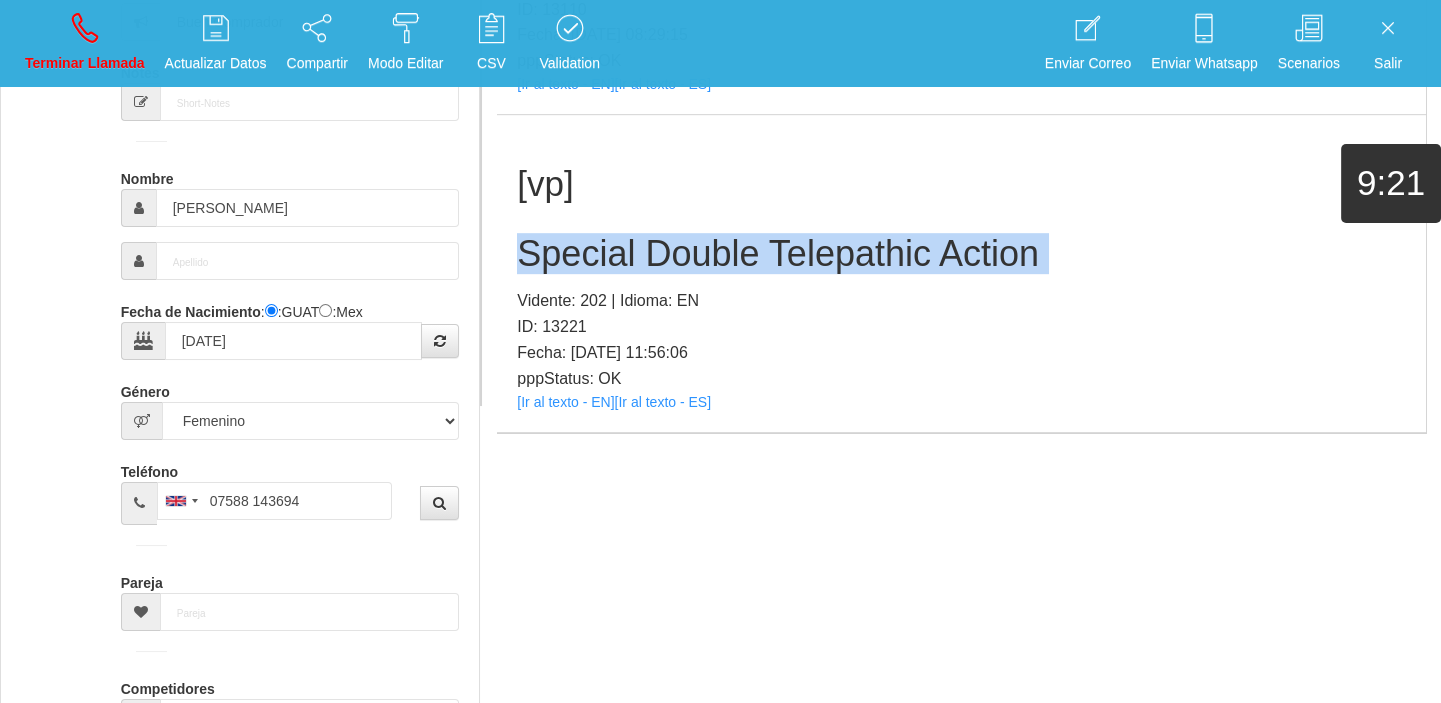 type 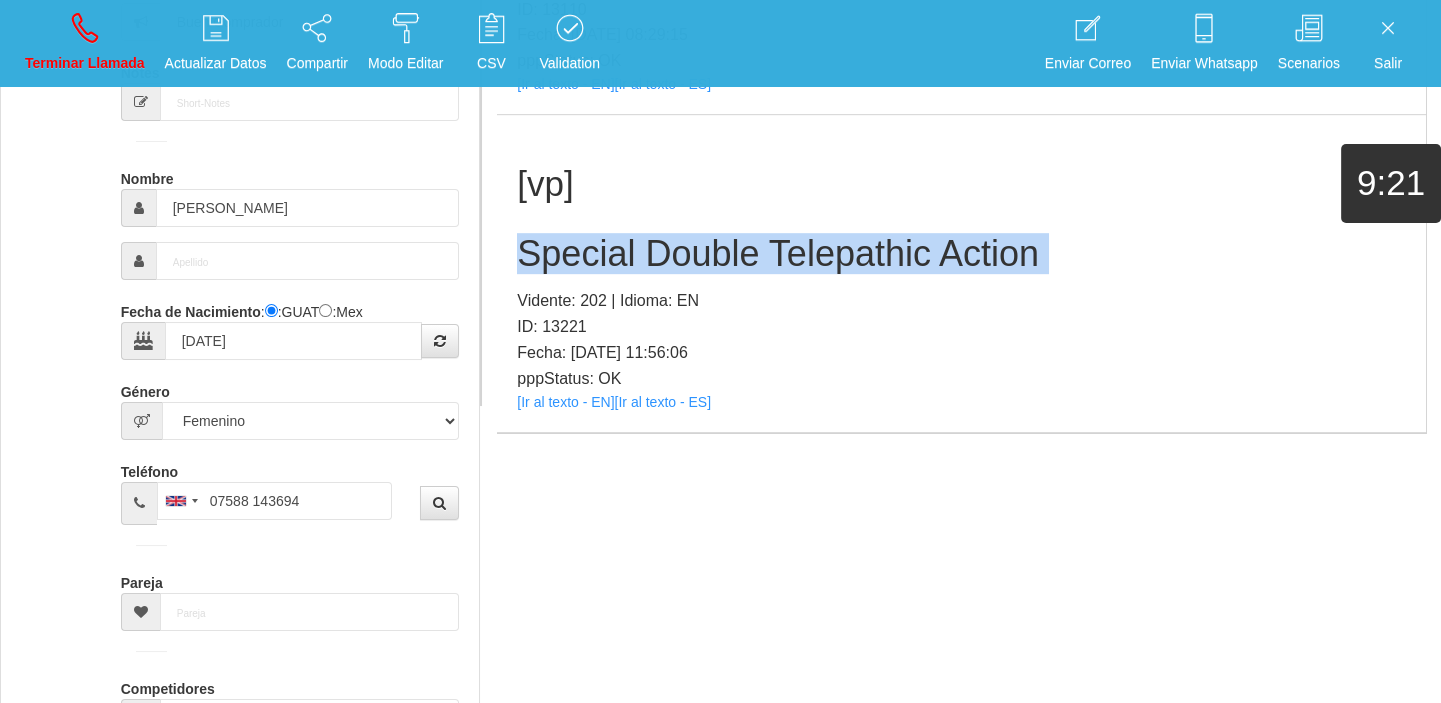 type 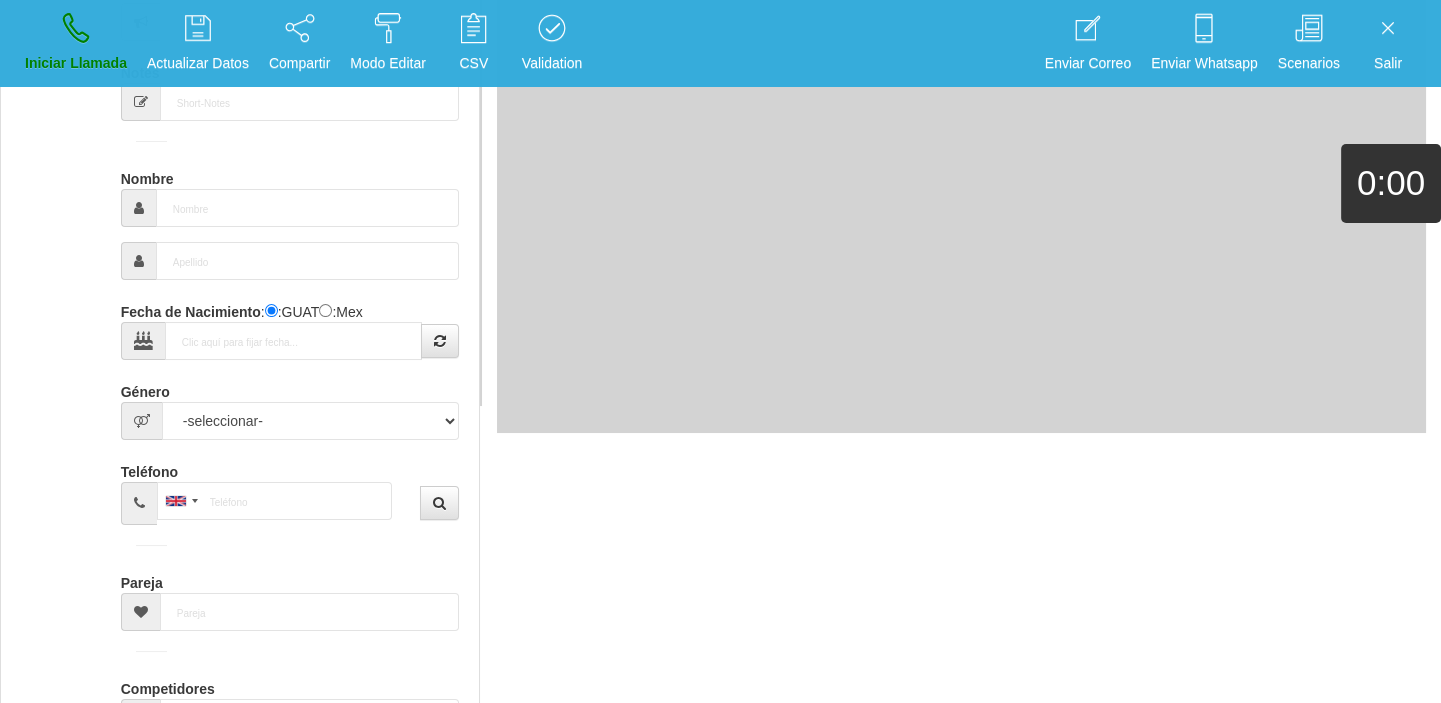 scroll, scrollTop: 0, scrollLeft: 0, axis: both 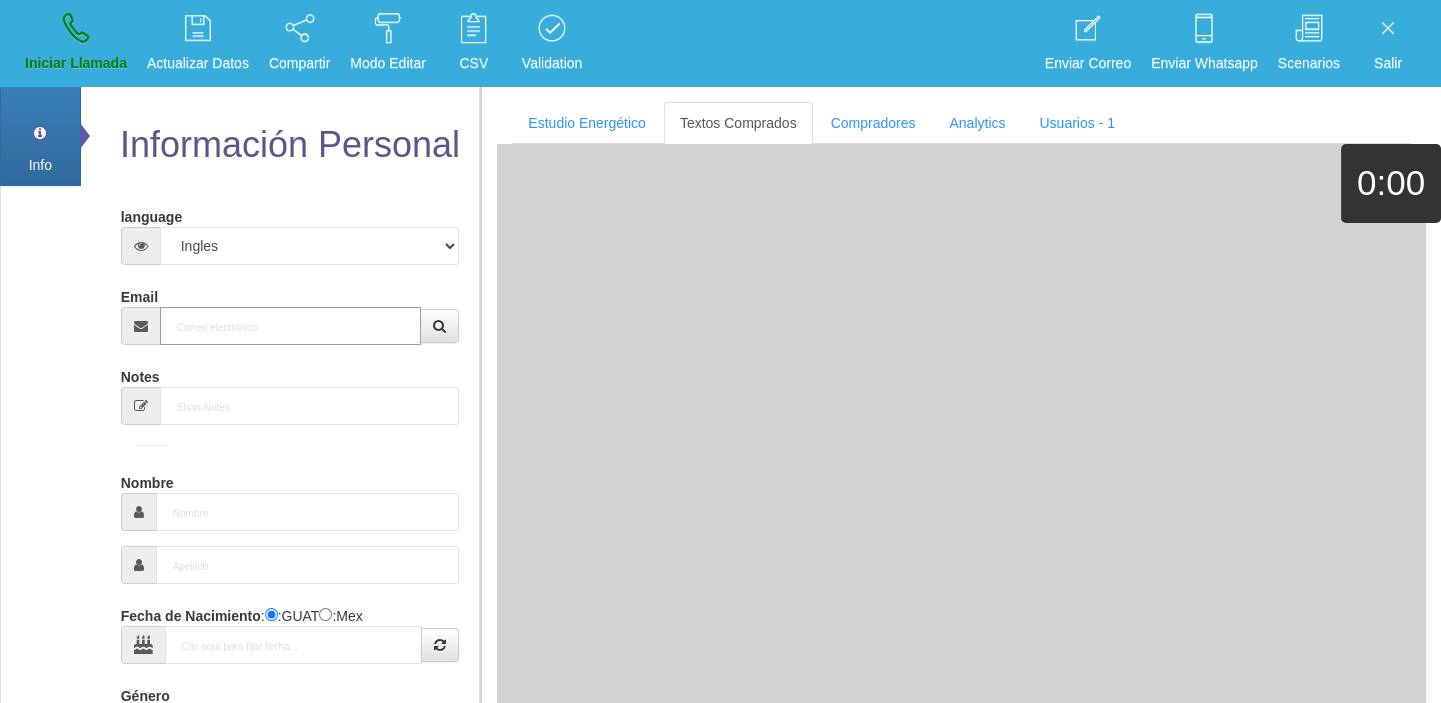 click on "Email" at bounding box center (291, 326) 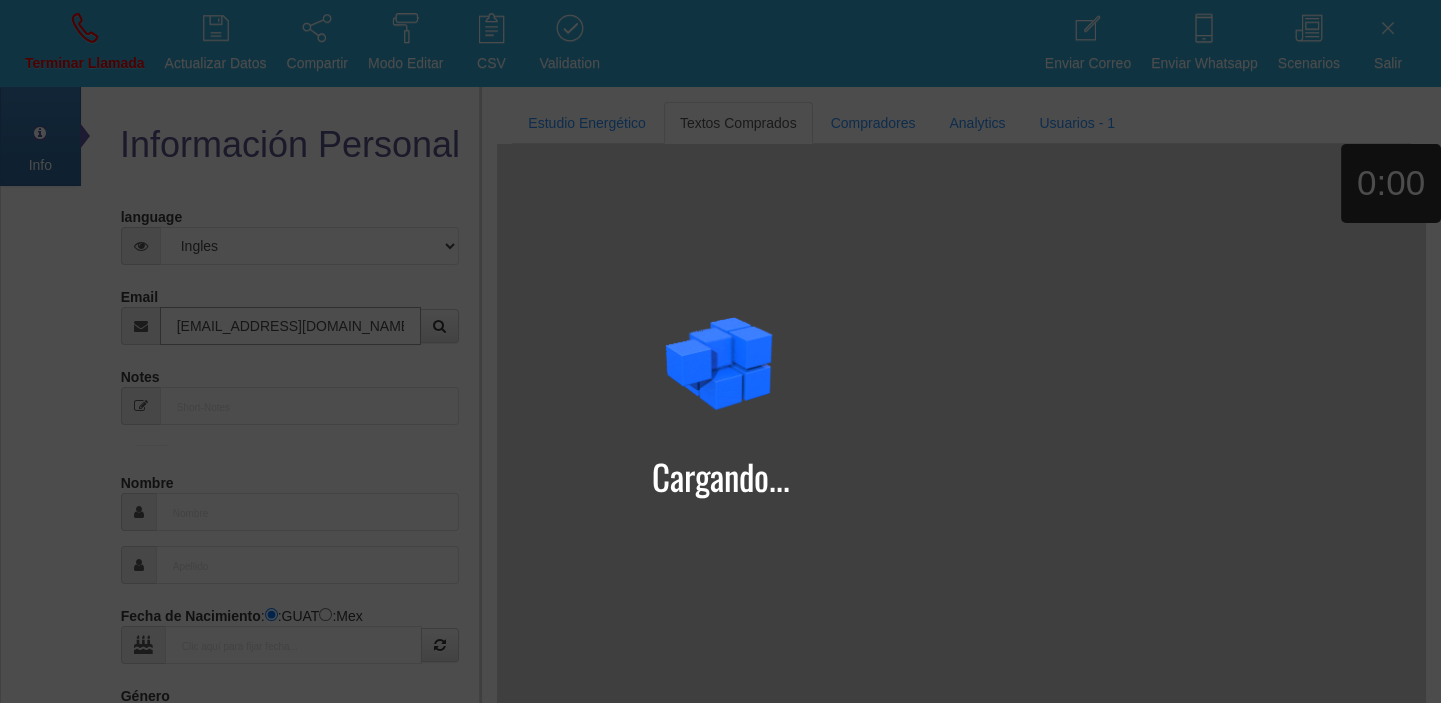 type on "[EMAIL_ADDRESS][DOMAIN_NAME]" 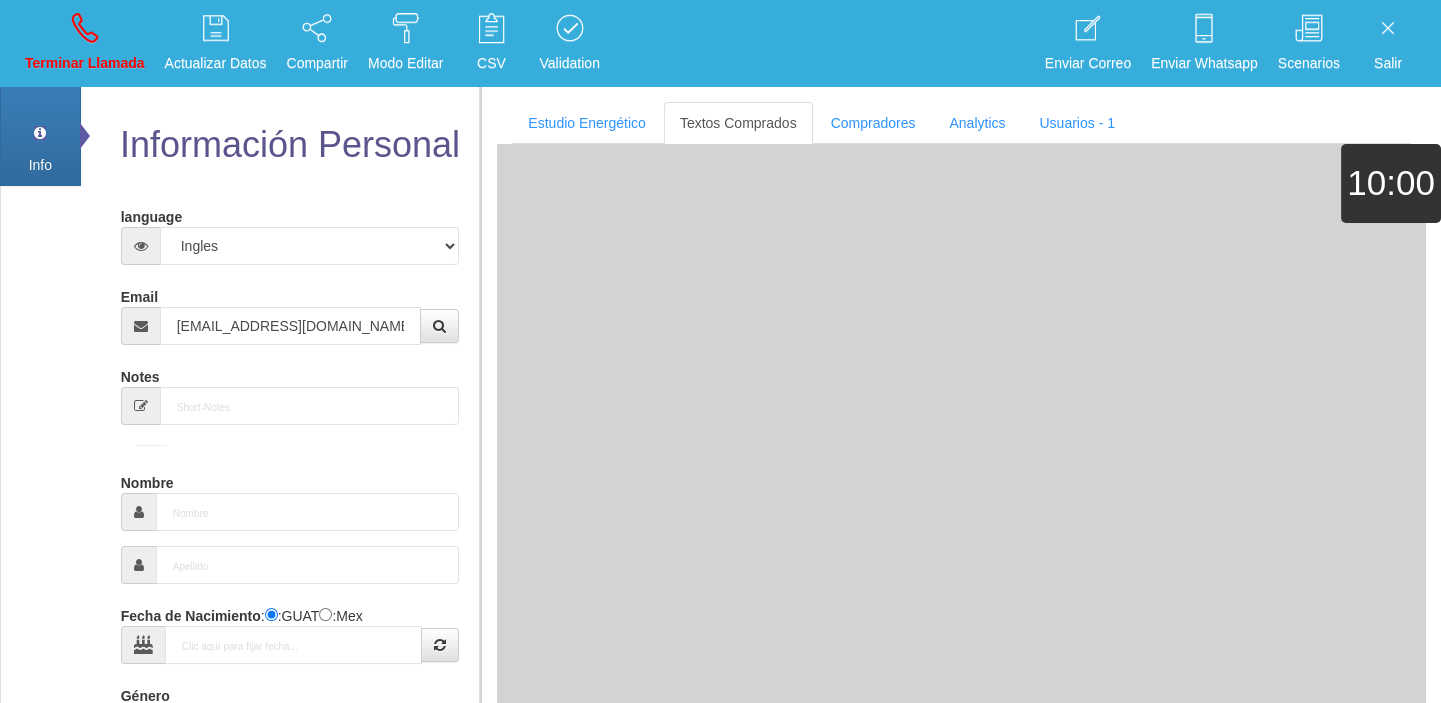 type on "3 Abr 1958" 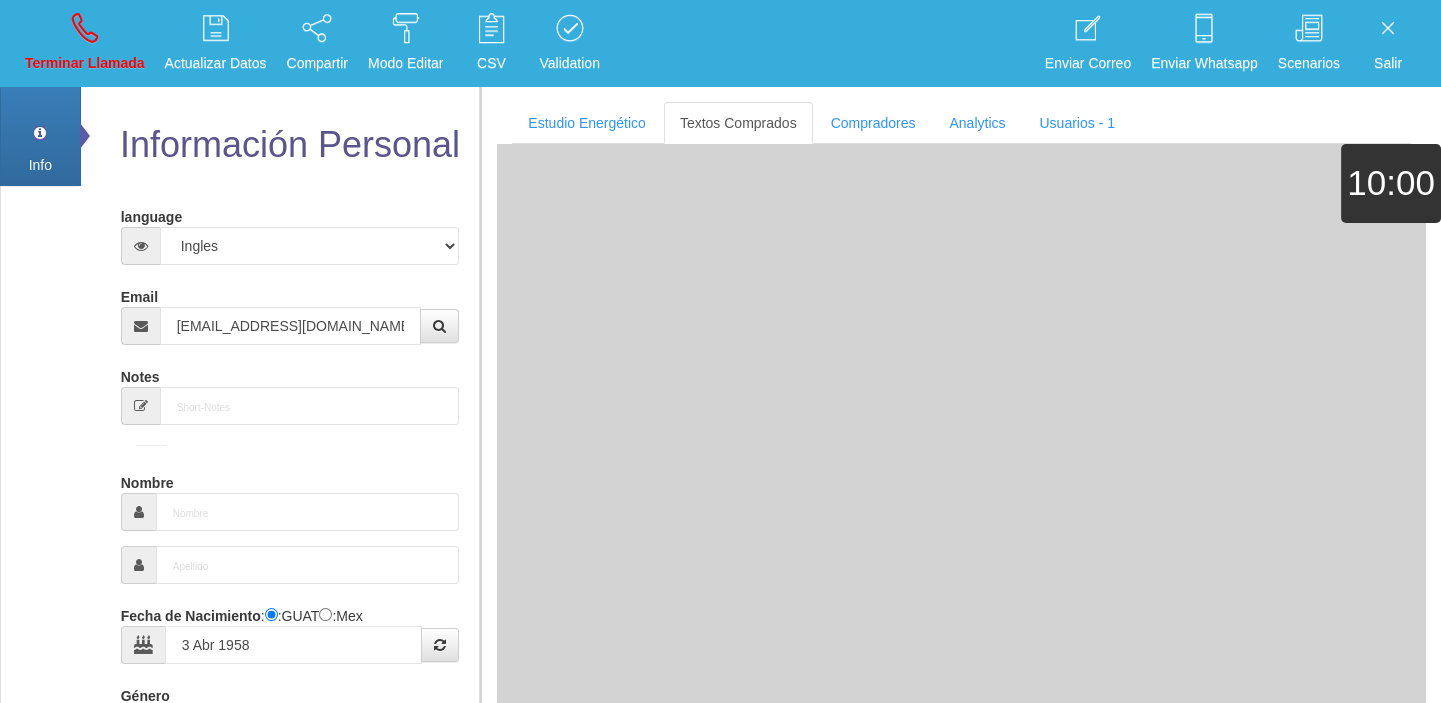 type on "Excelente Comprador" 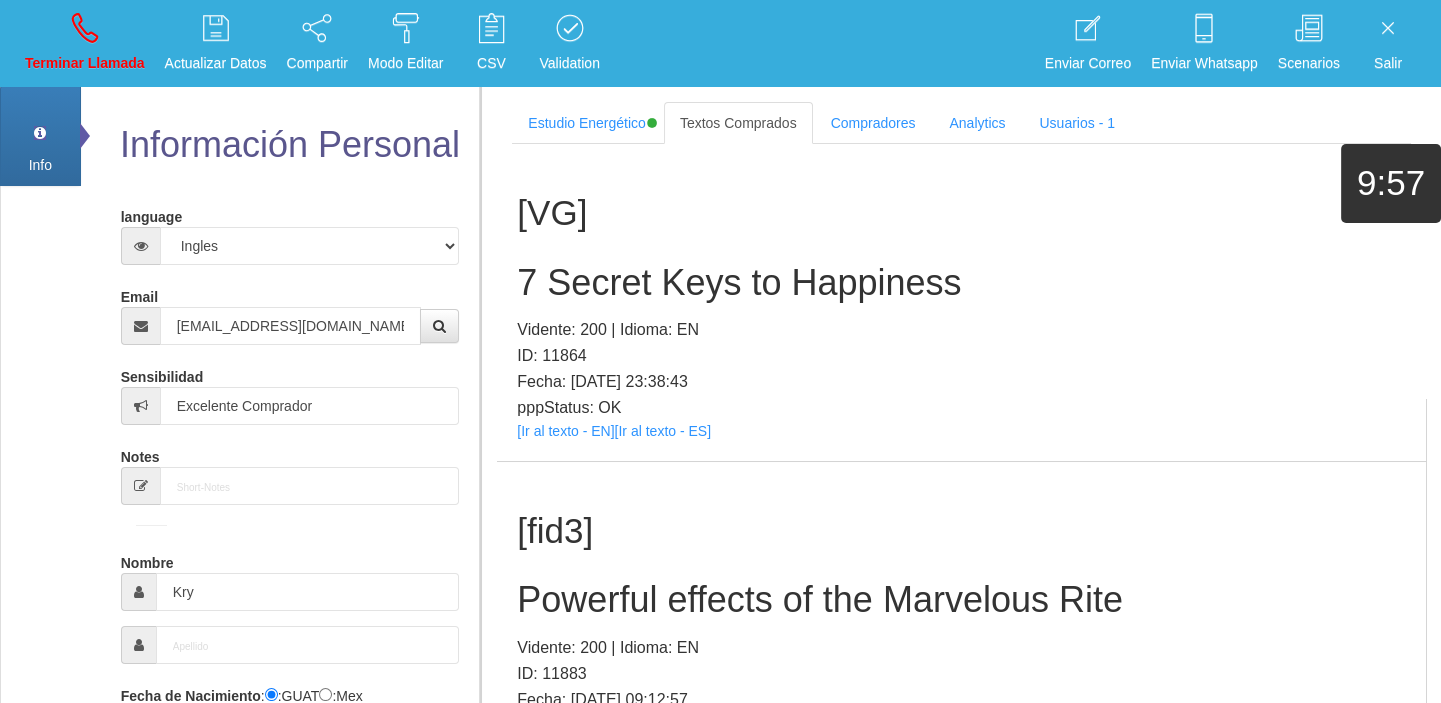 scroll, scrollTop: 4030, scrollLeft: 0, axis: vertical 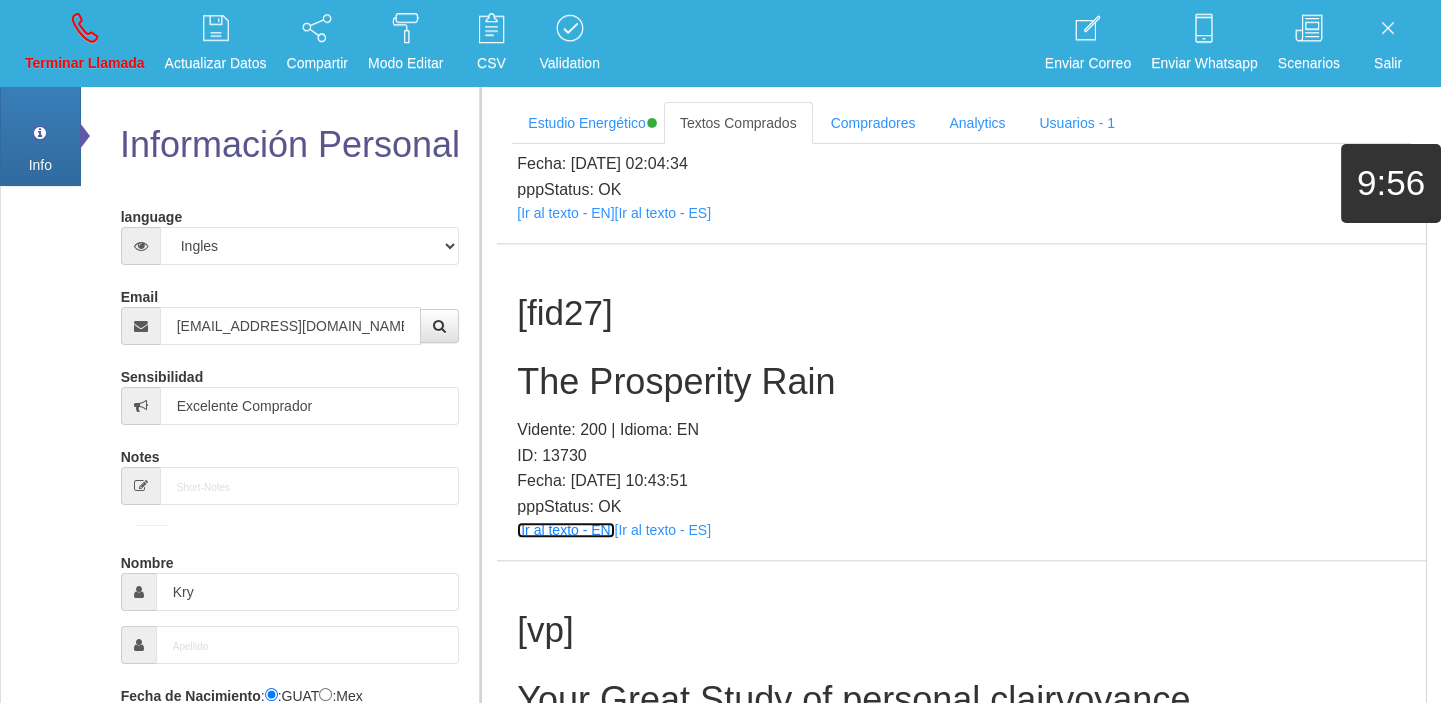 click on "[Ir al texto - EN]" at bounding box center (565, 530) 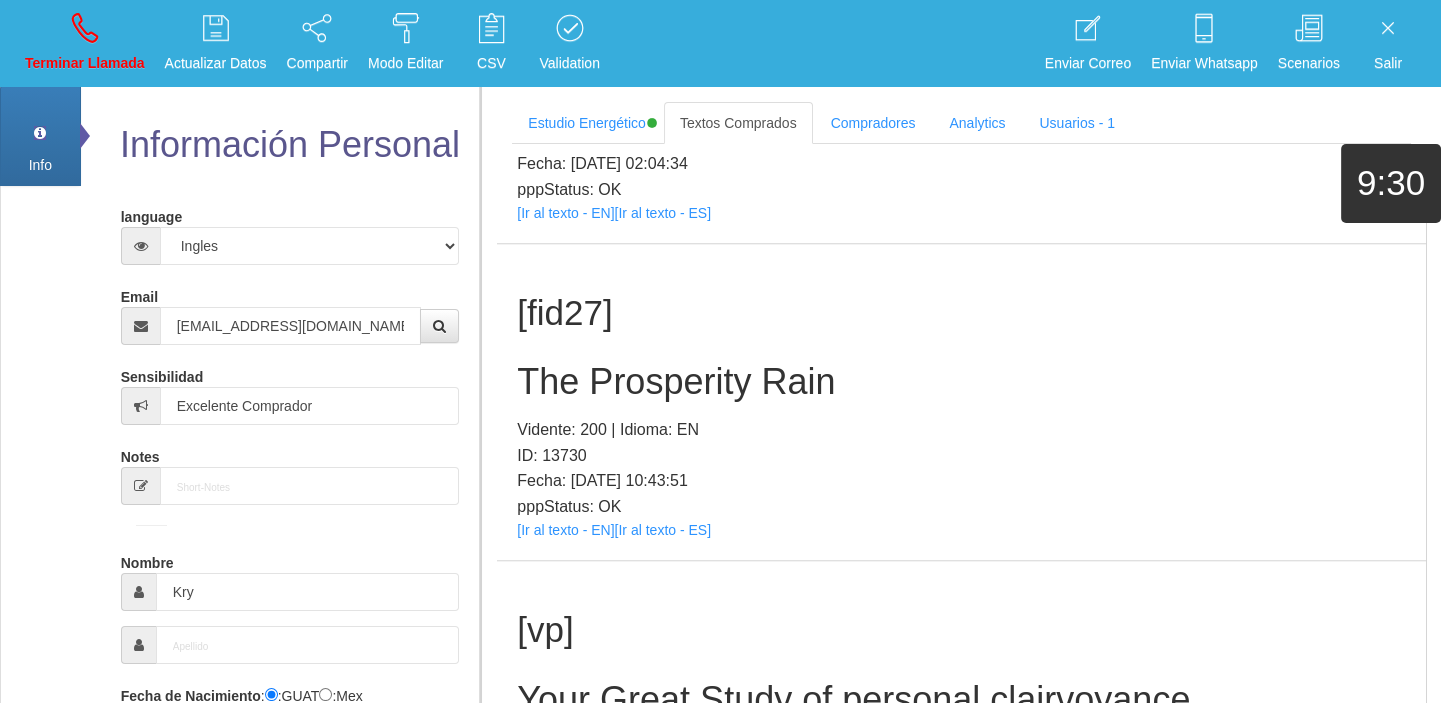click on "[fid27] The Prosperity Rain Vidente: 200 | Idioma: EN ID: 13730 Fecha: [DATE] 10:43:51 pppStatus: OK [Ir al texto - EN] [Ir al texto - ES]" at bounding box center [961, 402] 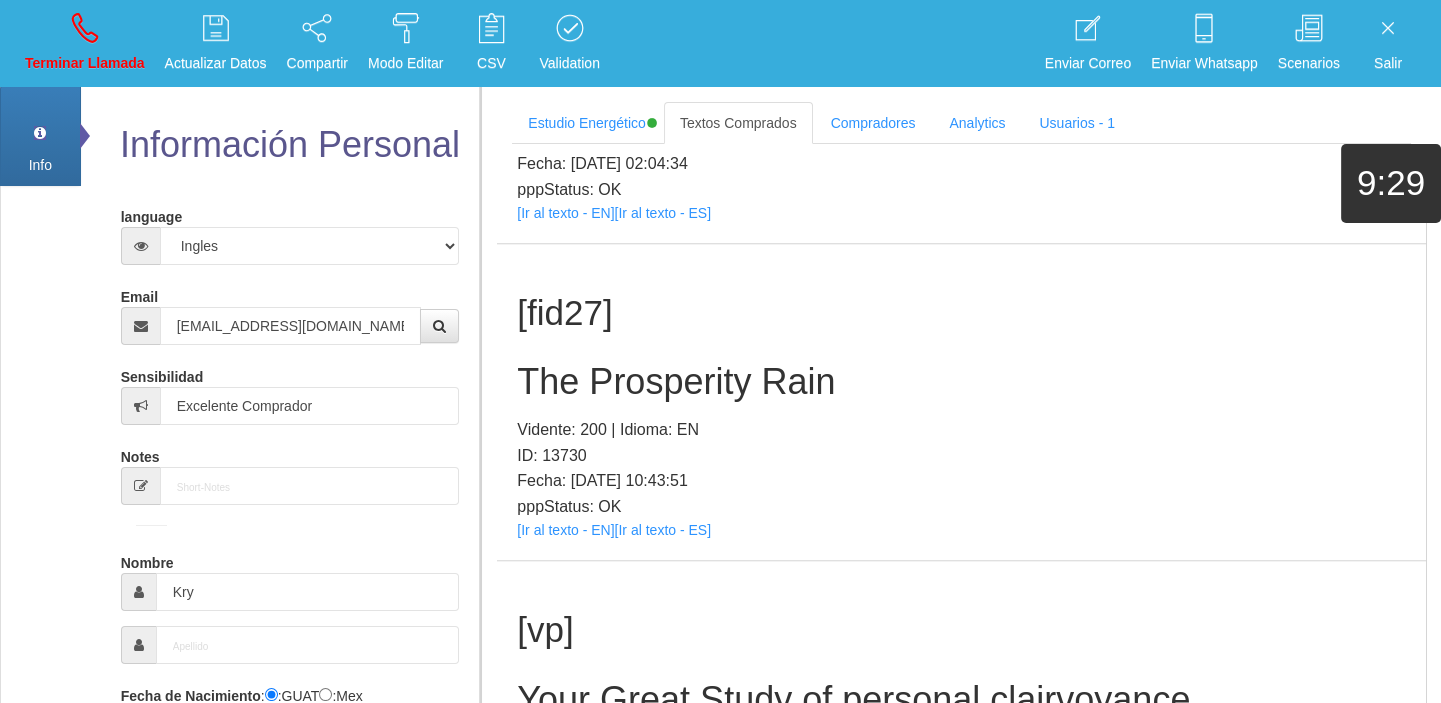 click on "[fid27] The Prosperity Rain Vidente: 200 | Idioma: EN ID: 13730 Fecha: [DATE] 10:43:51 pppStatus: OK [Ir al texto - EN] [Ir al texto - ES]" at bounding box center (961, 402) 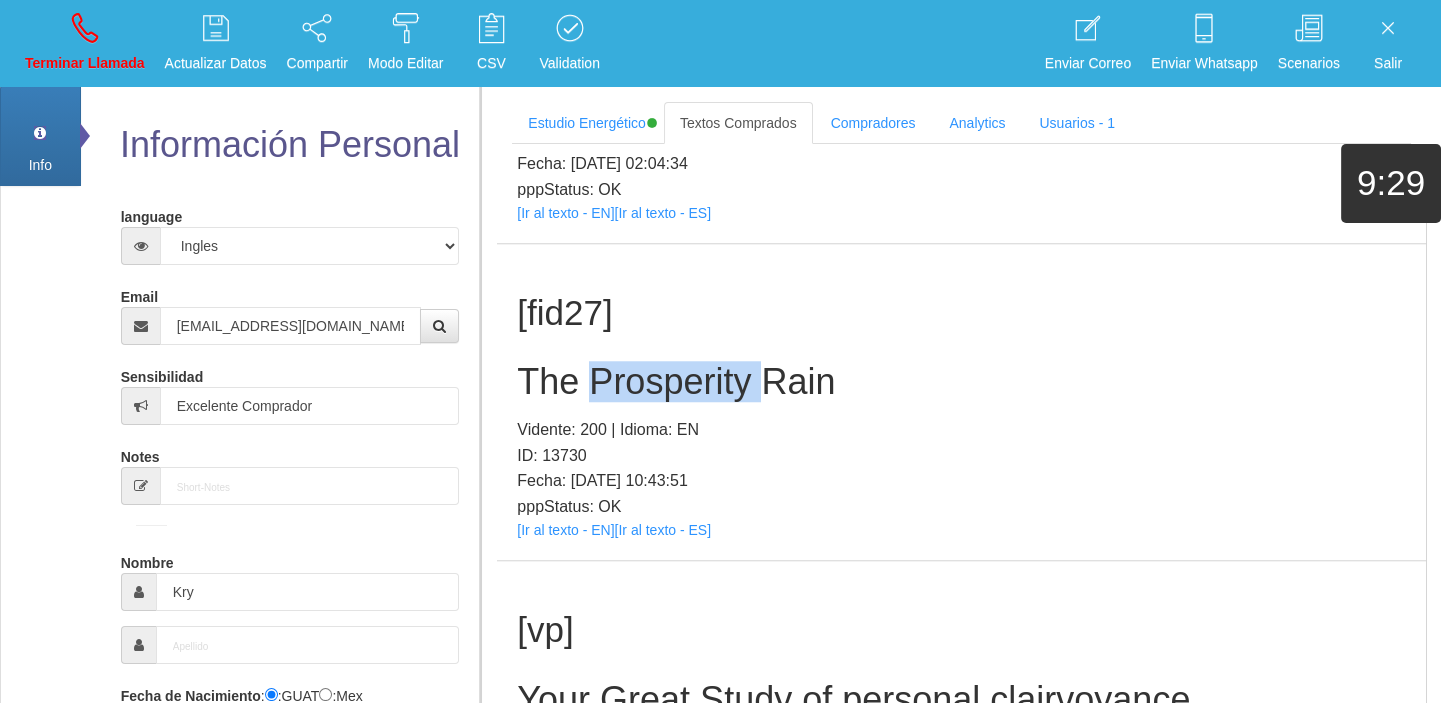 click on "[fid27] The Prosperity Rain Vidente: 200 | Idioma: EN ID: 13730 Fecha: [DATE] 10:43:51 pppStatus: OK [Ir al texto - EN] [Ir al texto - ES]" at bounding box center [961, 402] 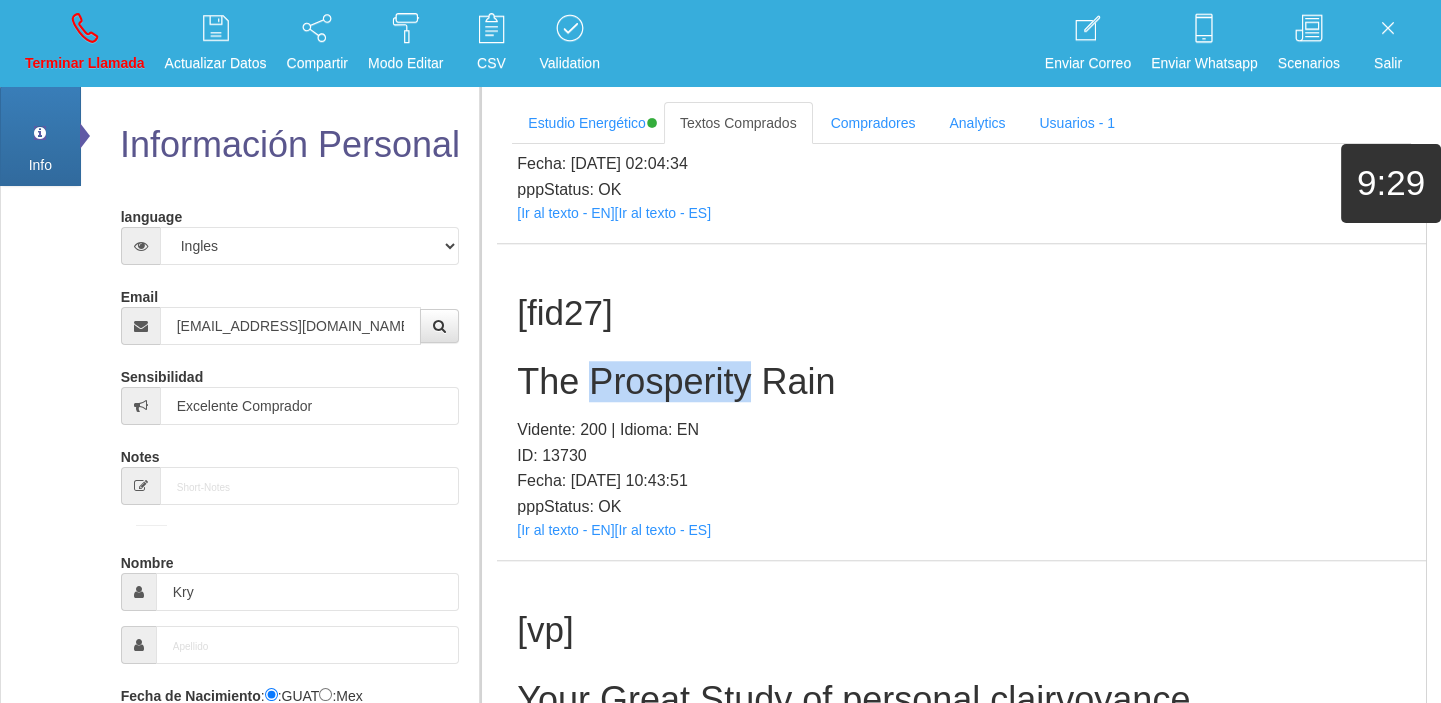 click on "[fid27] The Prosperity Rain Vidente: 200 | Idioma: EN ID: 13730 Fecha: [DATE] 10:43:51 pppStatus: OK [Ir al texto - EN] [Ir al texto - ES]" at bounding box center [961, 402] 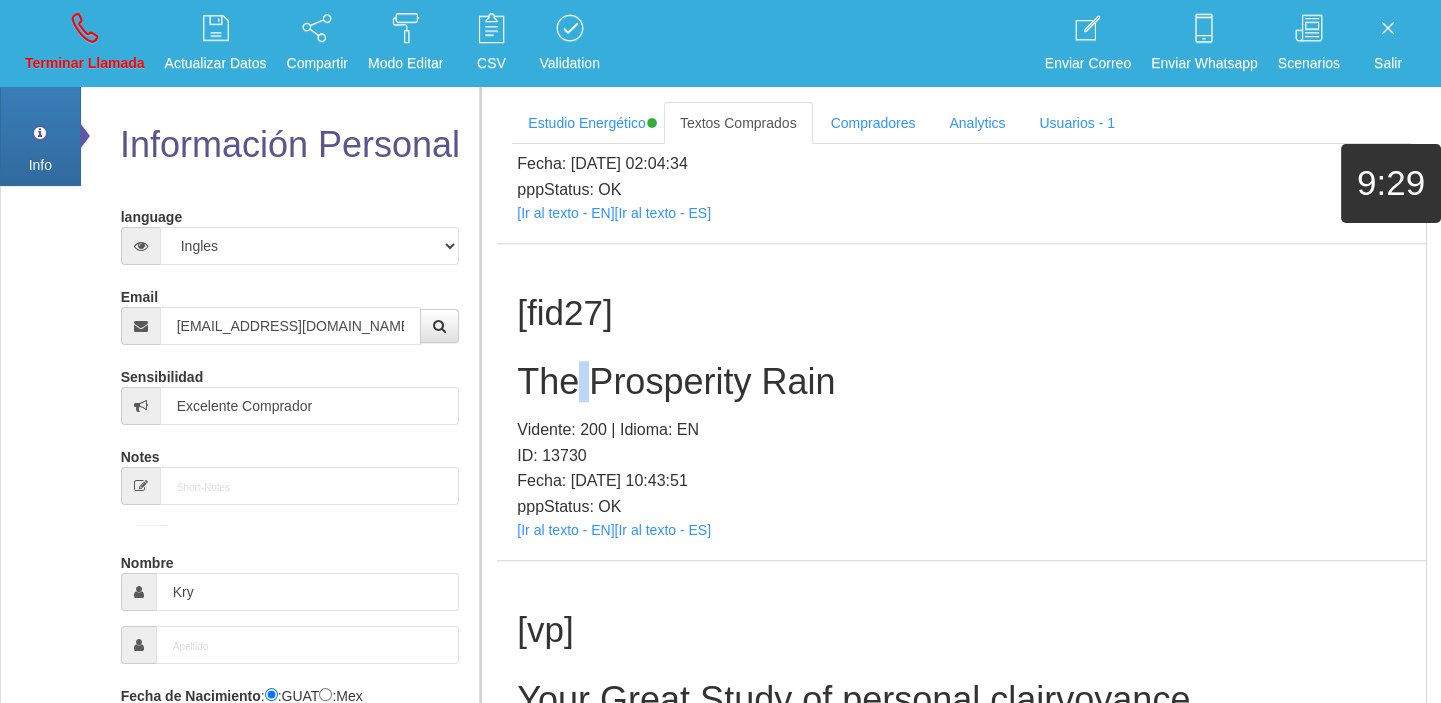 click on "[fid27] The Prosperity Rain Vidente: 200 | Idioma: EN ID: 13730 Fecha: [DATE] 10:43:51 pppStatus: OK [Ir al texto - EN] [Ir al texto - ES]" at bounding box center (961, 402) 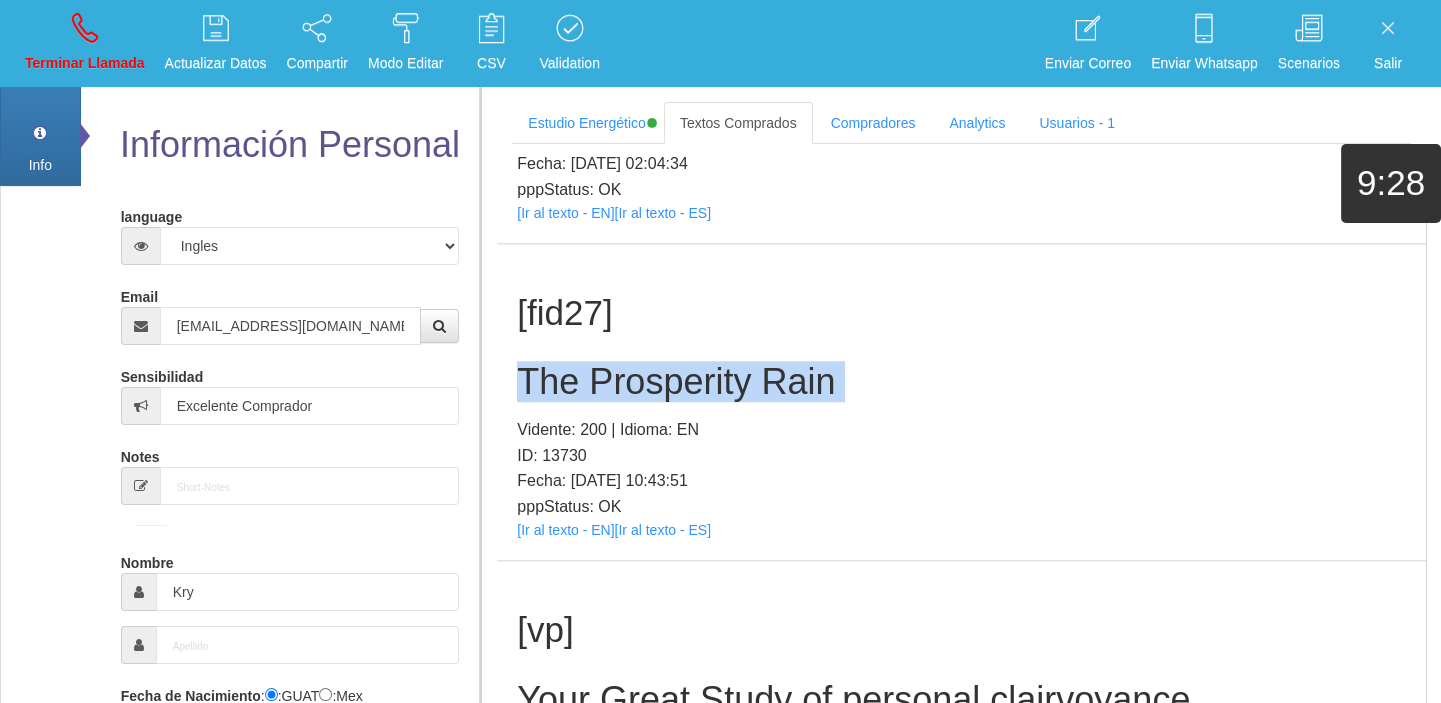 click on "[fid27] The Prosperity Rain Vidente: 200 | Idioma: EN ID: 13730 Fecha: [DATE] 10:43:51 pppStatus: OK [Ir al texto - EN] [Ir al texto - ES]" at bounding box center (961, 402) 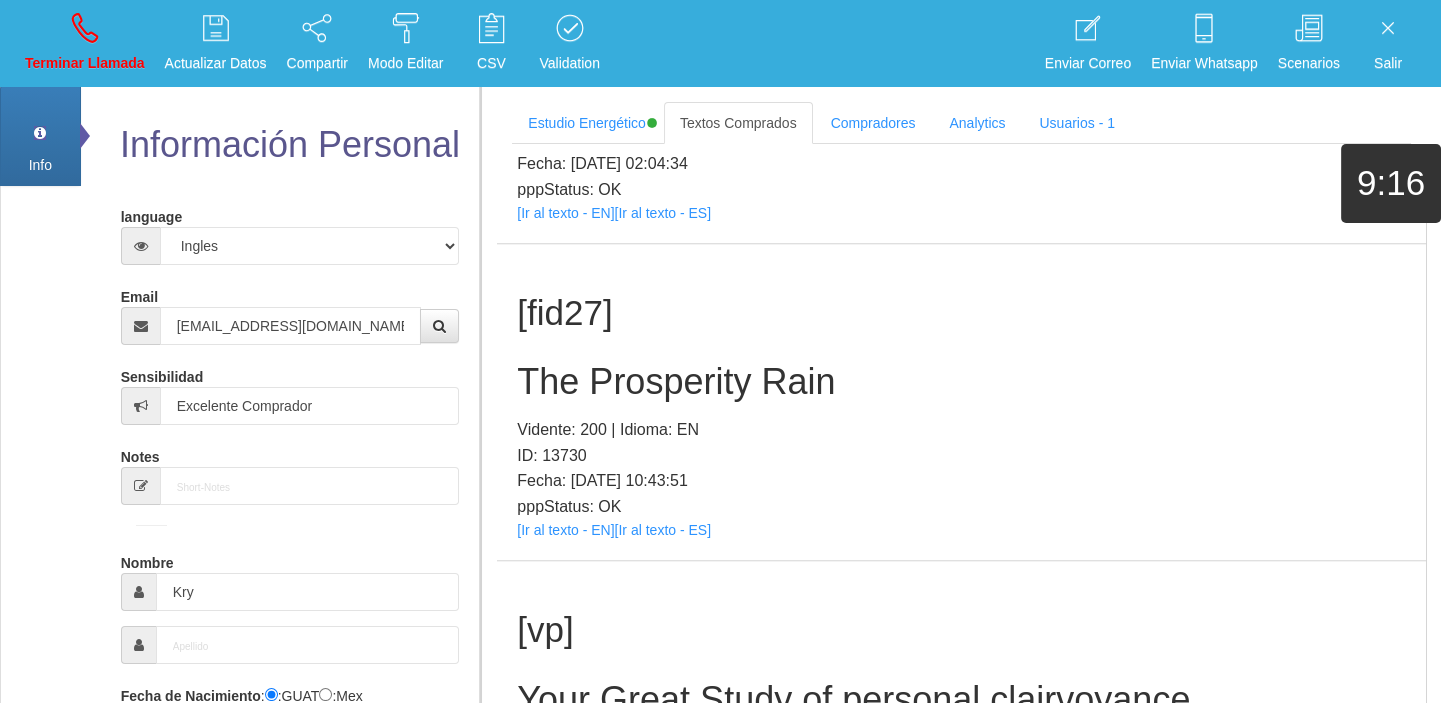 click on "Información Personal
language Español Portugues [PERSON_NAME]
Email
[EMAIL_ADDRESS][DOMAIN_NAME]
Sensibilidad
Excelente Comprador
Notes
Comprador de lotería
Nombre
Kry
Fecha de Nacimiento :  :GUAT  :Mex
3 Abr 1958
Género
-seleccionar-
Masculino" at bounding box center [280, 738] 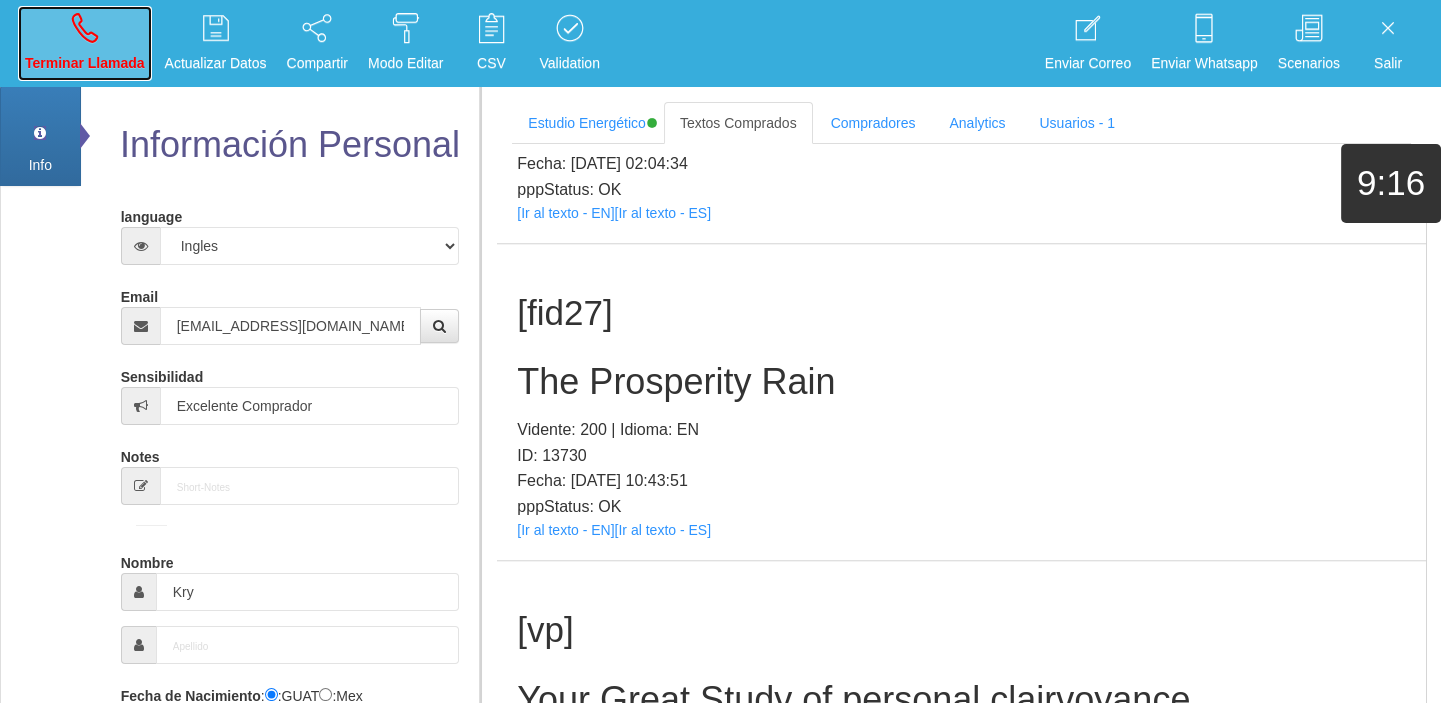 click on "Terminar Llamada" at bounding box center [85, 43] 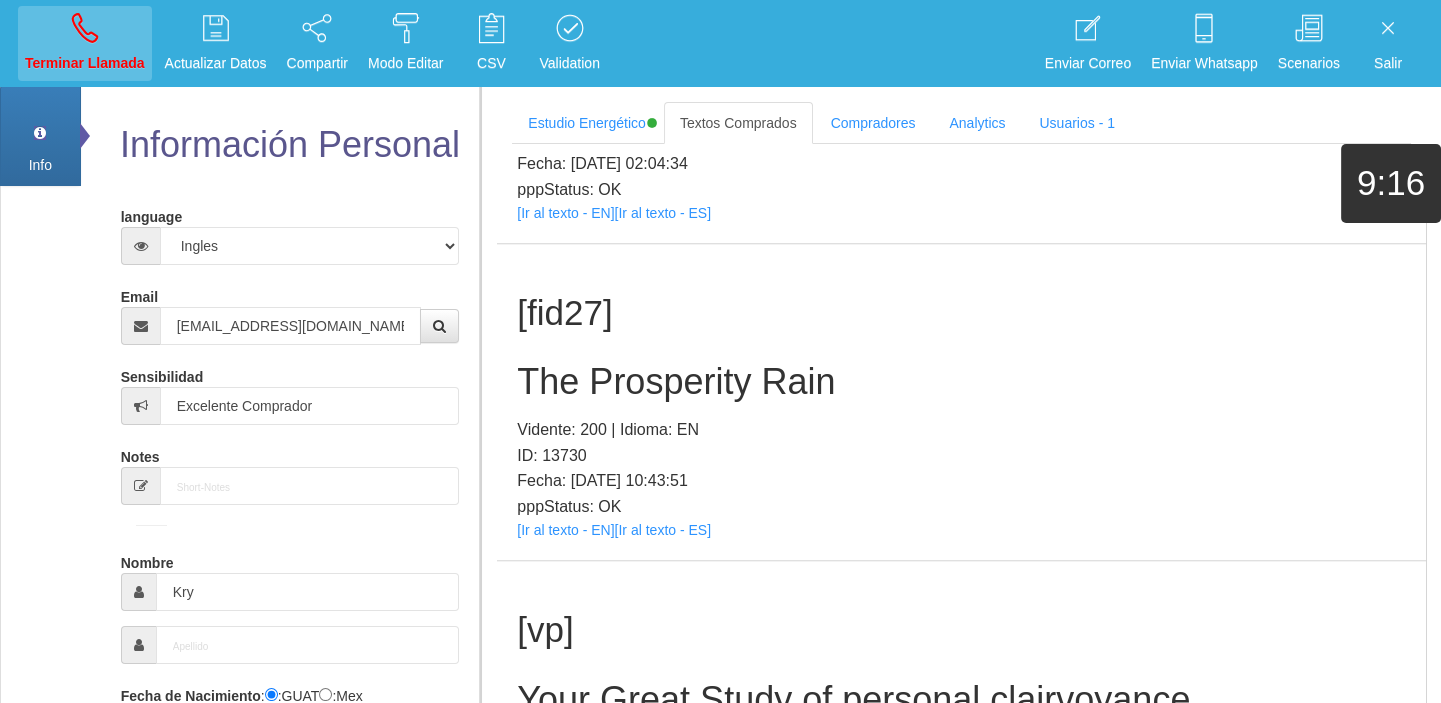 type 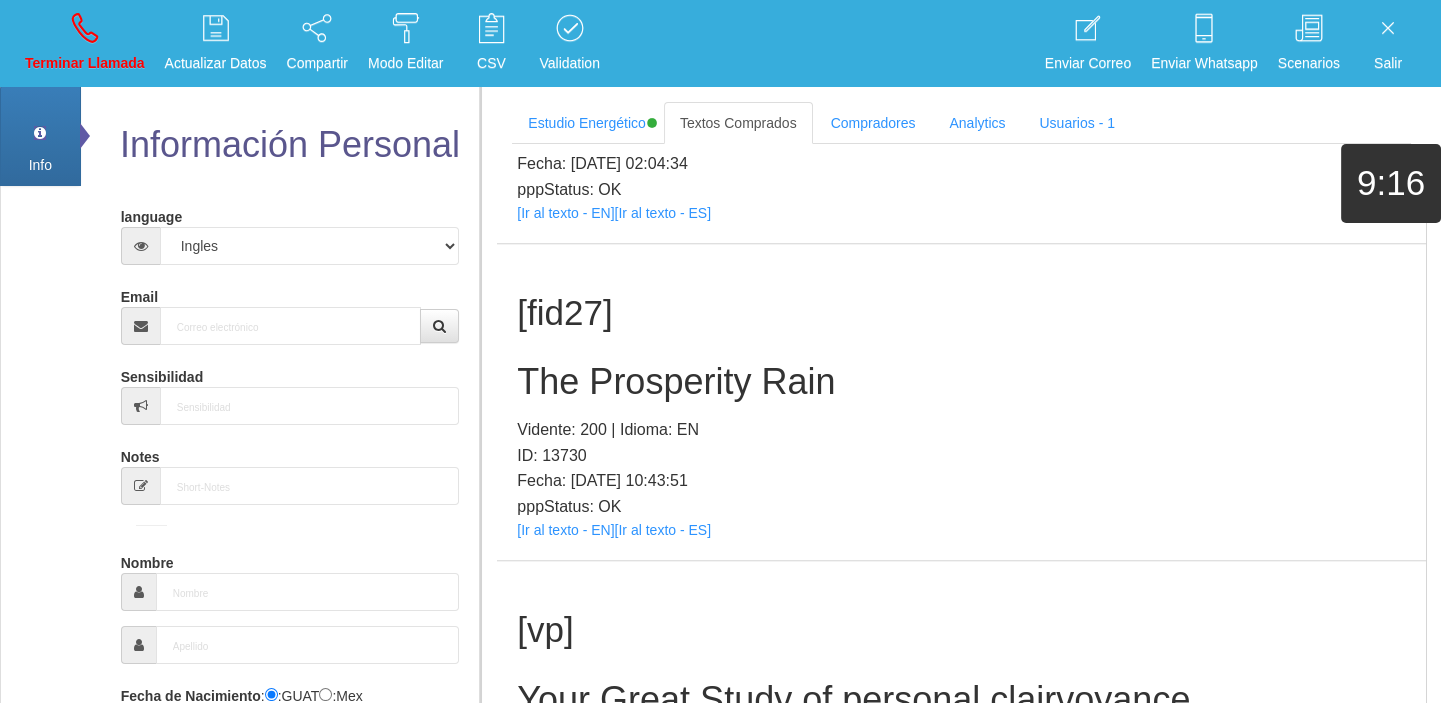 scroll, scrollTop: 0, scrollLeft: 0, axis: both 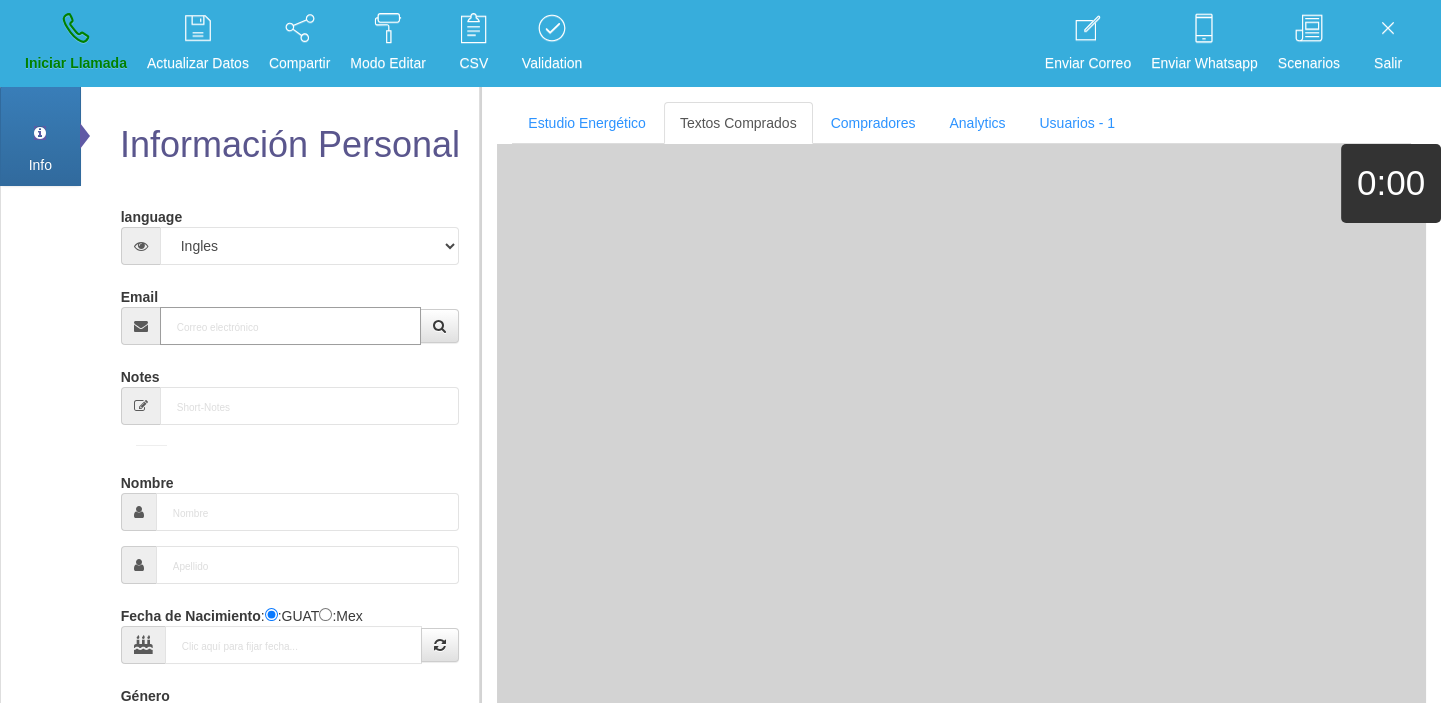 click on "Email" at bounding box center [291, 326] 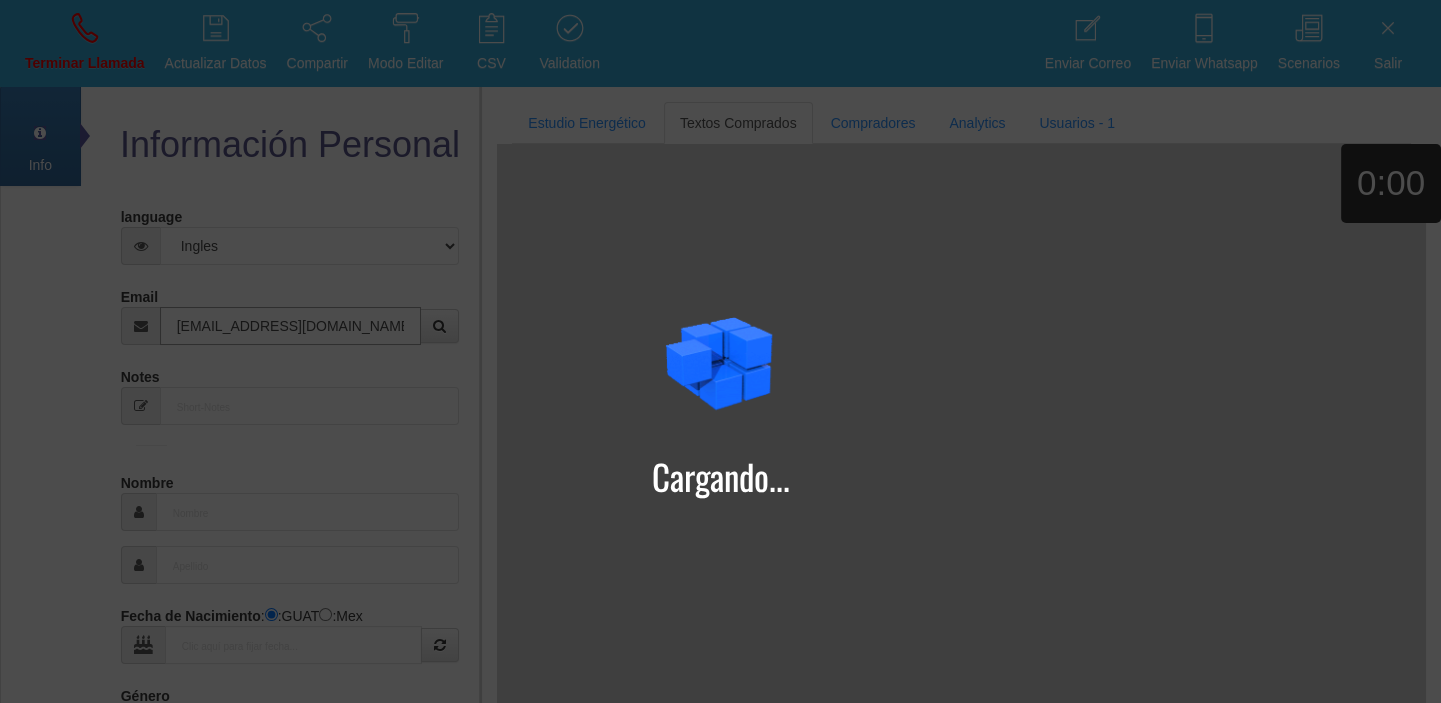 type on "[EMAIL_ADDRESS][DOMAIN_NAME]" 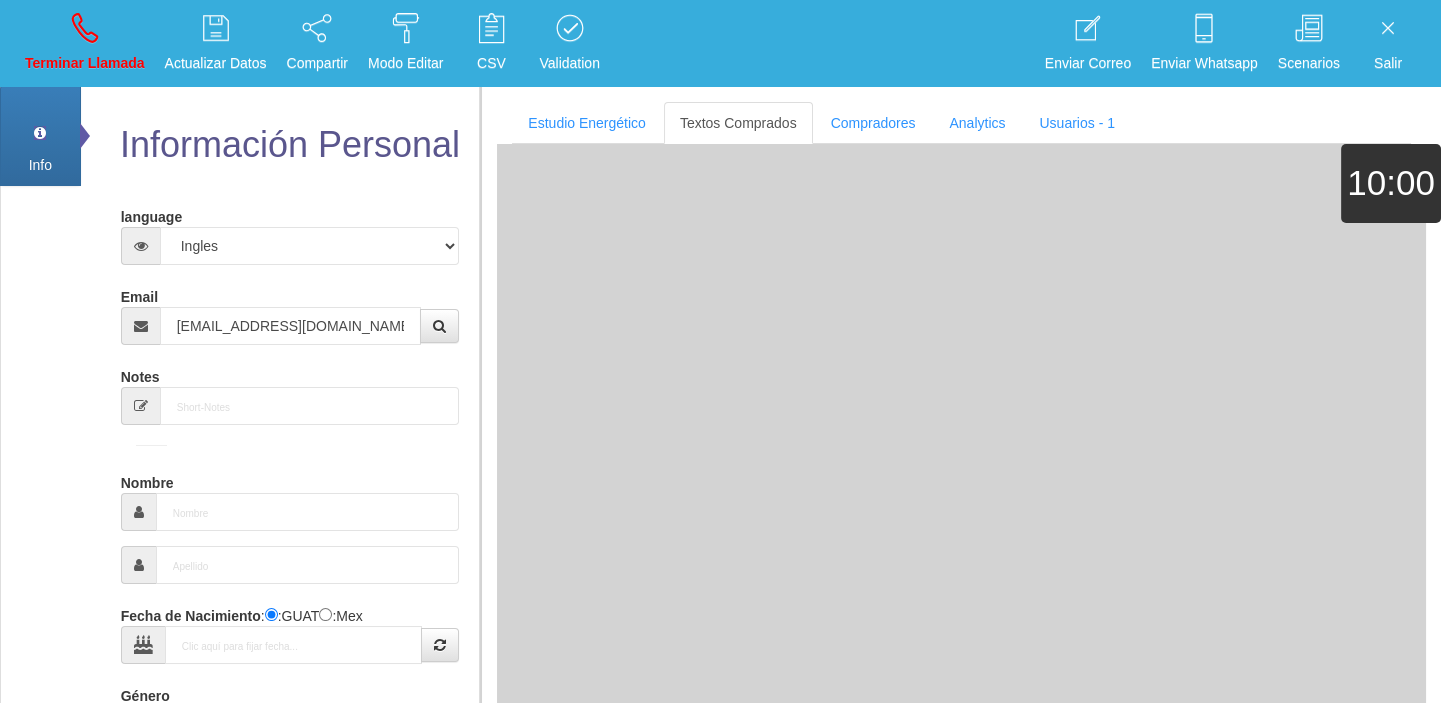 type on "[DATE]" 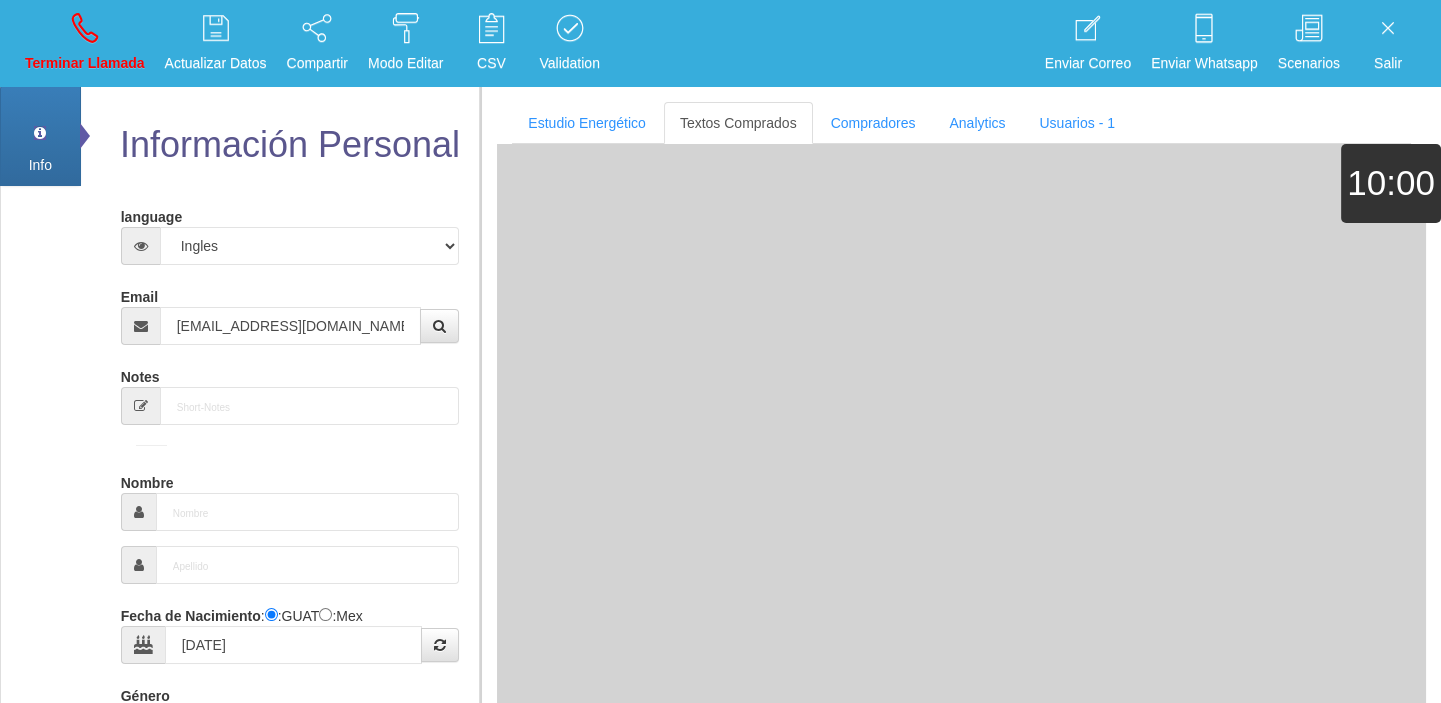 type on "Buen Comprador" 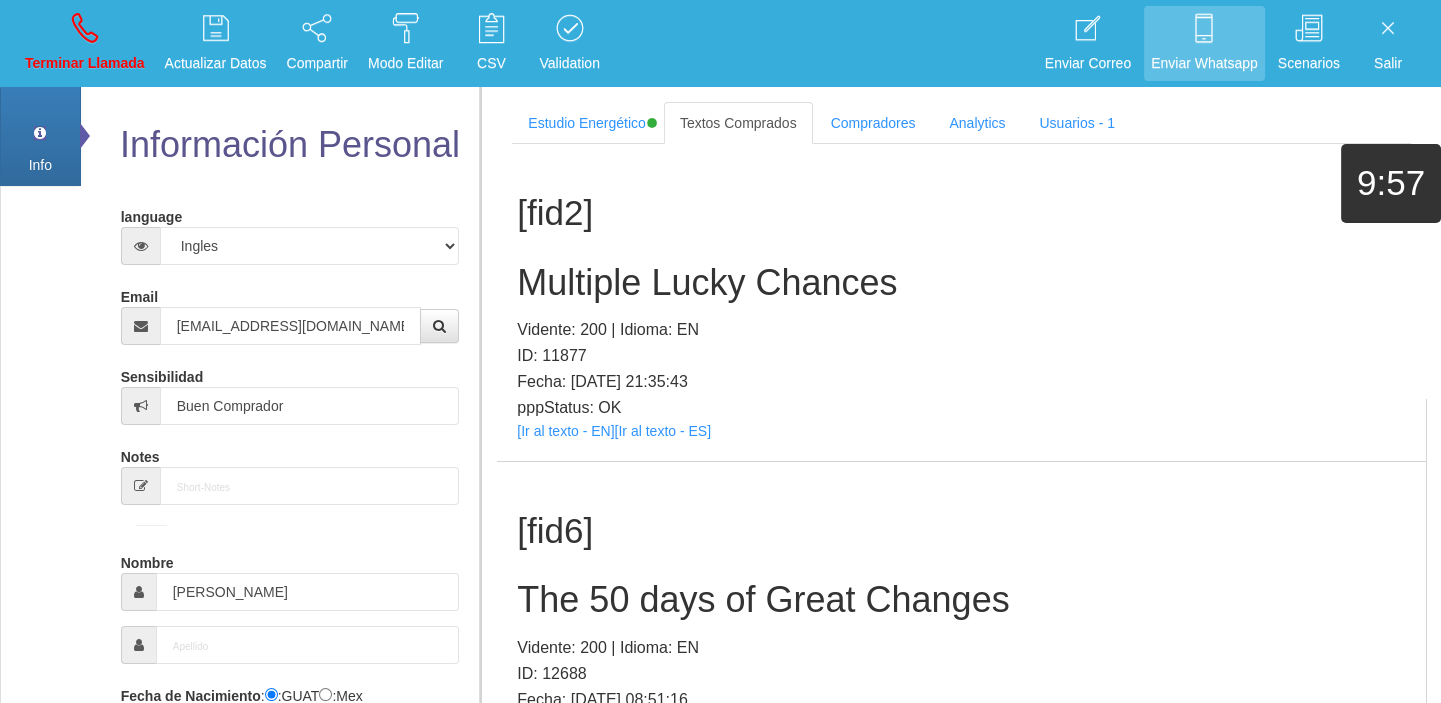 scroll, scrollTop: 853, scrollLeft: 0, axis: vertical 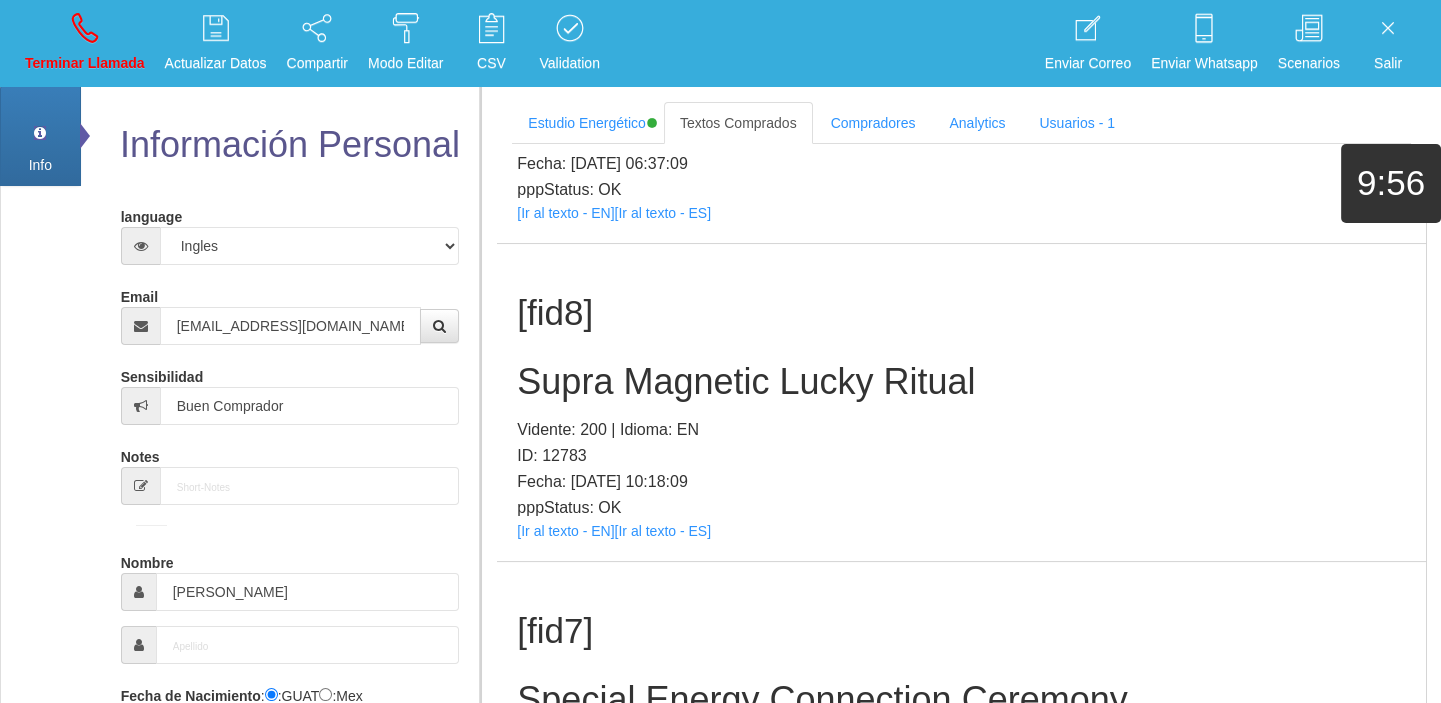 click on "[fid8] Supra Magnetic Lucky Ritual Vidente: 200 | Idioma: EN ID: 12783 Fecha: [DATE] 10:18:09 pppStatus: OK [Ir al texto - EN] [Ir al texto - ES]" at bounding box center [961, 402] 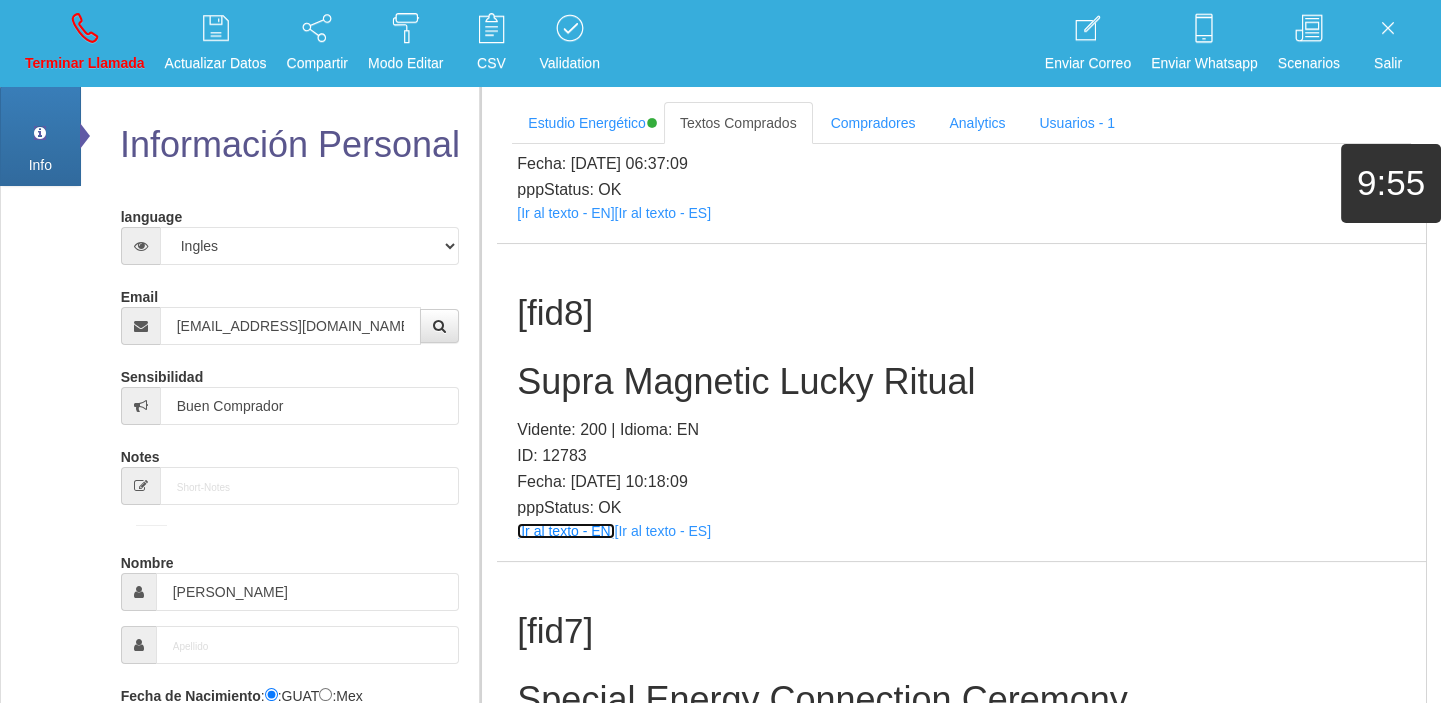 click on "[Ir al texto - EN]" at bounding box center (565, 531) 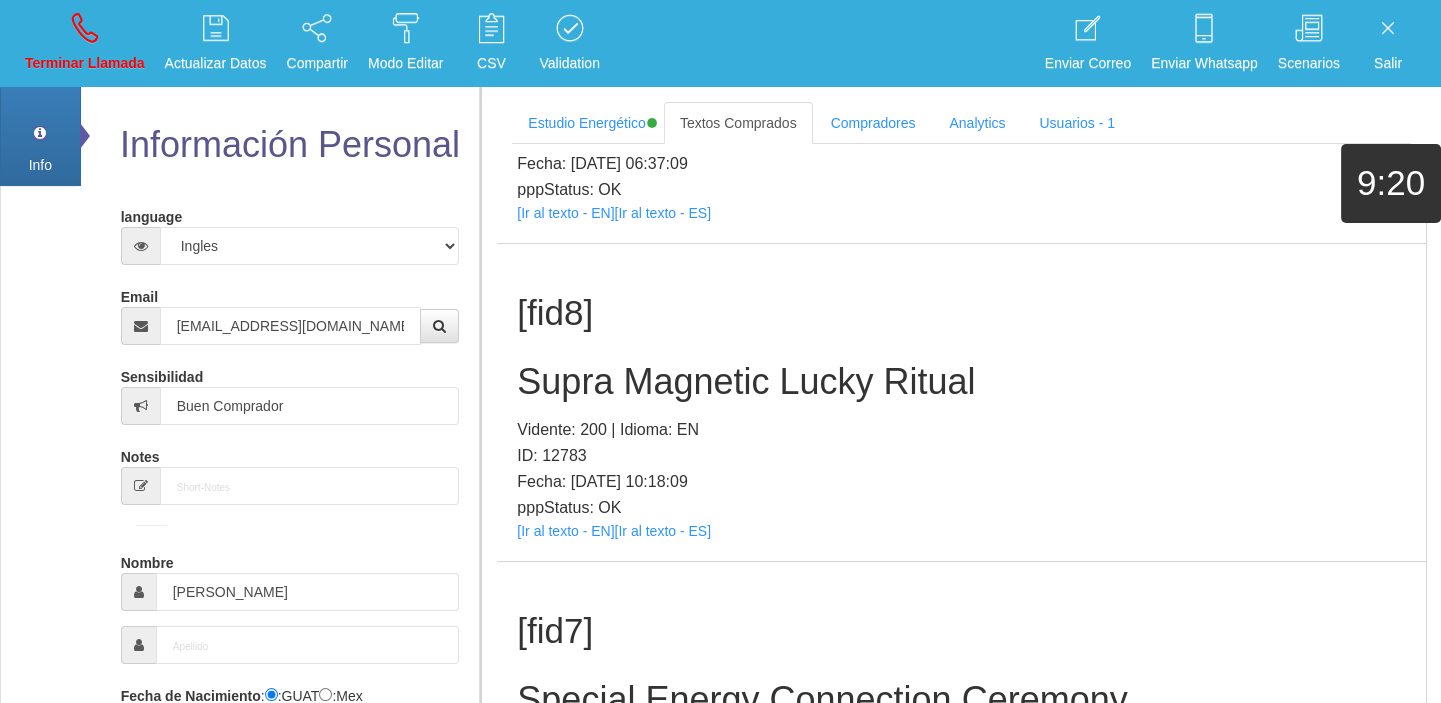 click on "Supra Magnetic Lucky Ritual" at bounding box center (961, 382) 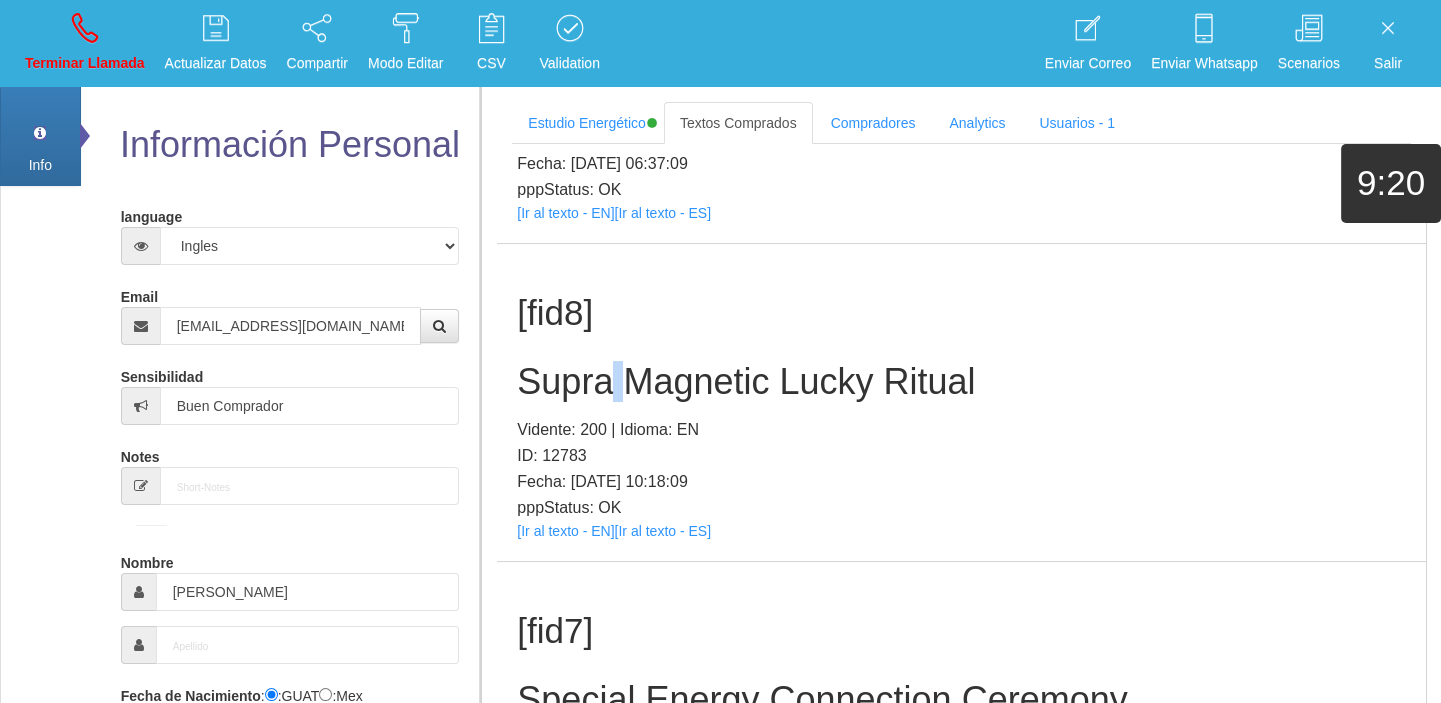 click on "Supra Magnetic Lucky Ritual" at bounding box center (961, 382) 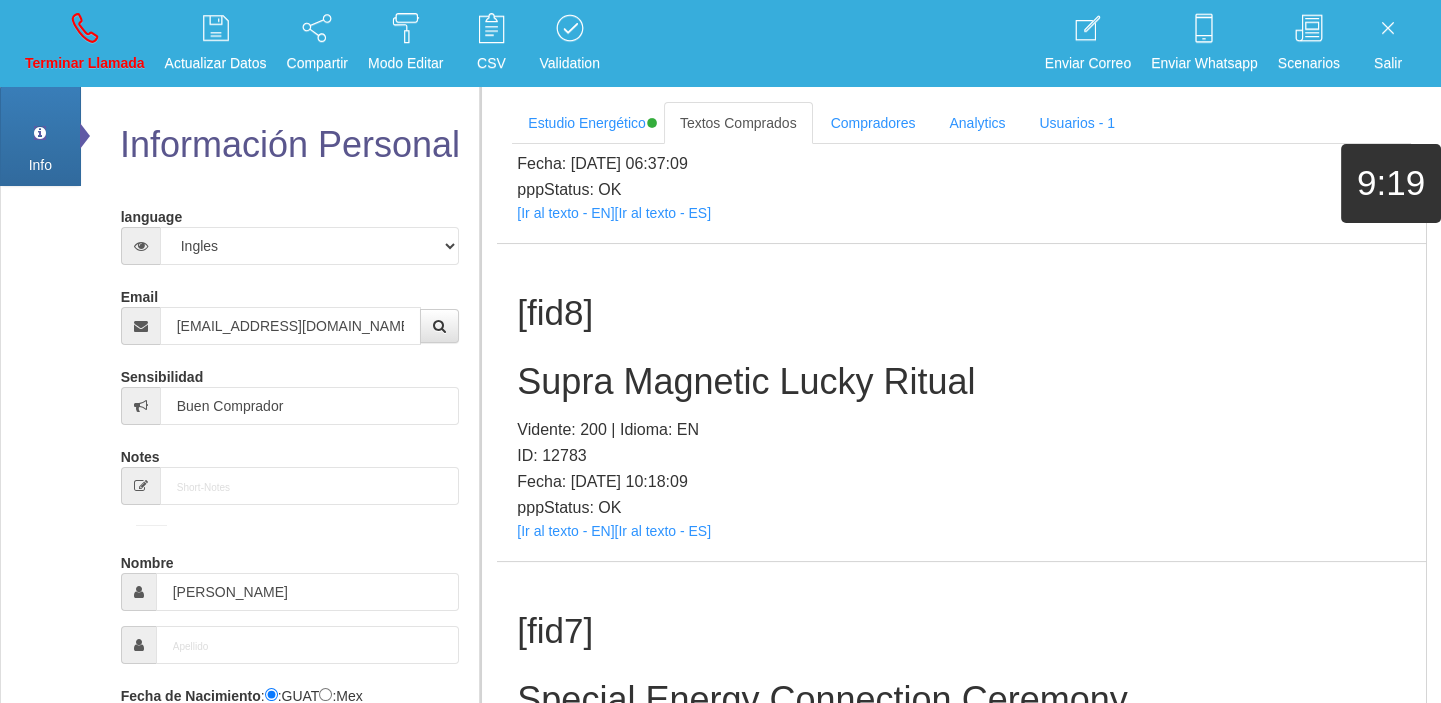 click on "Sensibilidad
Buen Comprador" at bounding box center (290, 392) 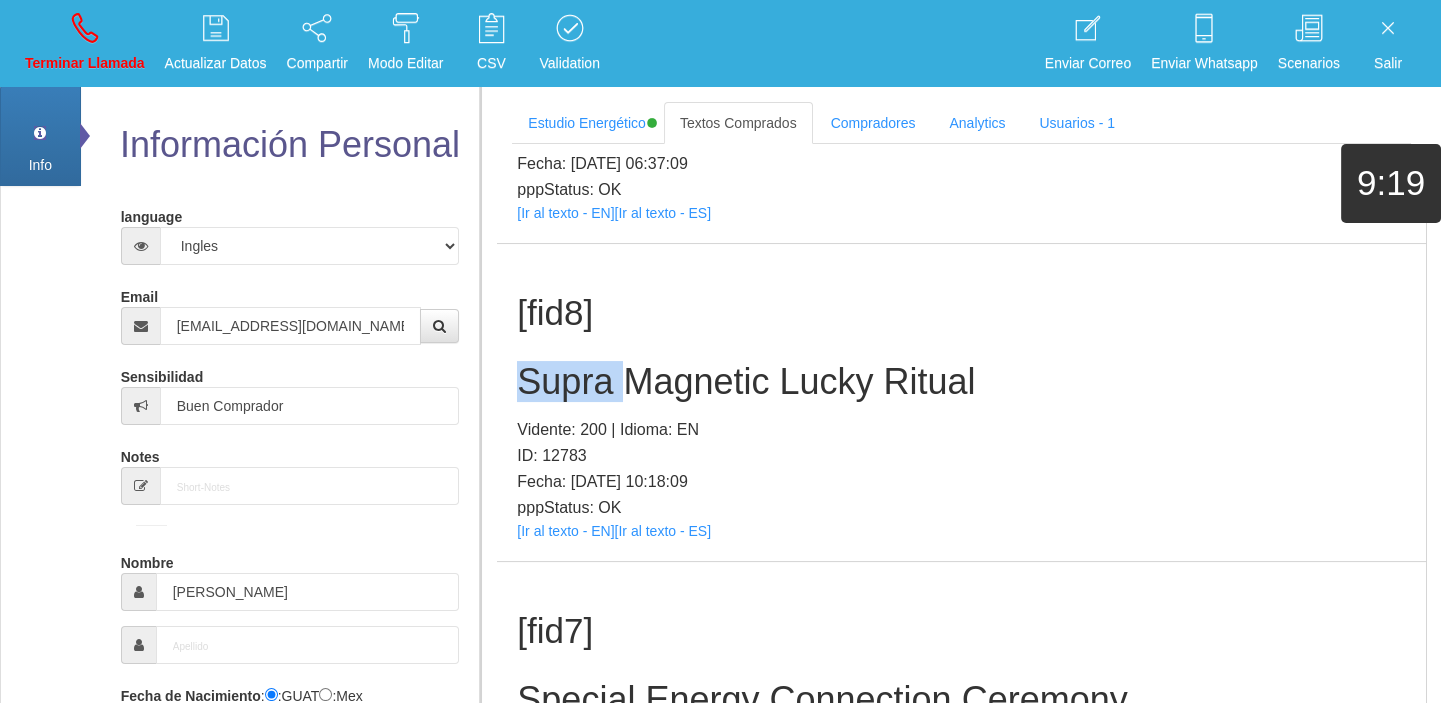 click on "Supra Magnetic Lucky Ritual" at bounding box center (961, 382) 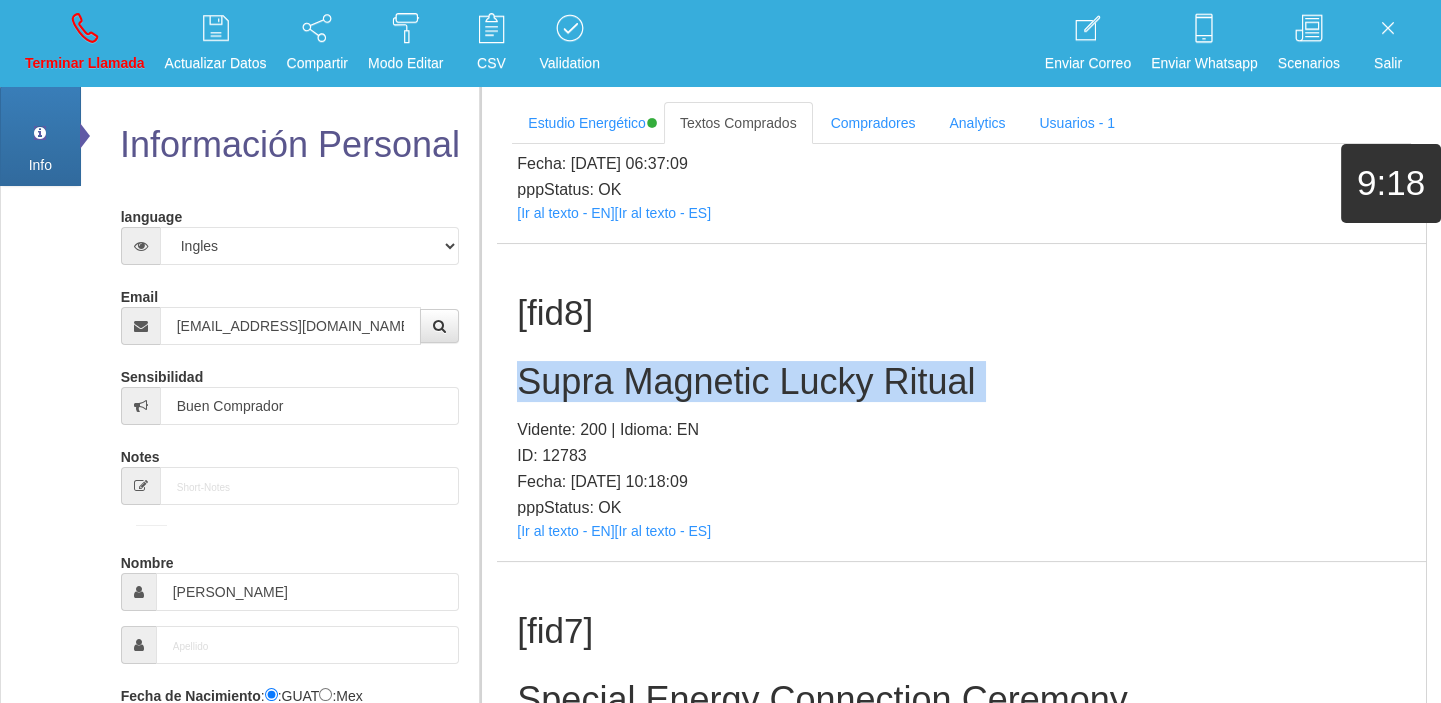 click on "Supra Magnetic Lucky Ritual" at bounding box center (961, 382) 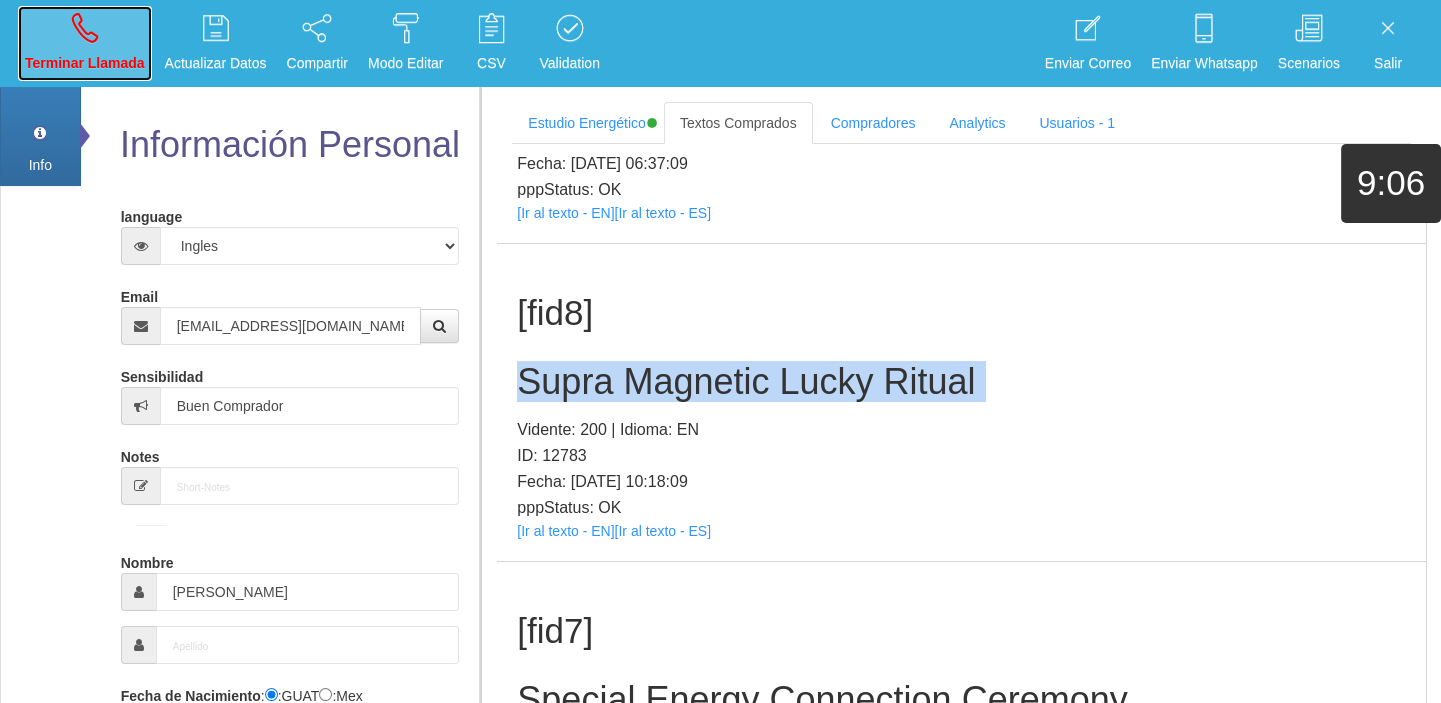 click on "Terminar Llamada" at bounding box center (85, 63) 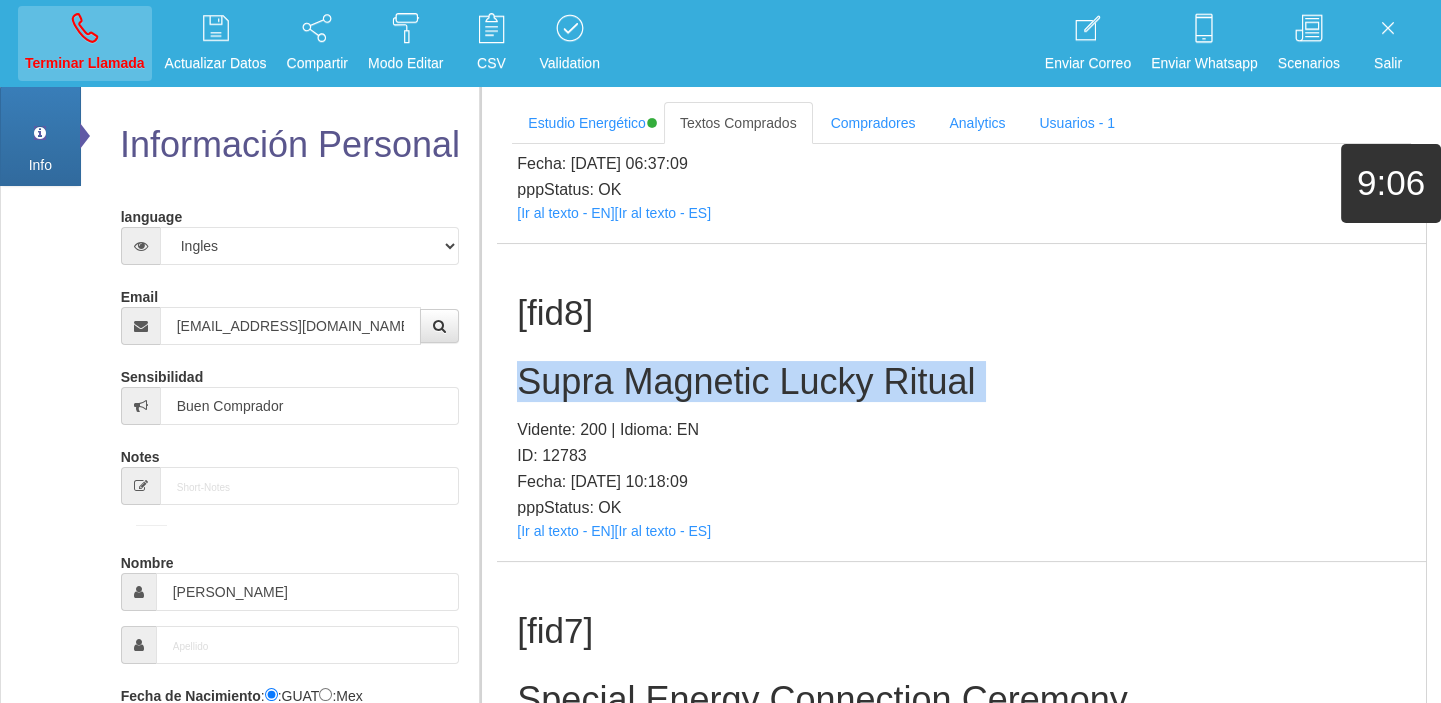 type 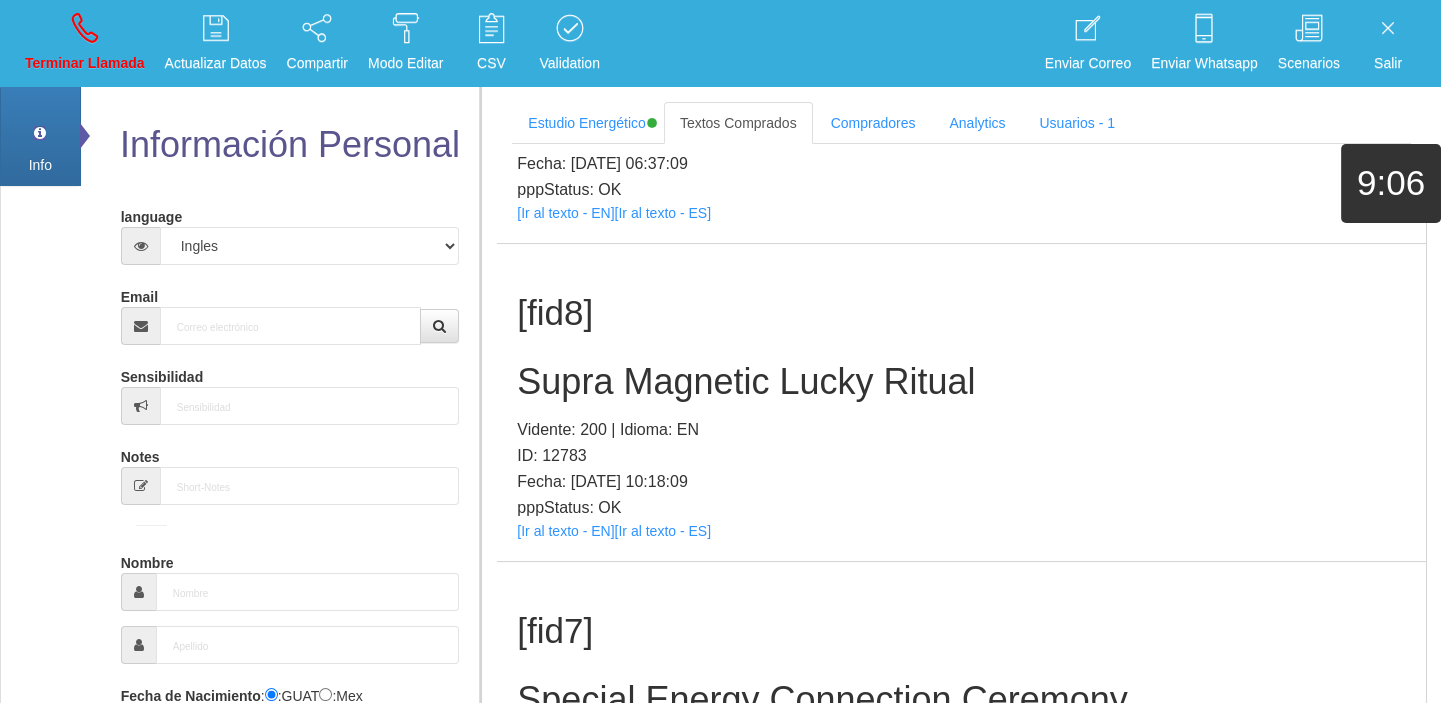 scroll, scrollTop: 0, scrollLeft: 0, axis: both 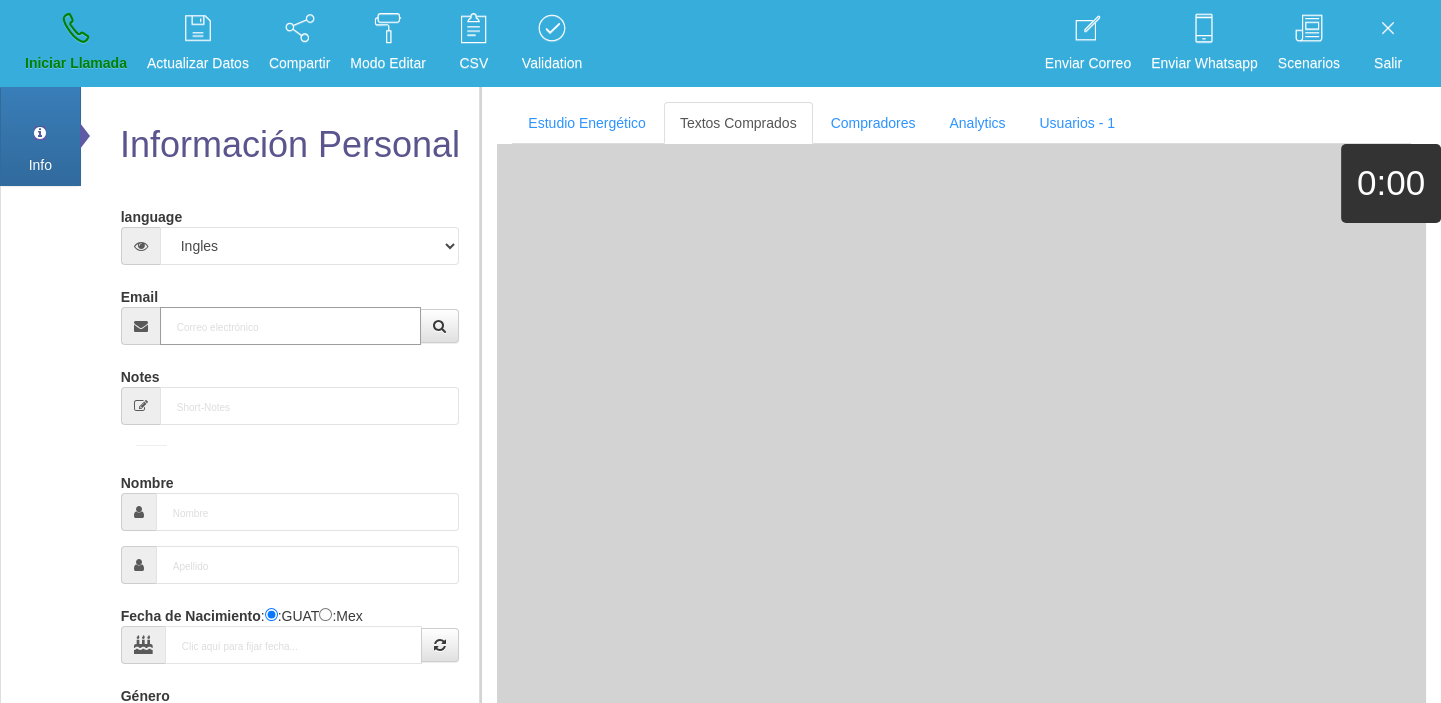 click on "Email" at bounding box center [291, 326] 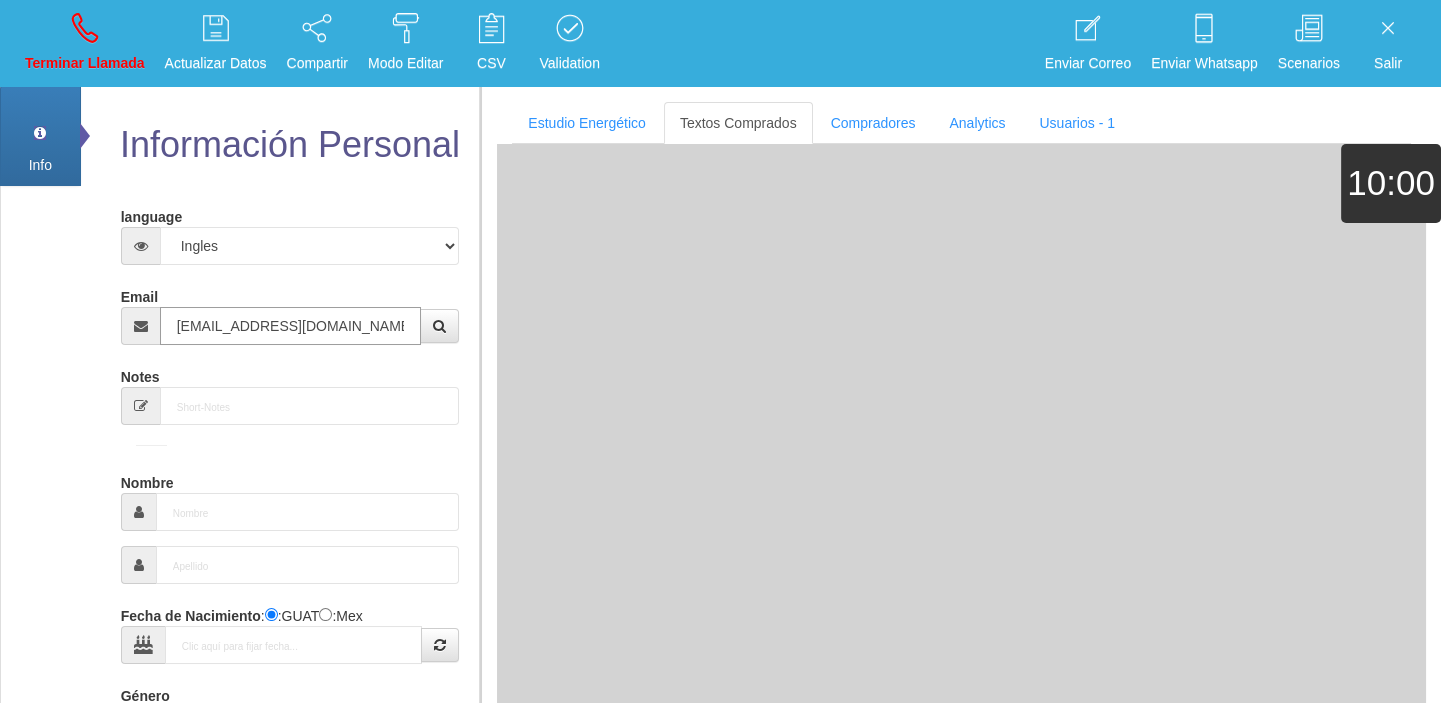 type on "23 Abr 1950" 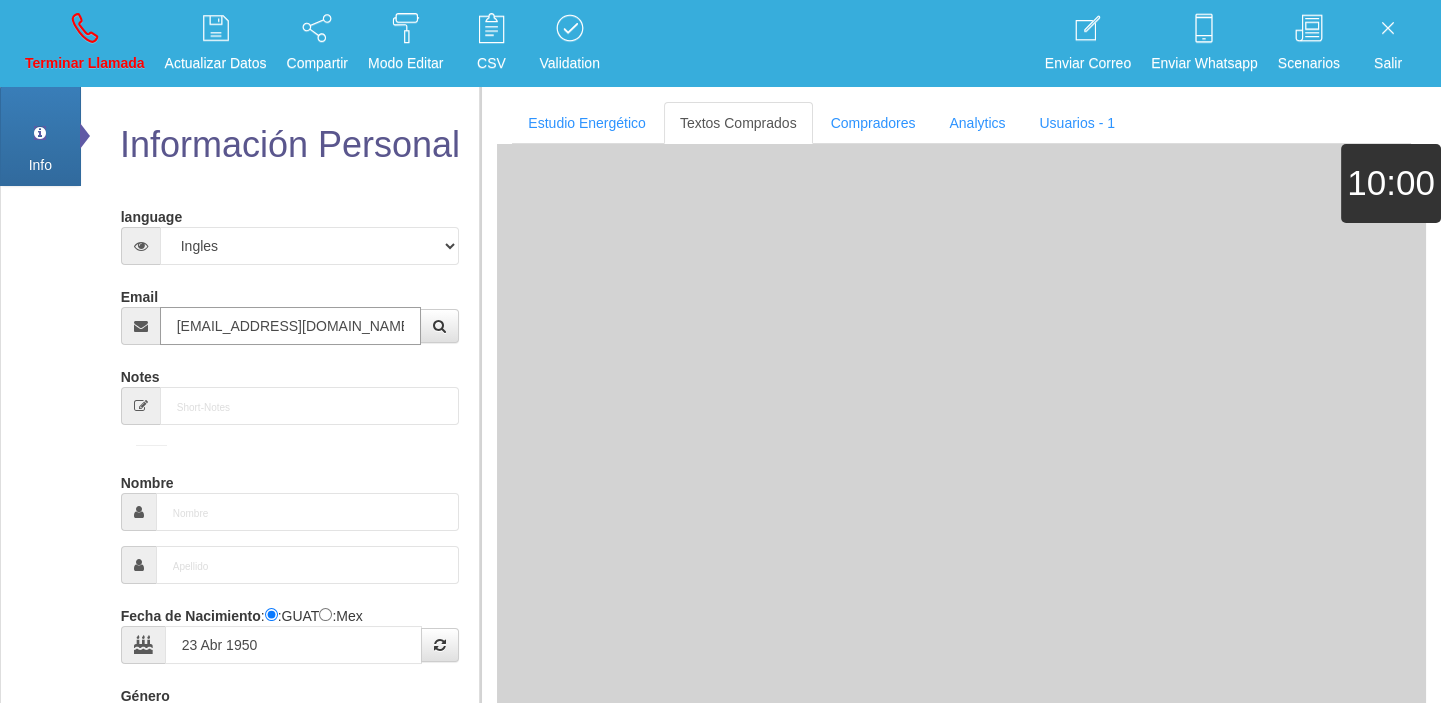 type on "Buen Comprador" 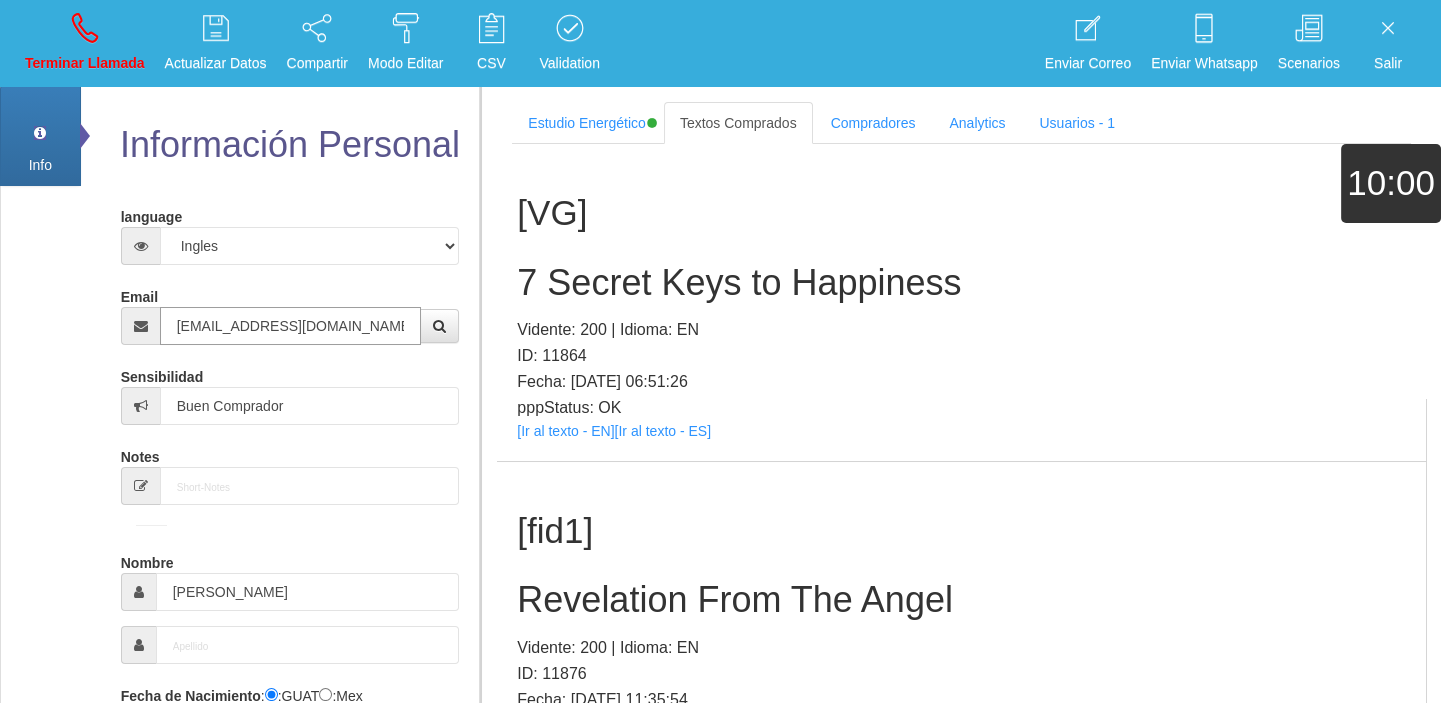 type on "[EMAIL_ADDRESS][DOMAIN_NAME]" 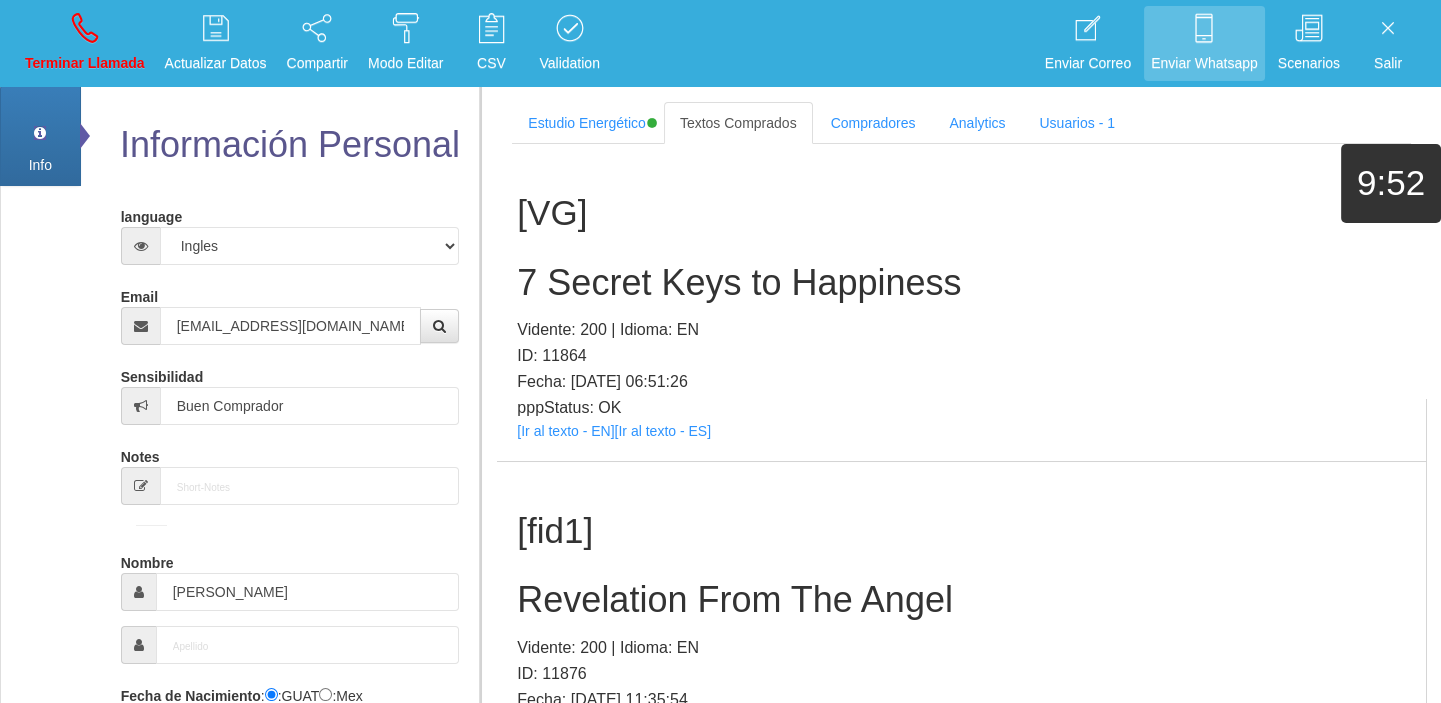 scroll, scrollTop: 1171, scrollLeft: 0, axis: vertical 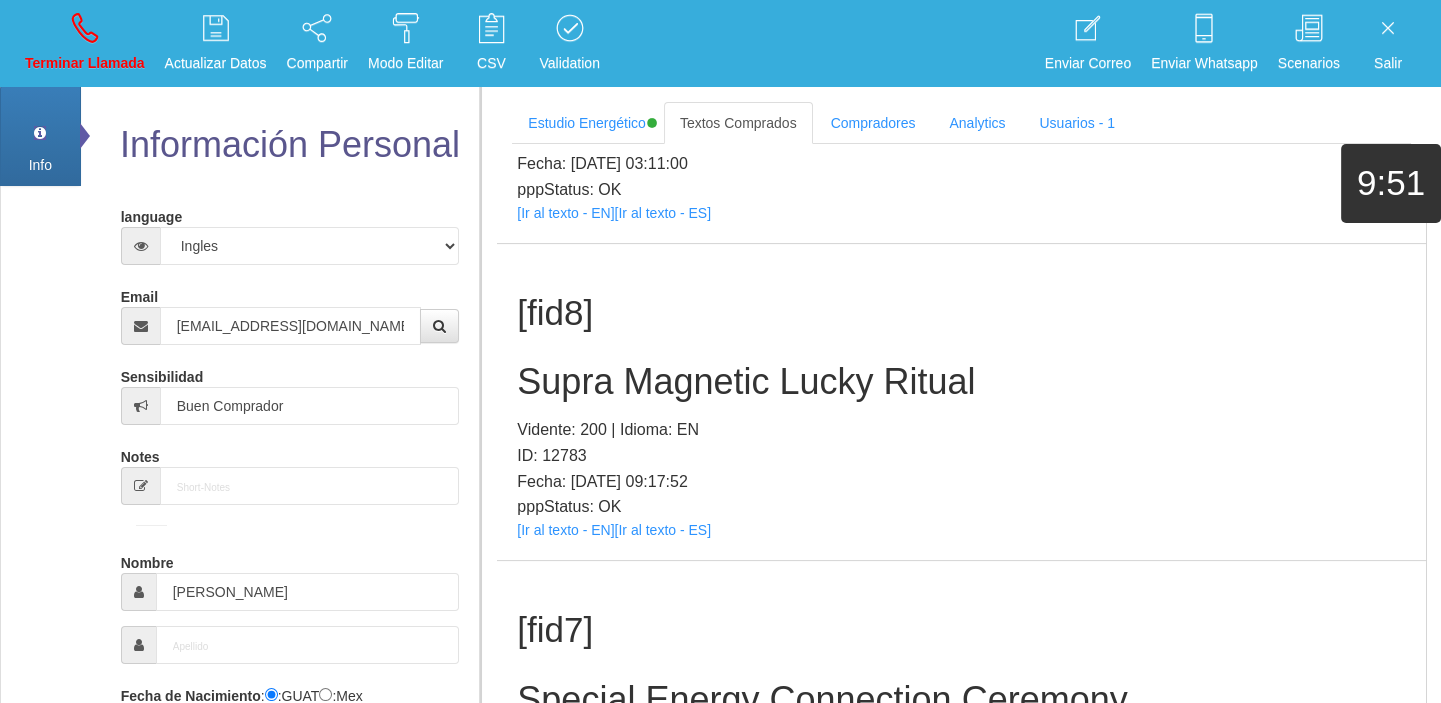drag, startPoint x: 560, startPoint y: 509, endPoint x: 559, endPoint y: 522, distance: 13.038404 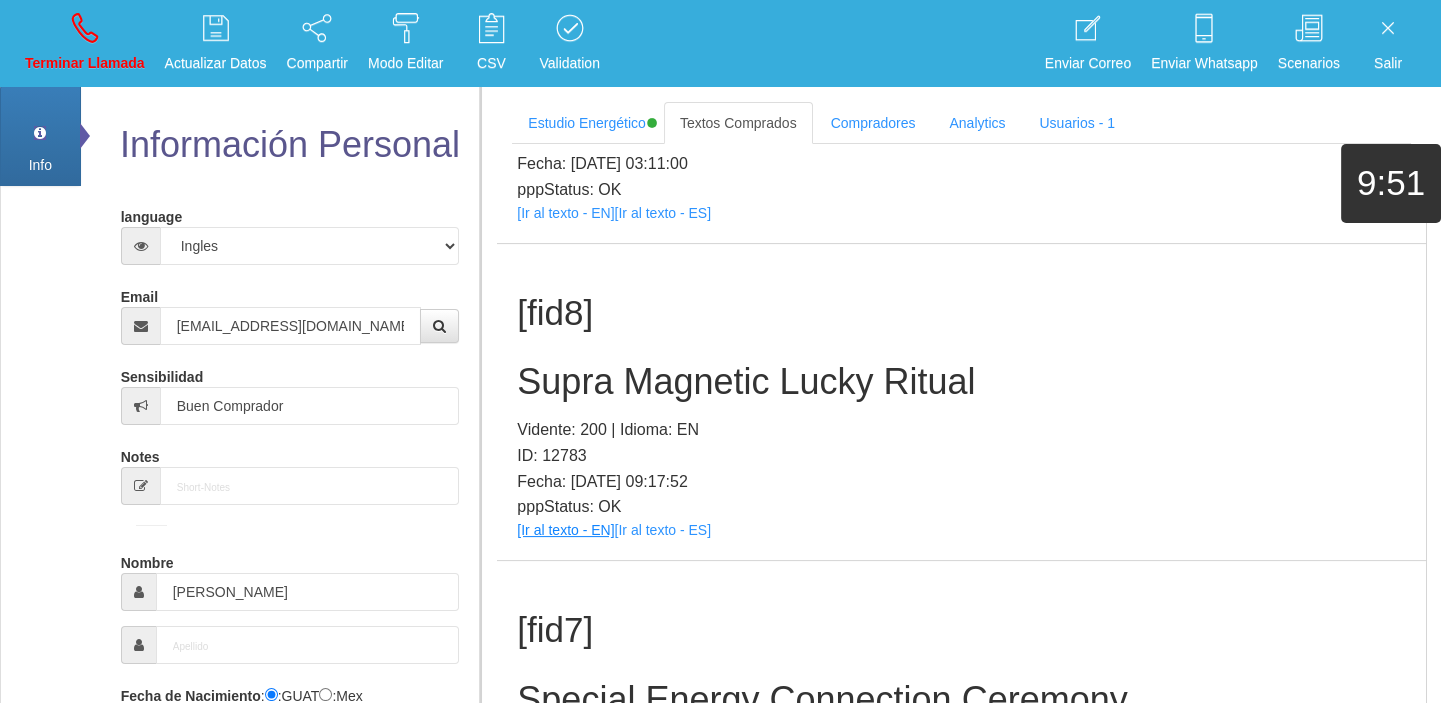 click on "pppStatus: OK" at bounding box center [961, 507] 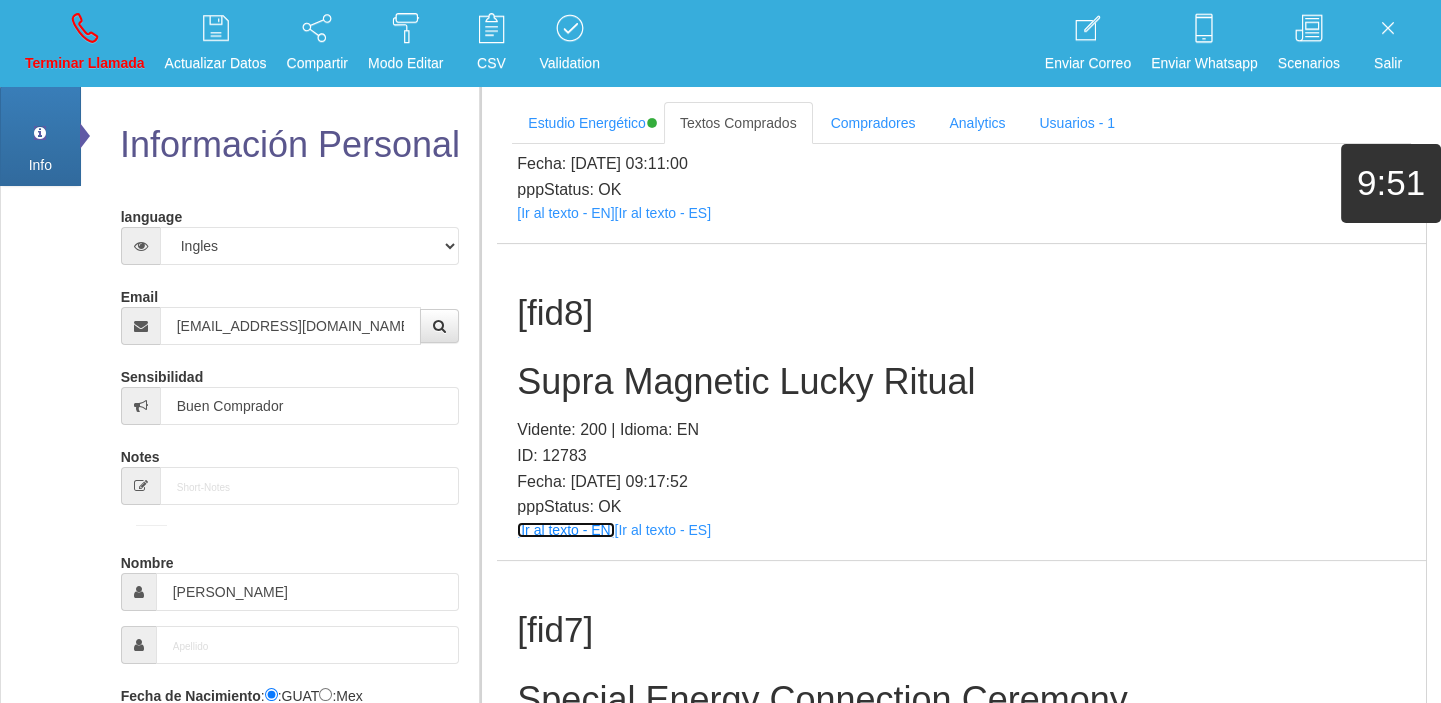 click on "[Ir al texto - EN]" at bounding box center (565, 530) 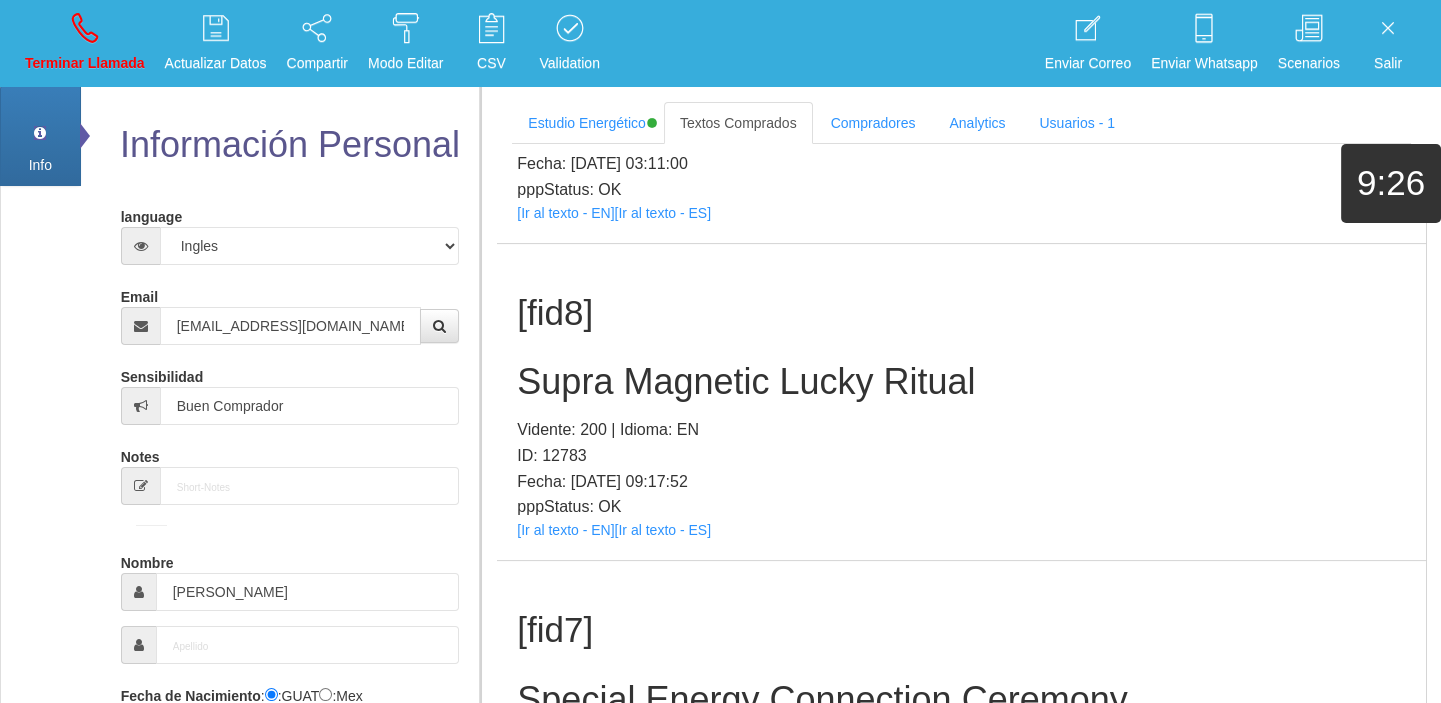 click on "Supra Magnetic Lucky Ritual" at bounding box center [961, 382] 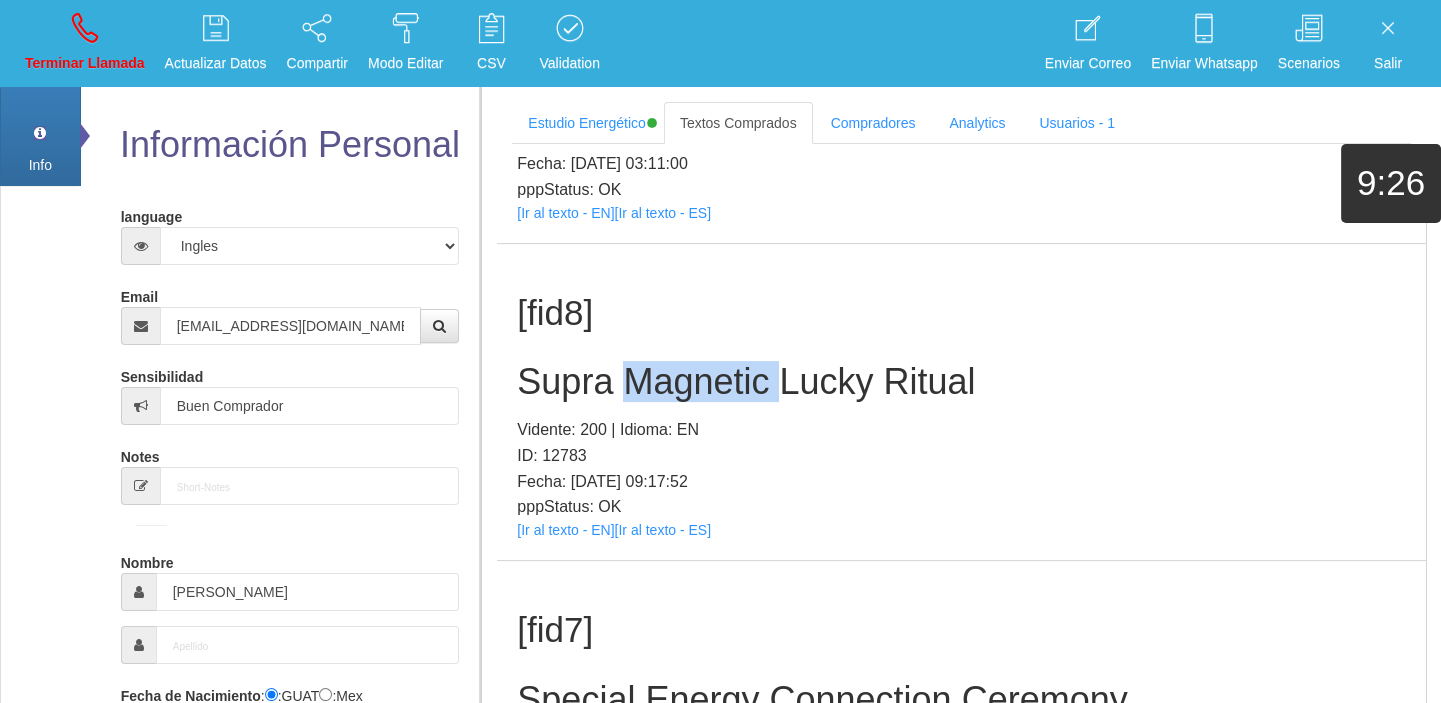click on "Supra Magnetic Lucky Ritual" at bounding box center (961, 382) 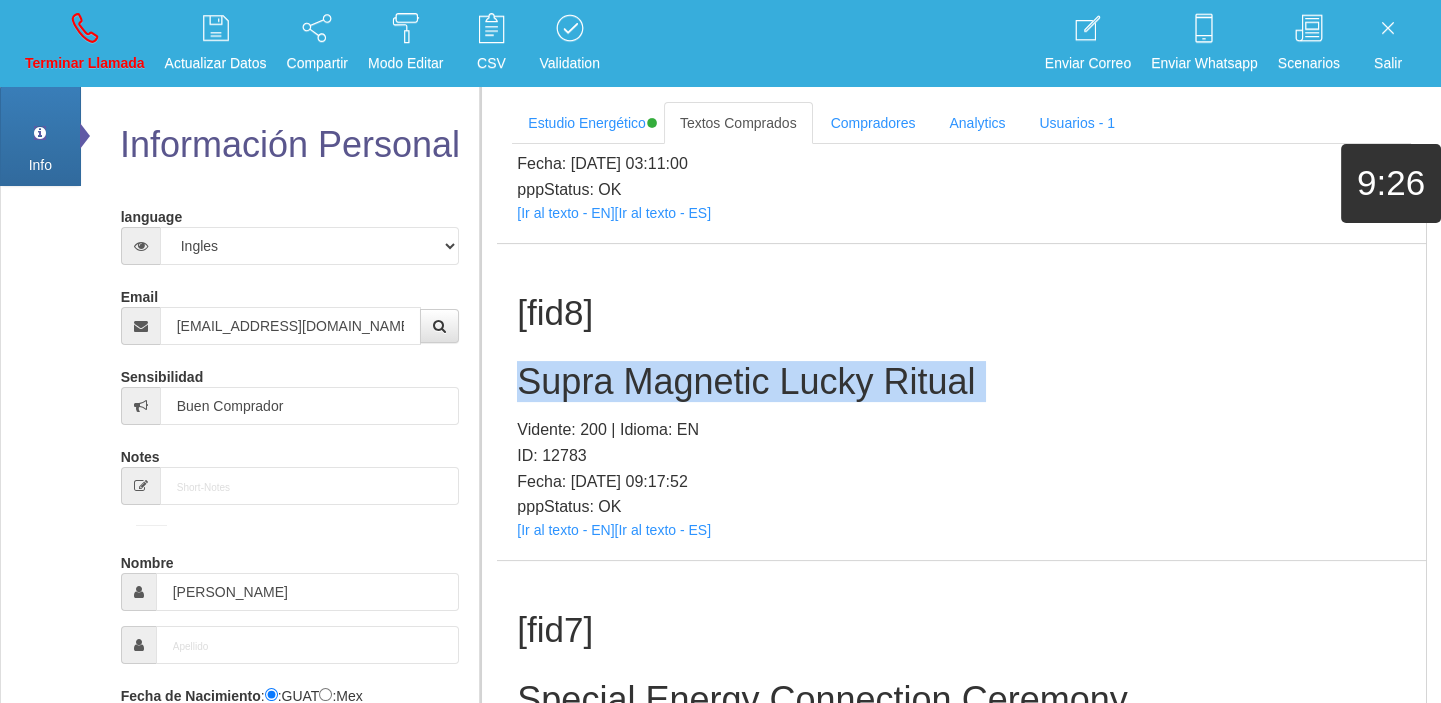 click on "Supra Magnetic Lucky Ritual" at bounding box center [961, 382] 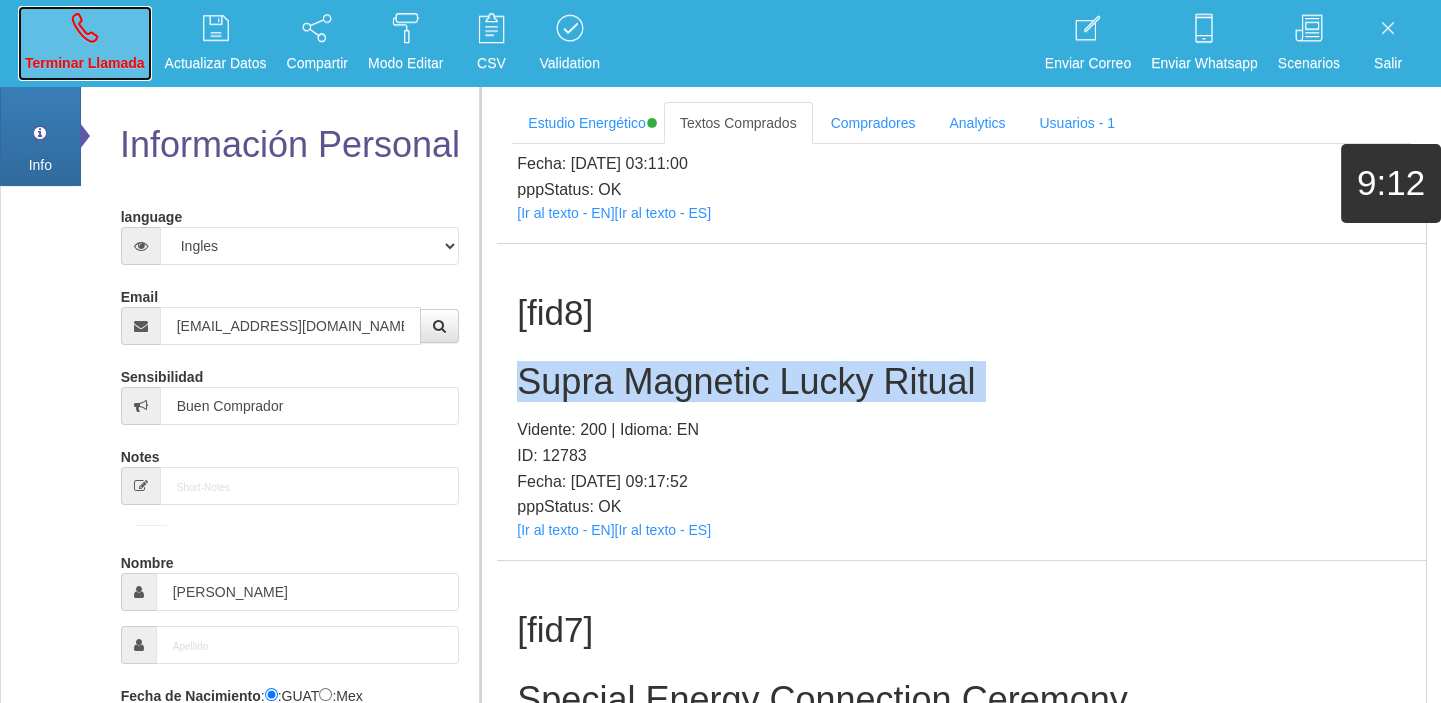 click at bounding box center [85, 28] 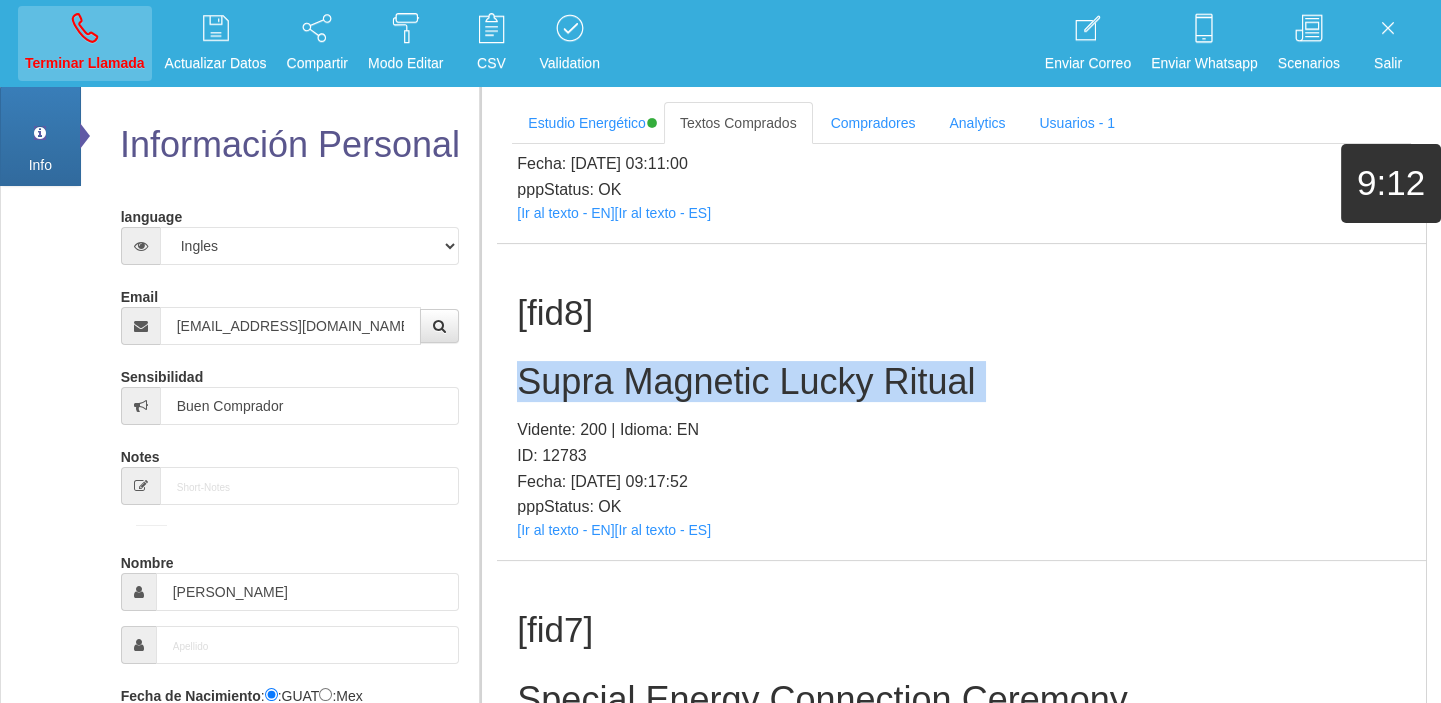 type 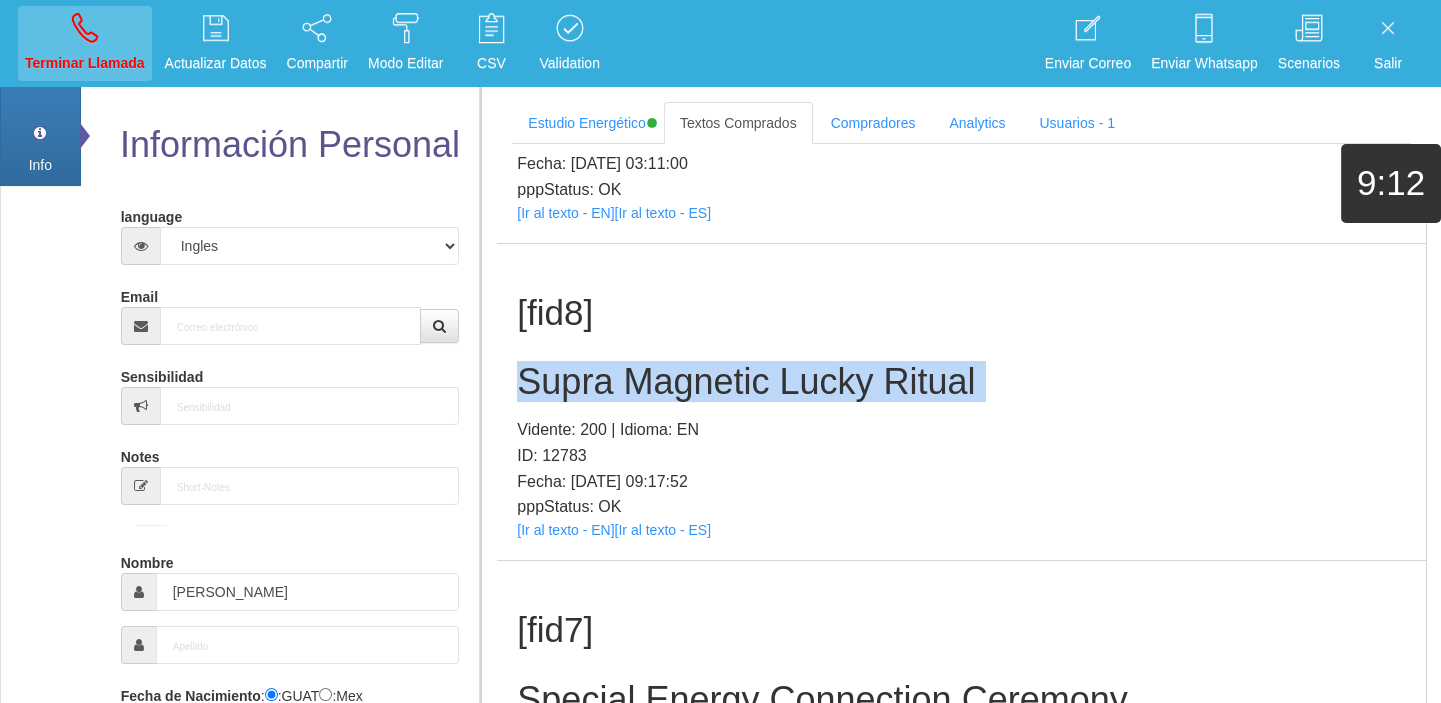 type 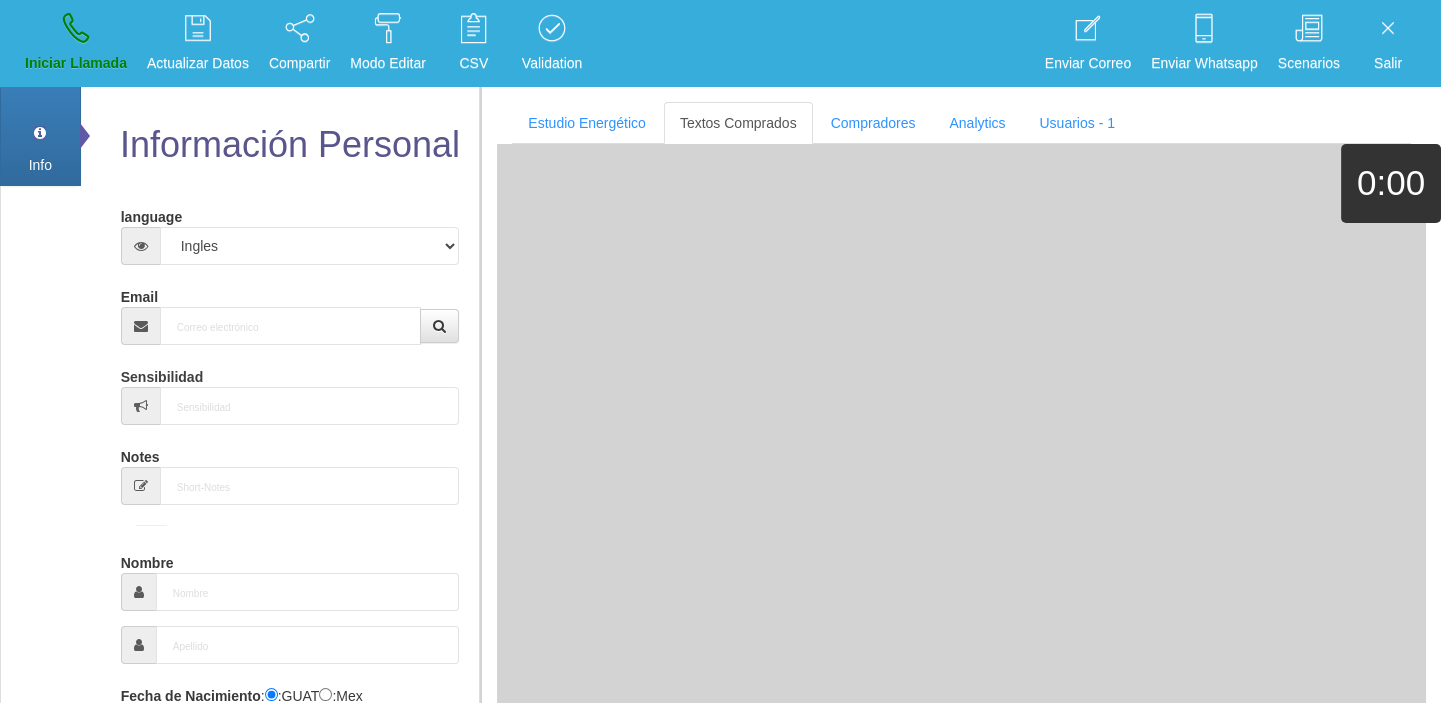 scroll, scrollTop: 0, scrollLeft: 0, axis: both 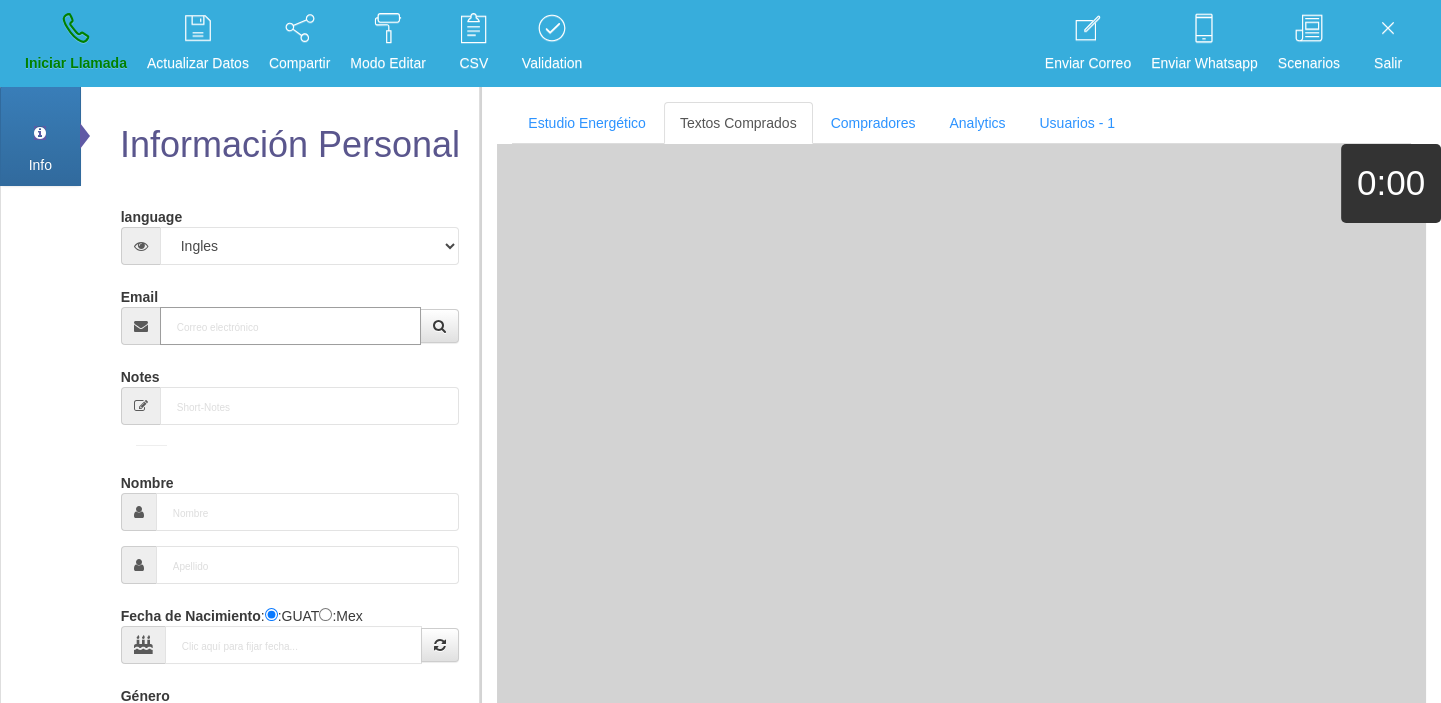 click on "Email" at bounding box center (291, 326) 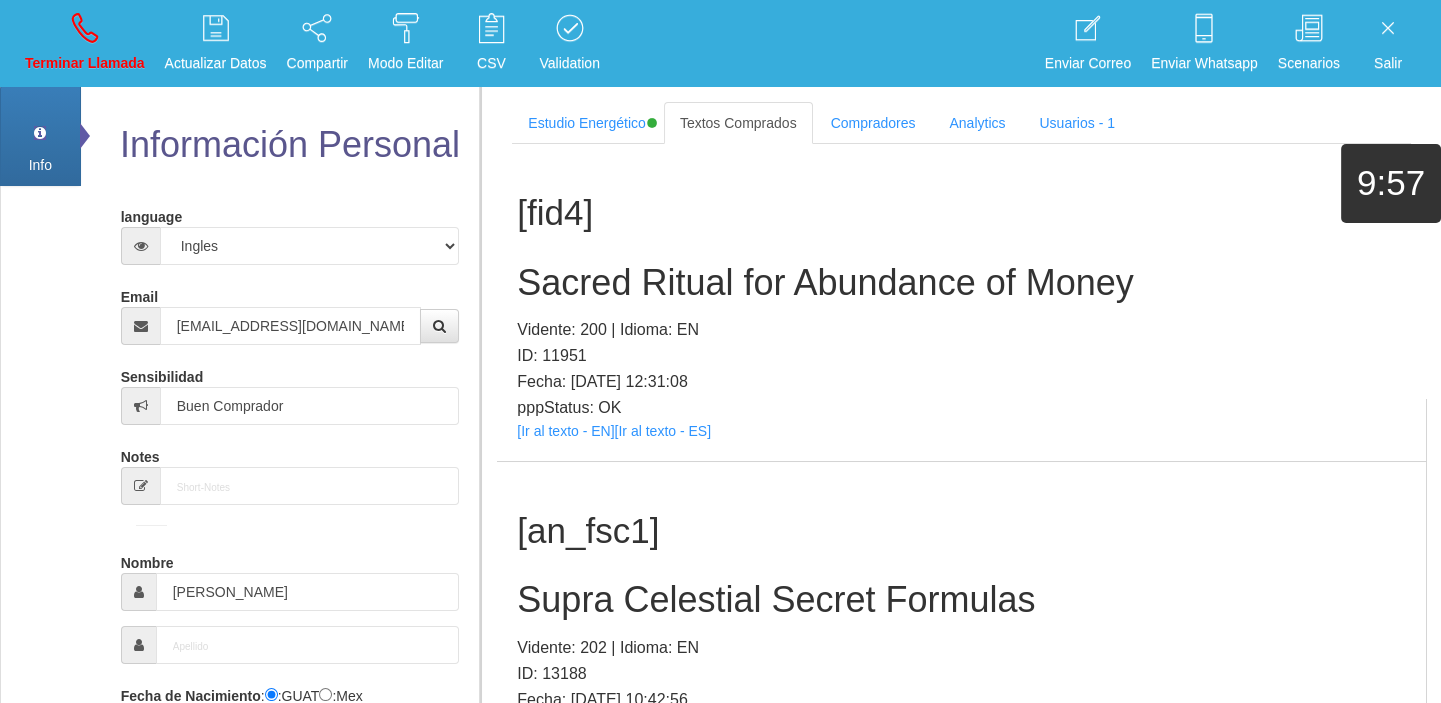 scroll, scrollTop: 1489, scrollLeft: 0, axis: vertical 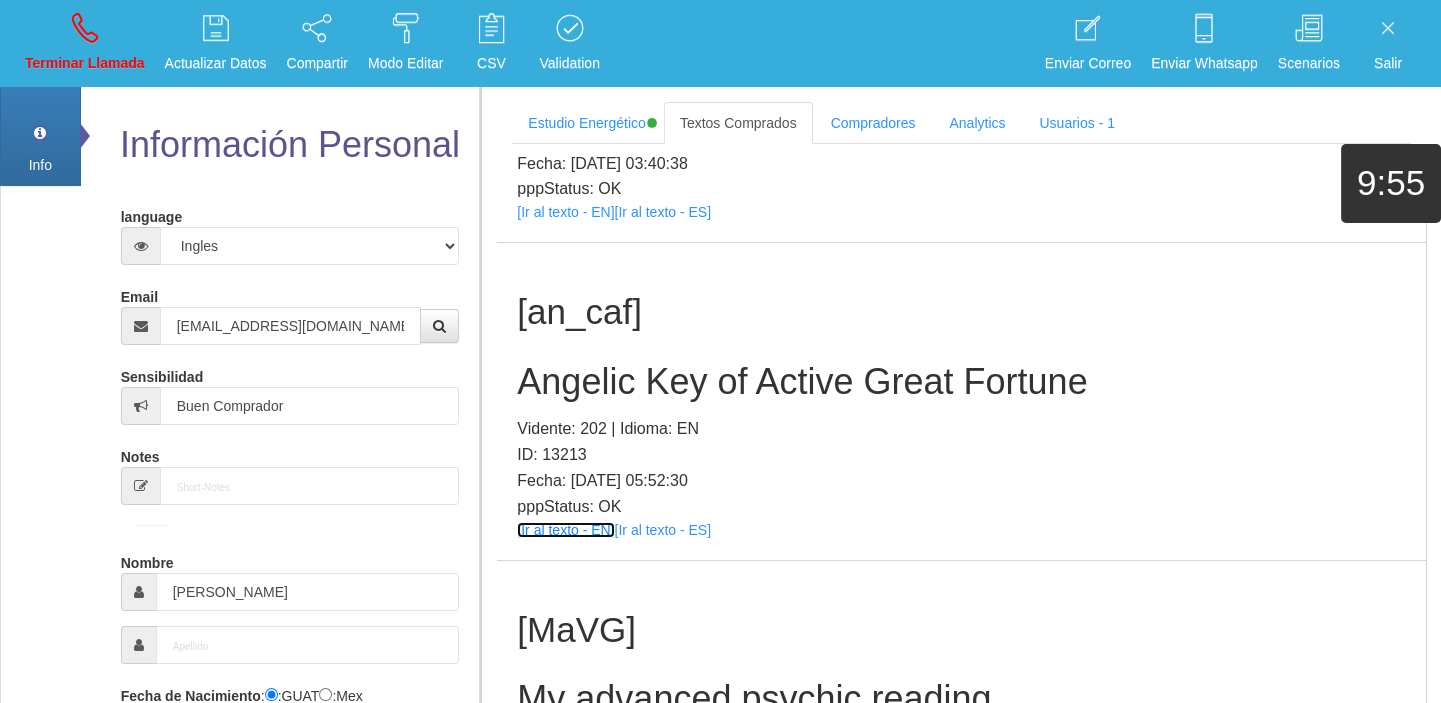 click on "[Ir al texto - EN]" at bounding box center (565, 530) 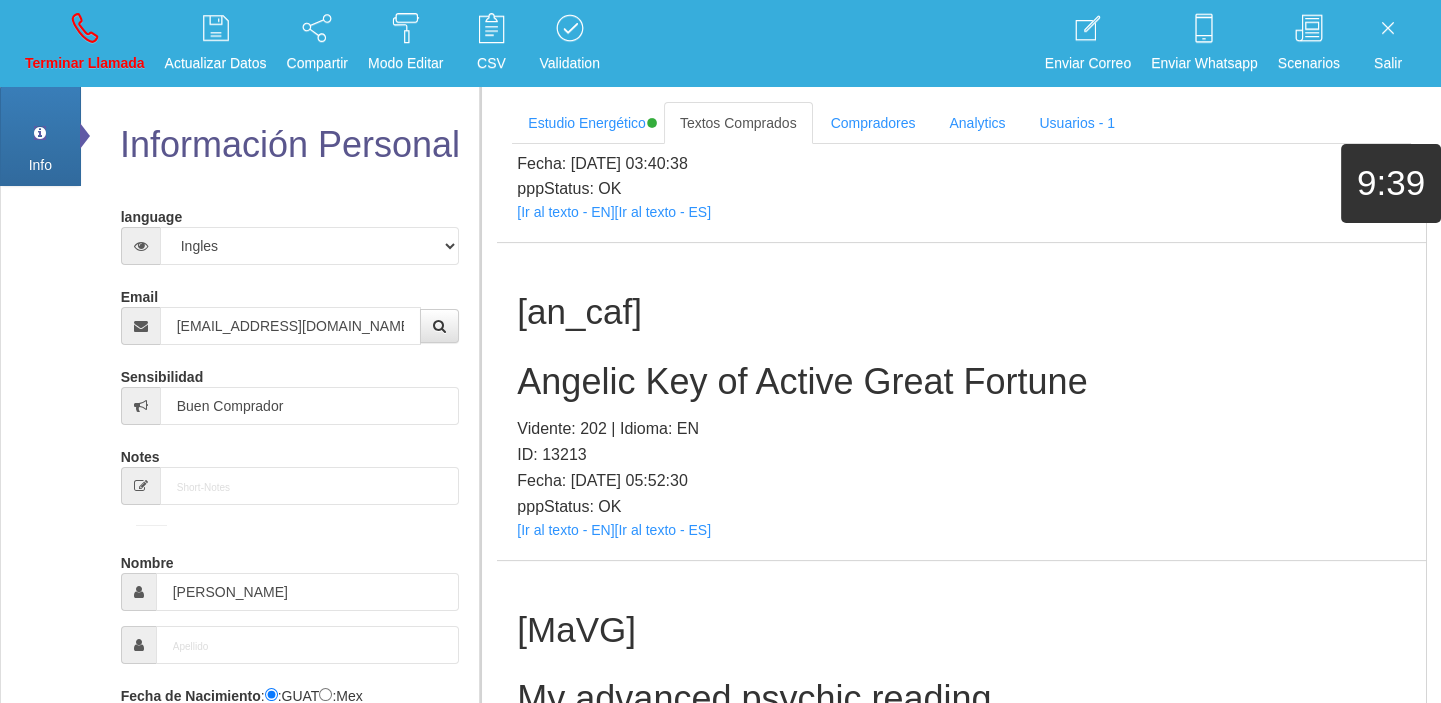 click on "Vidente: 202 | Idioma: EN" at bounding box center (961, 429) 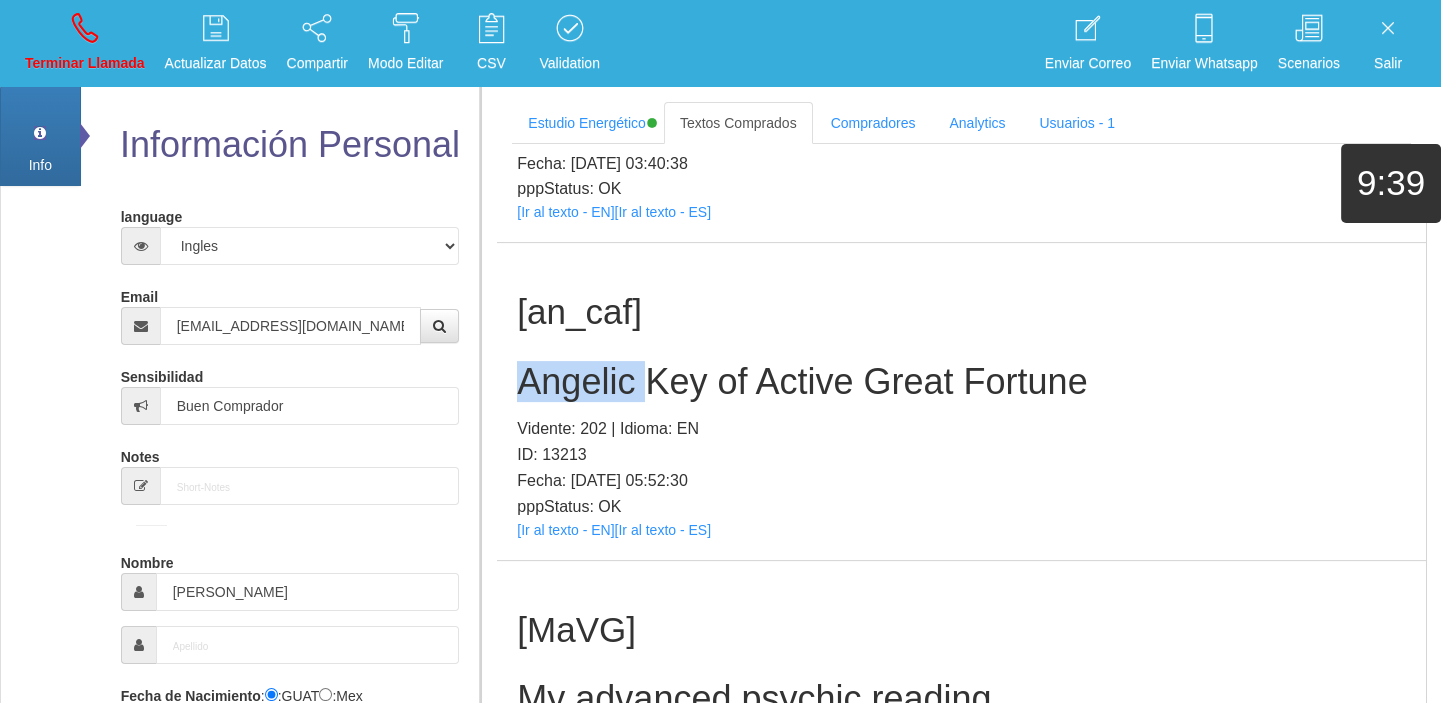 click on "Angelic Key of Active Great Fortune" at bounding box center (961, 382) 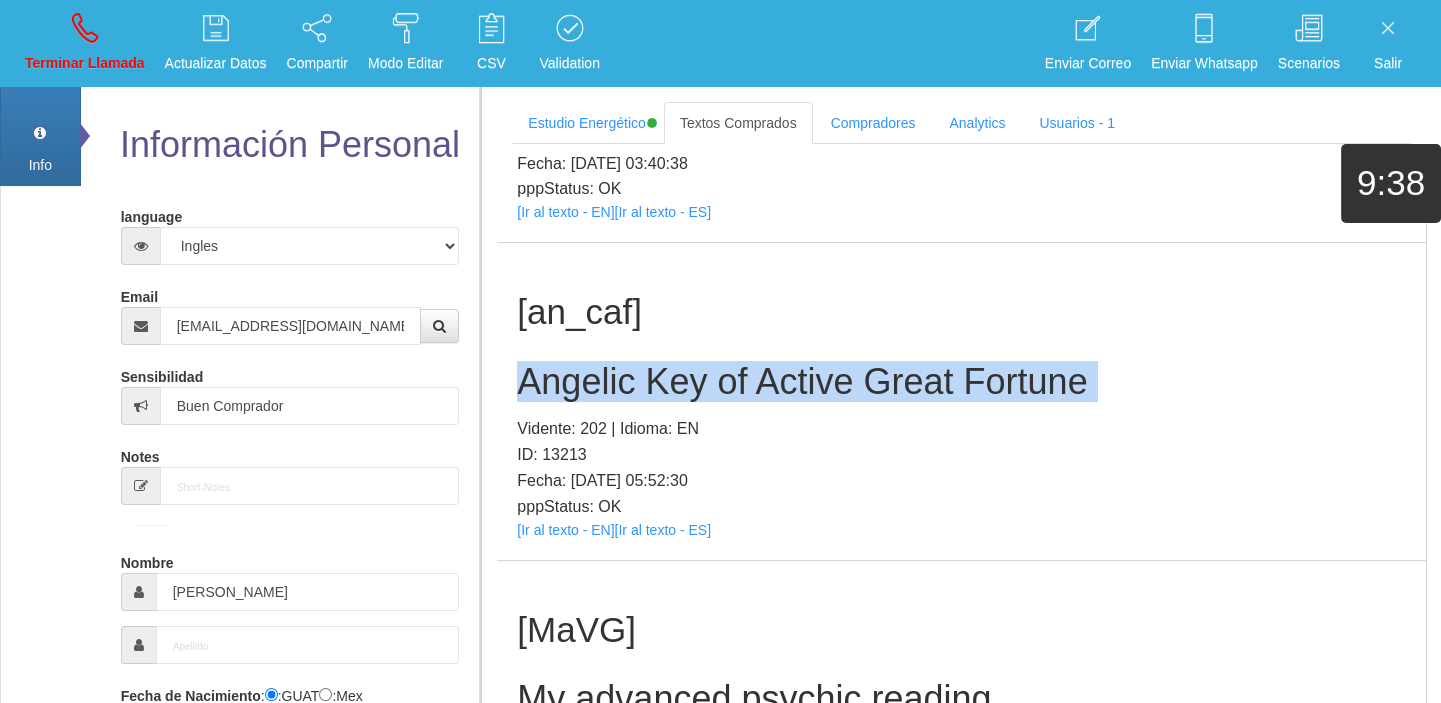 click on "Angelic Key of Active Great Fortune" at bounding box center [961, 382] 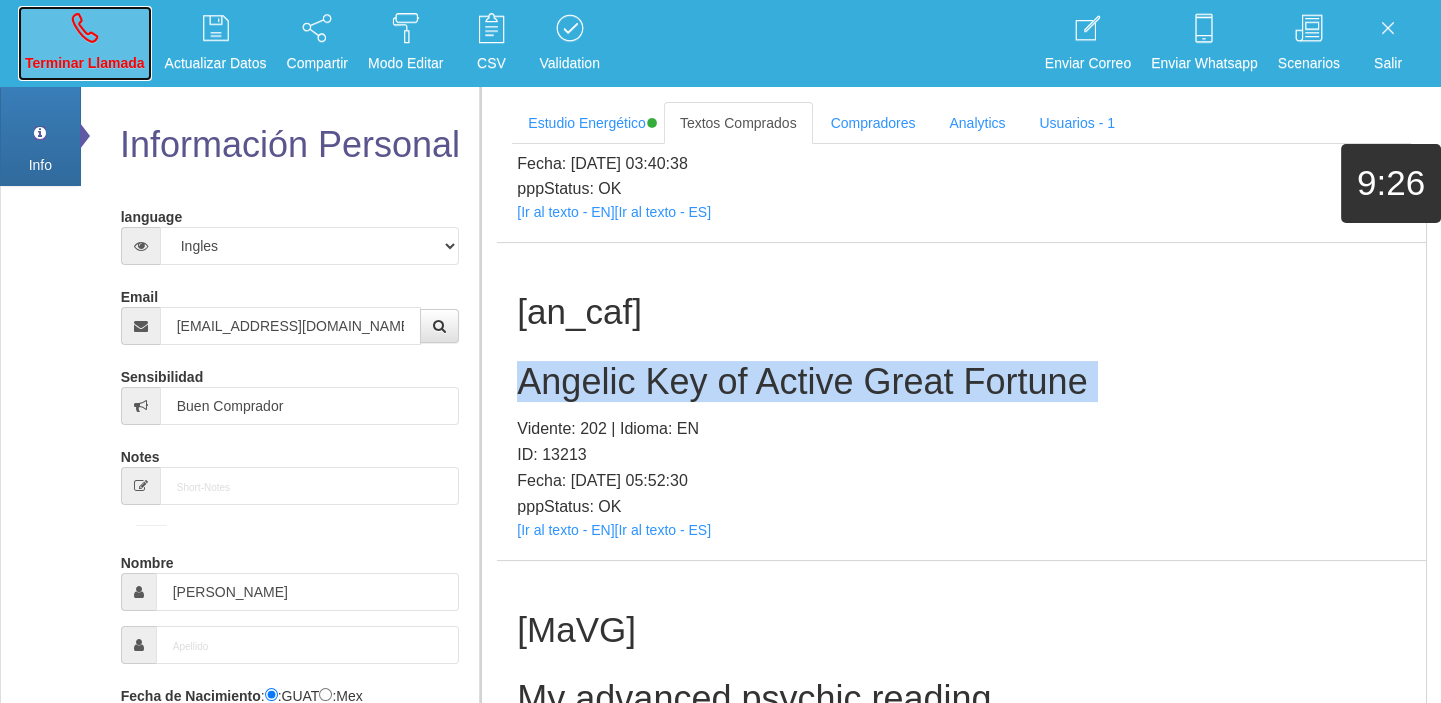 drag, startPoint x: 114, startPoint y: 33, endPoint x: 120, endPoint y: 42, distance: 10.816654 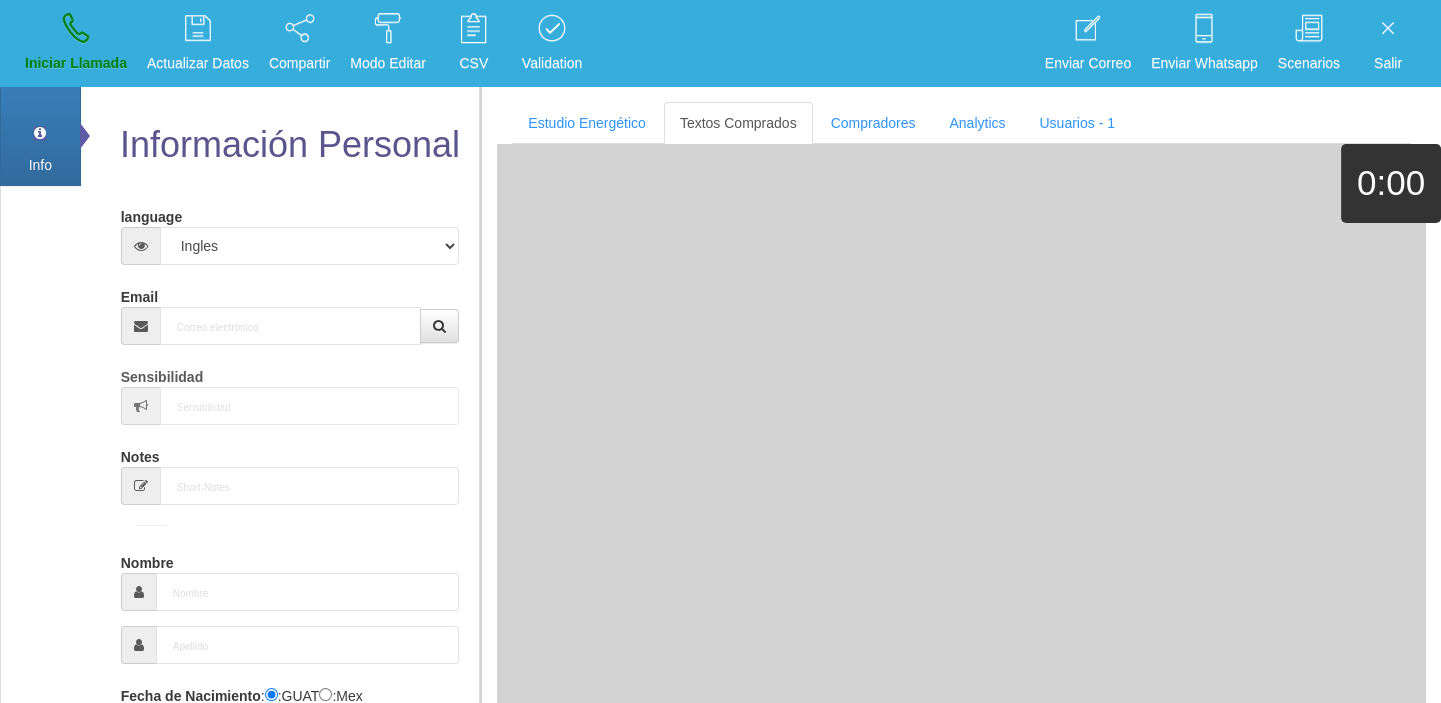scroll, scrollTop: 0, scrollLeft: 0, axis: both 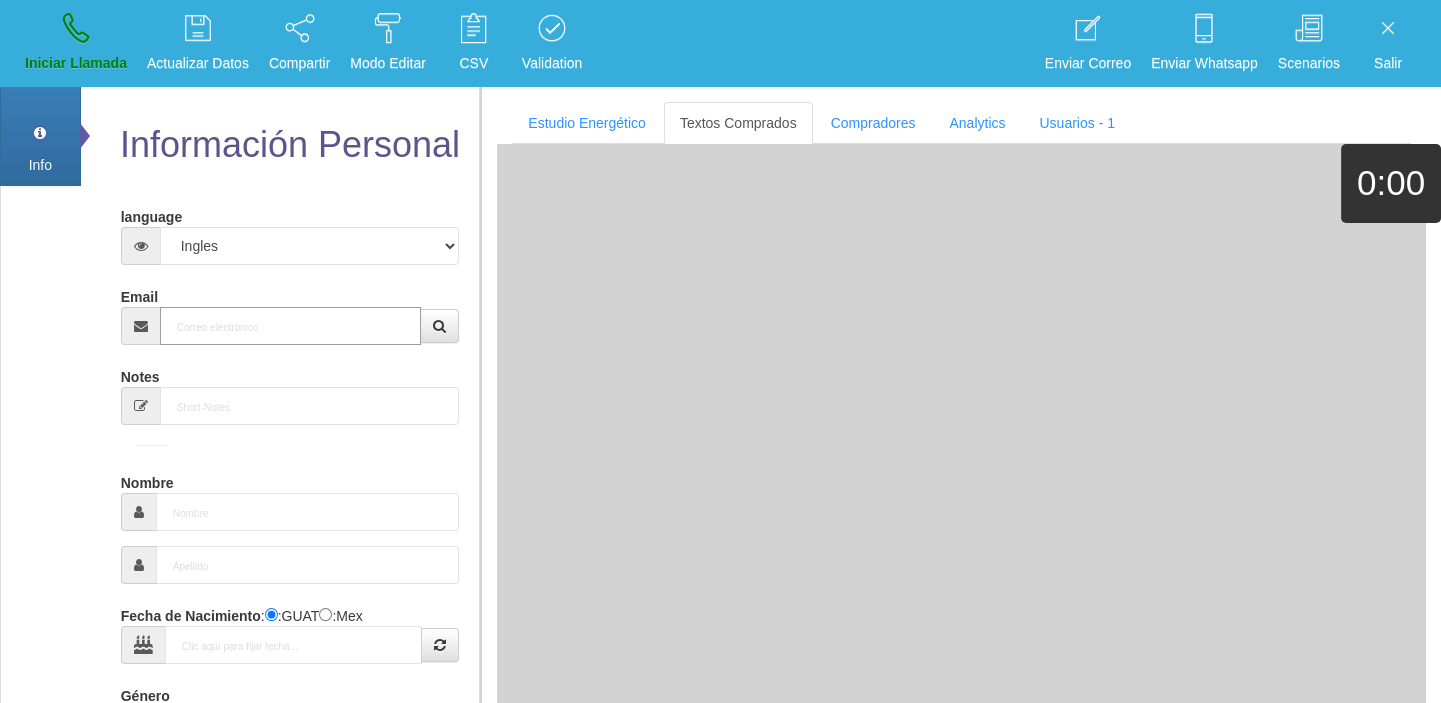 click on "Email" at bounding box center [291, 326] 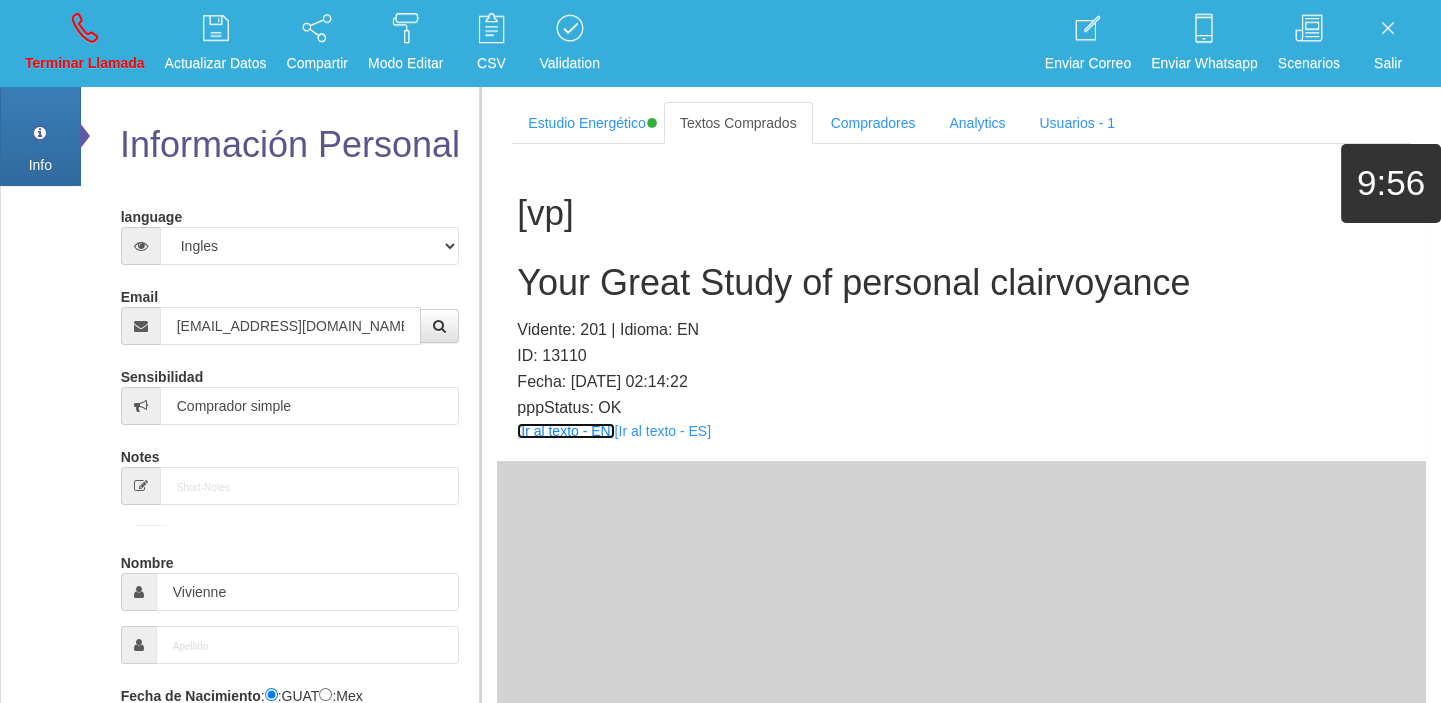 click on "[Ir al texto - EN]" at bounding box center [565, 431] 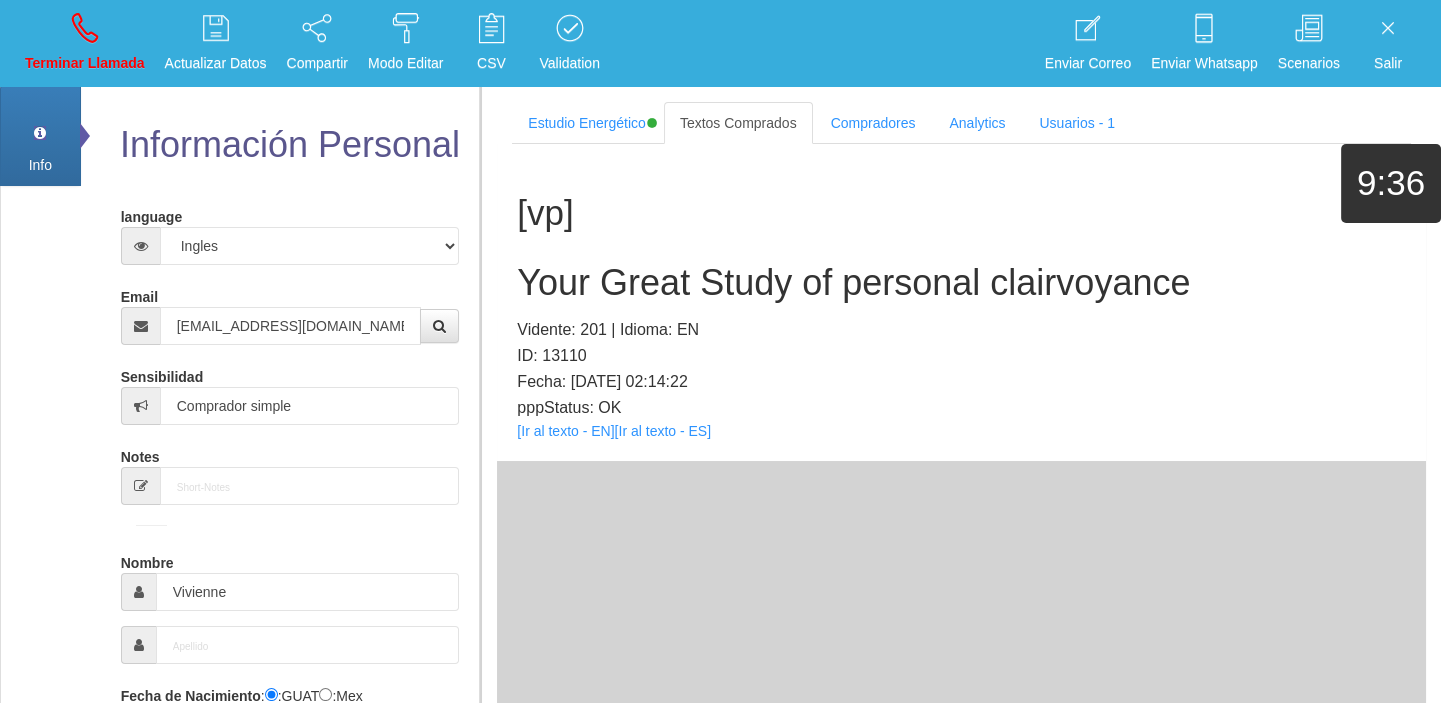 click on "Your Great Study of personal clairvoyance" at bounding box center (961, 283) 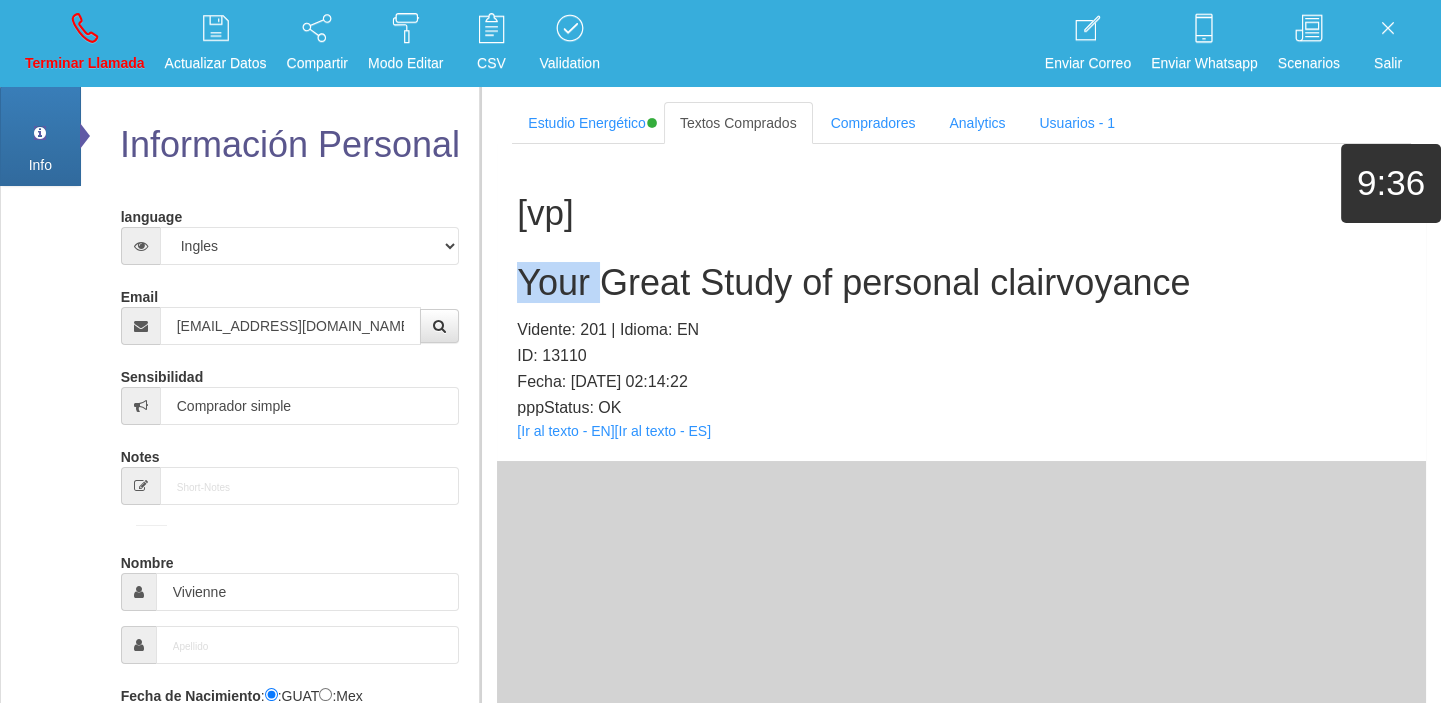 click on "Your Great Study of personal clairvoyance" at bounding box center (961, 283) 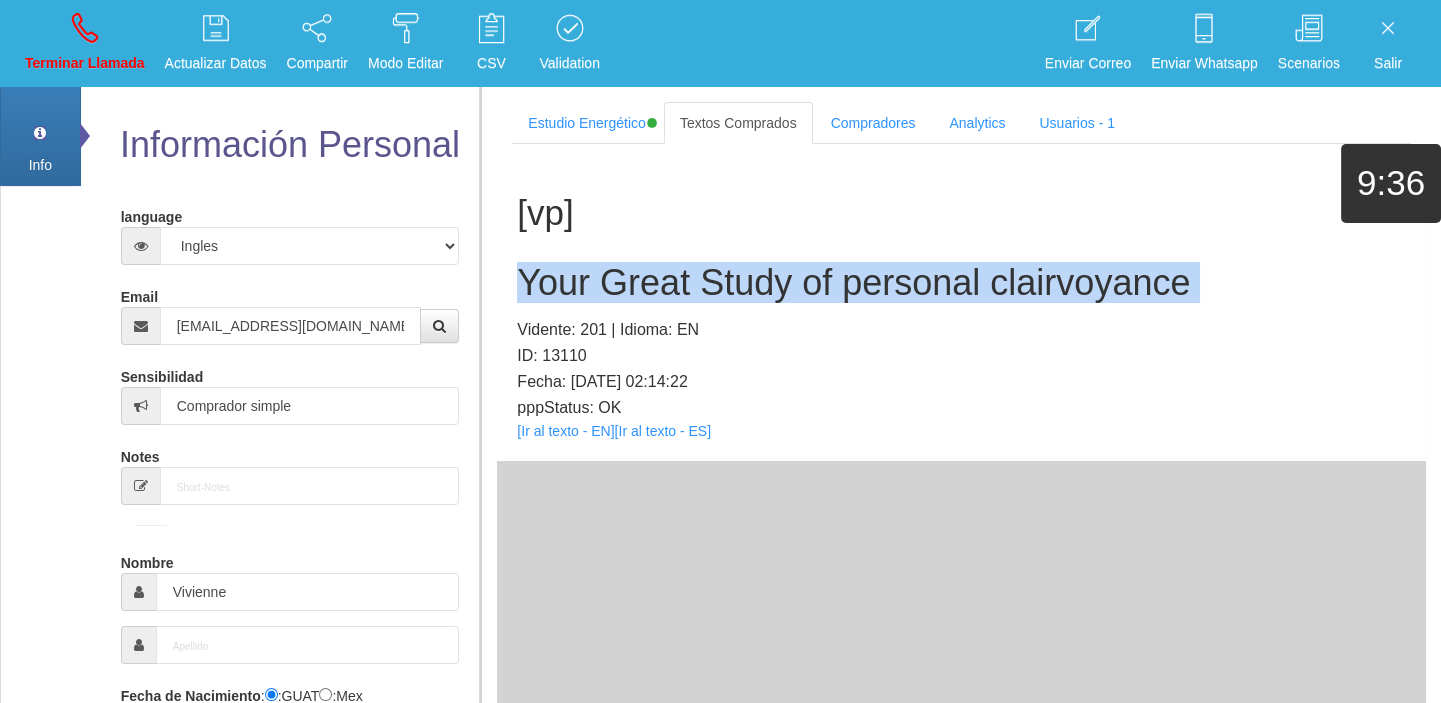 click on "Your Great Study of personal clairvoyance" at bounding box center [961, 283] 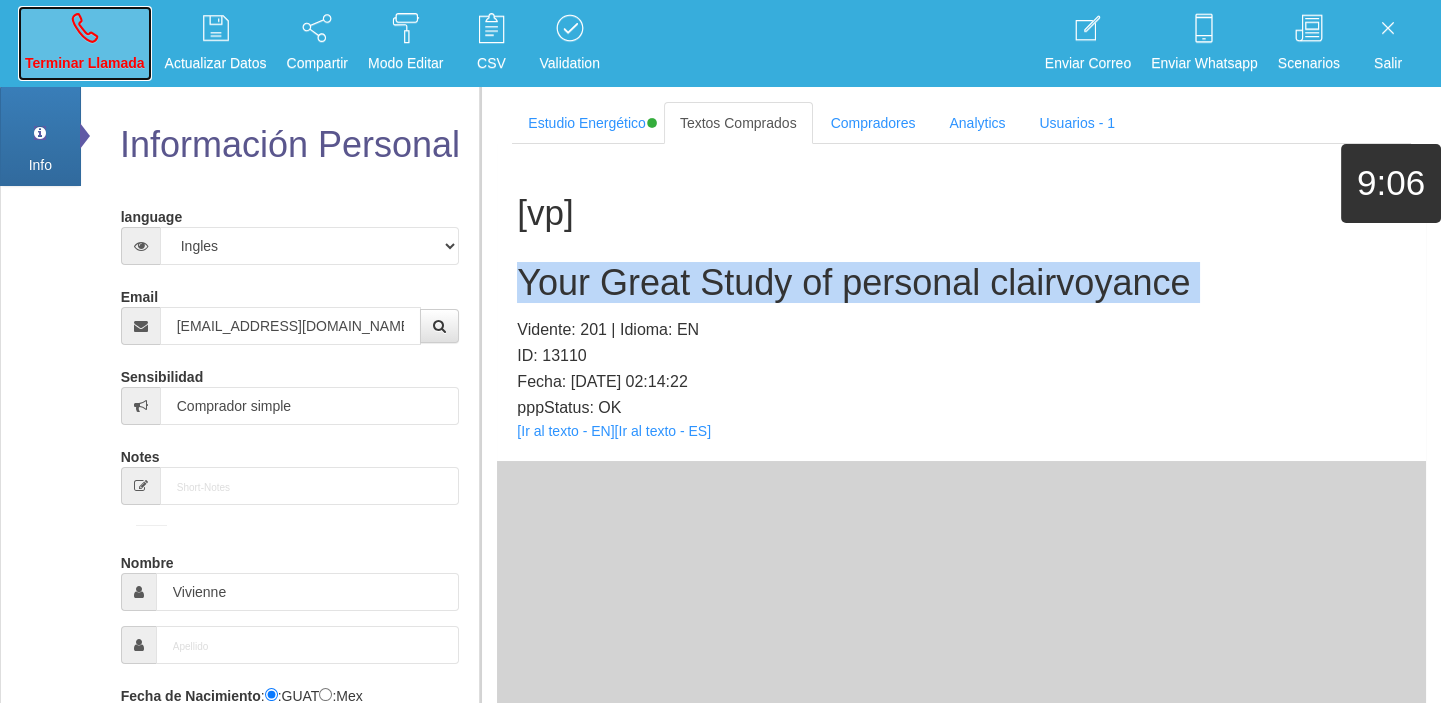 click on "Terminar Llamada" at bounding box center (85, 43) 